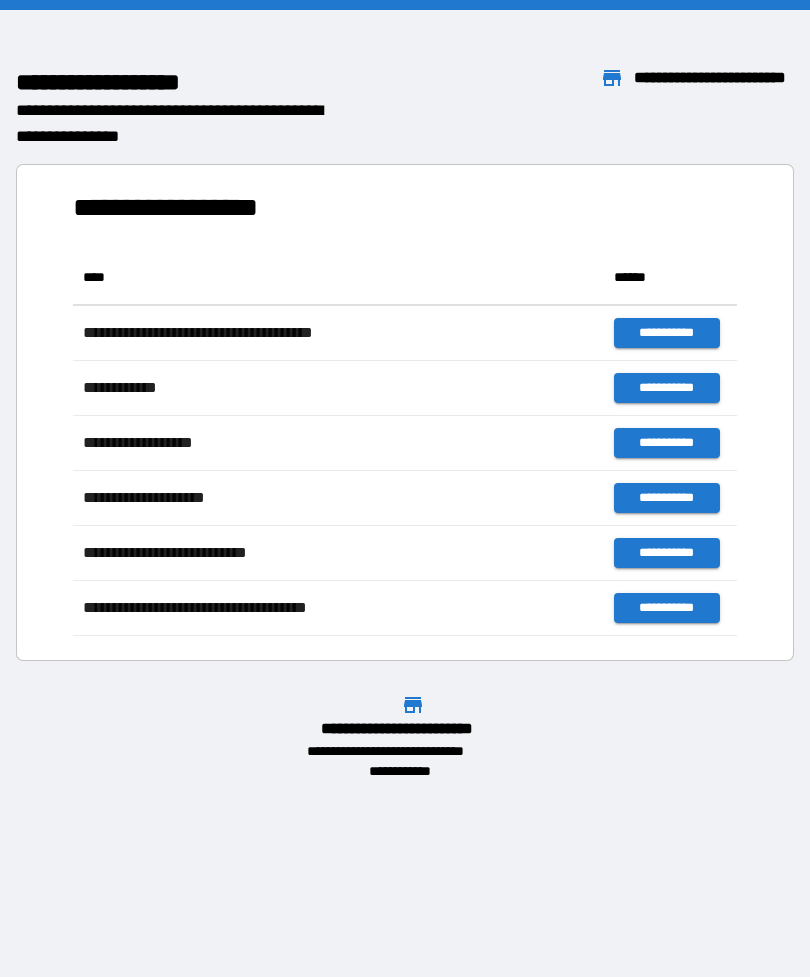 scroll, scrollTop: 0, scrollLeft: 0, axis: both 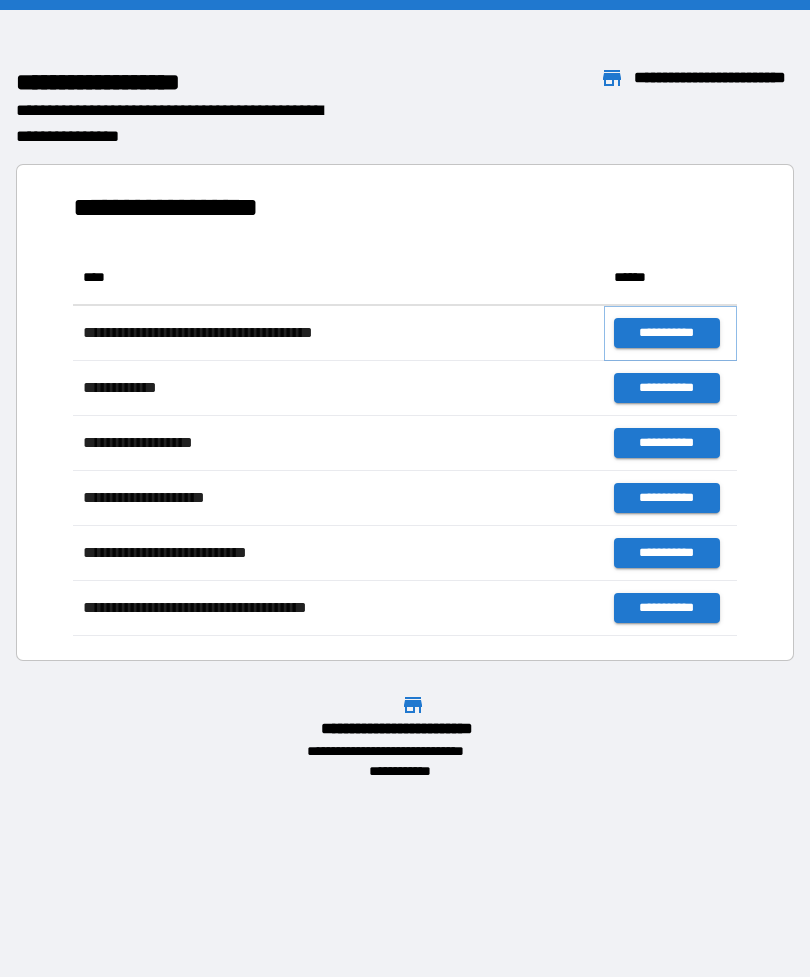 click on "**********" at bounding box center [666, 333] 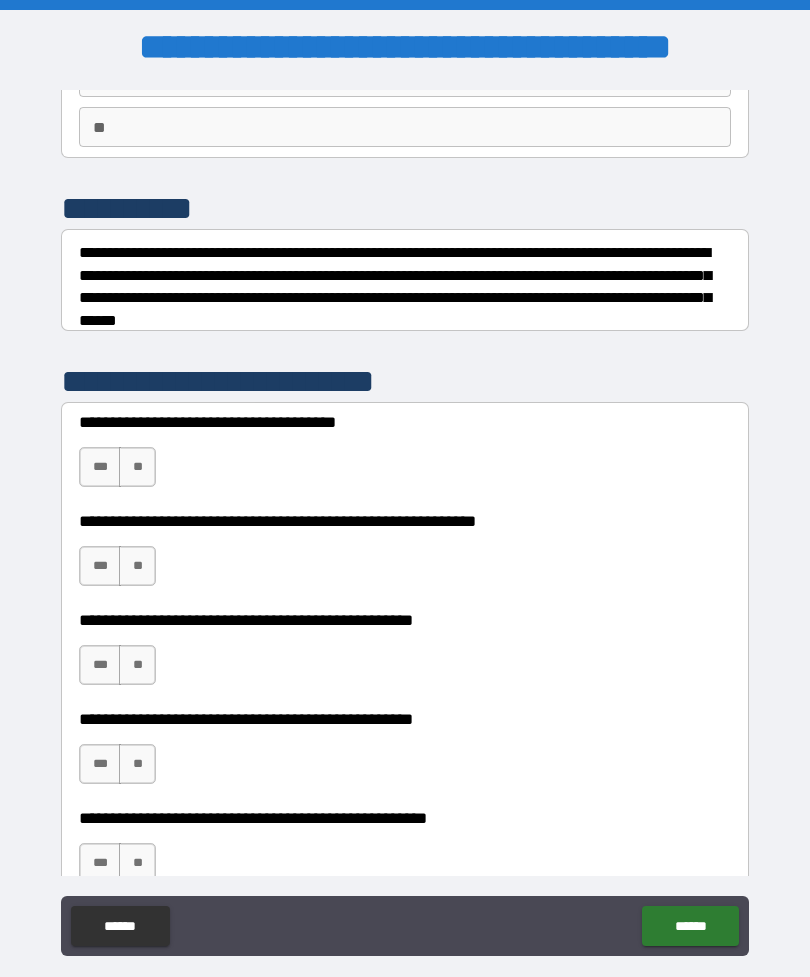 scroll, scrollTop: 212, scrollLeft: 0, axis: vertical 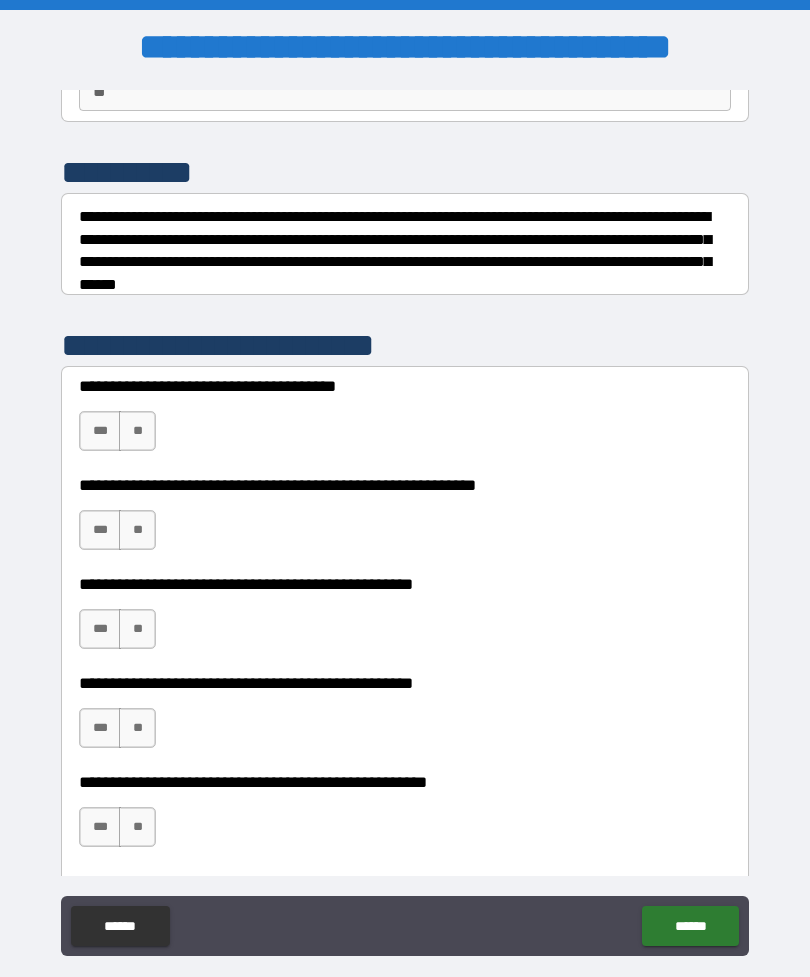 click on "**" at bounding box center [137, 431] 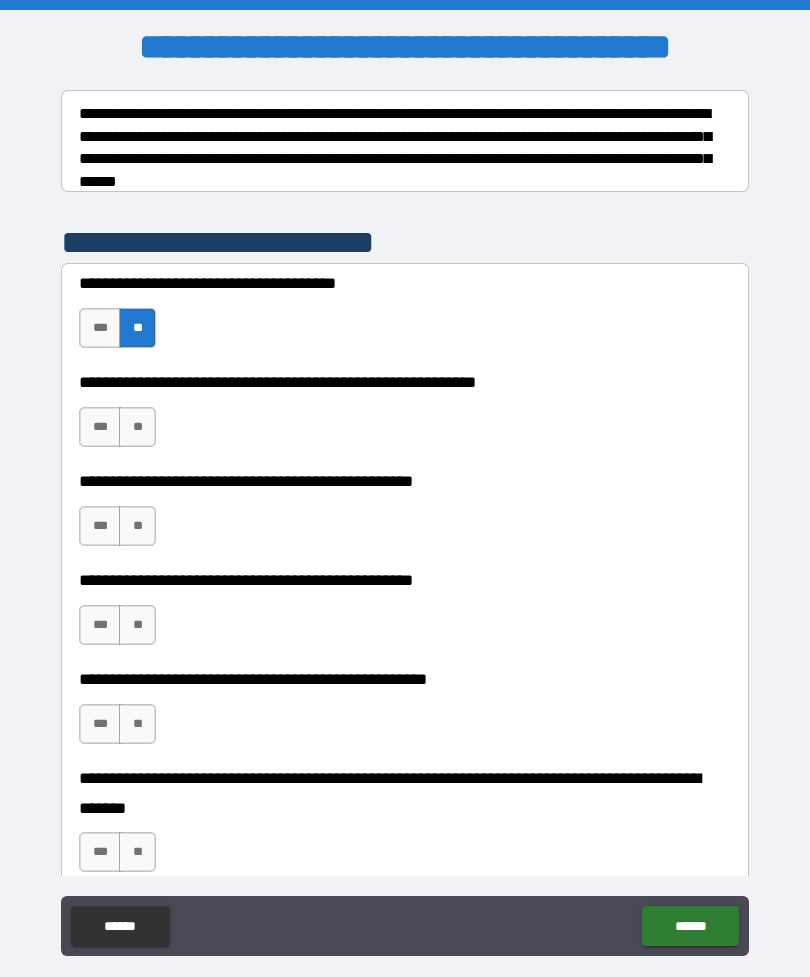 scroll, scrollTop: 314, scrollLeft: 0, axis: vertical 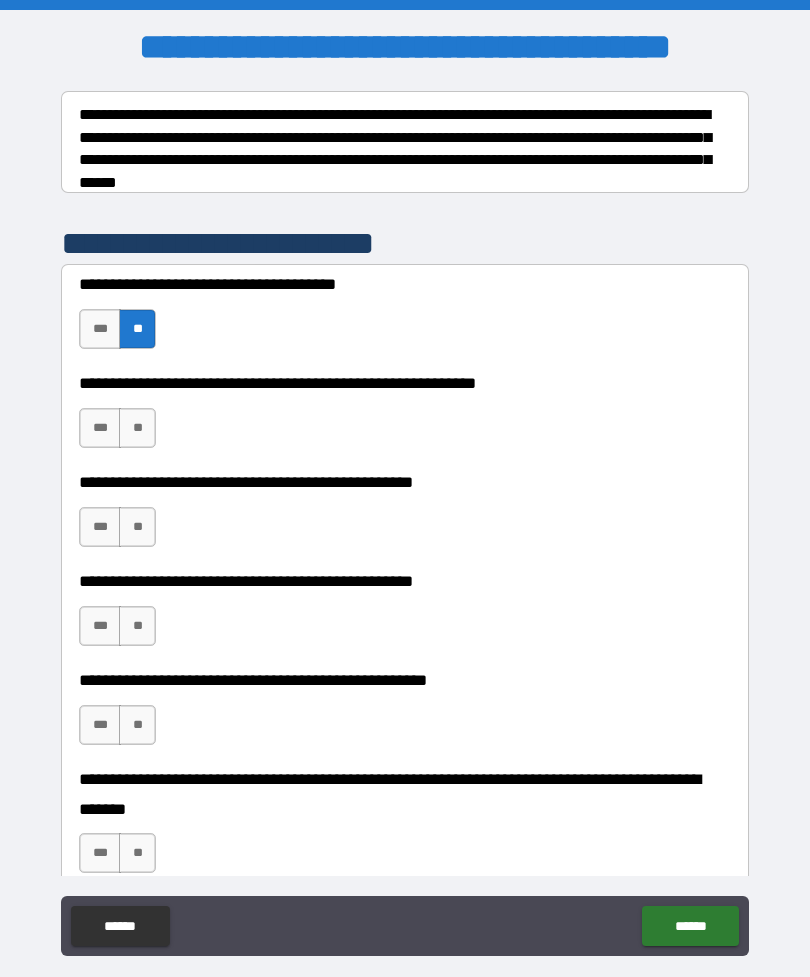 click on "**" at bounding box center [137, 428] 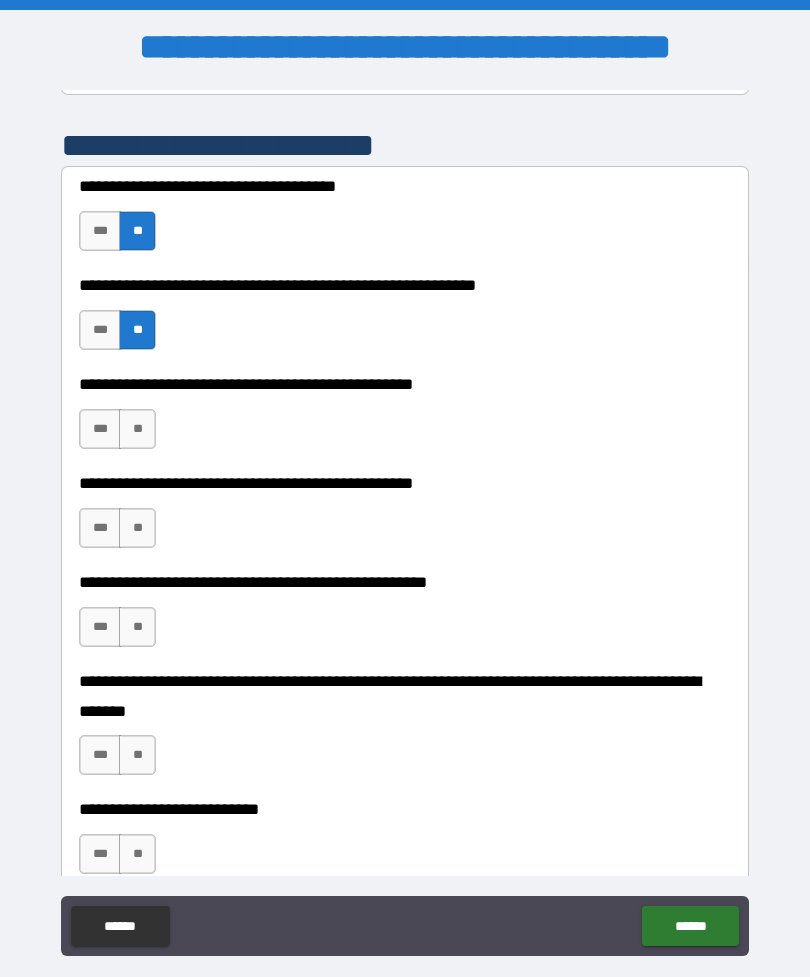 scroll, scrollTop: 415, scrollLeft: 0, axis: vertical 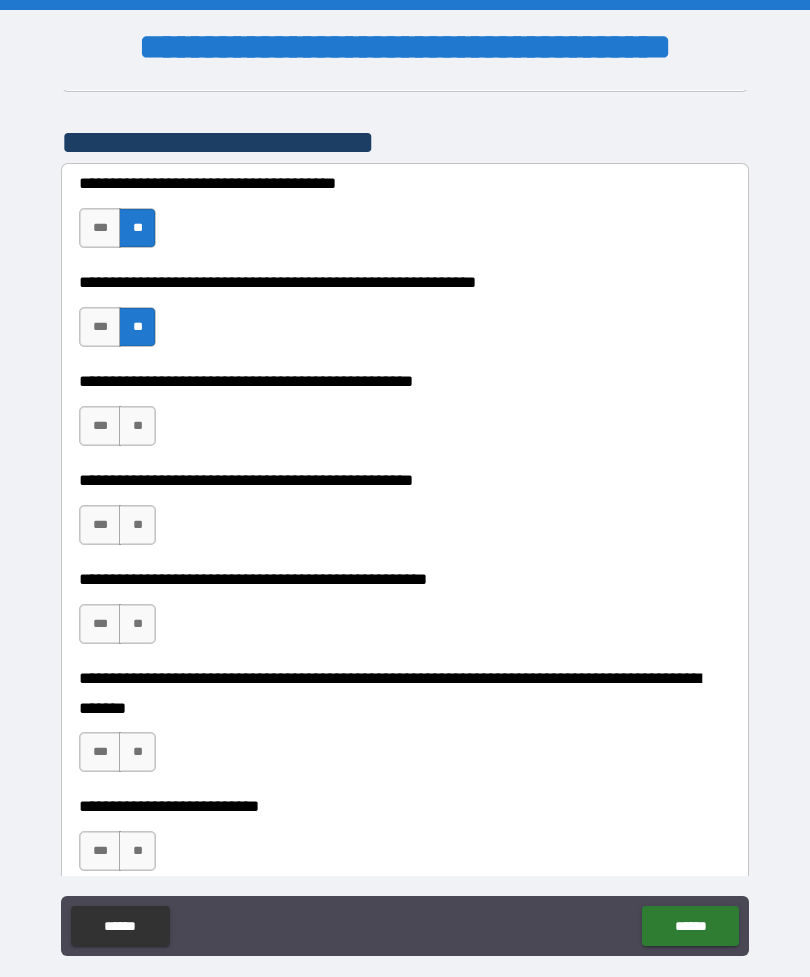 click on "**" at bounding box center [137, 426] 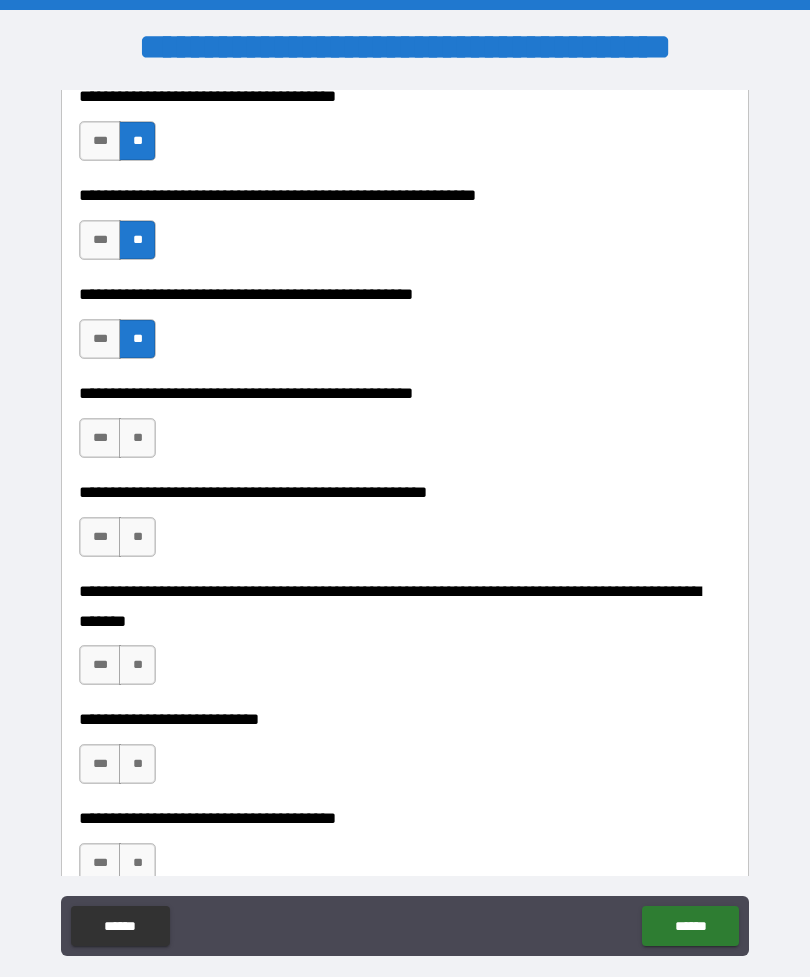 scroll, scrollTop: 512, scrollLeft: 0, axis: vertical 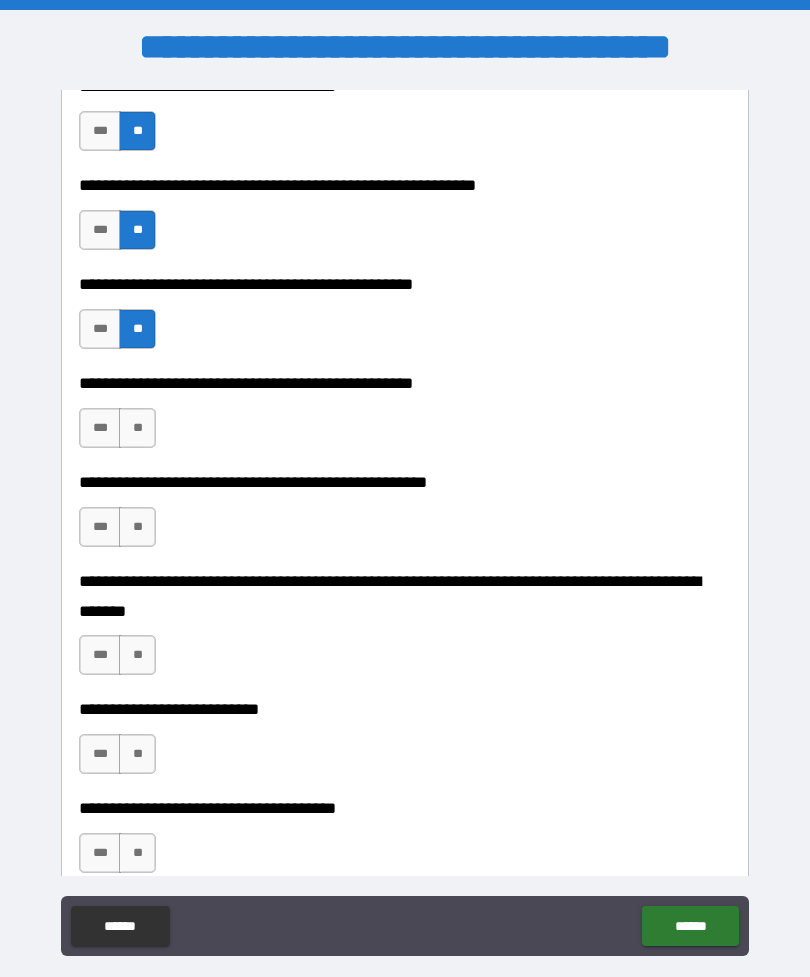 click on "***" at bounding box center [100, 428] 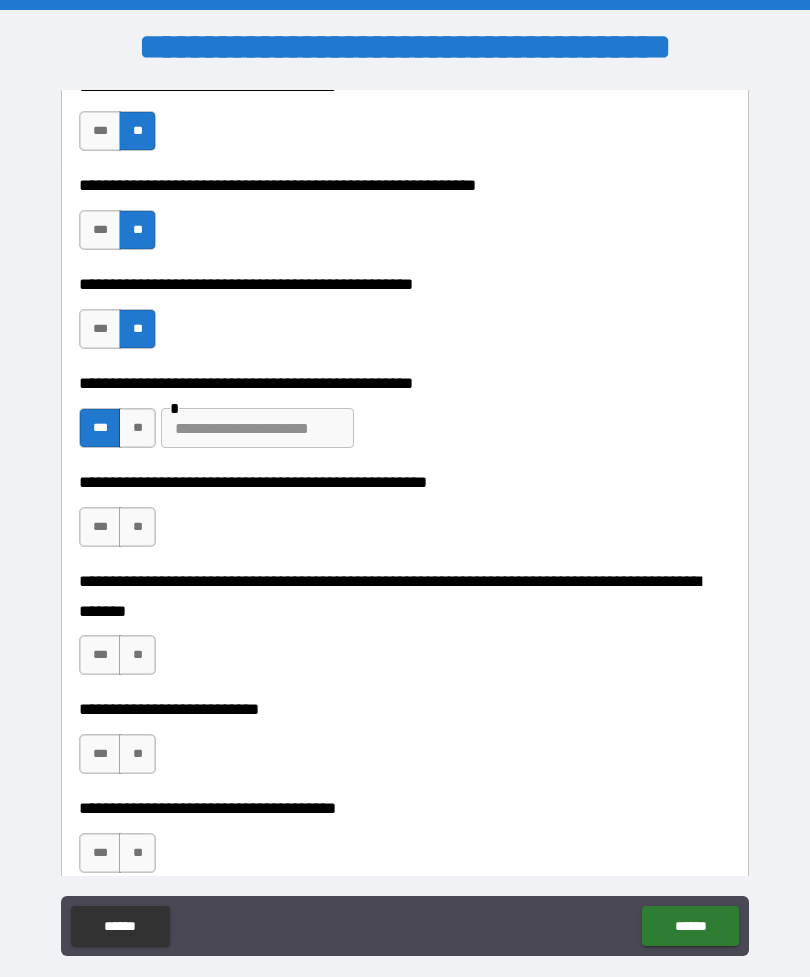 click at bounding box center (257, 428) 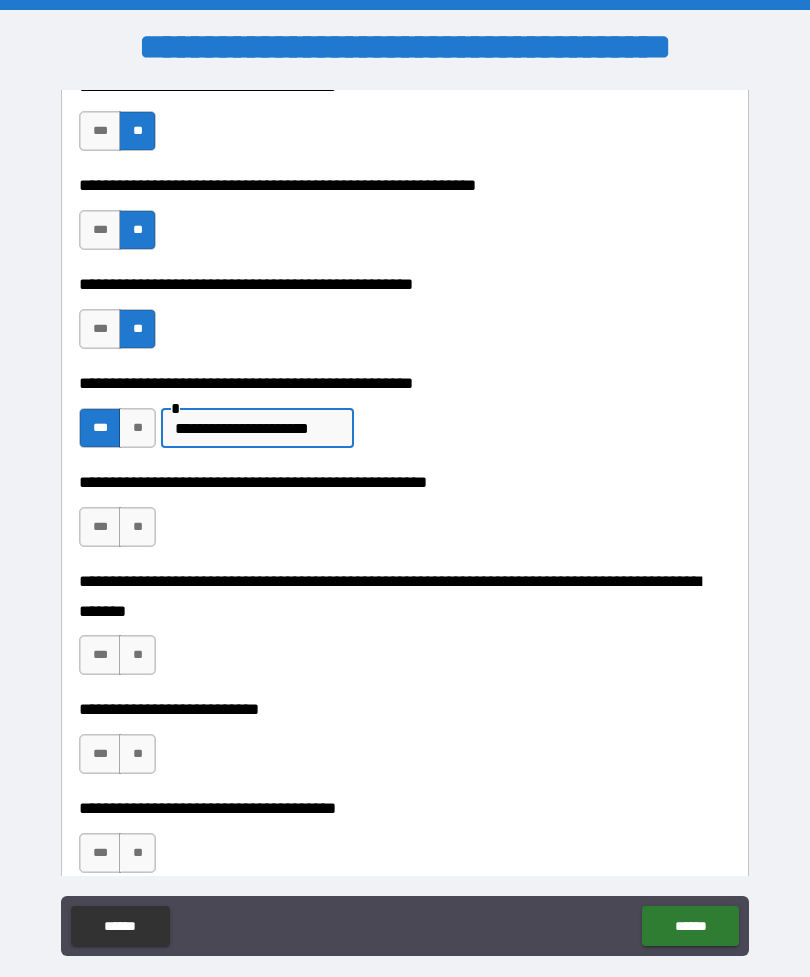 type on "**********" 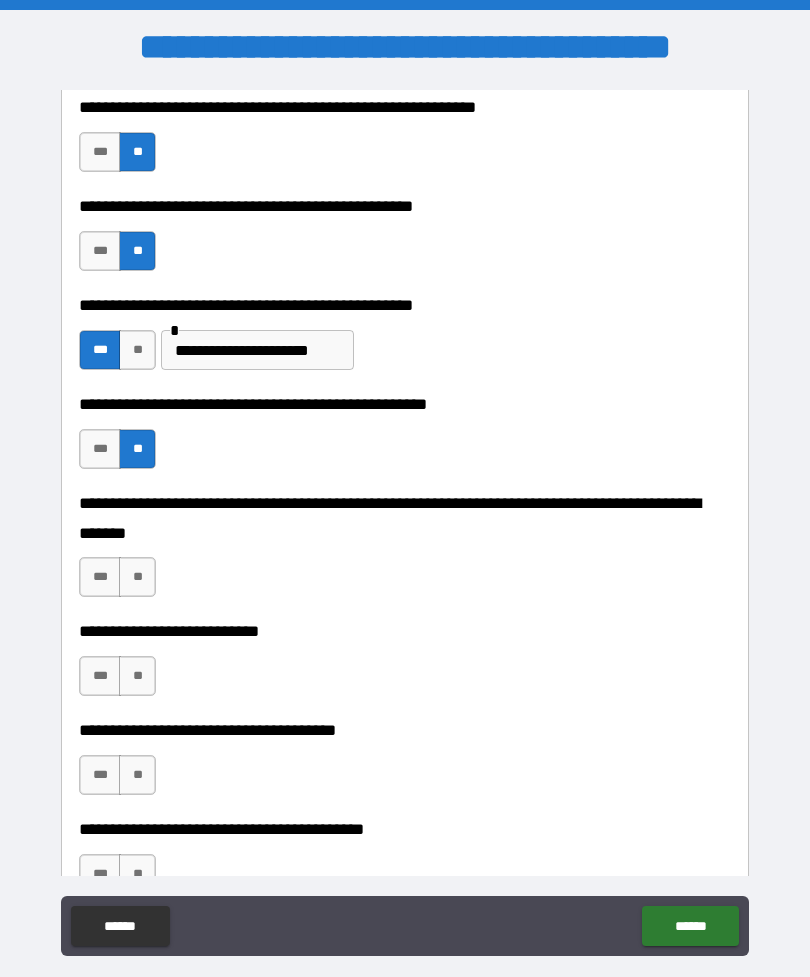 scroll, scrollTop: 594, scrollLeft: 0, axis: vertical 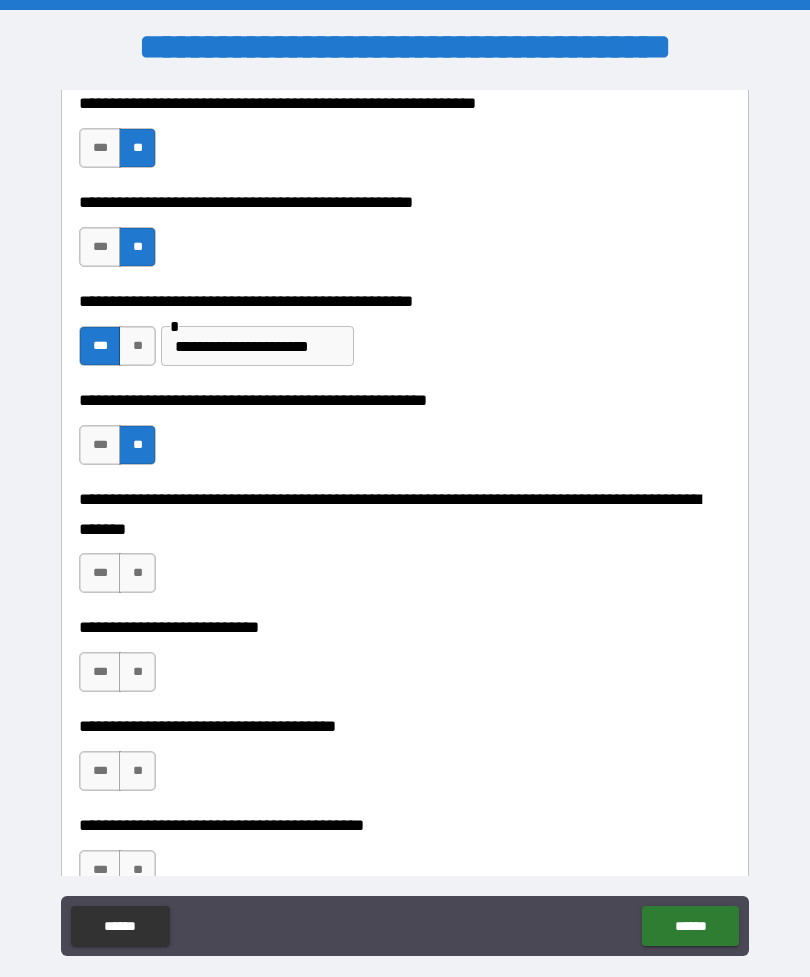 click on "**" at bounding box center [137, 573] 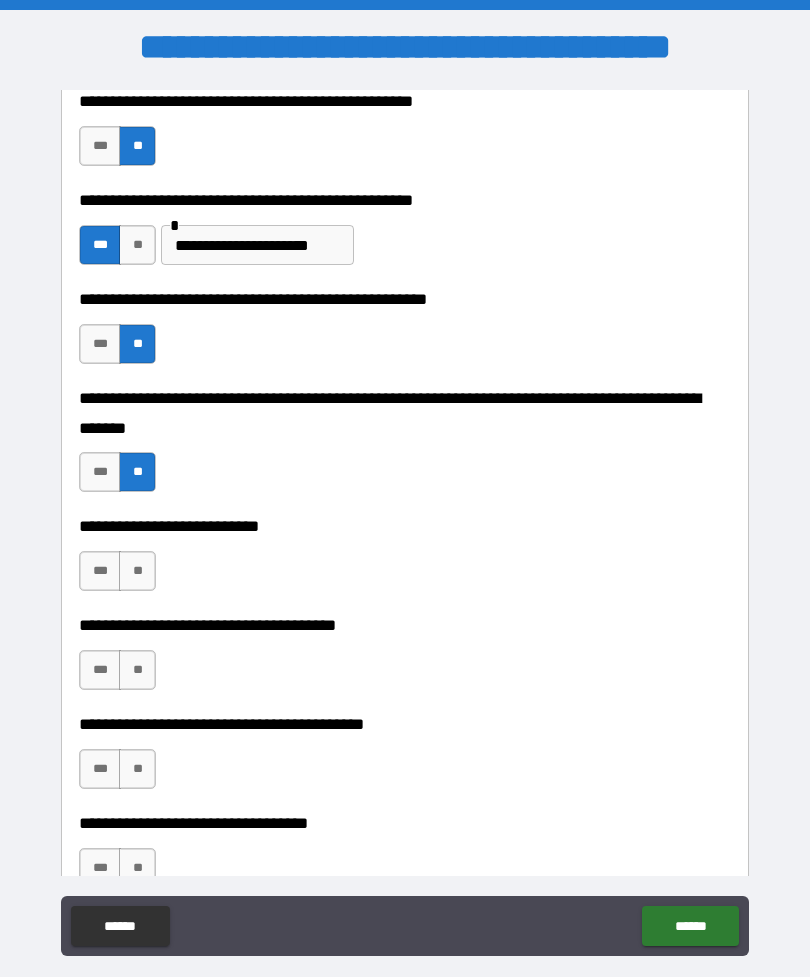 scroll, scrollTop: 699, scrollLeft: 0, axis: vertical 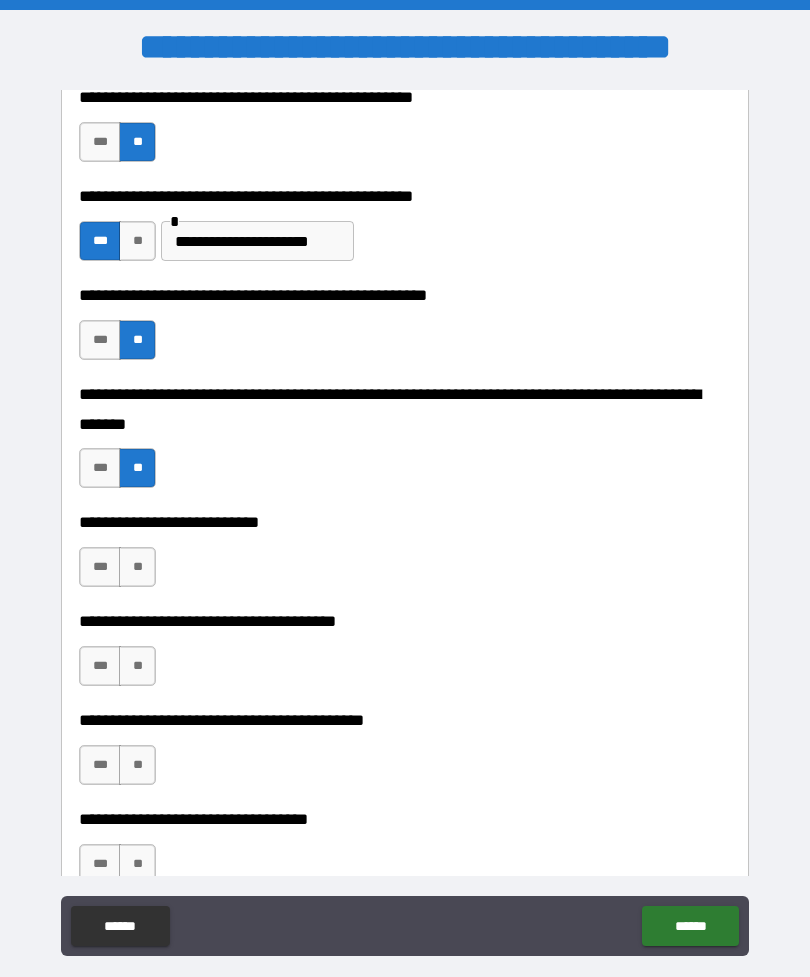 click on "***" at bounding box center [100, 567] 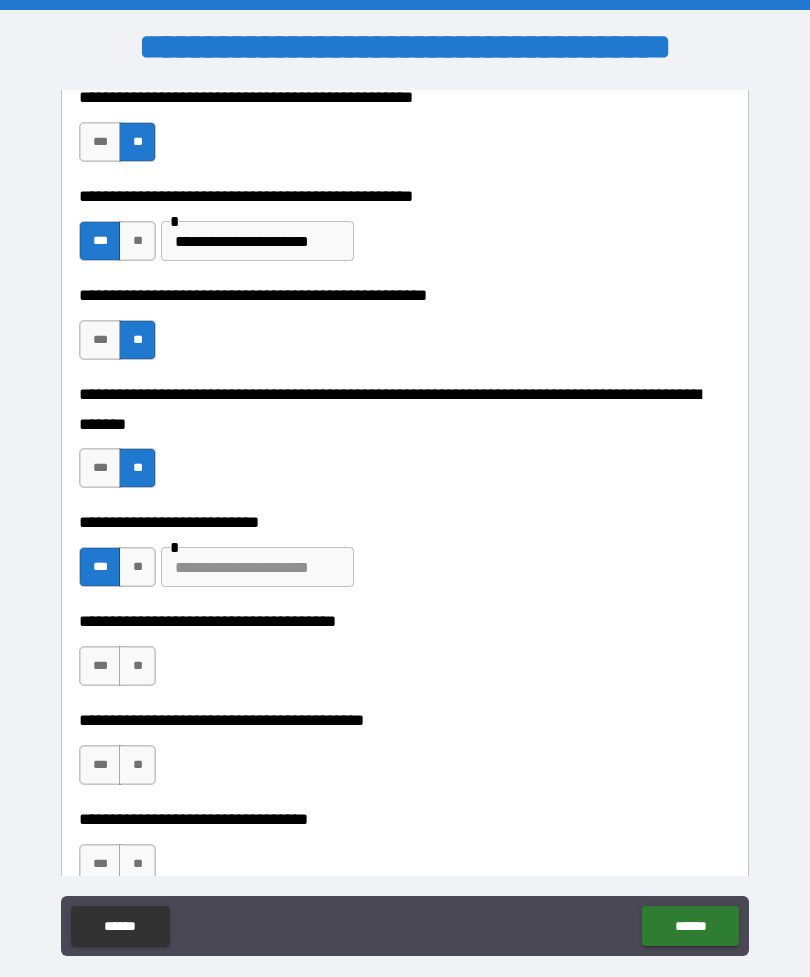click at bounding box center [257, 567] 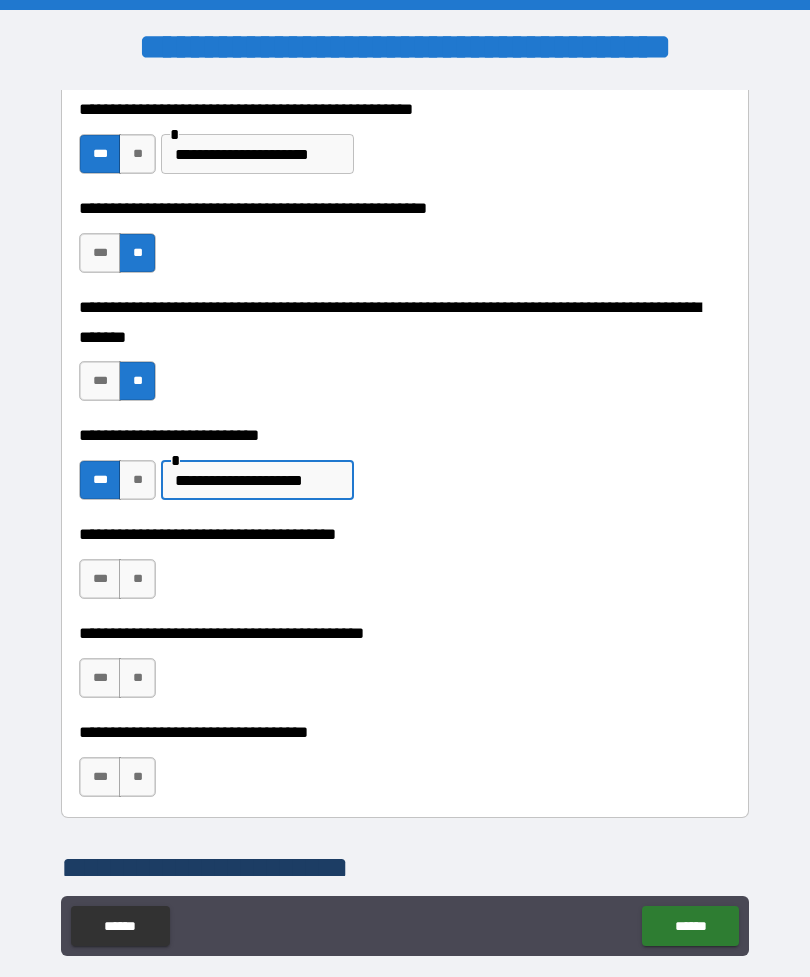 scroll, scrollTop: 905, scrollLeft: 0, axis: vertical 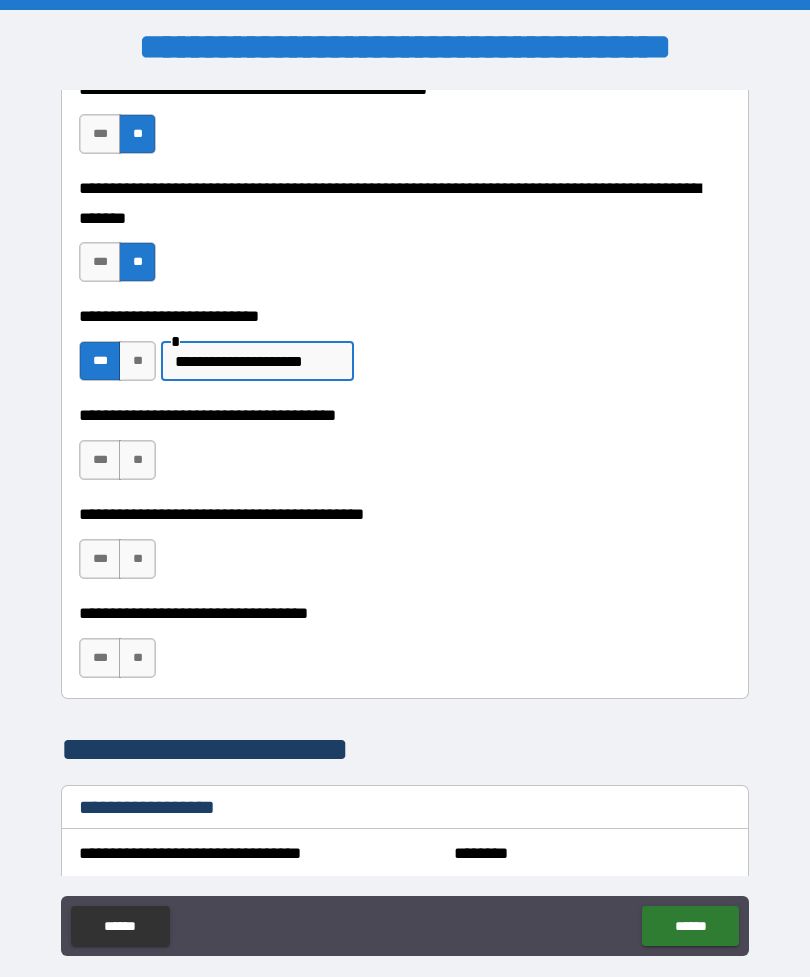 type on "**********" 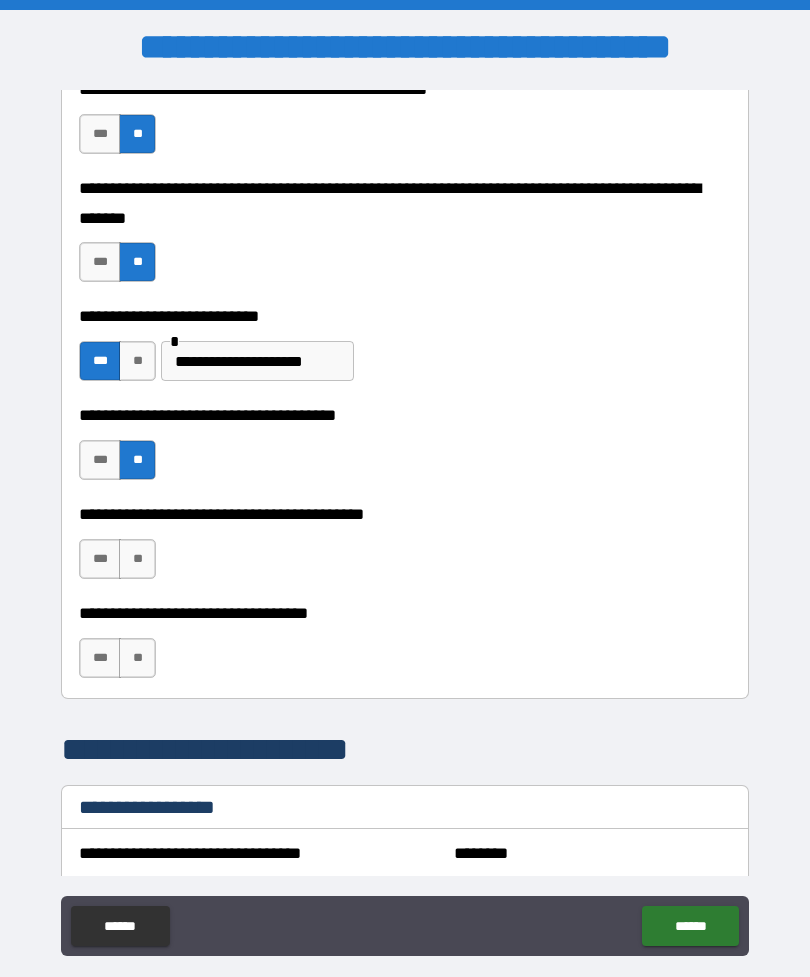 click on "**" at bounding box center [137, 559] 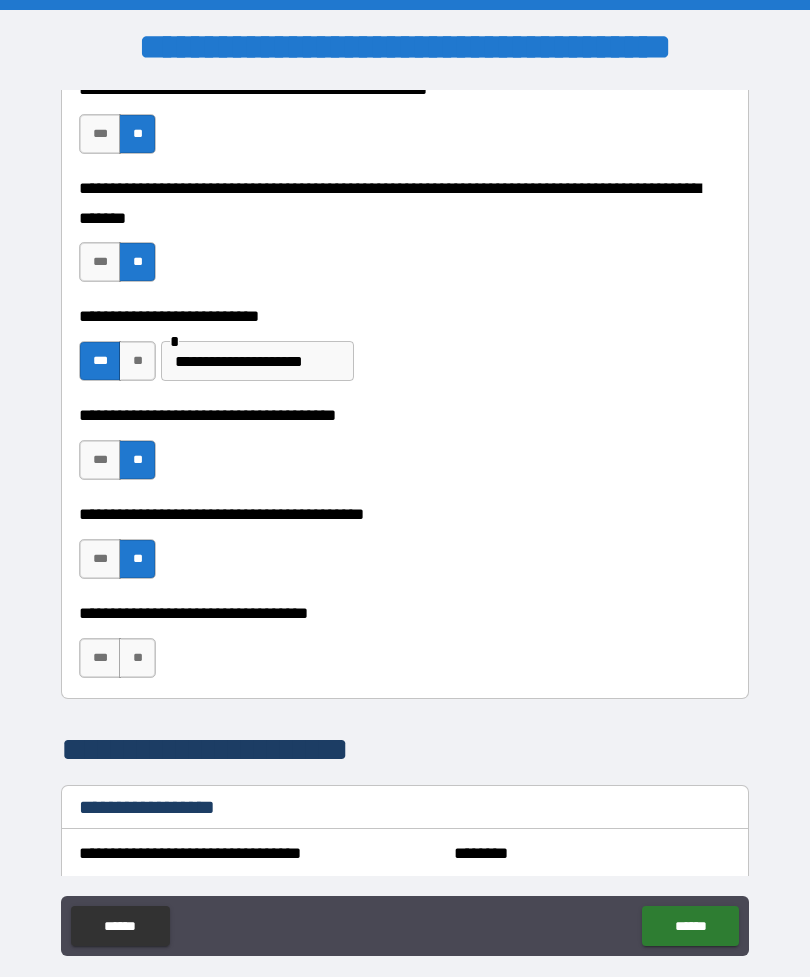click on "**" at bounding box center (137, 658) 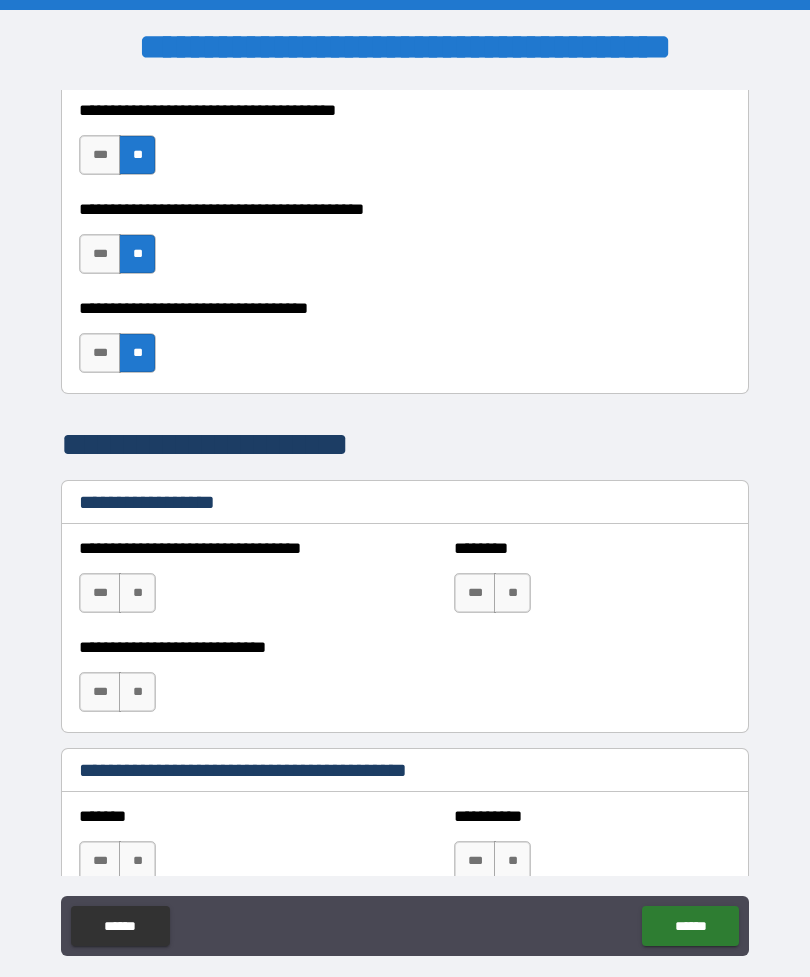 scroll, scrollTop: 1209, scrollLeft: 0, axis: vertical 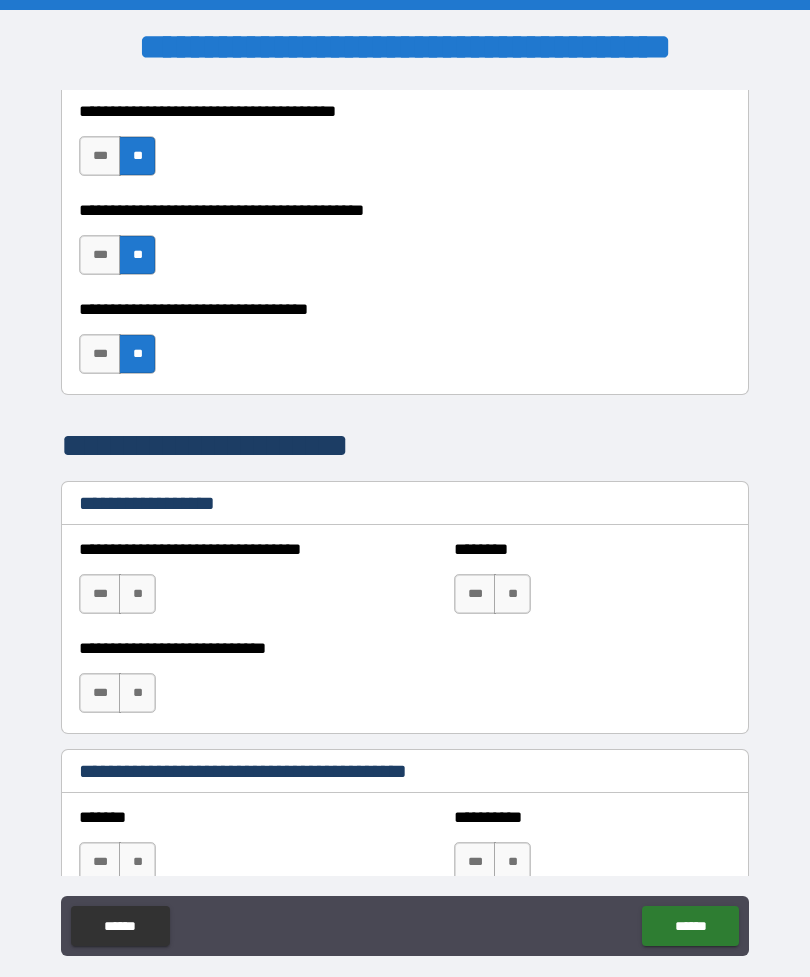 click on "**" at bounding box center (137, 594) 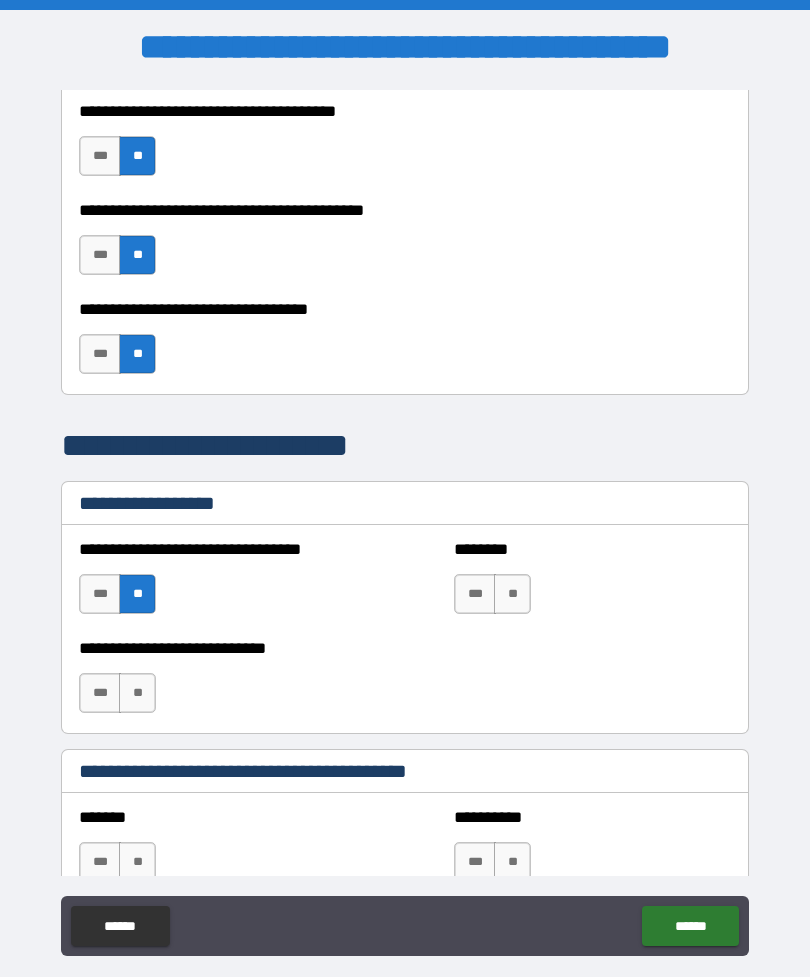 click on "***" at bounding box center (100, 693) 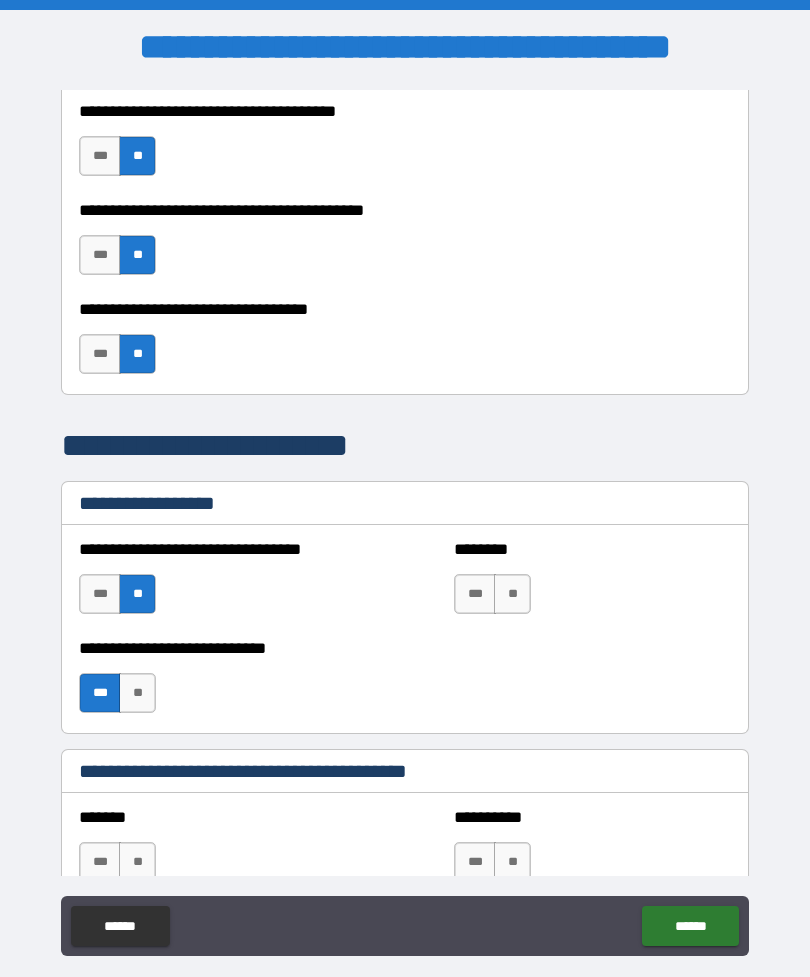 click on "**" at bounding box center [512, 594] 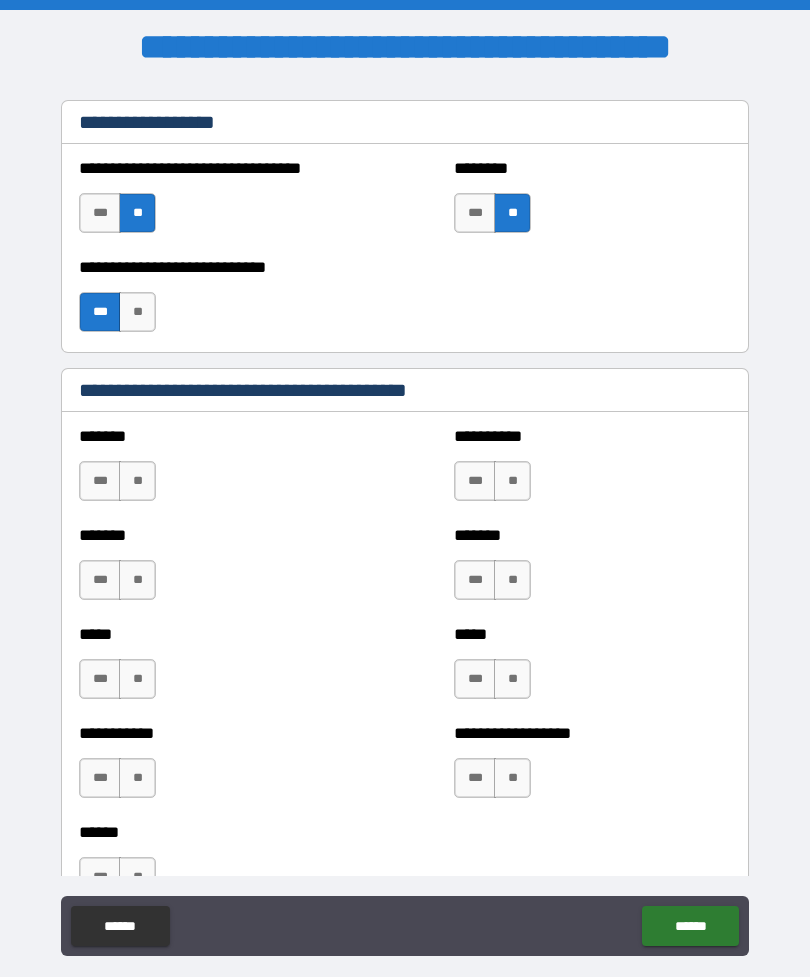 click on "**" at bounding box center [137, 481] 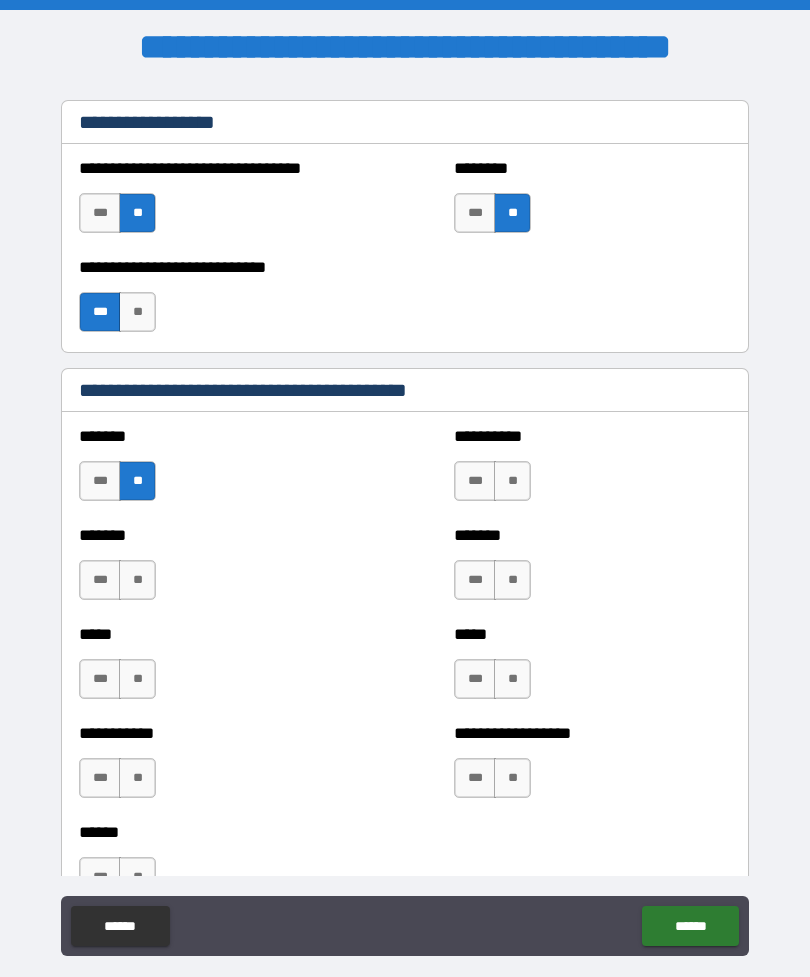 scroll, scrollTop: 1590, scrollLeft: 0, axis: vertical 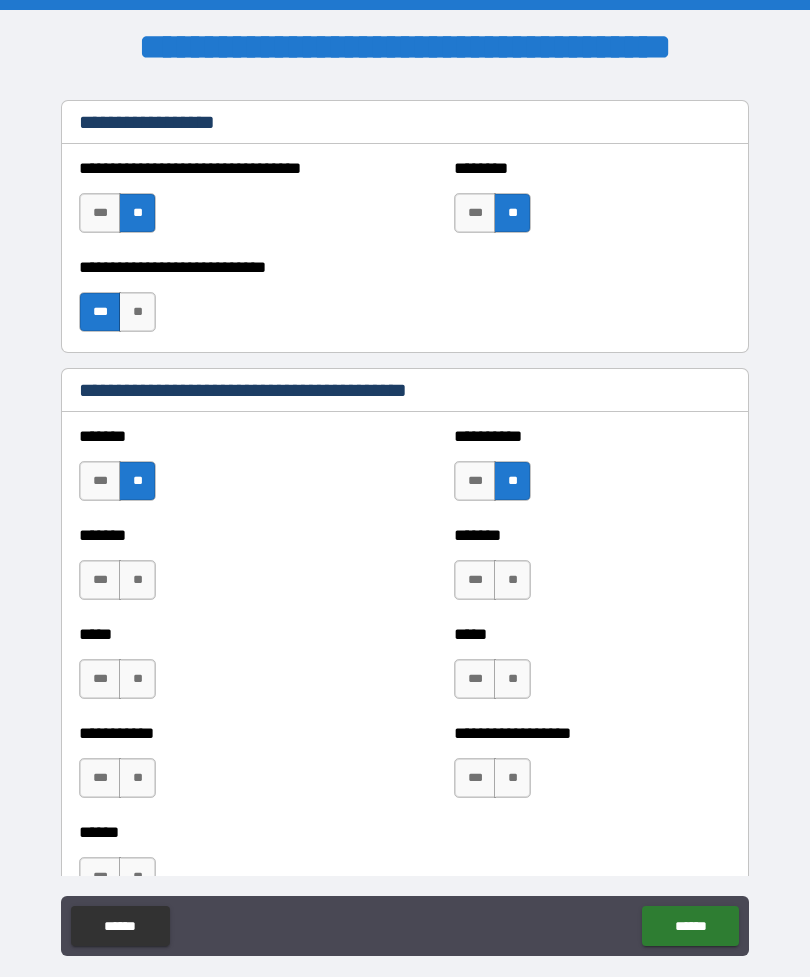 click on "*** **" at bounding box center (120, 585) 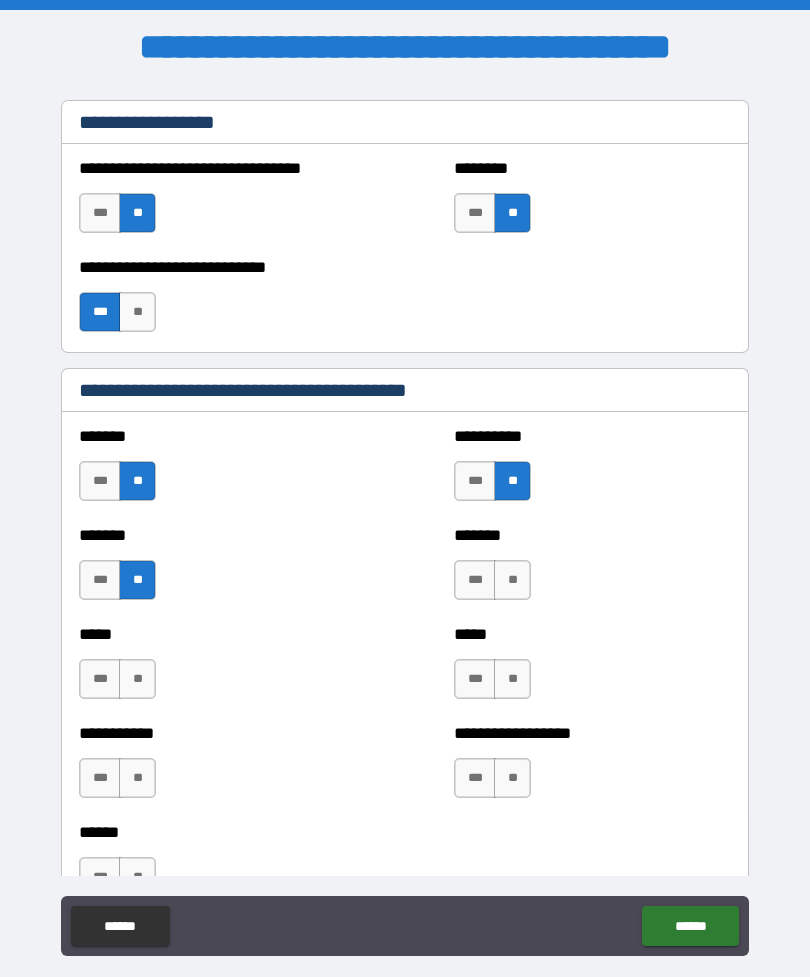 click on "**" at bounding box center (512, 580) 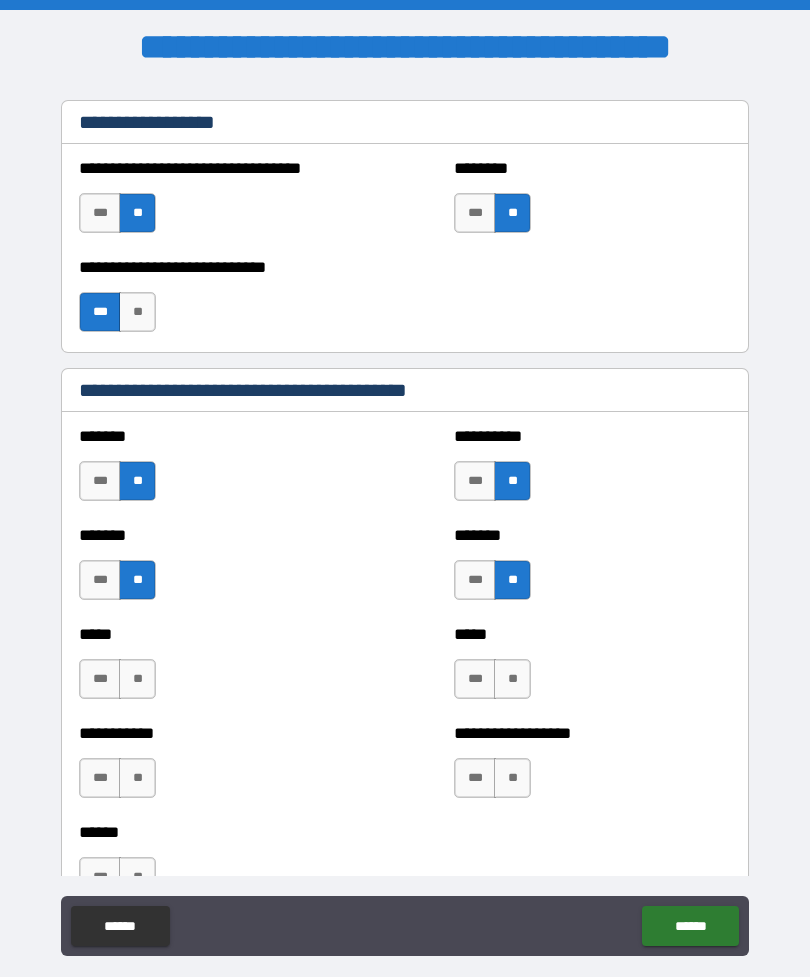 click on "**" at bounding box center [137, 679] 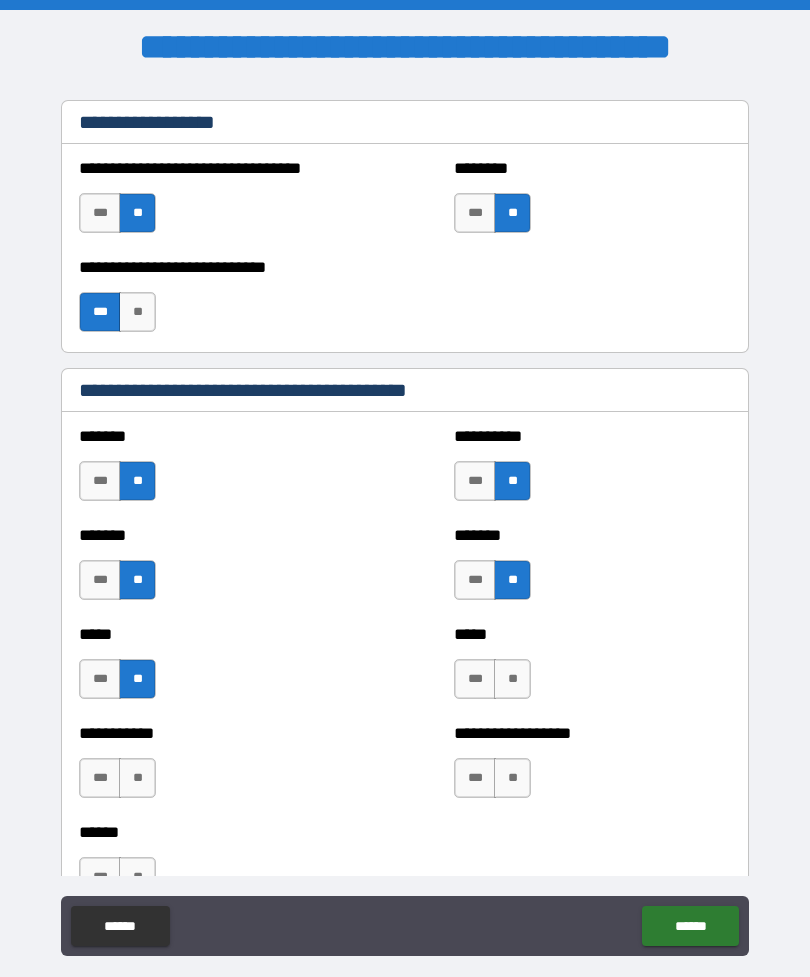 click on "**" at bounding box center [512, 679] 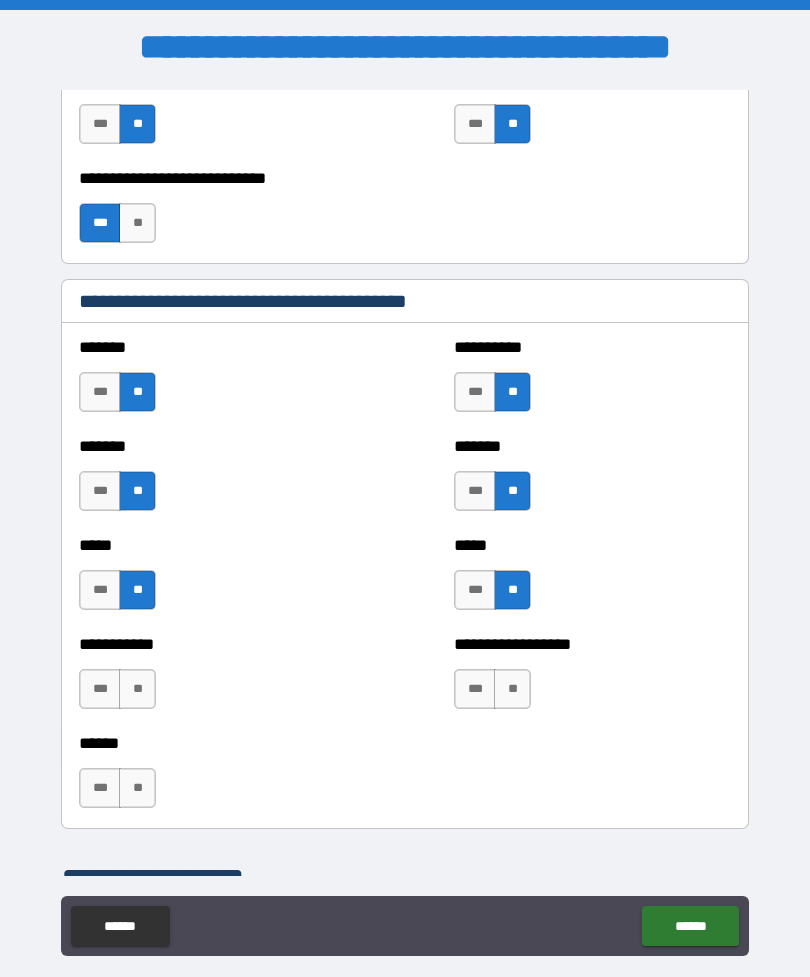 scroll, scrollTop: 1710, scrollLeft: 0, axis: vertical 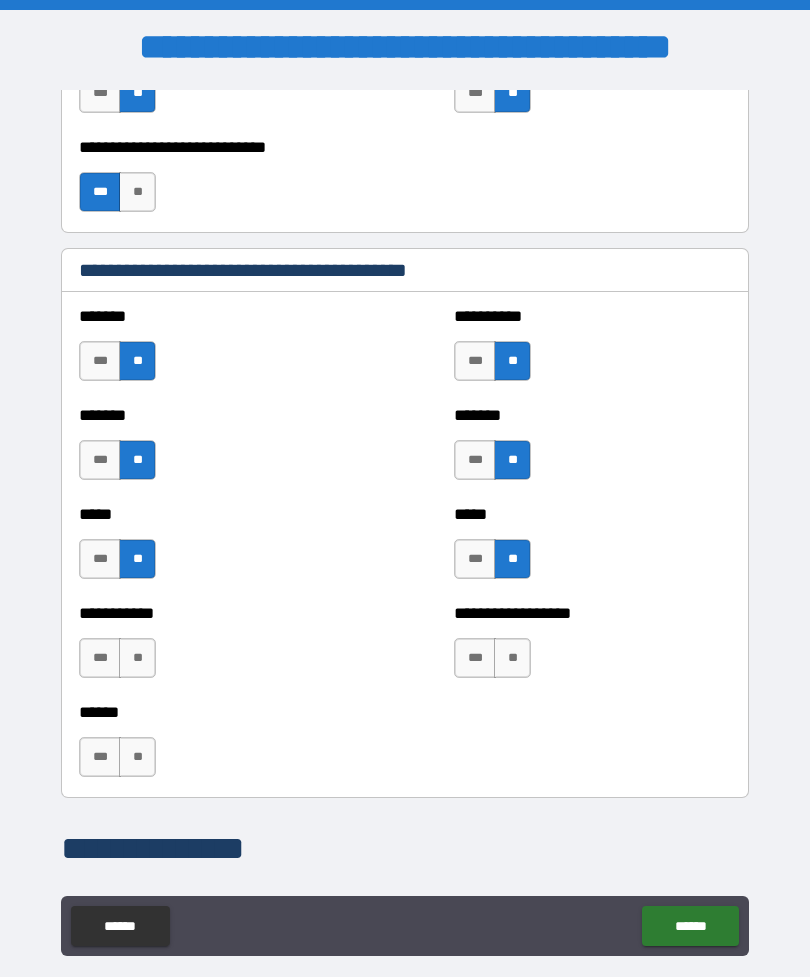 click on "**" at bounding box center (137, 658) 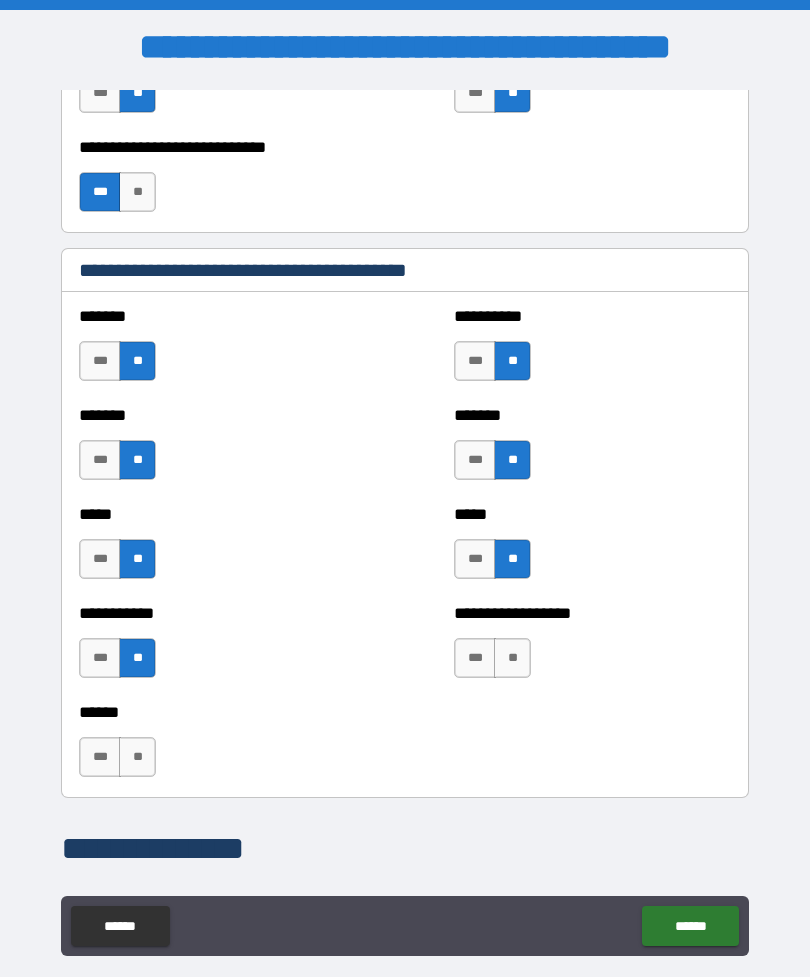 click on "**" at bounding box center (512, 658) 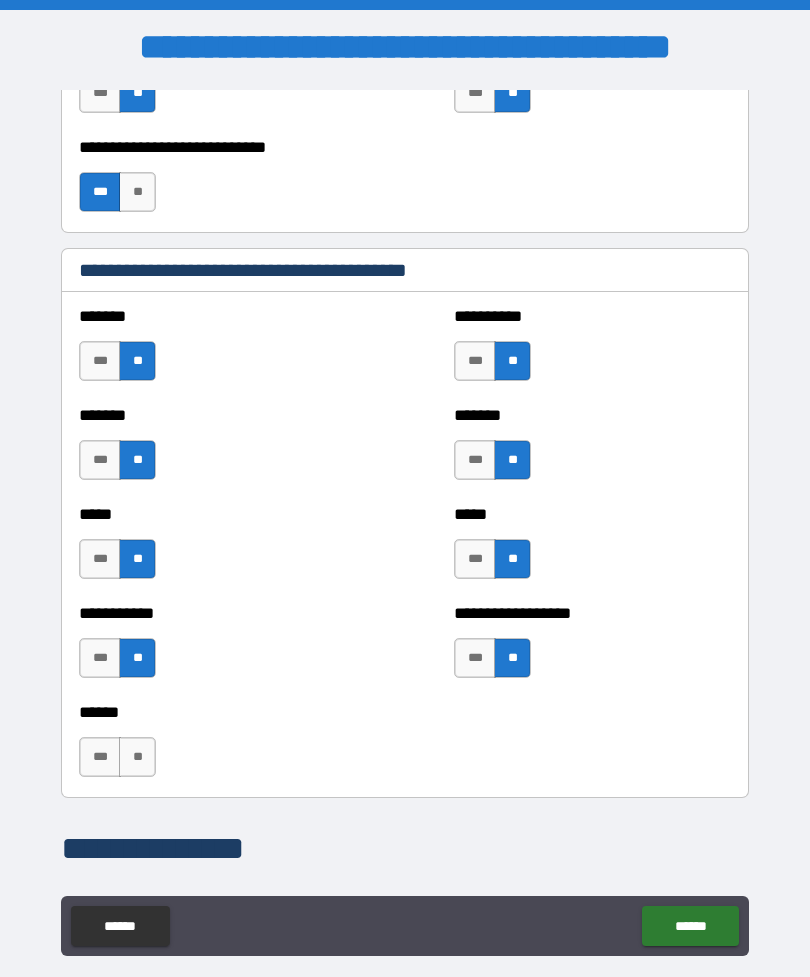 click on "**" at bounding box center (137, 757) 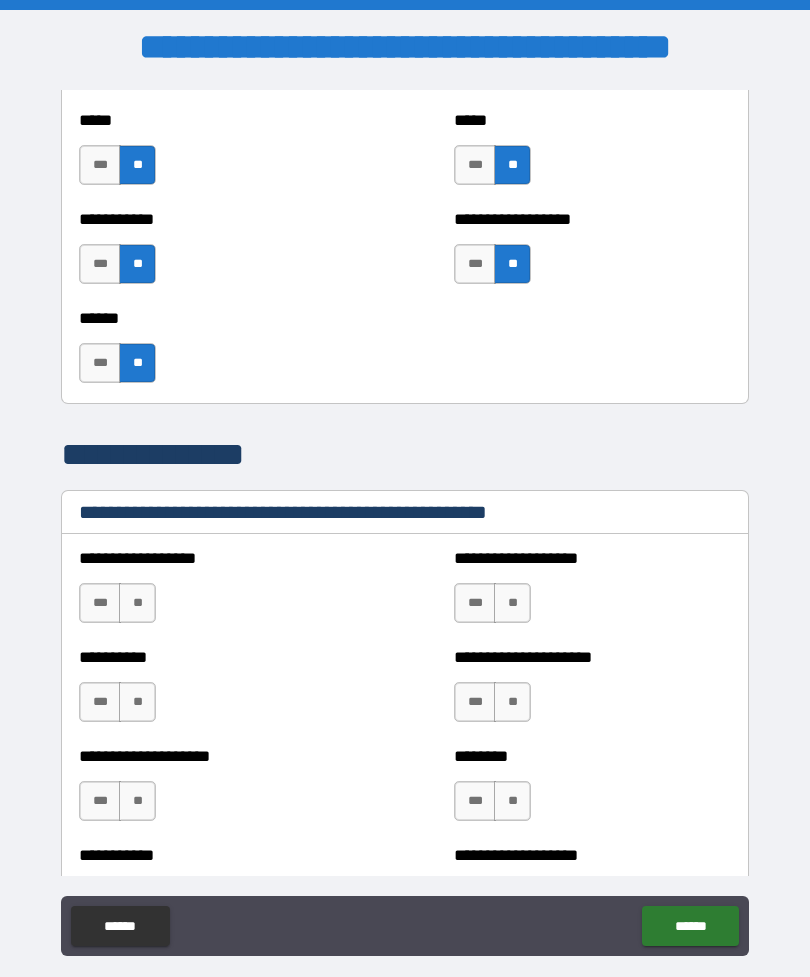 scroll, scrollTop: 2107, scrollLeft: 0, axis: vertical 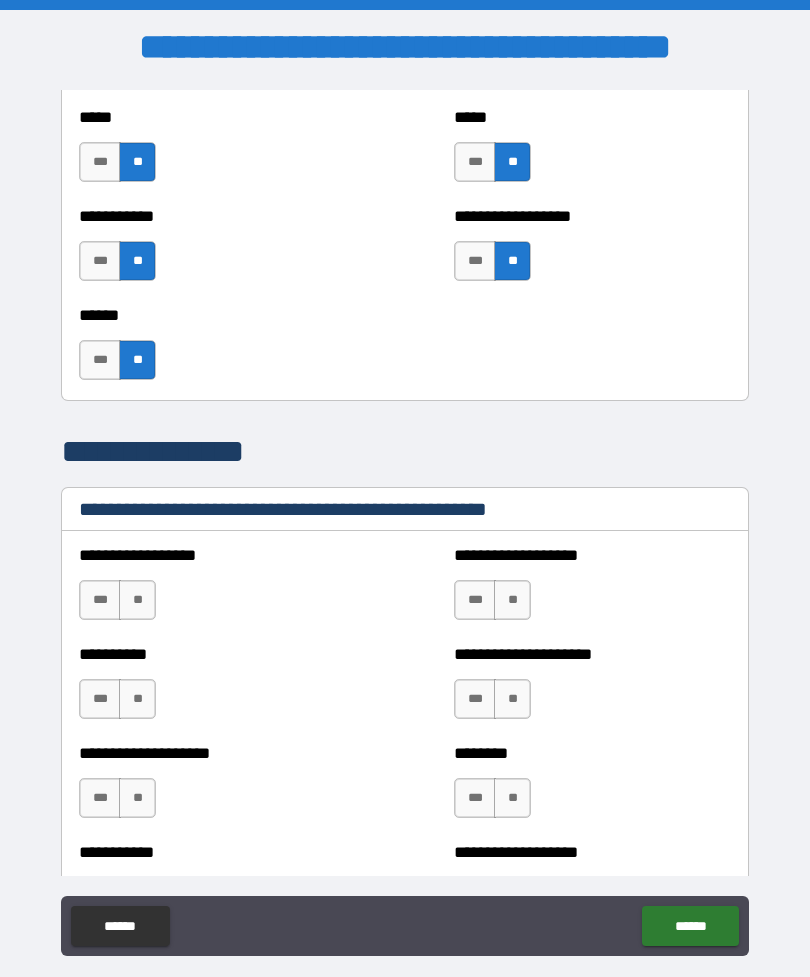 click on "**" at bounding box center [137, 600] 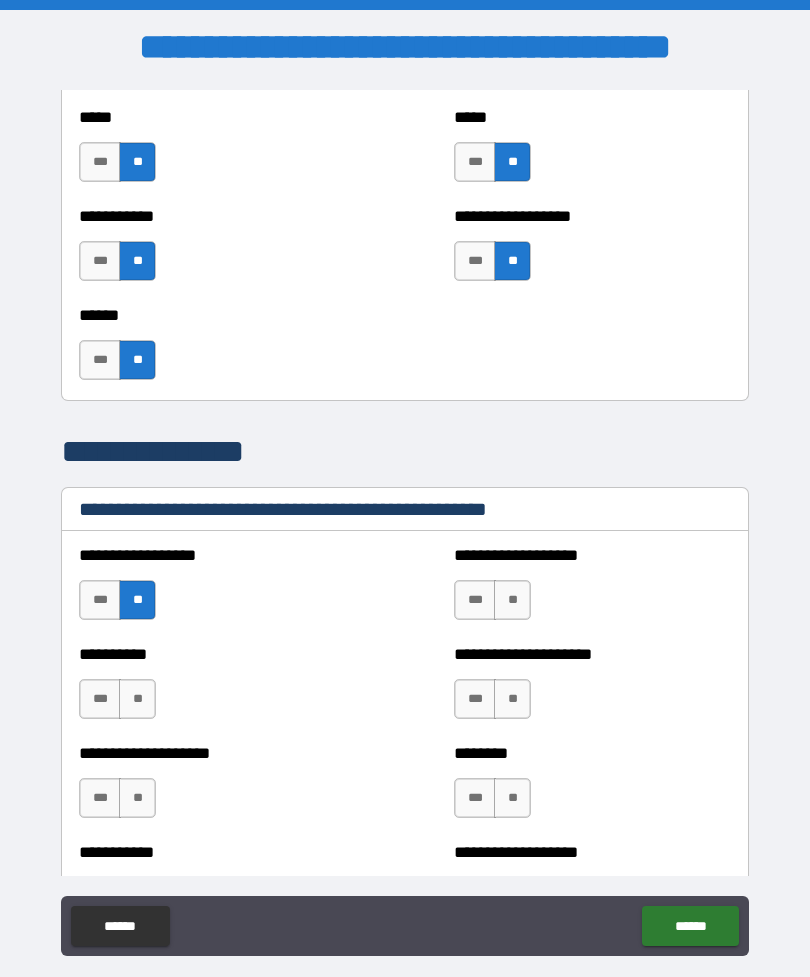 click on "**" at bounding box center [512, 600] 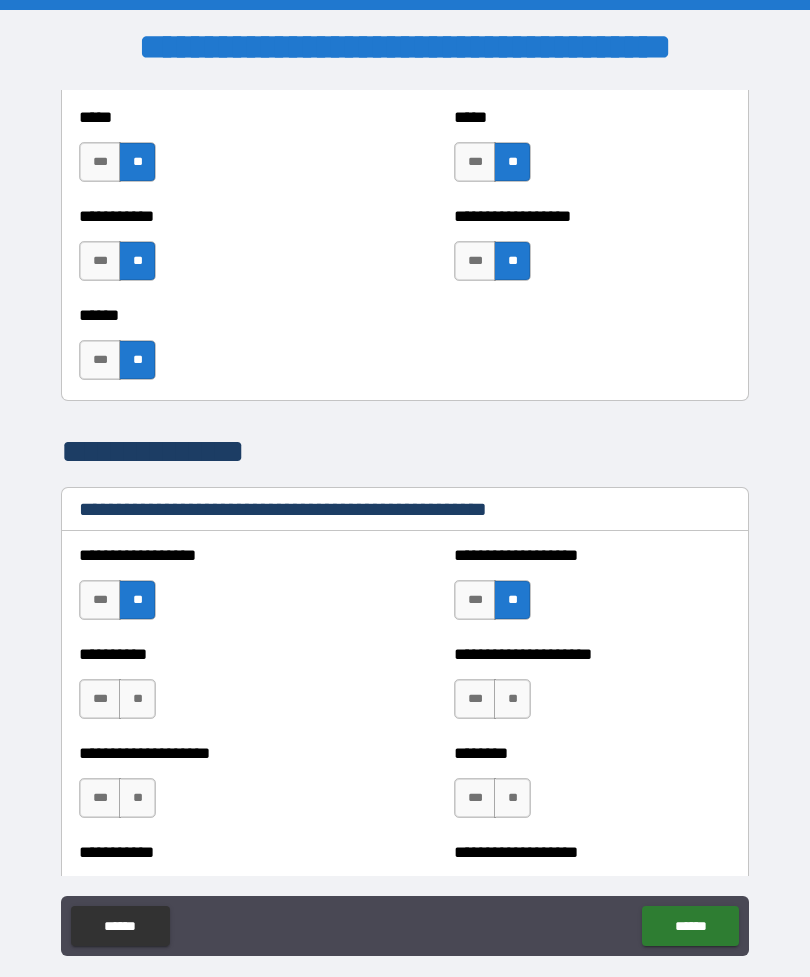 click on "**" at bounding box center [512, 699] 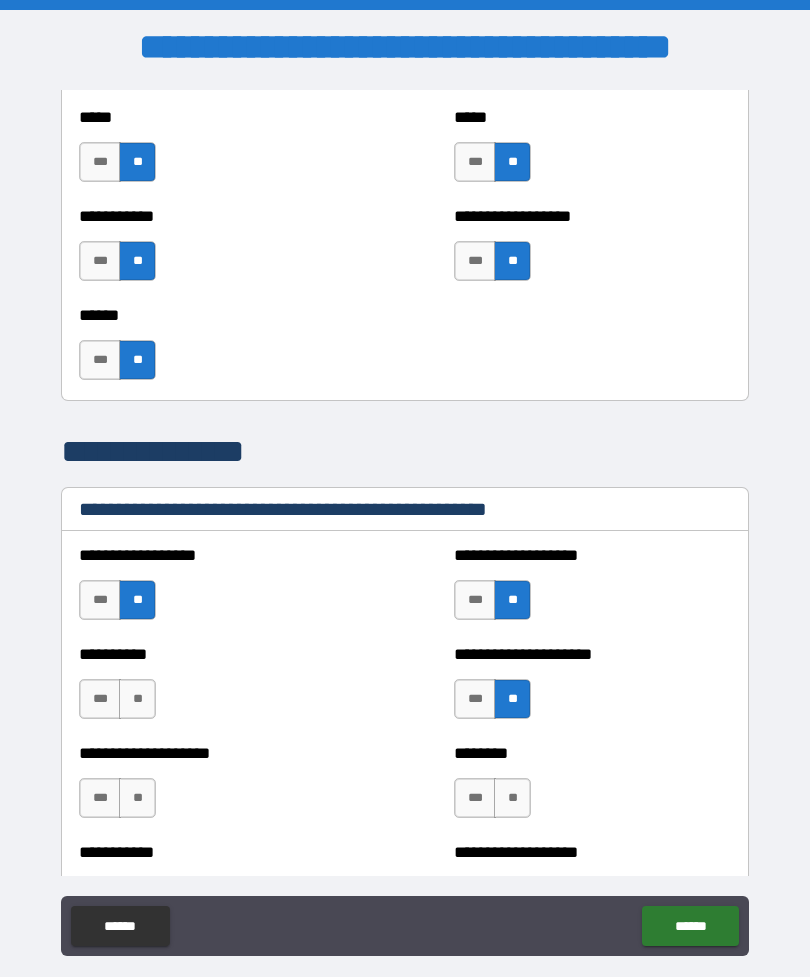 click on "**" at bounding box center (137, 699) 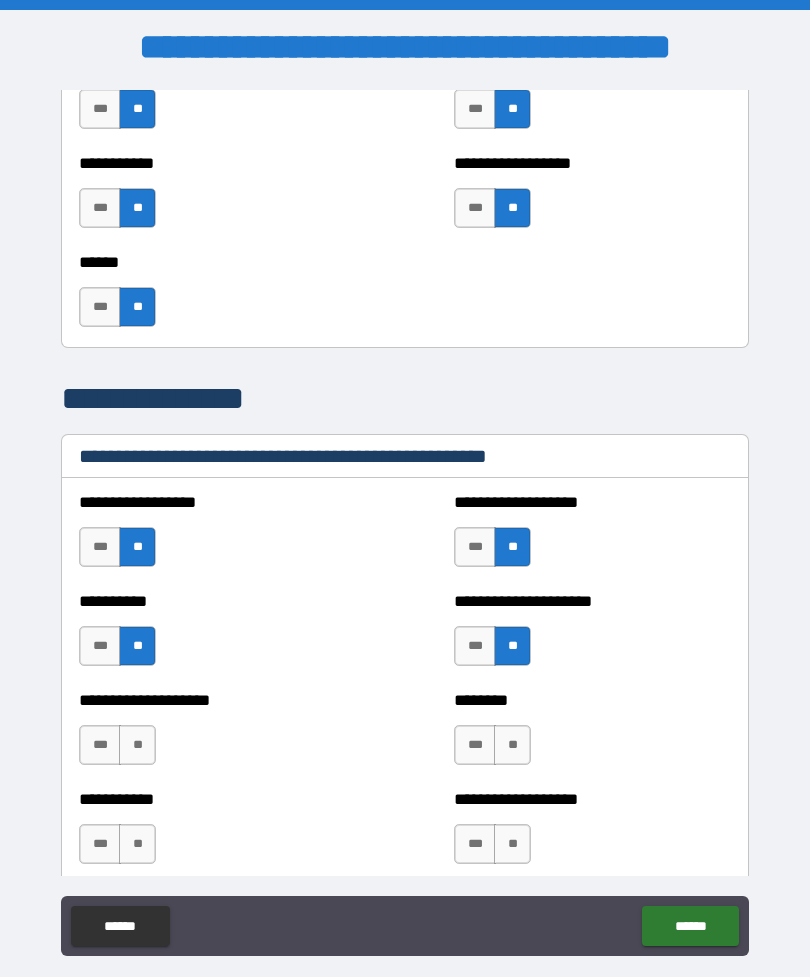 scroll, scrollTop: 2230, scrollLeft: 0, axis: vertical 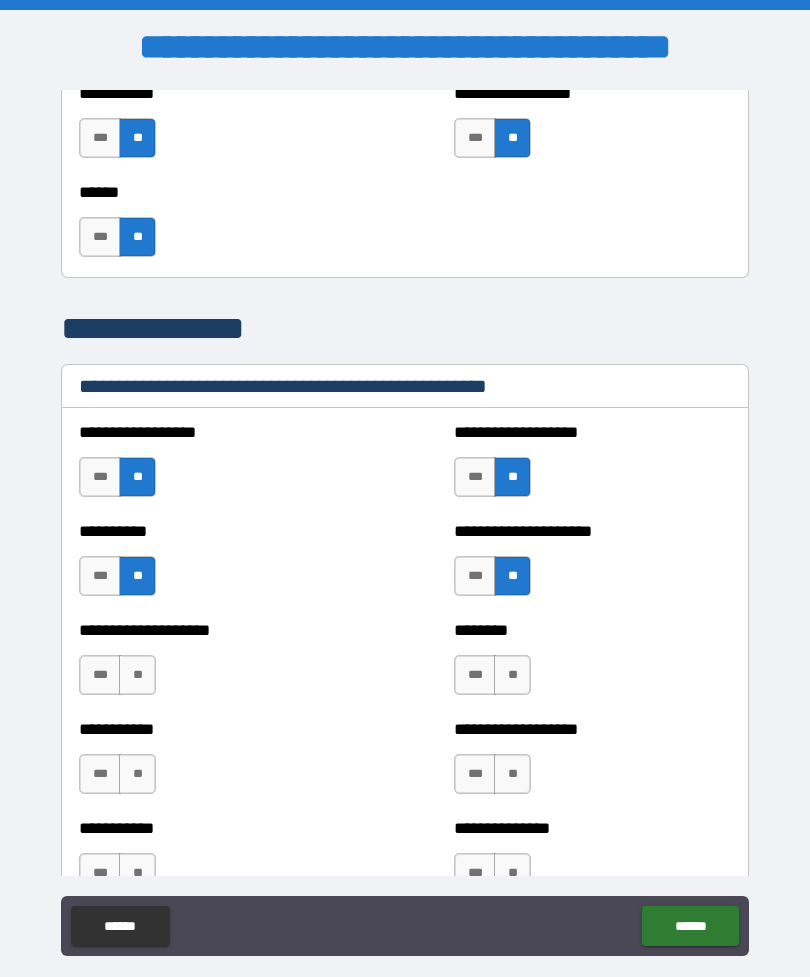 click on "*** **" at bounding box center (120, 680) 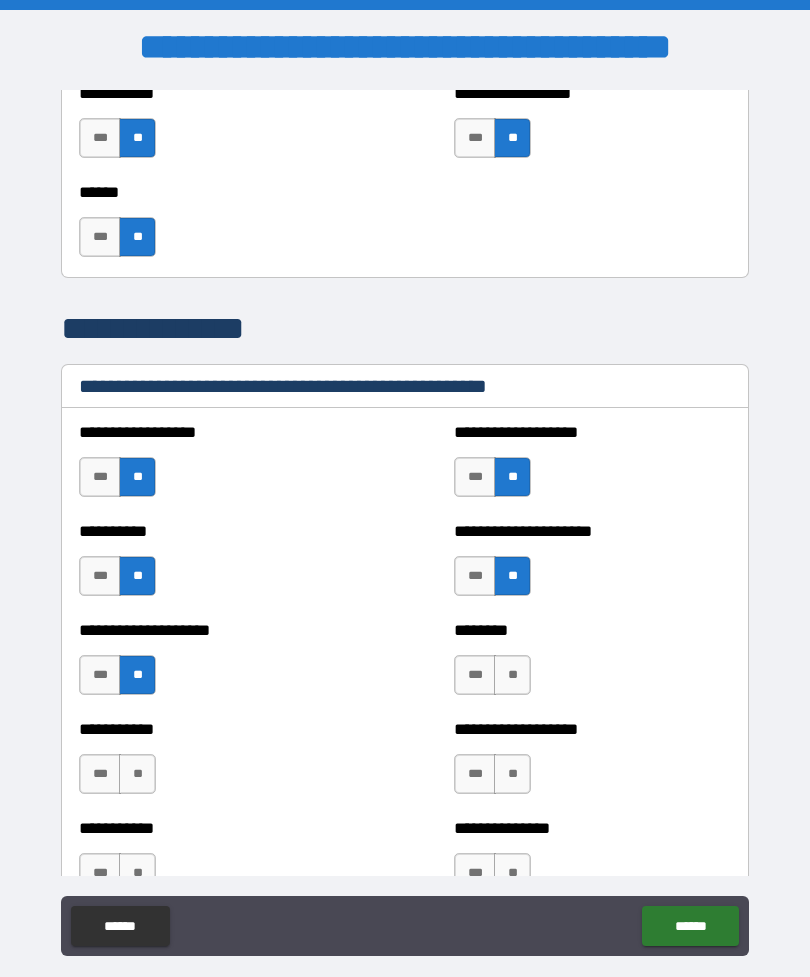 click on "**" at bounding box center (512, 675) 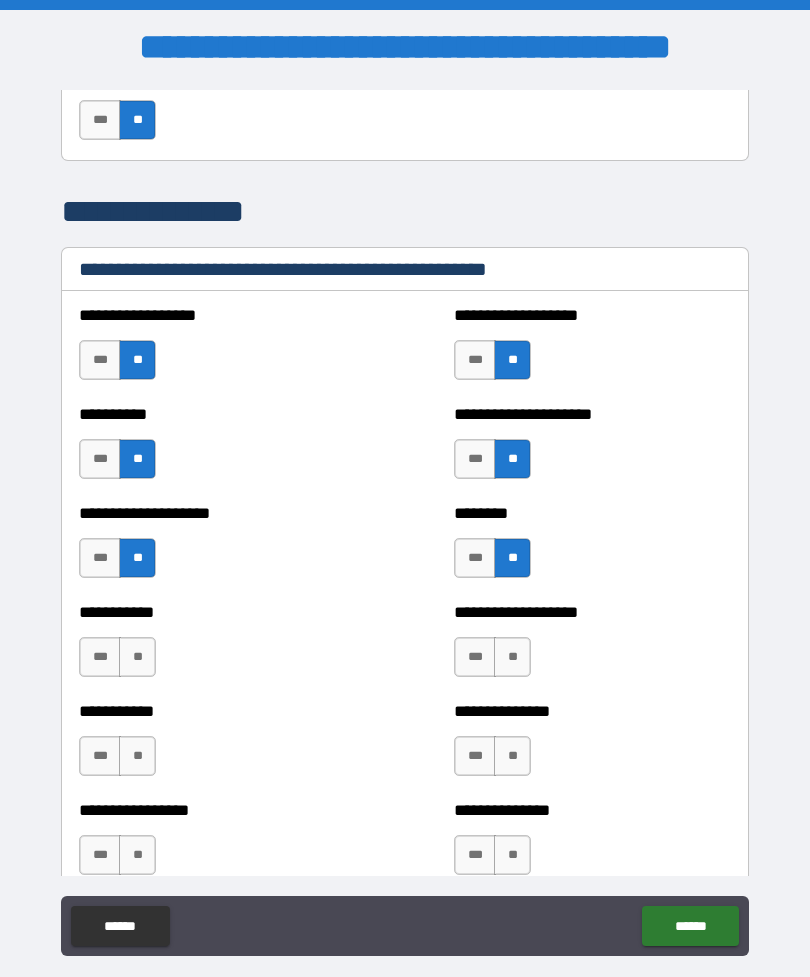scroll, scrollTop: 2348, scrollLeft: 0, axis: vertical 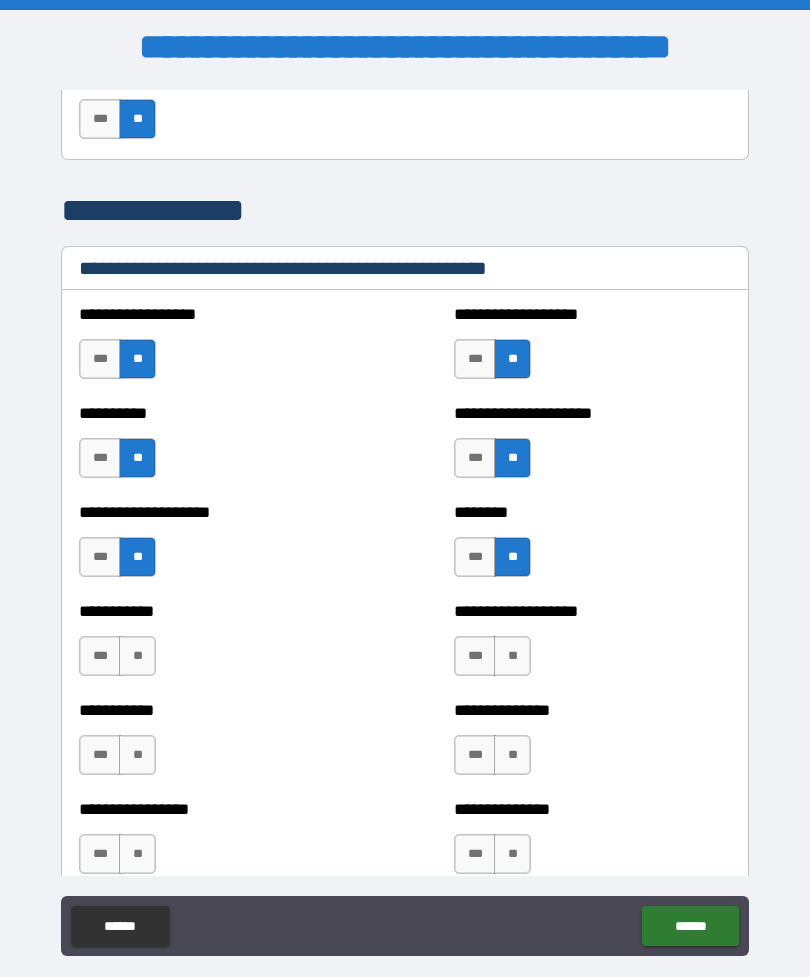 click on "**" at bounding box center [137, 656] 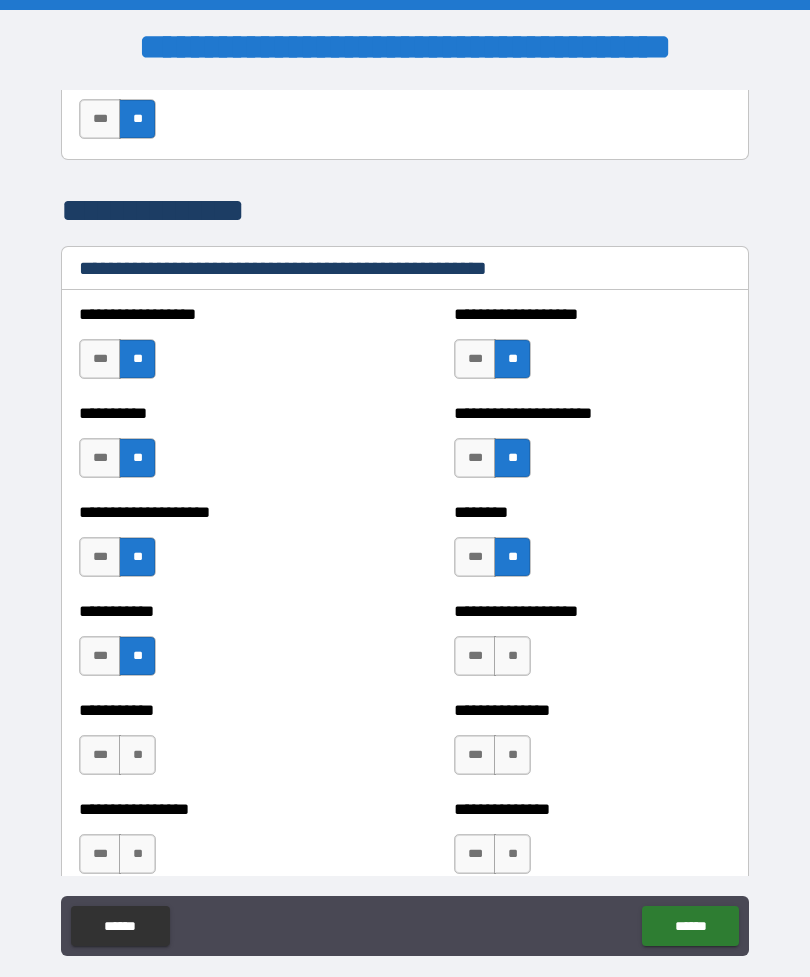 click on "**" at bounding box center (512, 656) 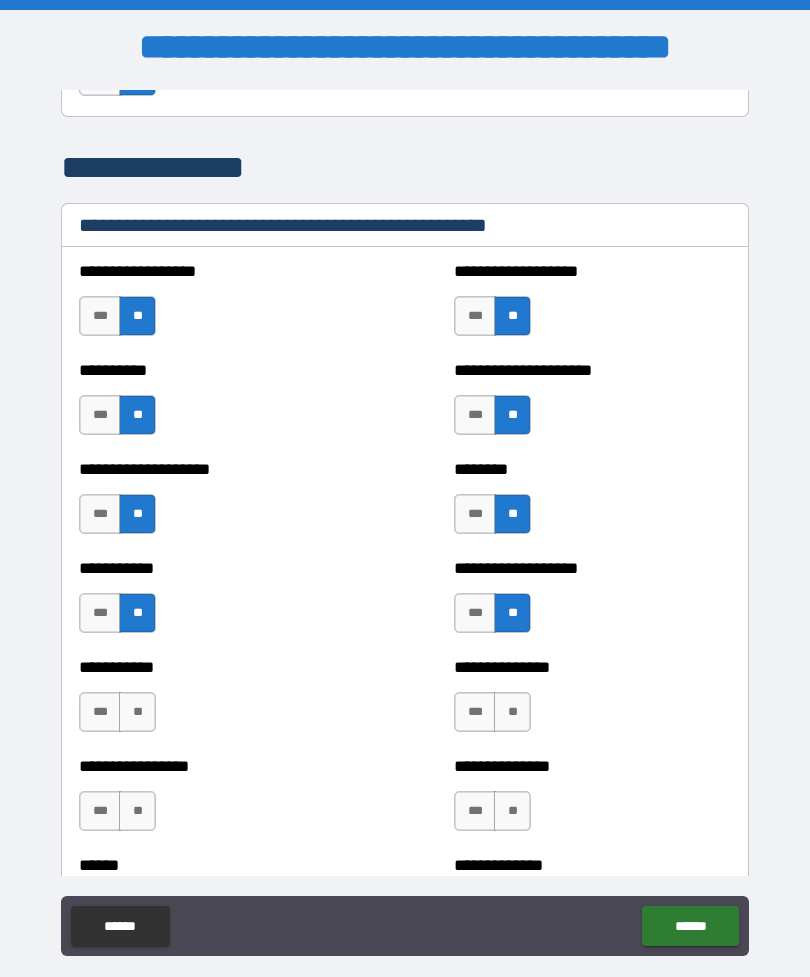 scroll, scrollTop: 2429, scrollLeft: 0, axis: vertical 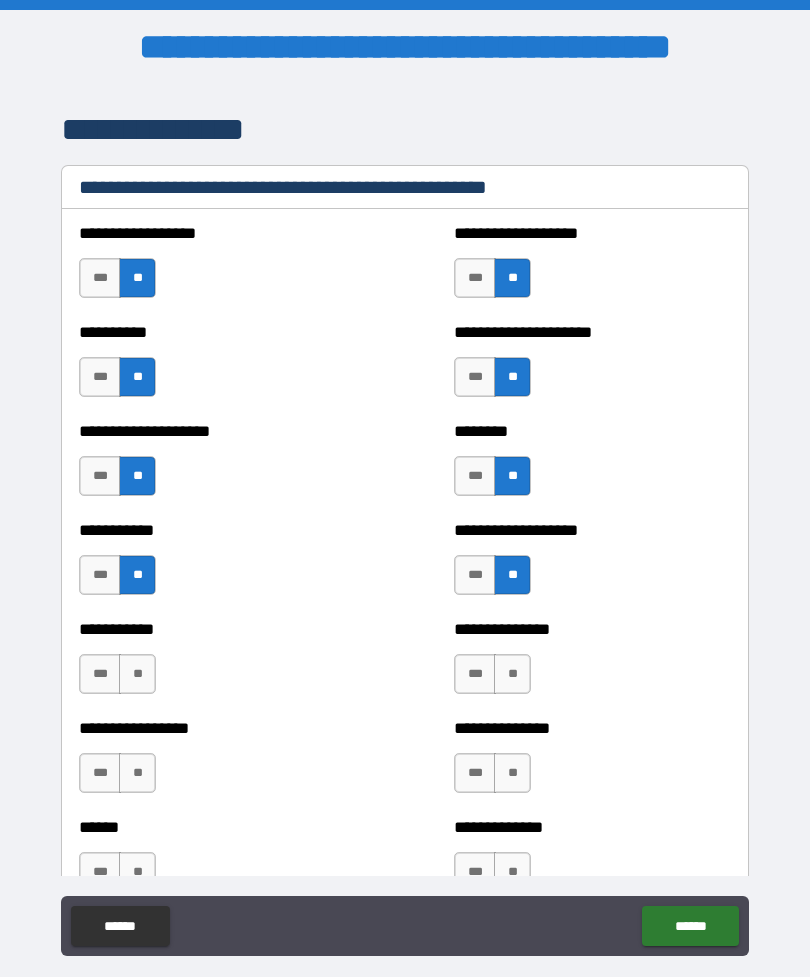 click on "**" at bounding box center (137, 674) 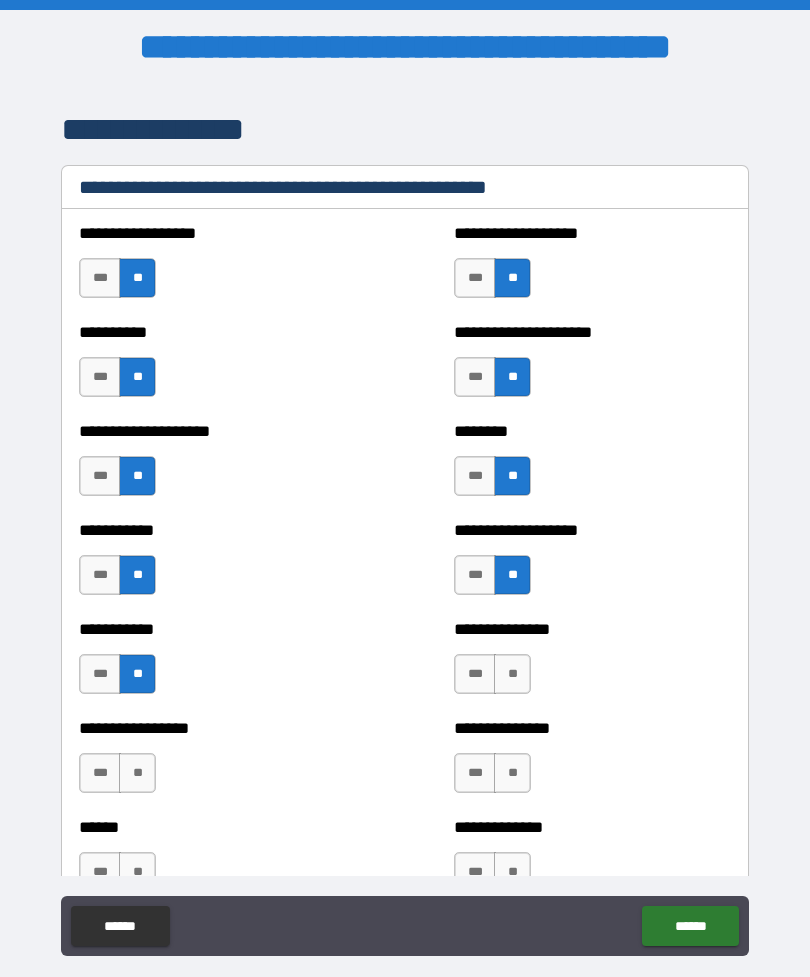 click on "**" at bounding box center [512, 674] 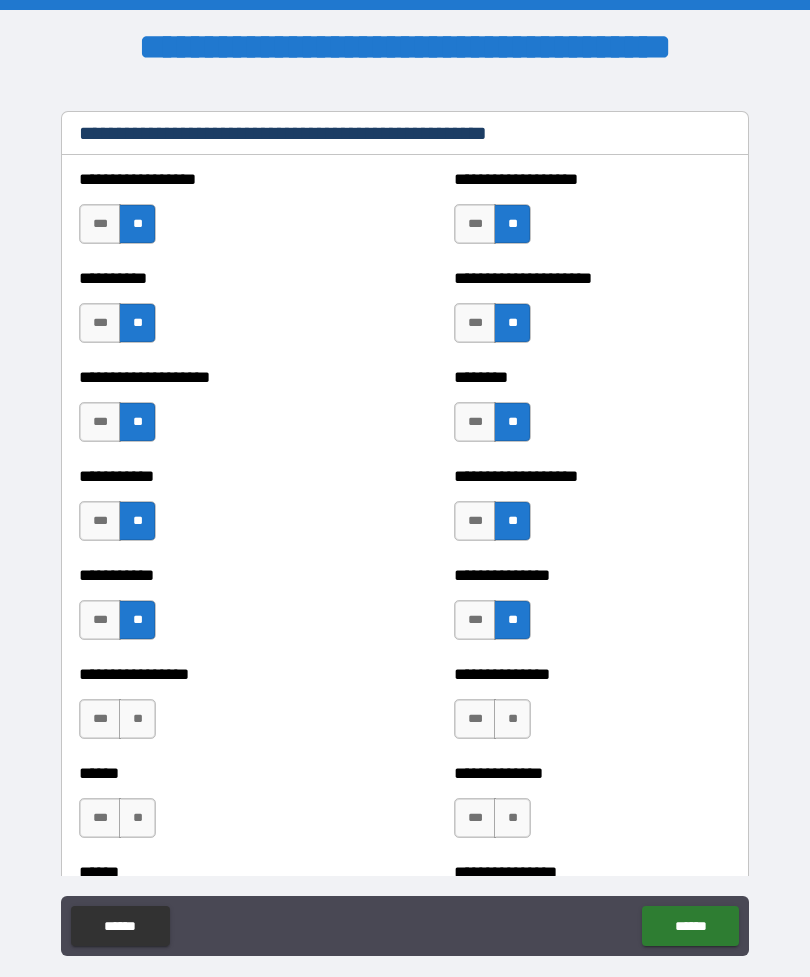 scroll, scrollTop: 2523, scrollLeft: 0, axis: vertical 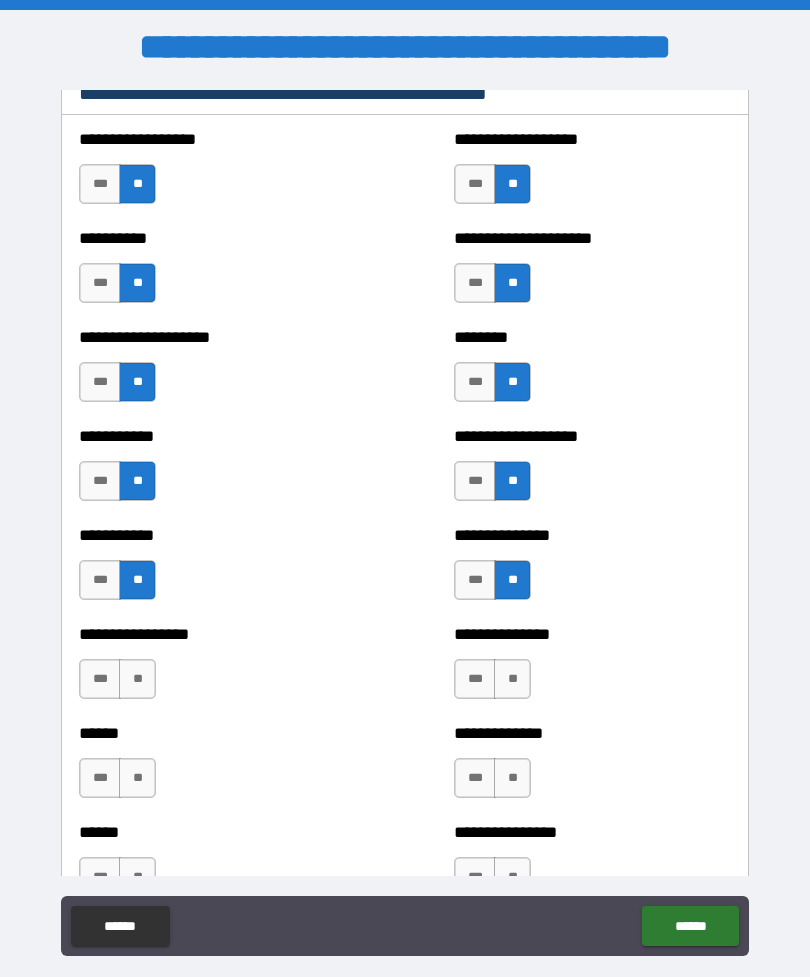 click on "**" at bounding box center [137, 679] 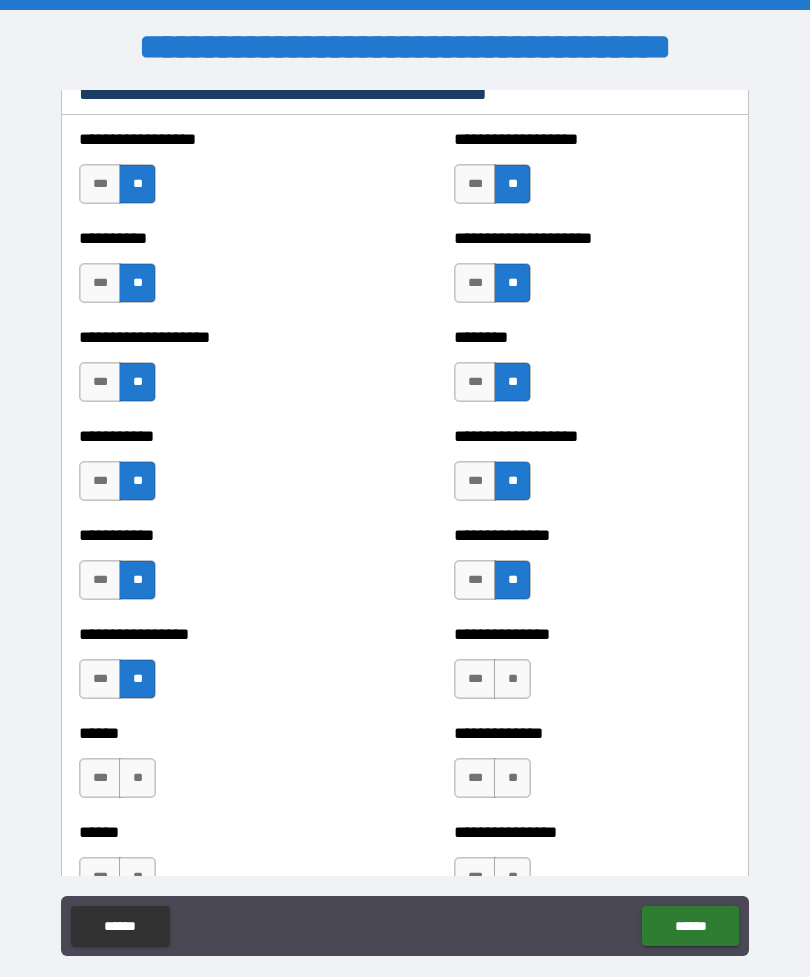 click on "**" at bounding box center [512, 679] 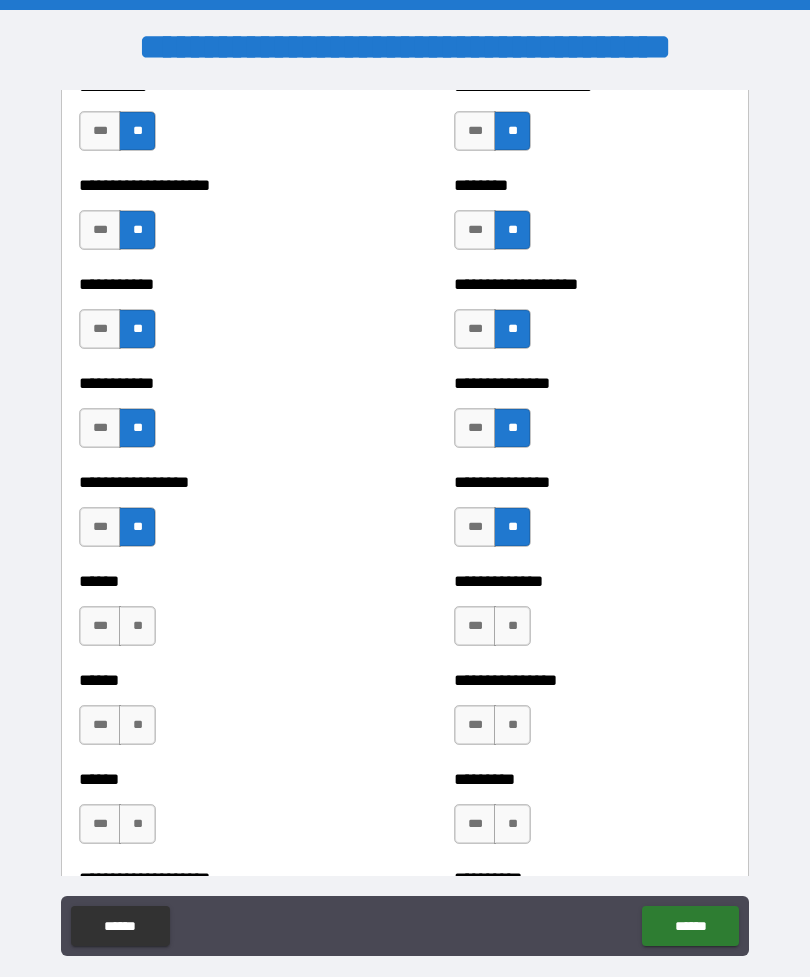 scroll, scrollTop: 2686, scrollLeft: 0, axis: vertical 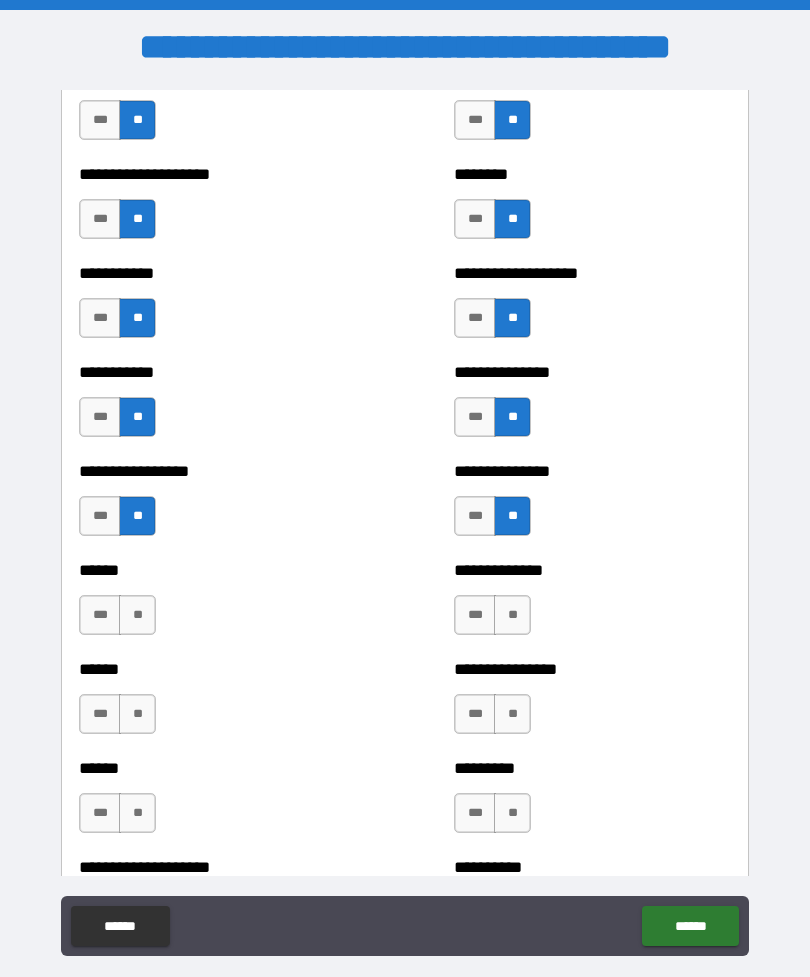 click on "**" at bounding box center [137, 615] 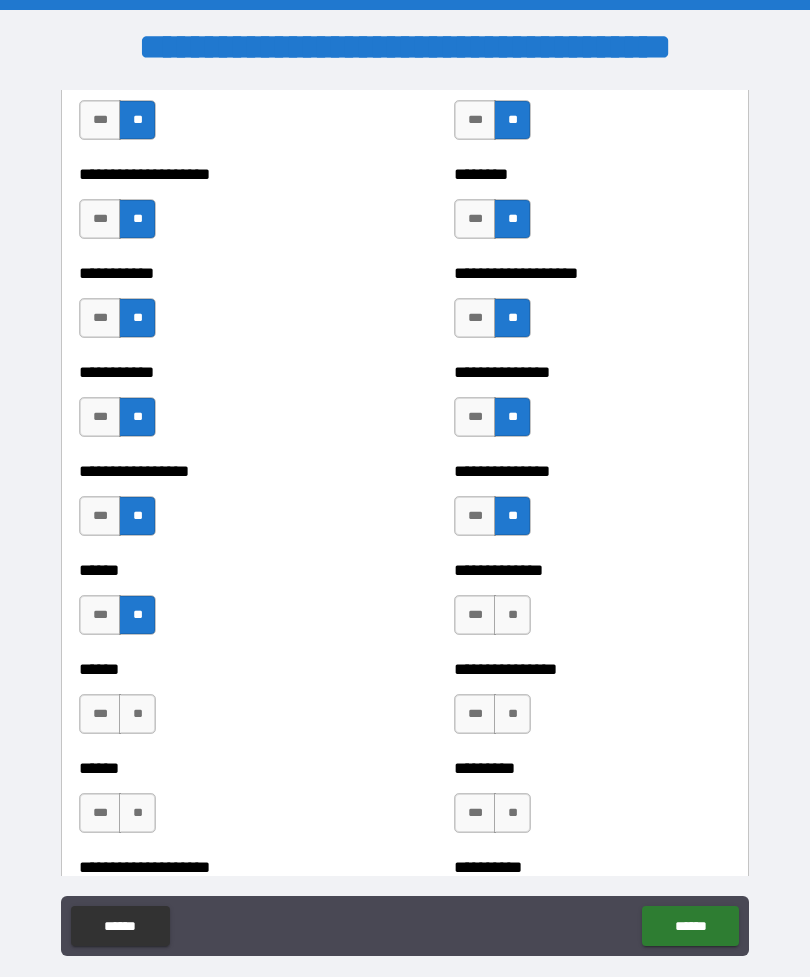 click on "**" at bounding box center [512, 615] 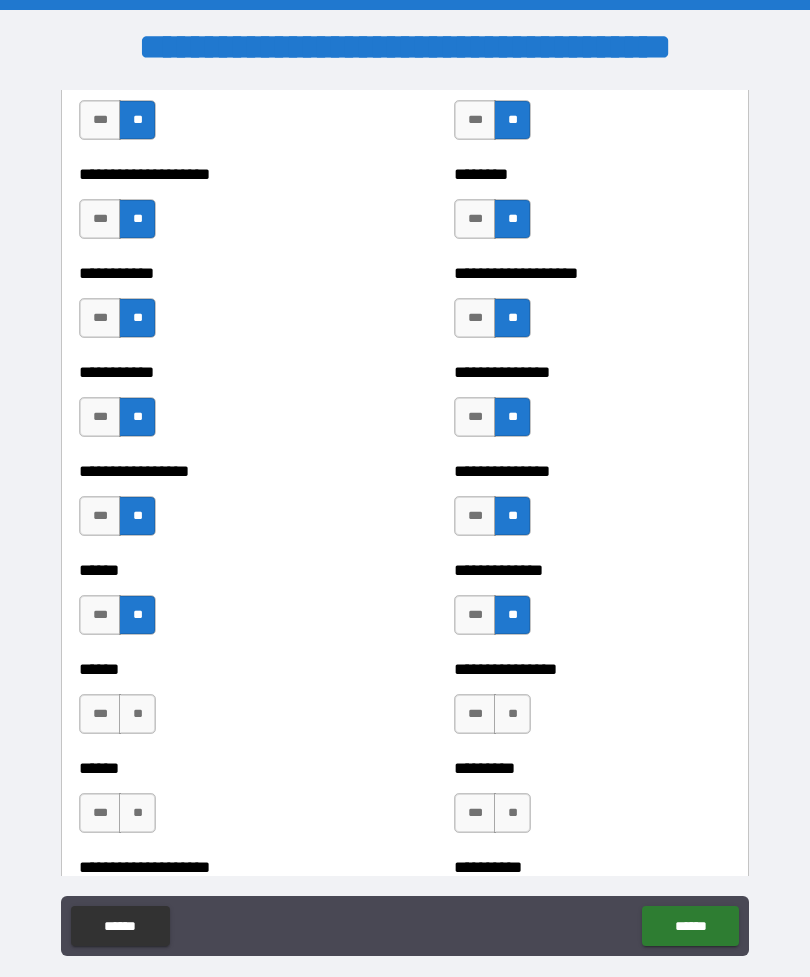 click on "**" at bounding box center [137, 714] 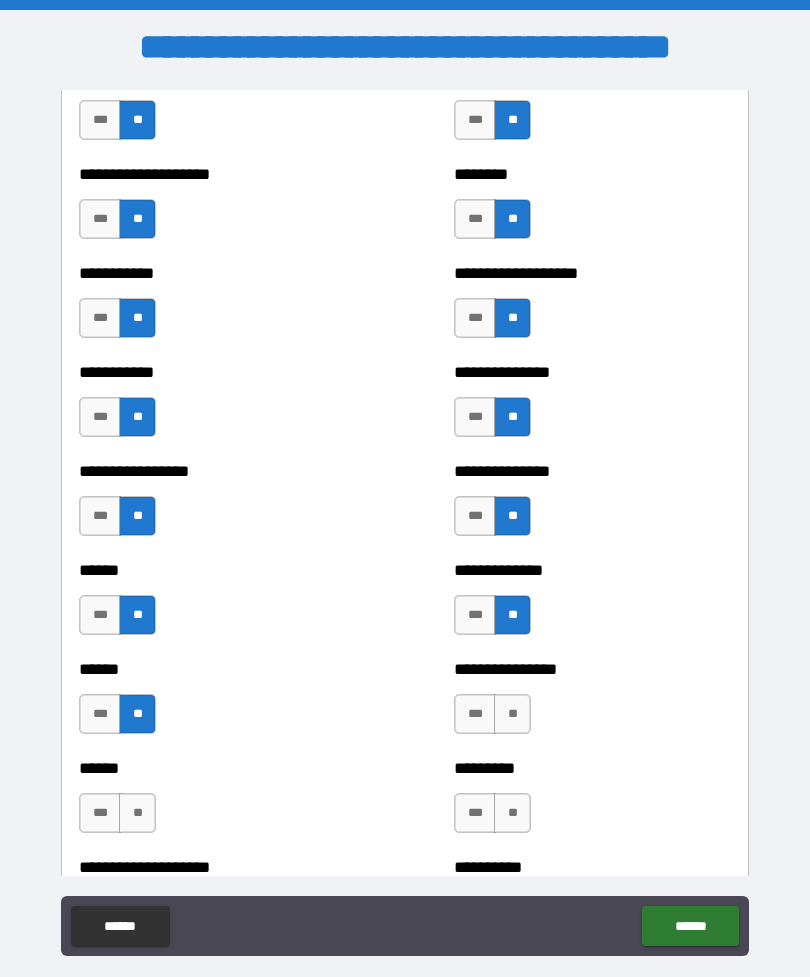 click on "**" at bounding box center (512, 714) 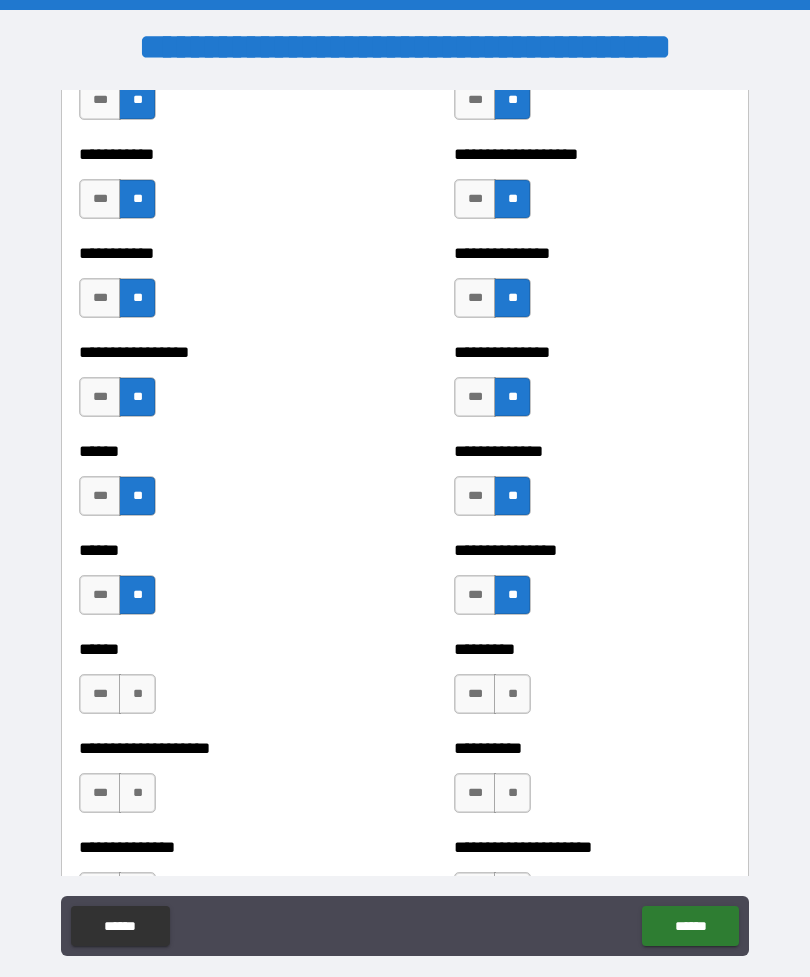 scroll, scrollTop: 2809, scrollLeft: 0, axis: vertical 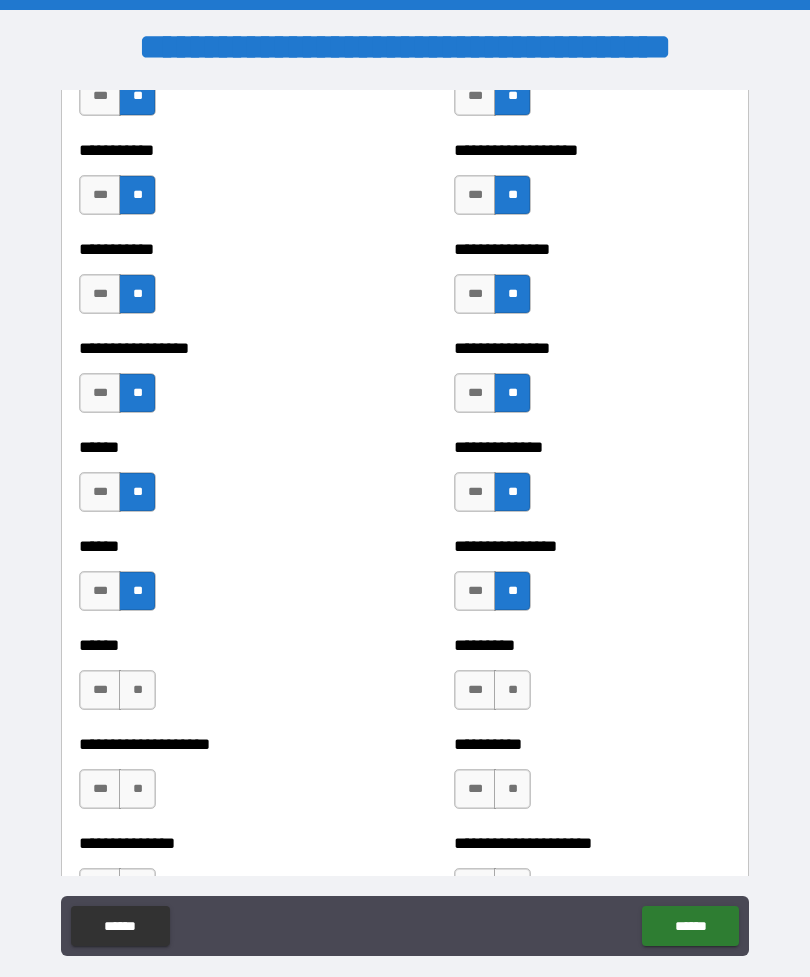 click on "**" at bounding box center (137, 690) 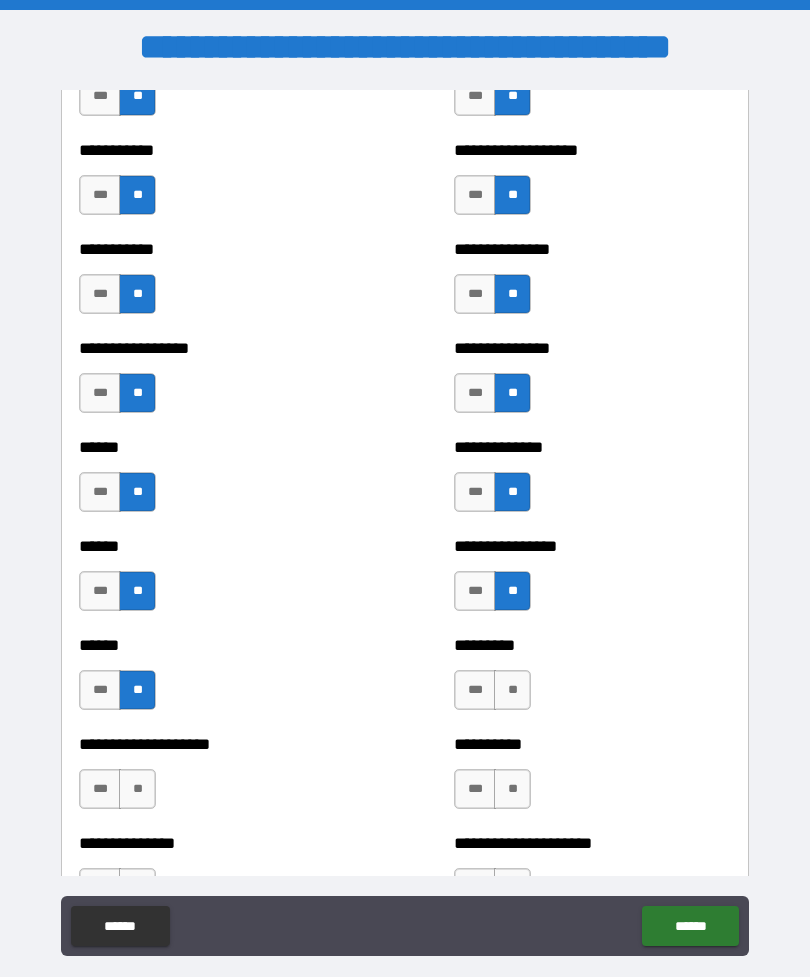 click on "**" at bounding box center [512, 690] 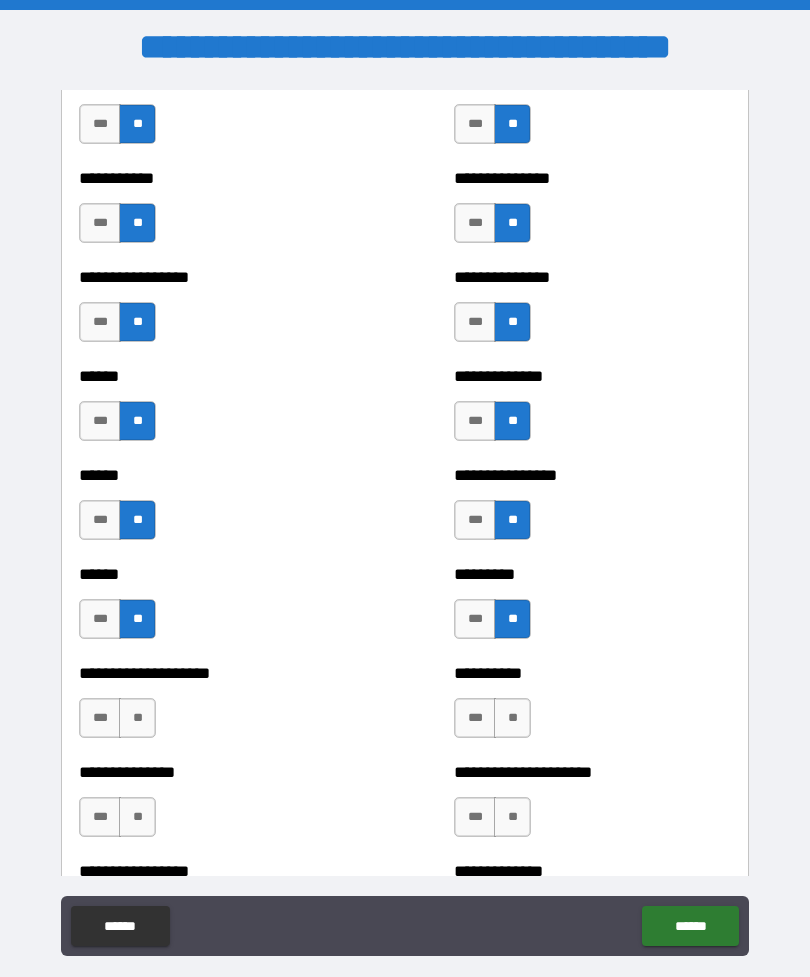 scroll, scrollTop: 2885, scrollLeft: 0, axis: vertical 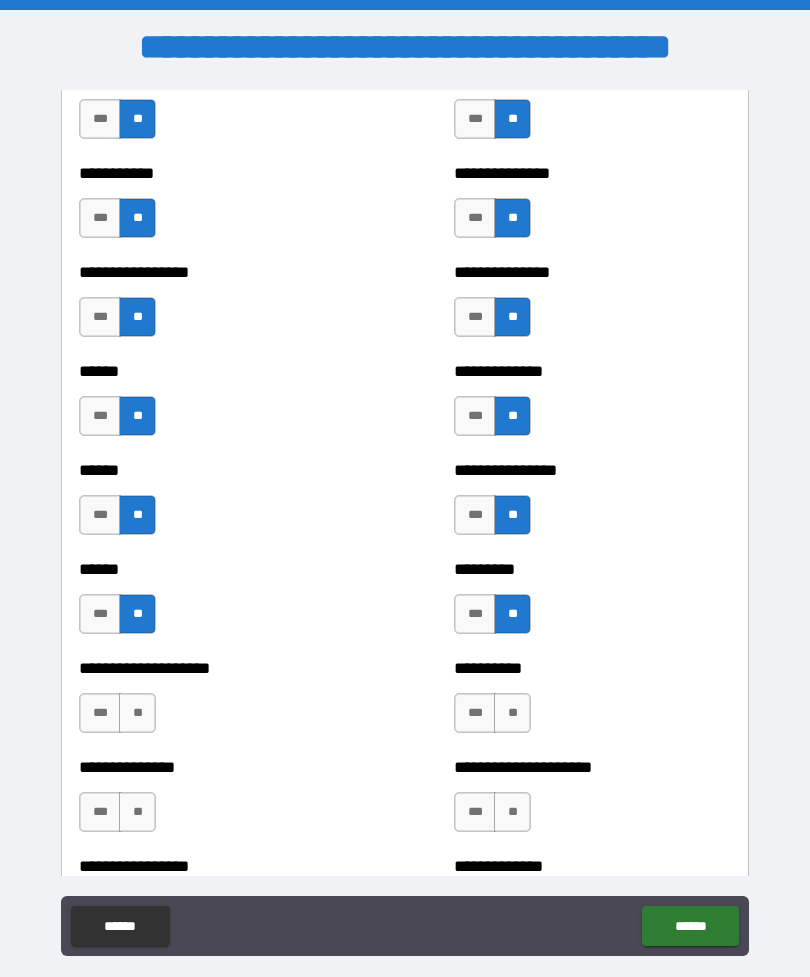 click on "**" at bounding box center [137, 713] 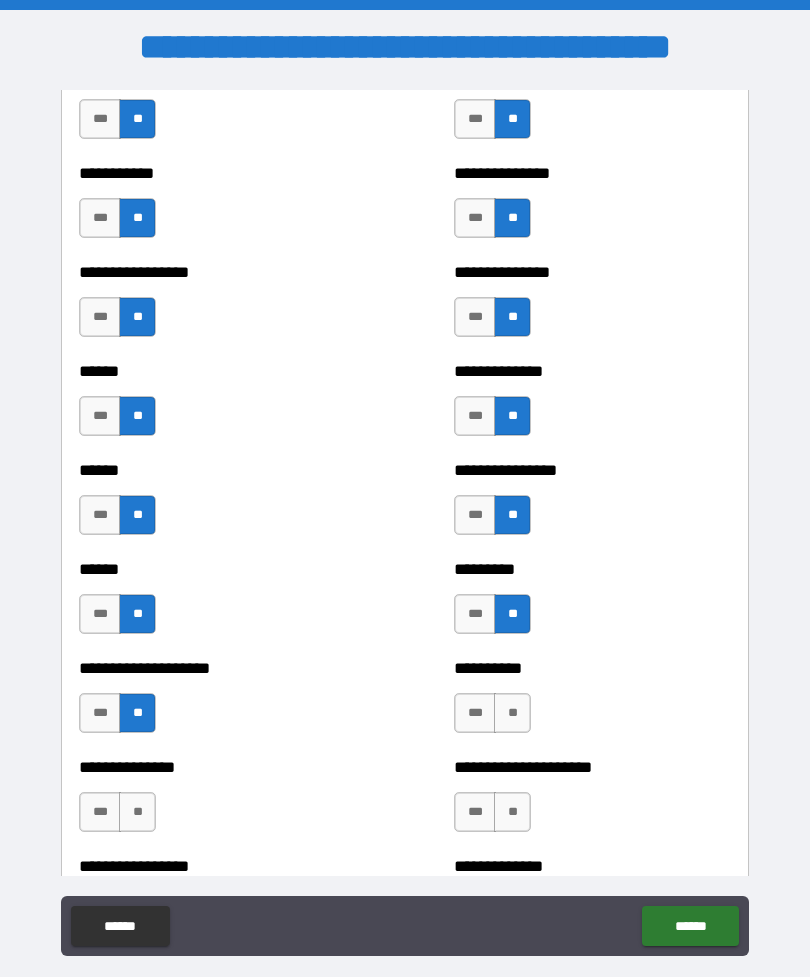 click on "**" at bounding box center [512, 713] 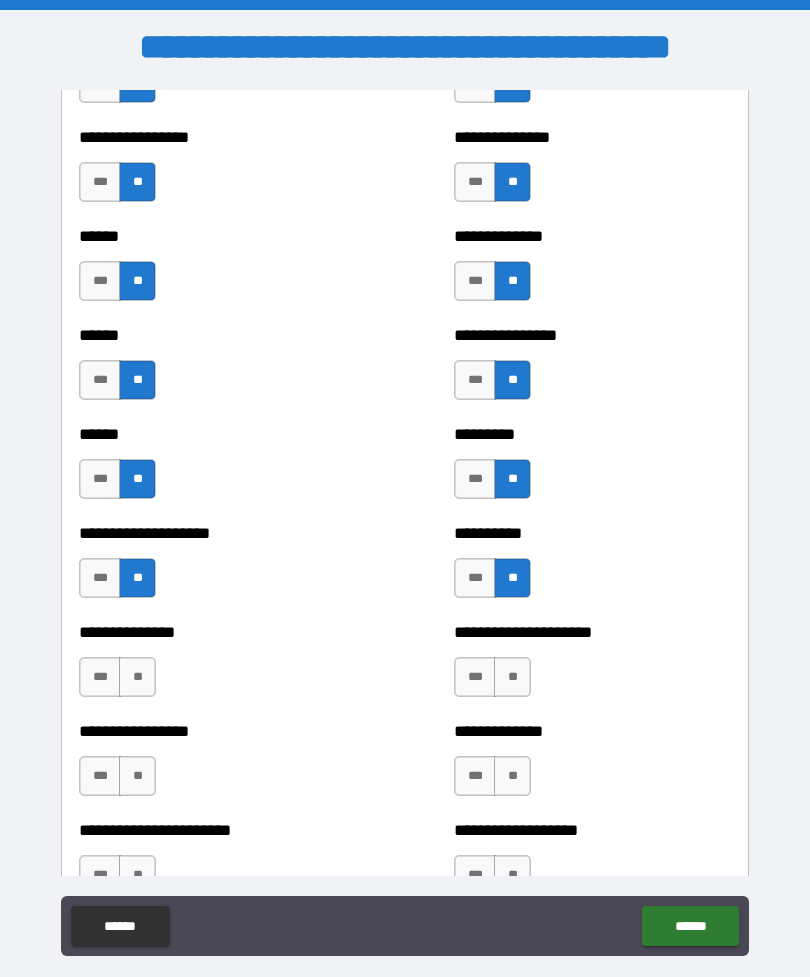 scroll, scrollTop: 3025, scrollLeft: 0, axis: vertical 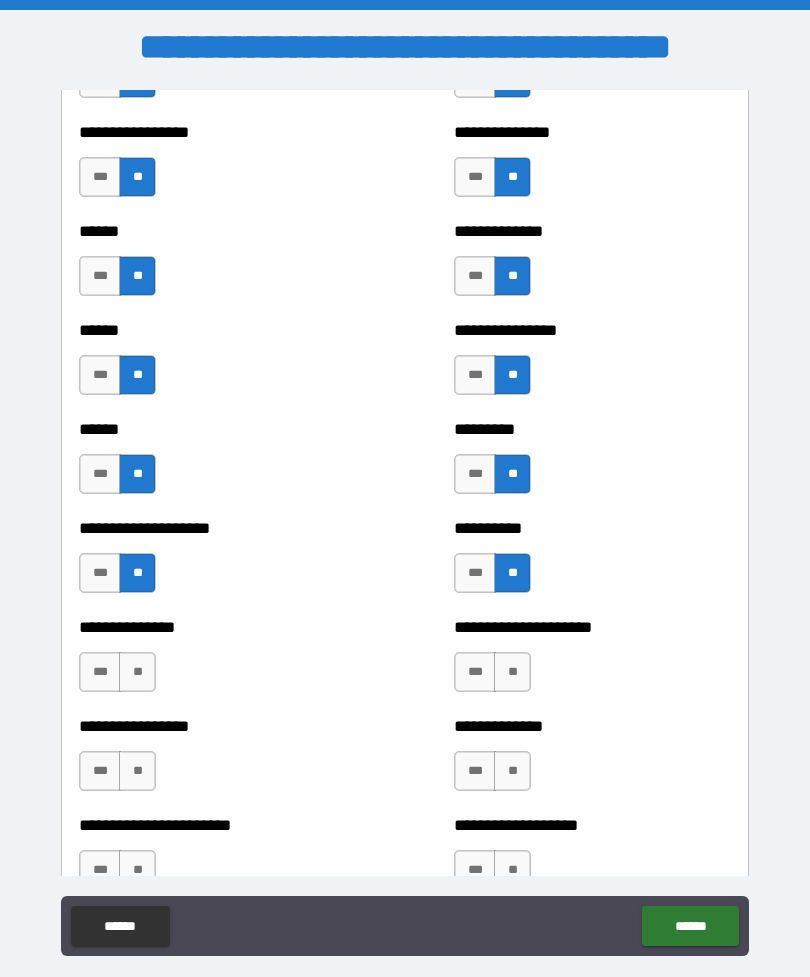 click on "**" at bounding box center [137, 672] 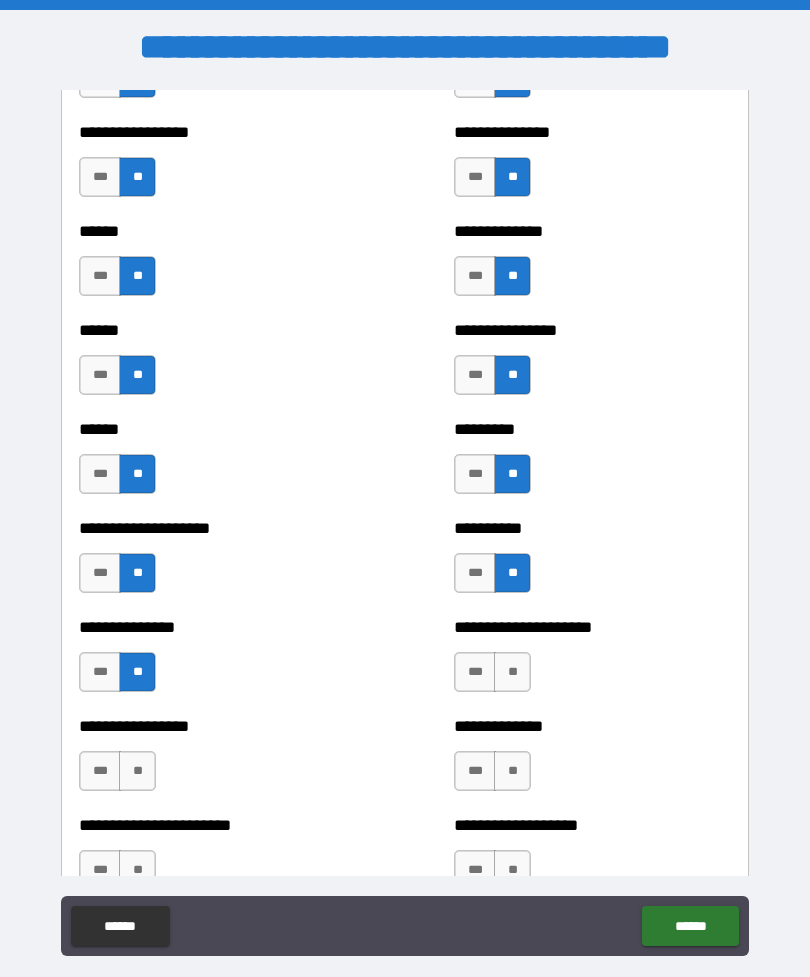 click on "**" at bounding box center [512, 672] 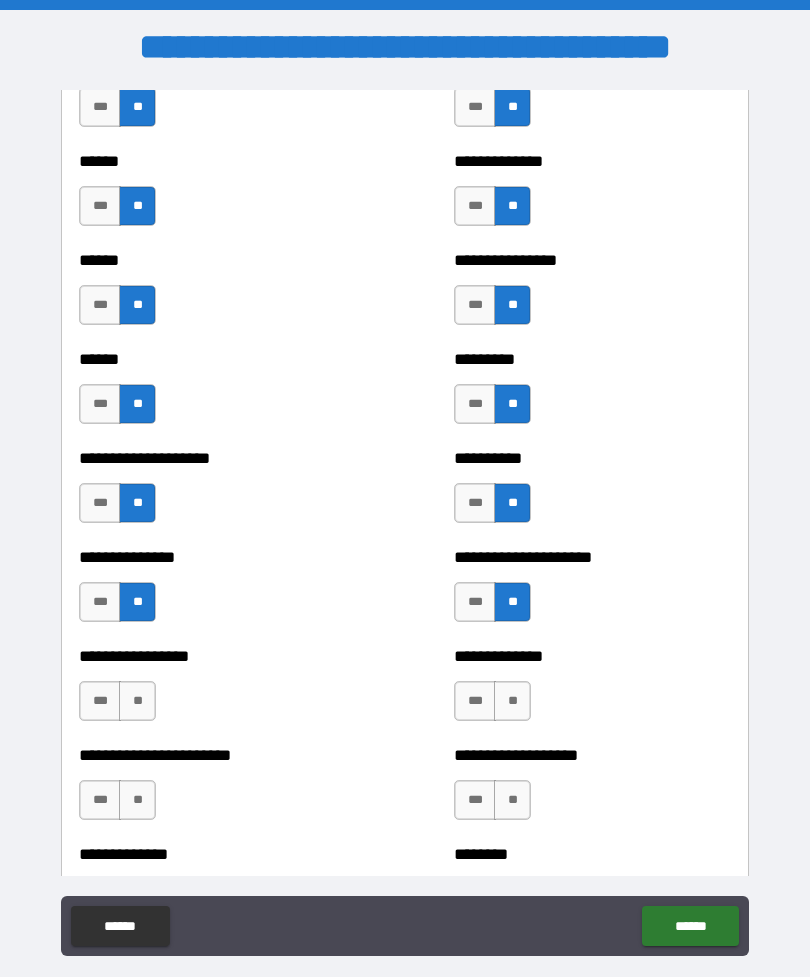 scroll, scrollTop: 3096, scrollLeft: 0, axis: vertical 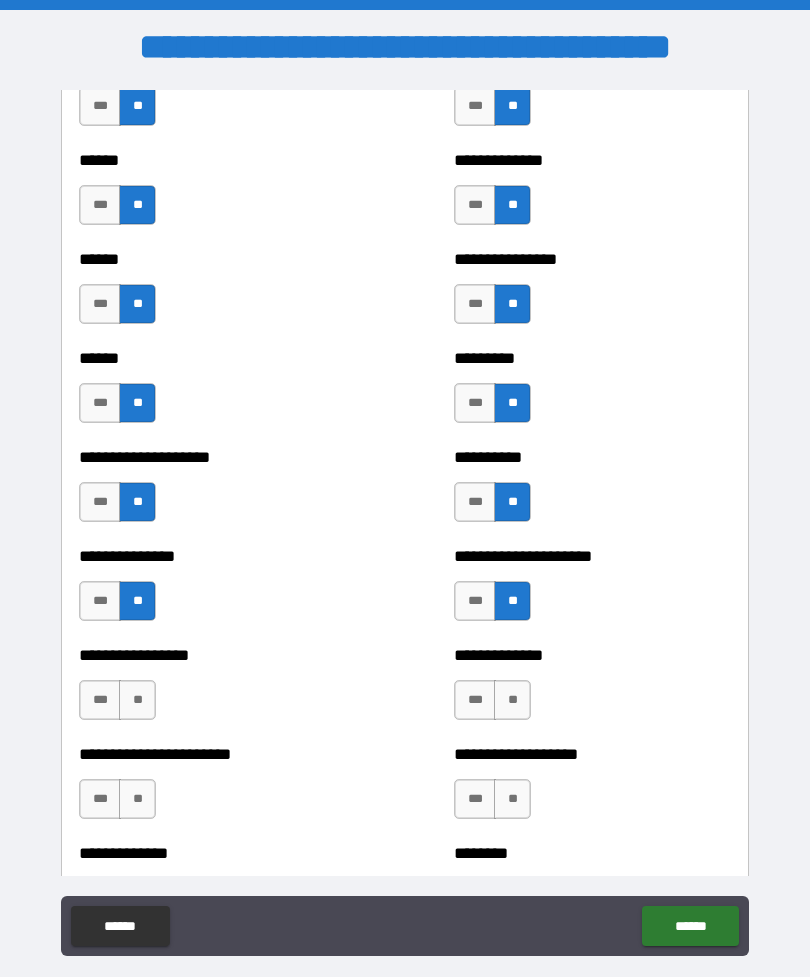 click on "**" at bounding box center (137, 700) 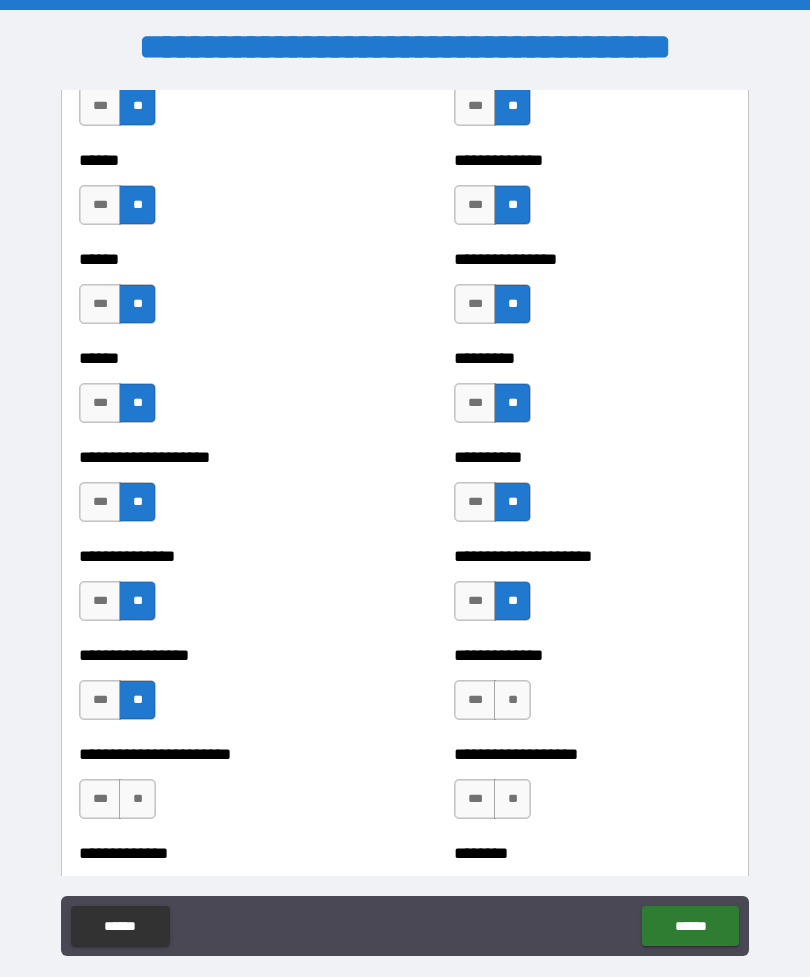 click on "**" at bounding box center (512, 700) 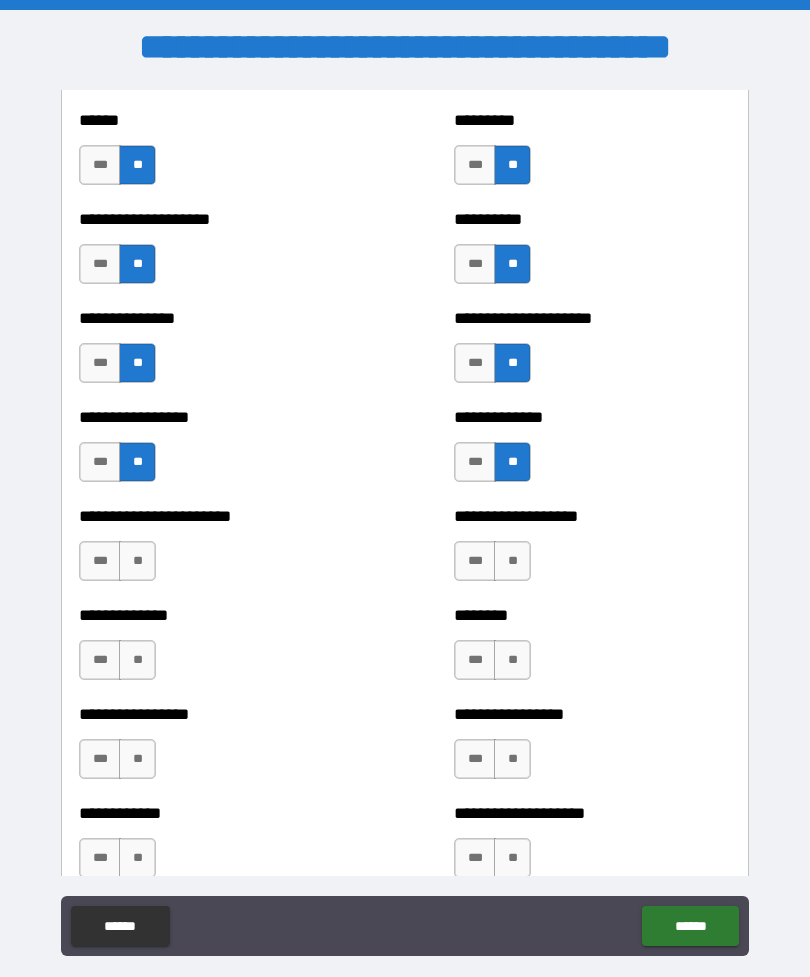 scroll, scrollTop: 3355, scrollLeft: 0, axis: vertical 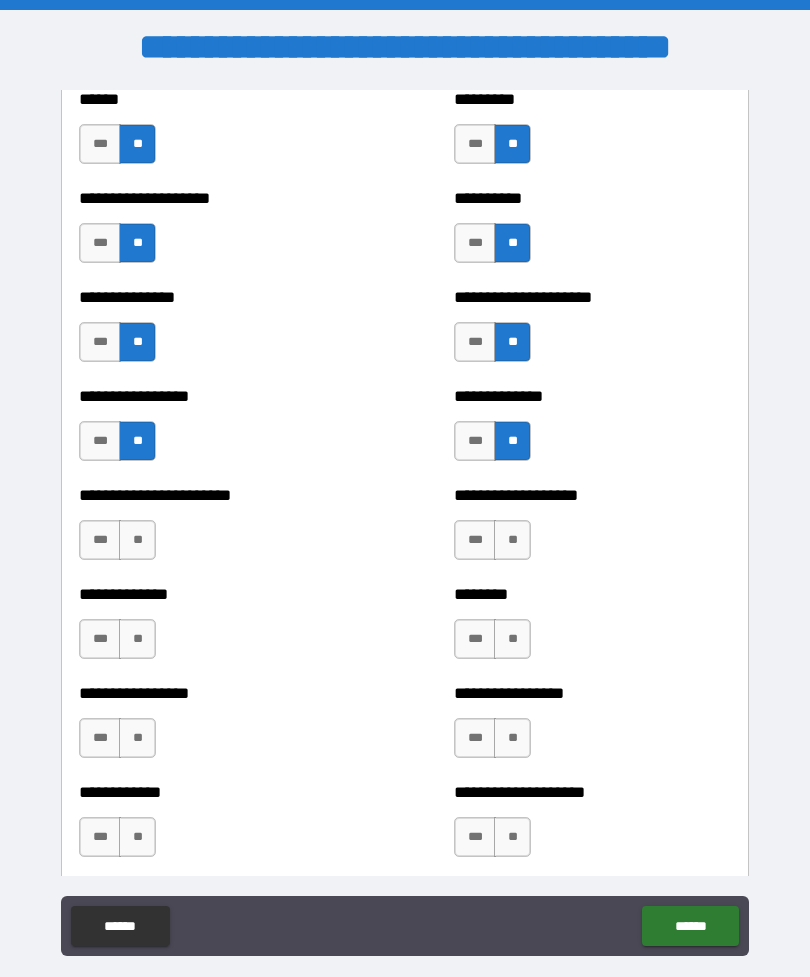 click on "**" at bounding box center [137, 540] 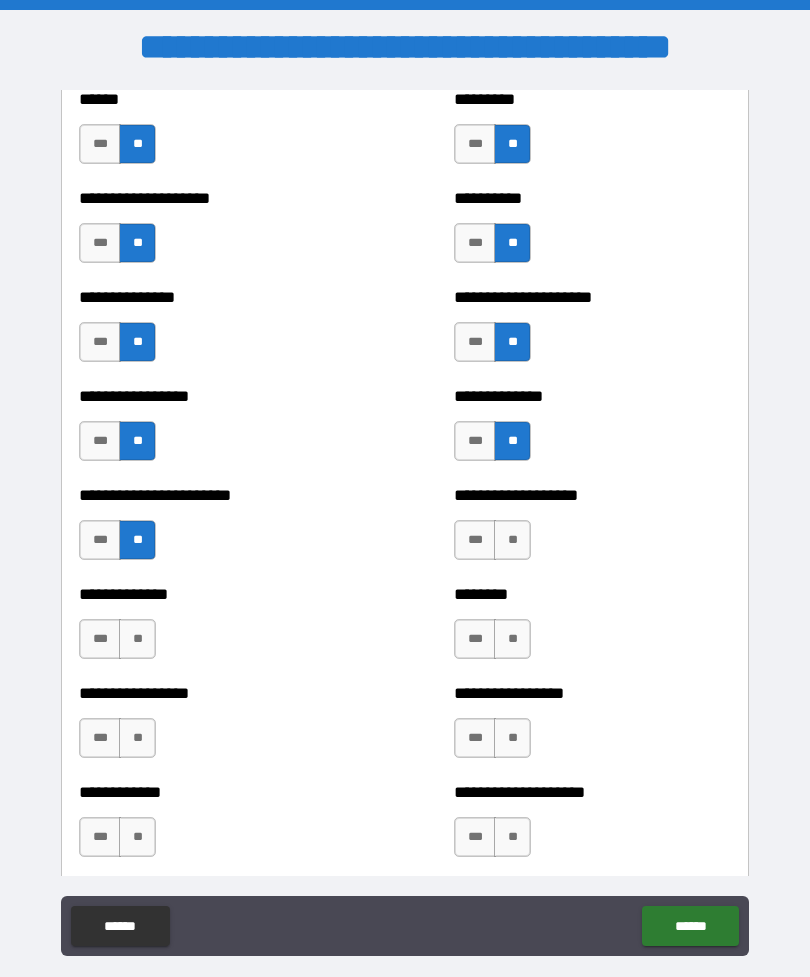 click on "**" at bounding box center (512, 540) 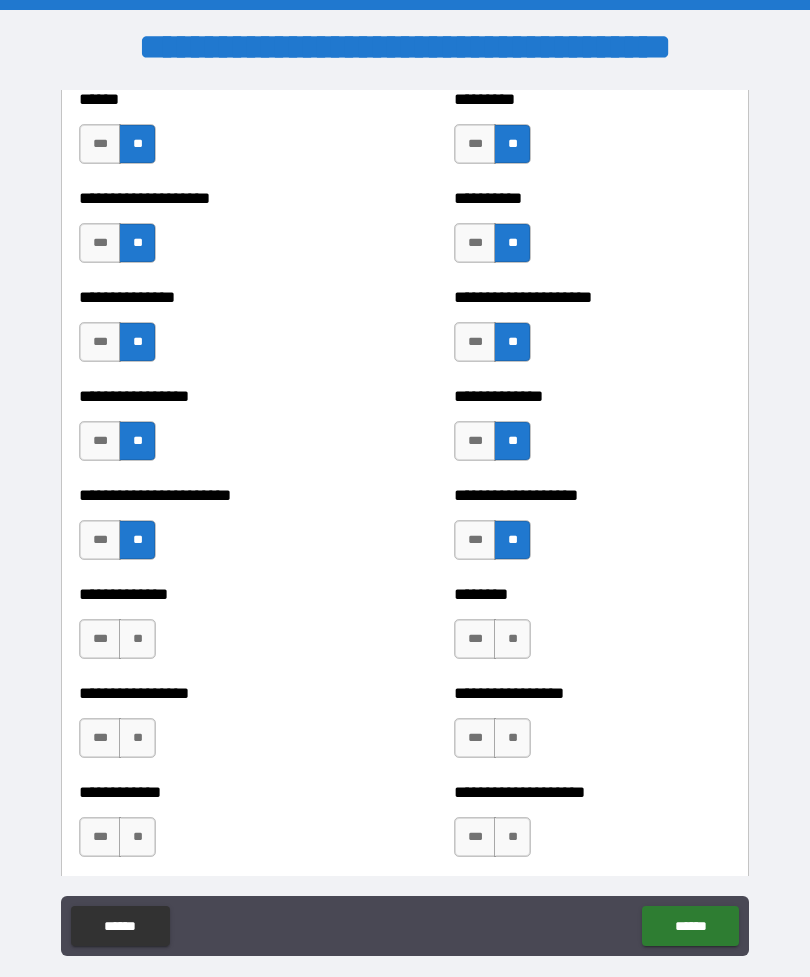 click on "**" at bounding box center (137, 639) 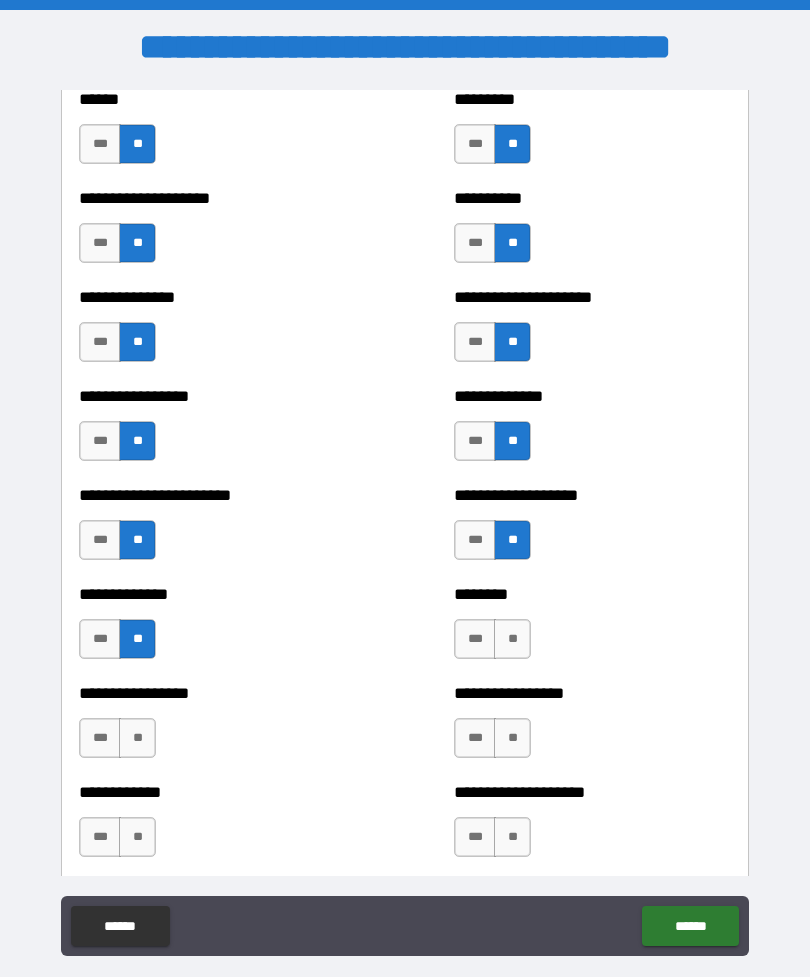 click on "**" at bounding box center [512, 639] 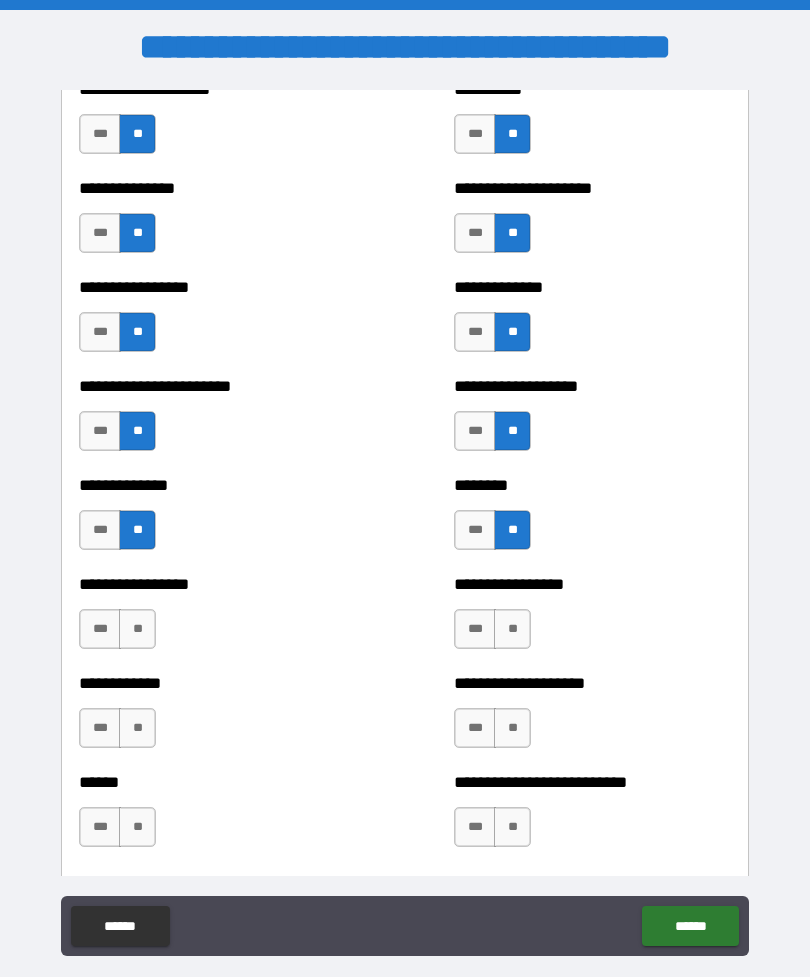 scroll, scrollTop: 3469, scrollLeft: 0, axis: vertical 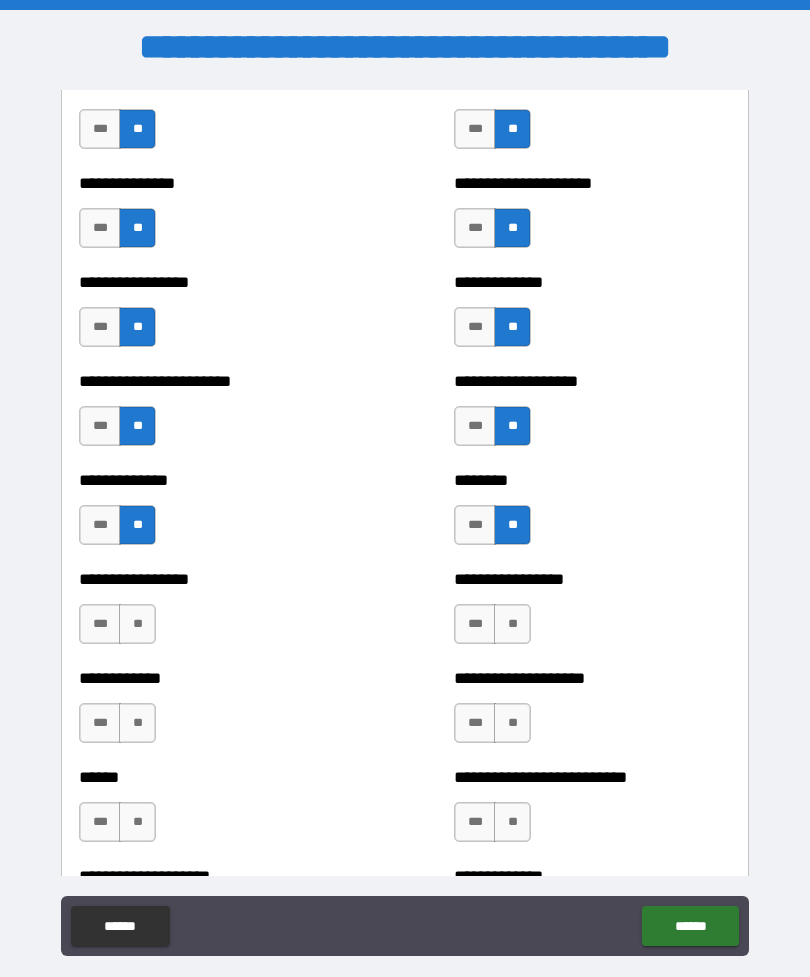 click on "**" at bounding box center (137, 624) 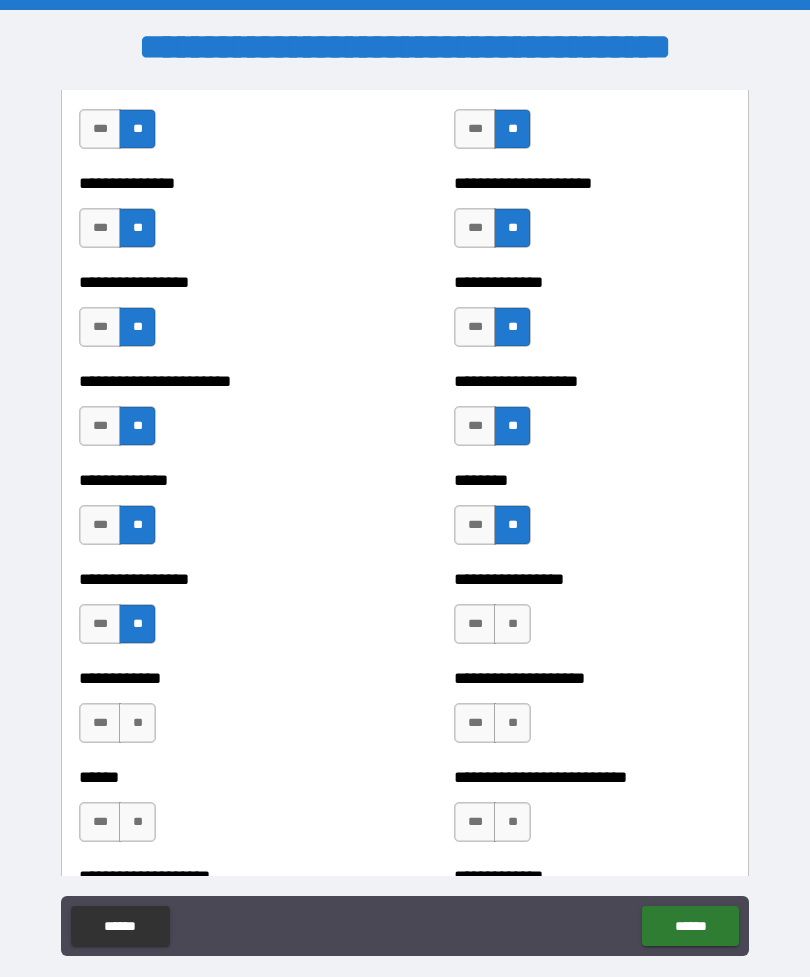 click on "**" at bounding box center [512, 624] 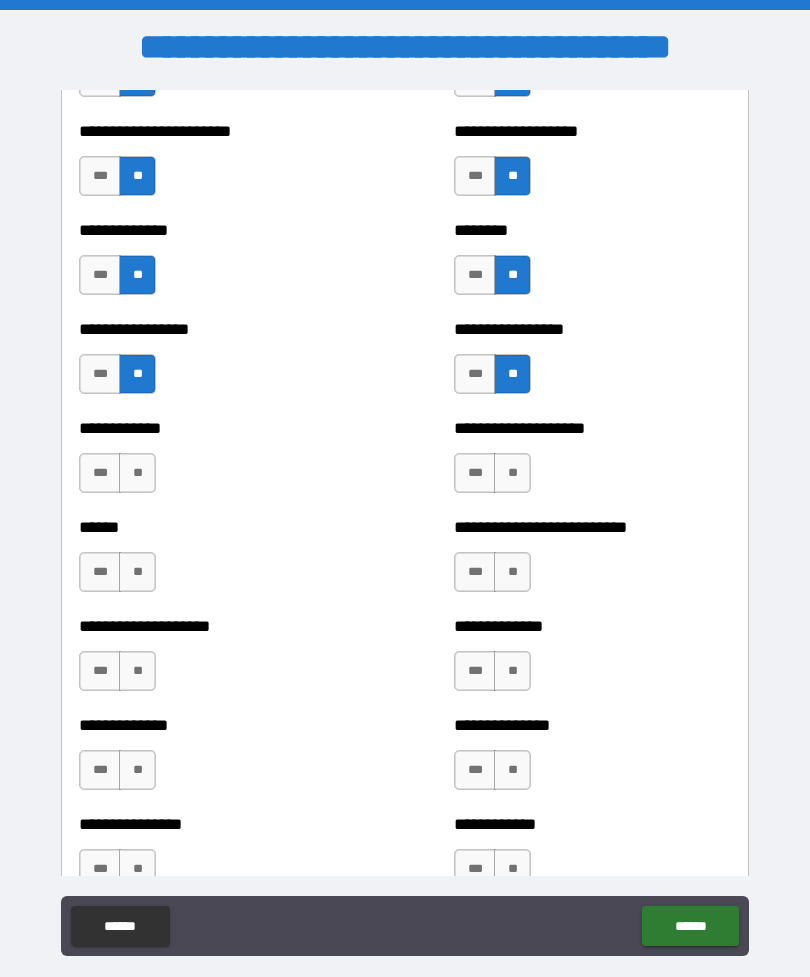 scroll, scrollTop: 3718, scrollLeft: 0, axis: vertical 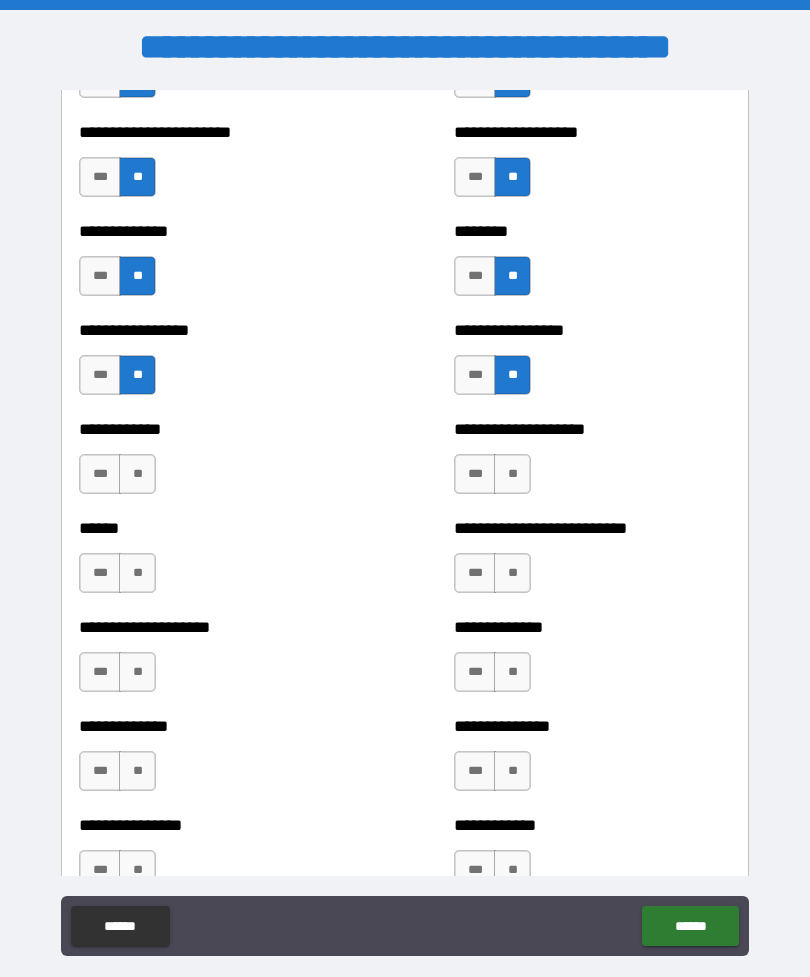 click on "**" at bounding box center [512, 474] 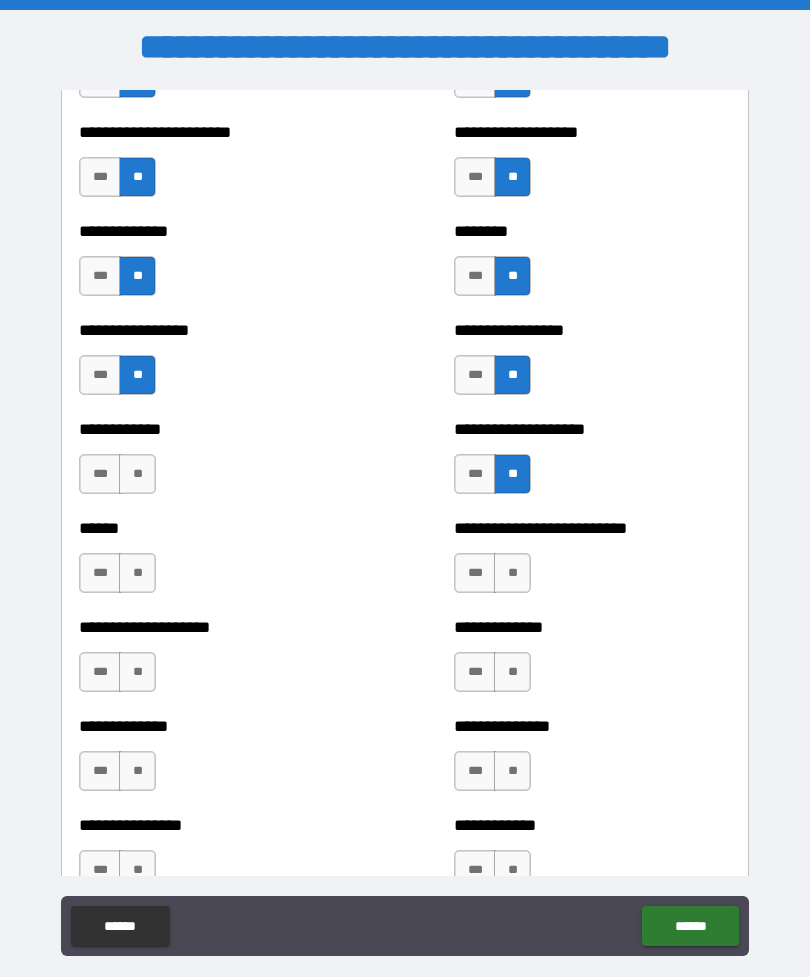 click on "*** **" at bounding box center (120, 479) 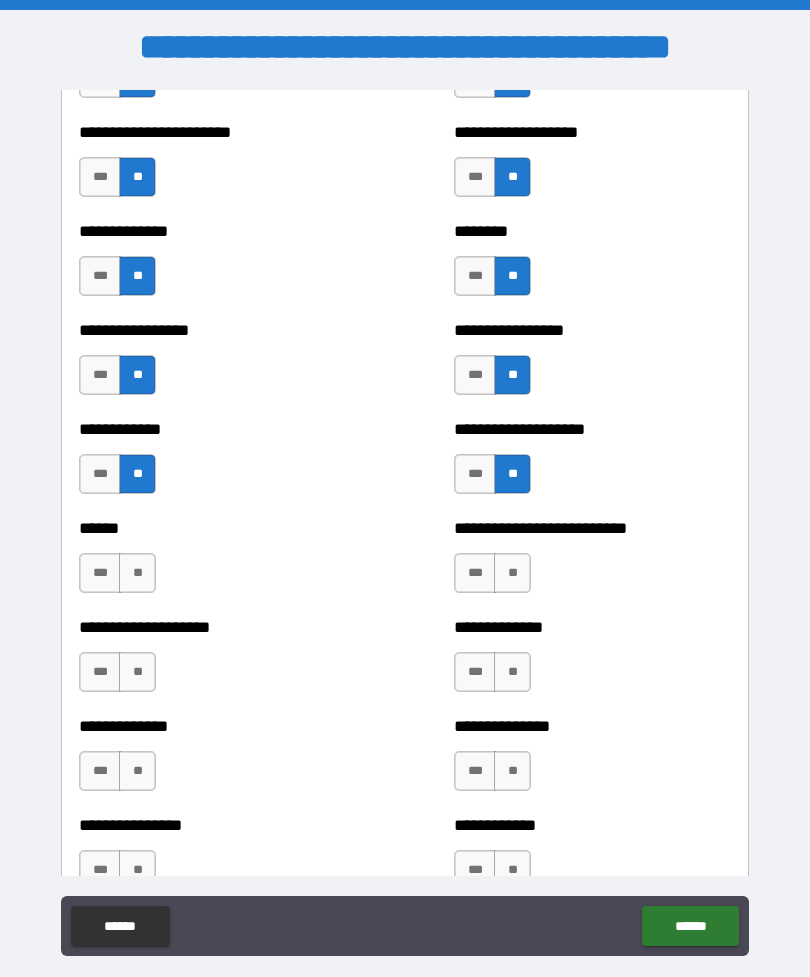 click on "**" at bounding box center (137, 573) 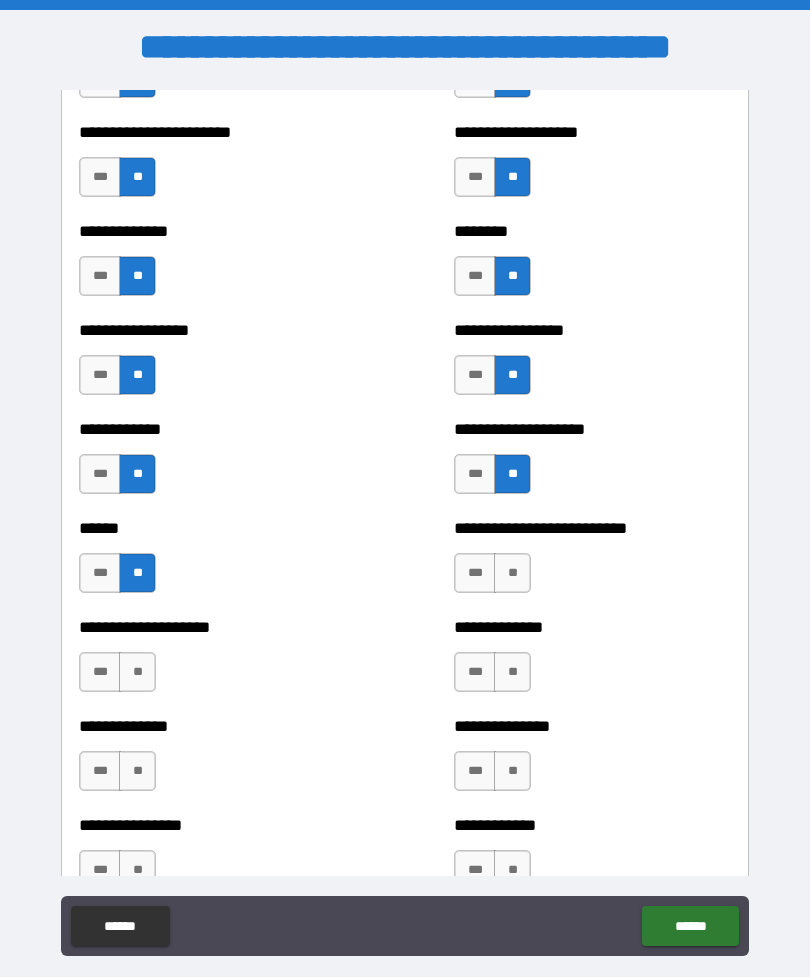click on "**" at bounding box center (512, 573) 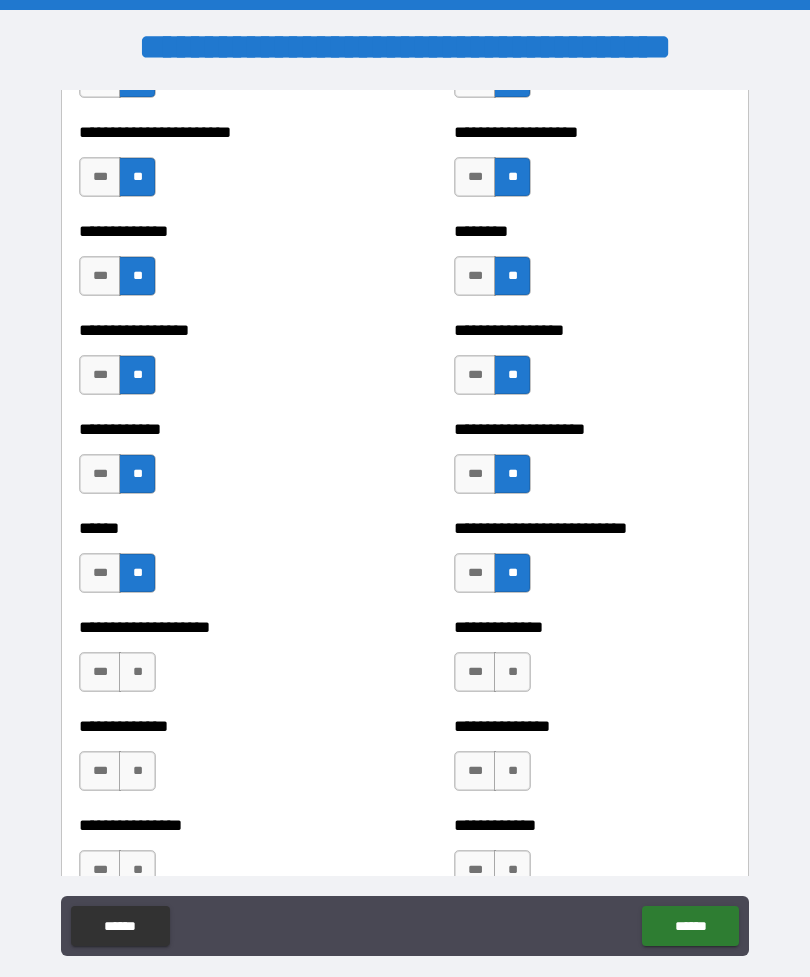 click on "**" at bounding box center (137, 672) 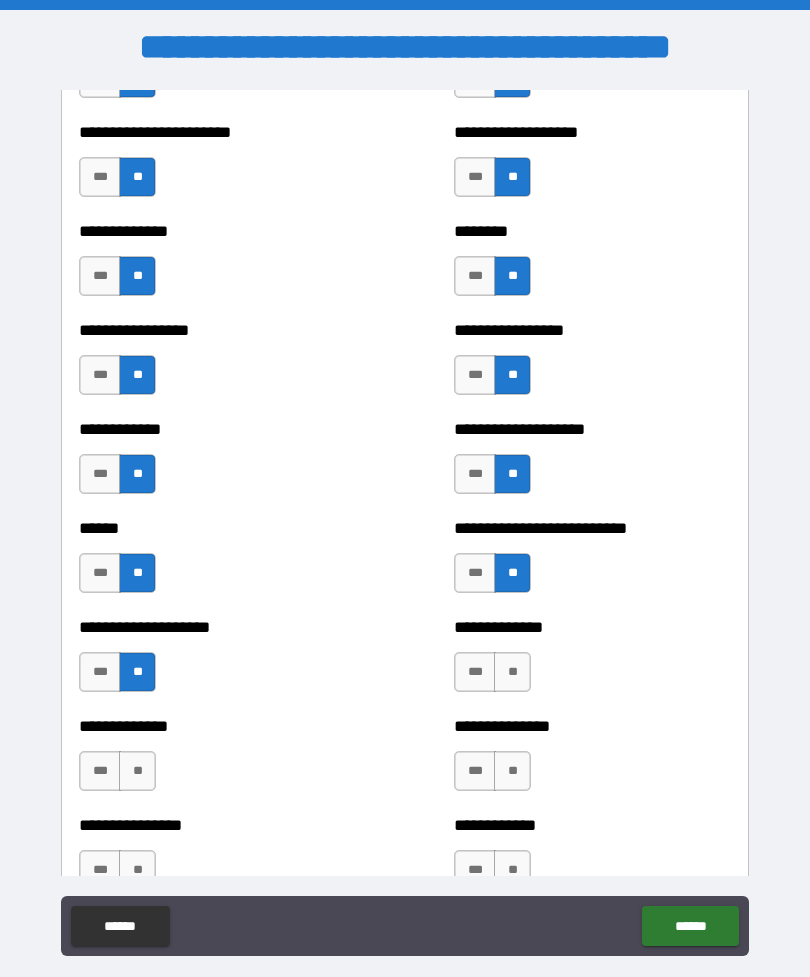 click on "**" at bounding box center [512, 672] 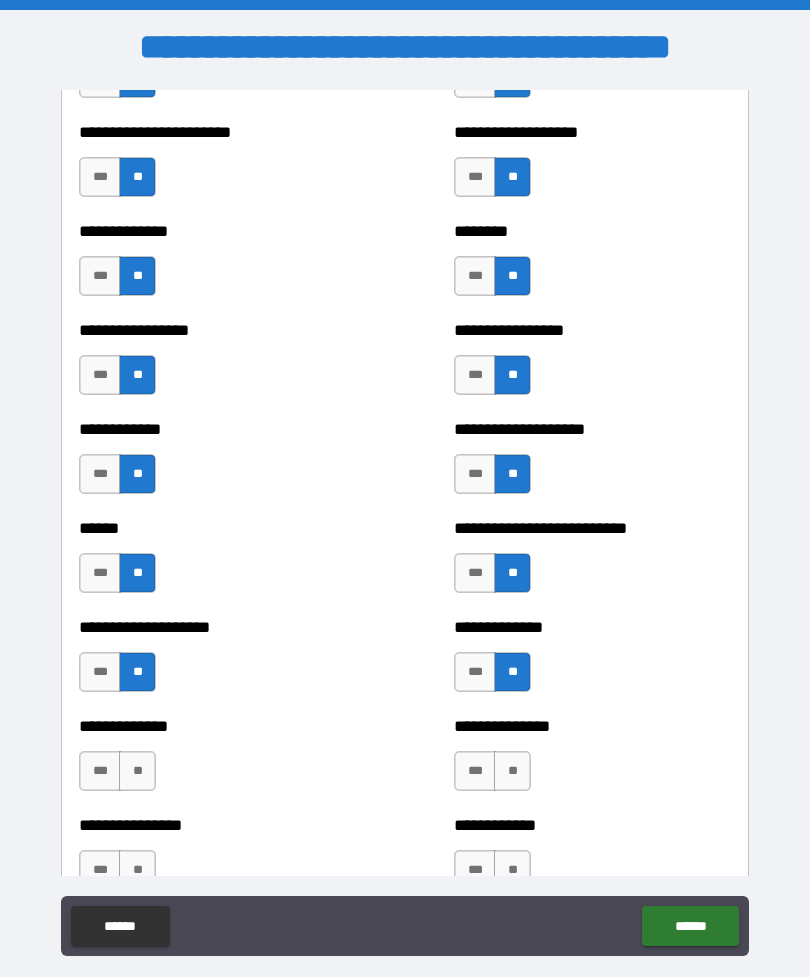 click on "***" at bounding box center (475, 573) 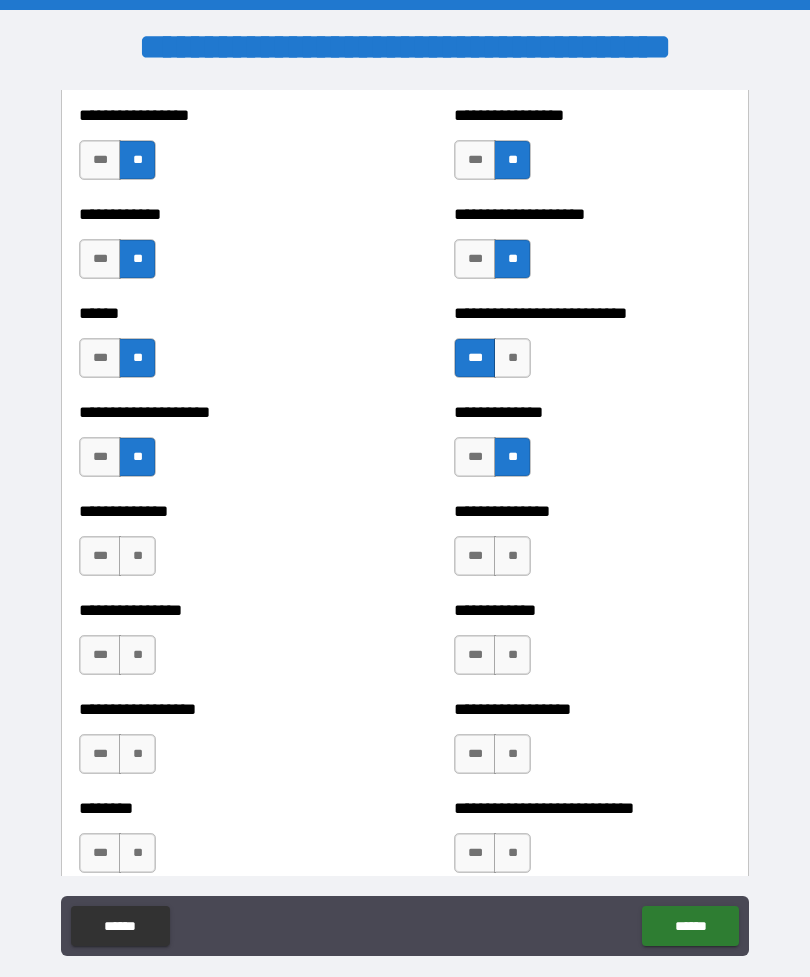 scroll, scrollTop: 3935, scrollLeft: 0, axis: vertical 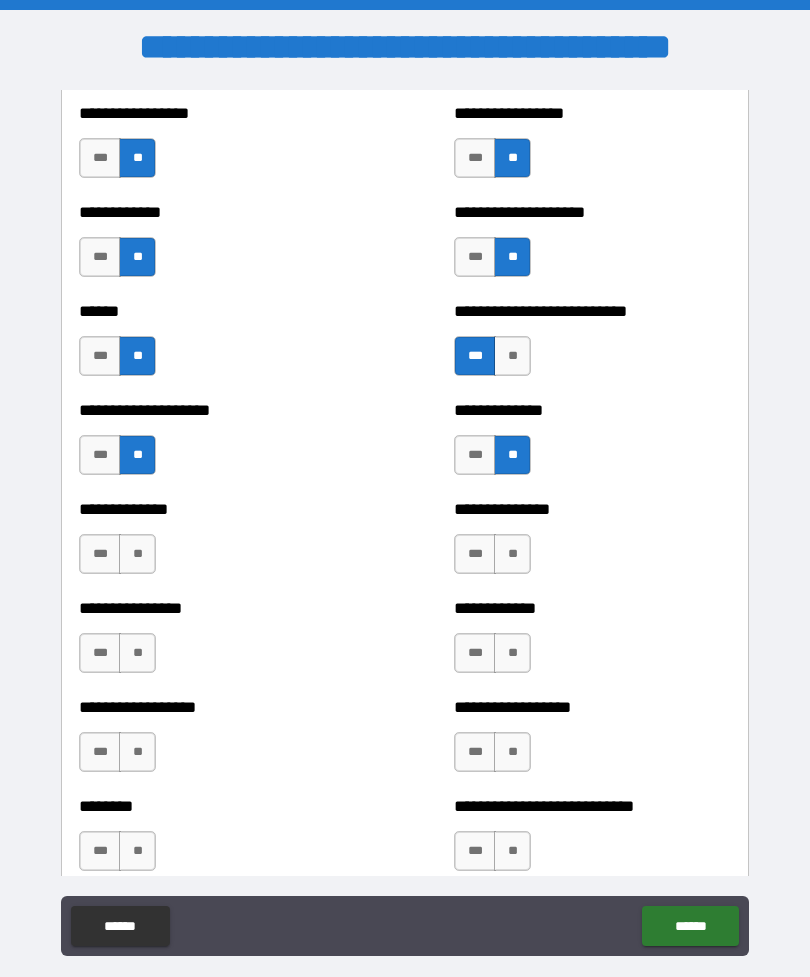 click on "**" at bounding box center [137, 554] 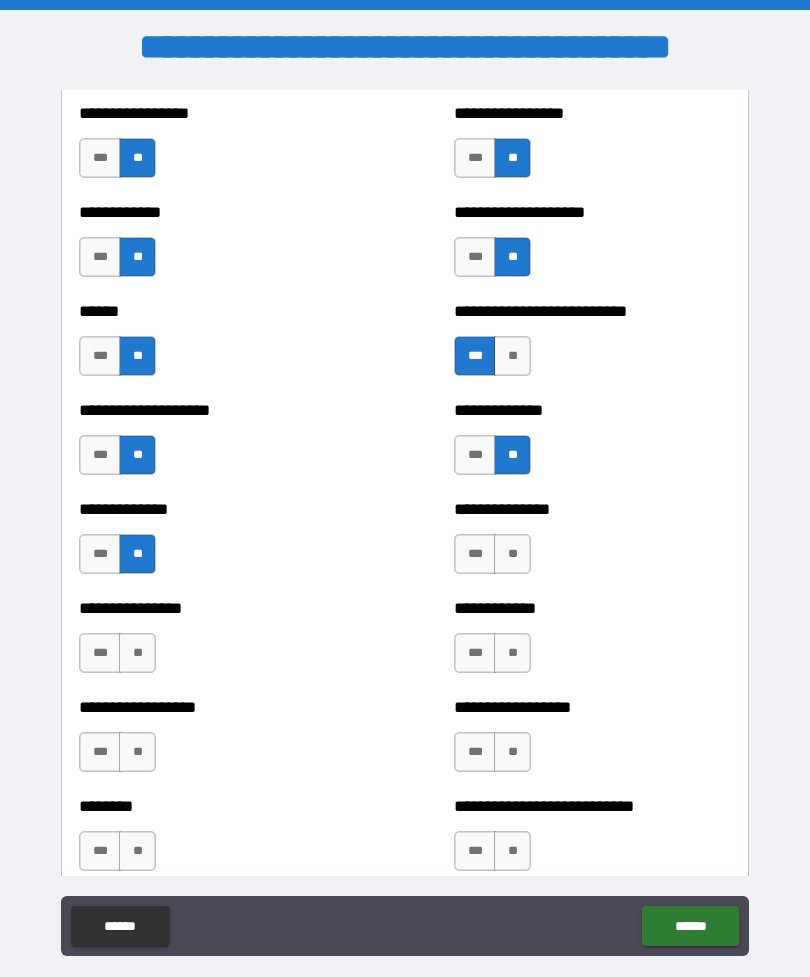 click on "**" at bounding box center [512, 554] 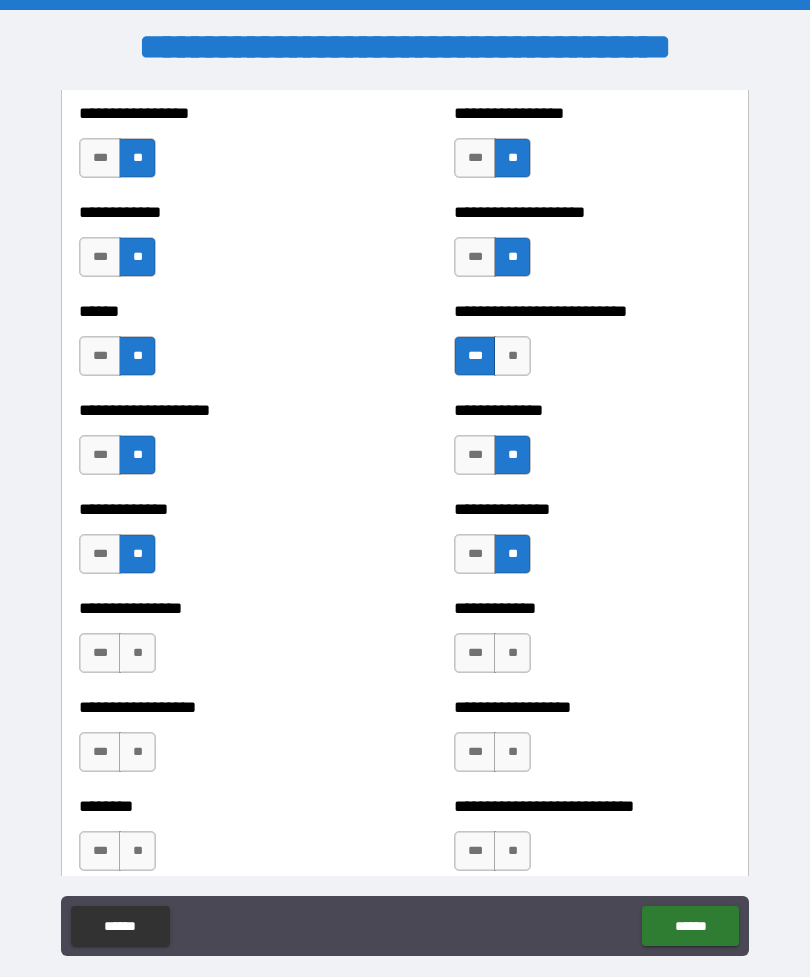 click on "**" at bounding box center (137, 653) 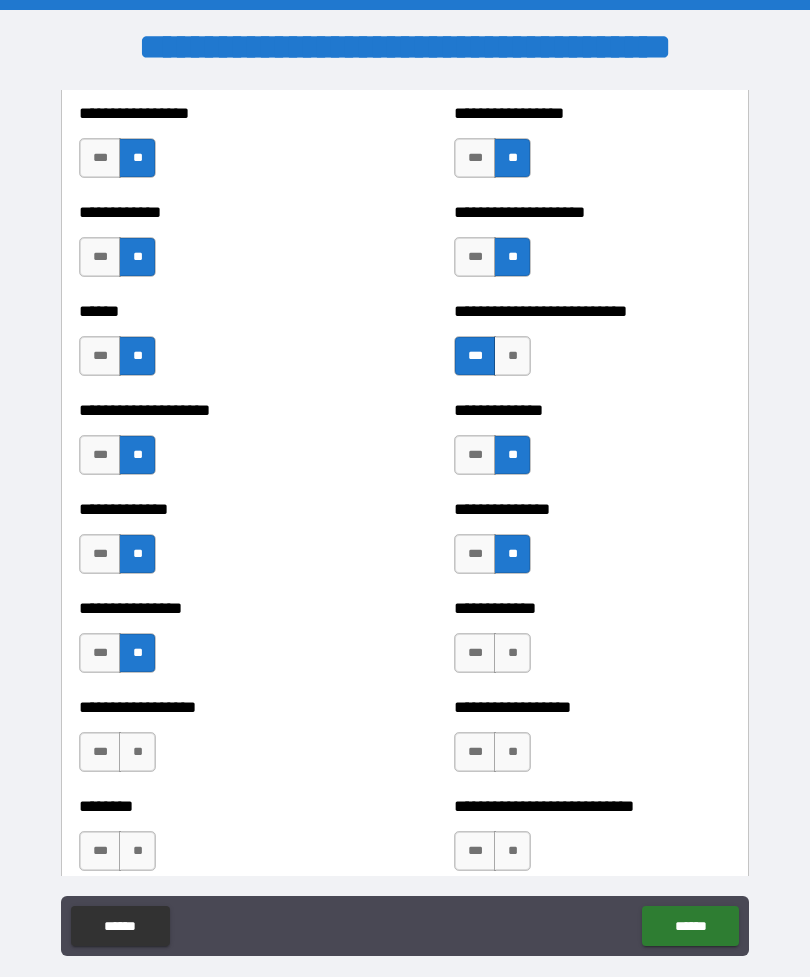 click on "**" at bounding box center [512, 653] 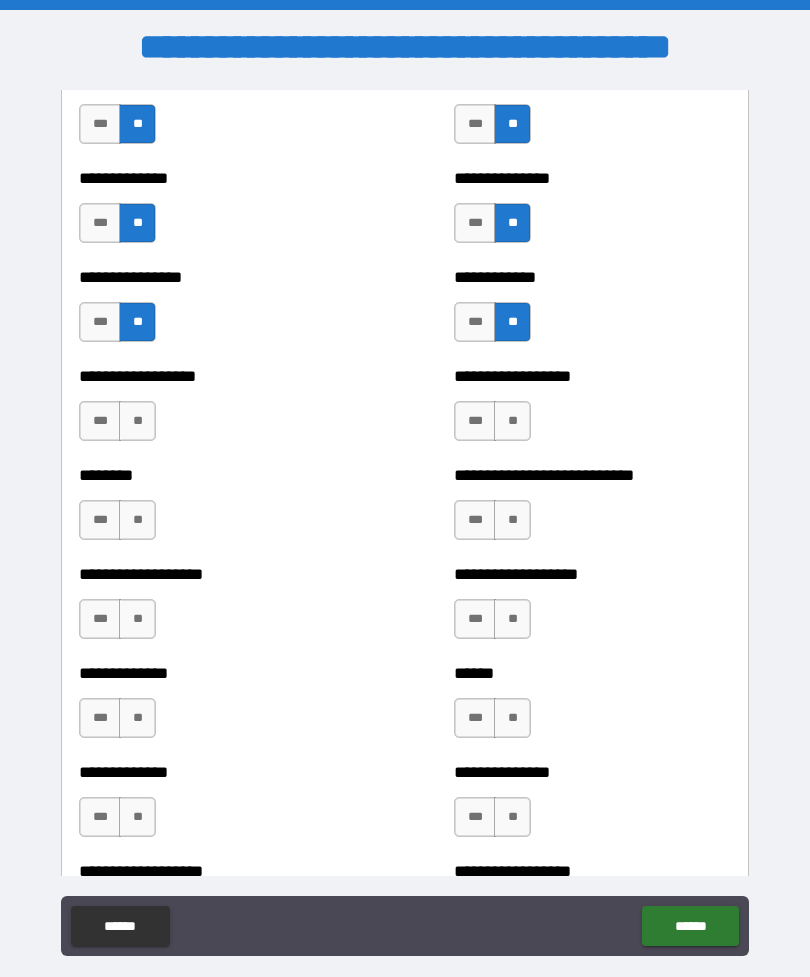 scroll, scrollTop: 4267, scrollLeft: 0, axis: vertical 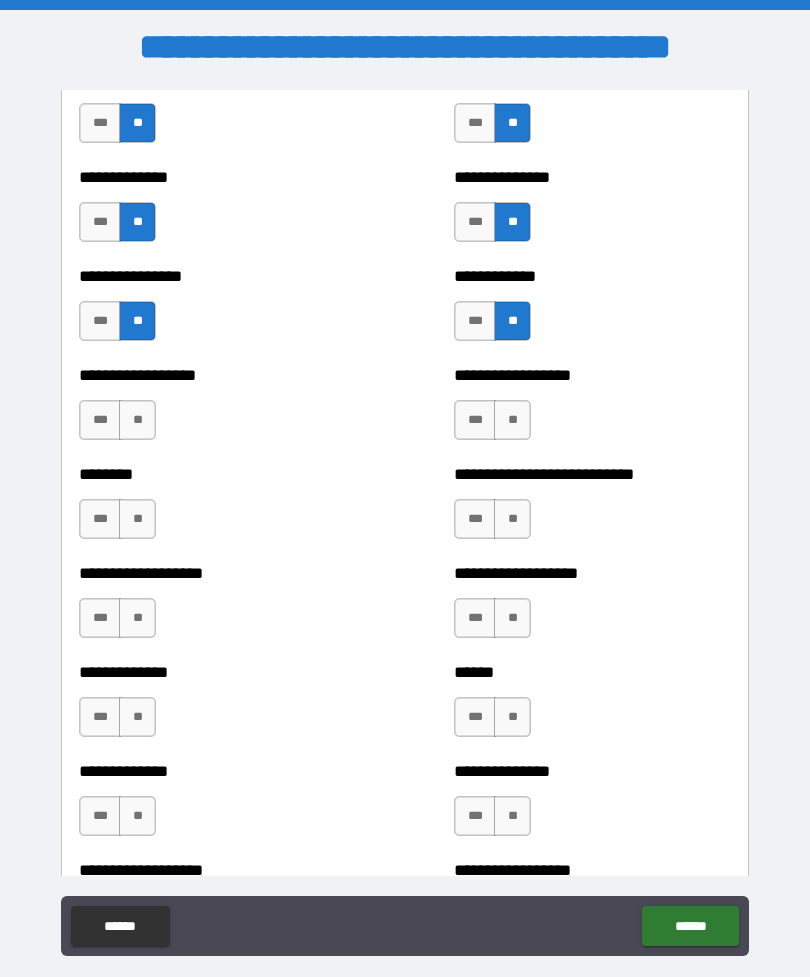 click on "**" at bounding box center (137, 420) 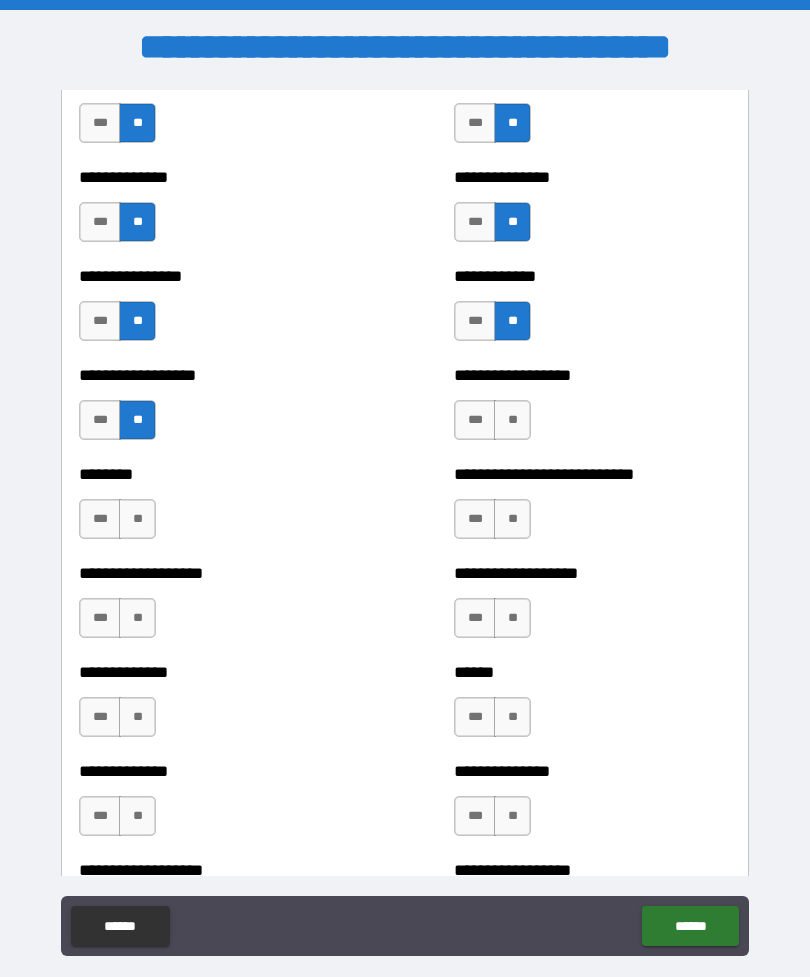 click on "**" at bounding box center [512, 420] 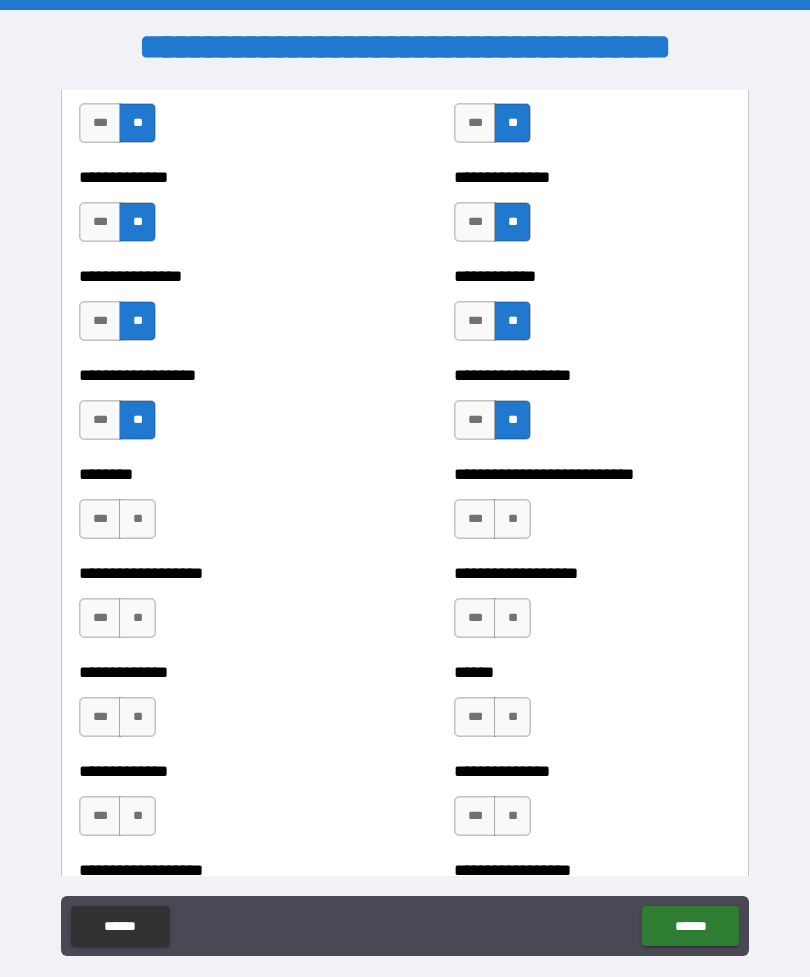 click on "**" at bounding box center (137, 519) 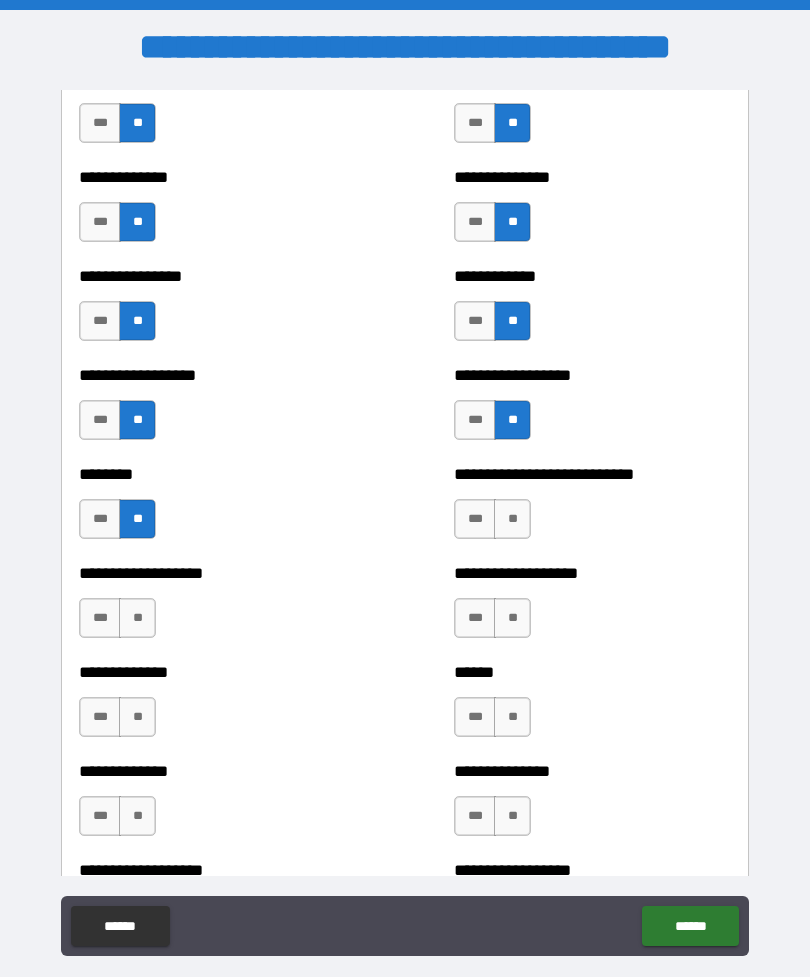 click on "**" at bounding box center (512, 519) 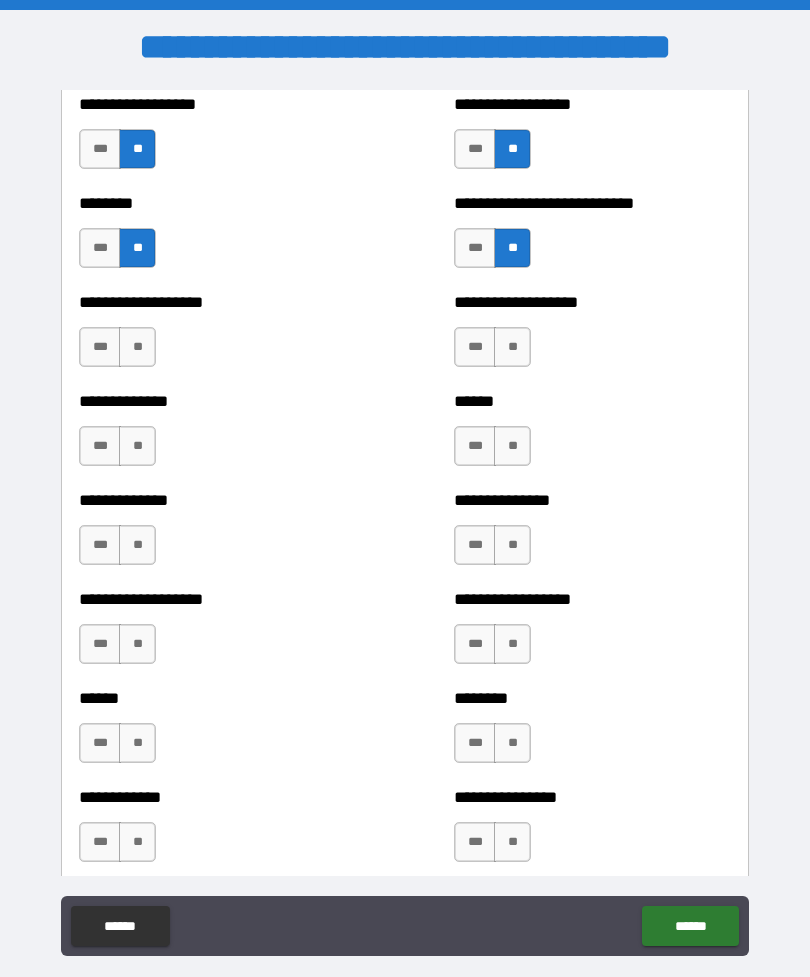scroll, scrollTop: 4555, scrollLeft: 0, axis: vertical 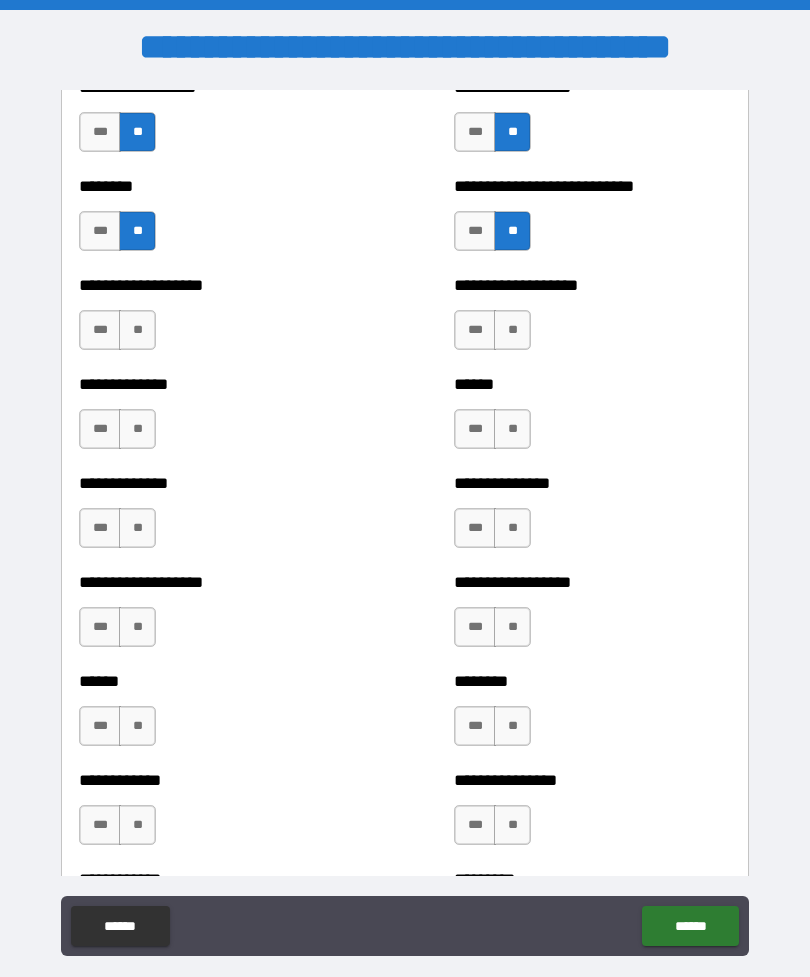 click on "**" at bounding box center (137, 330) 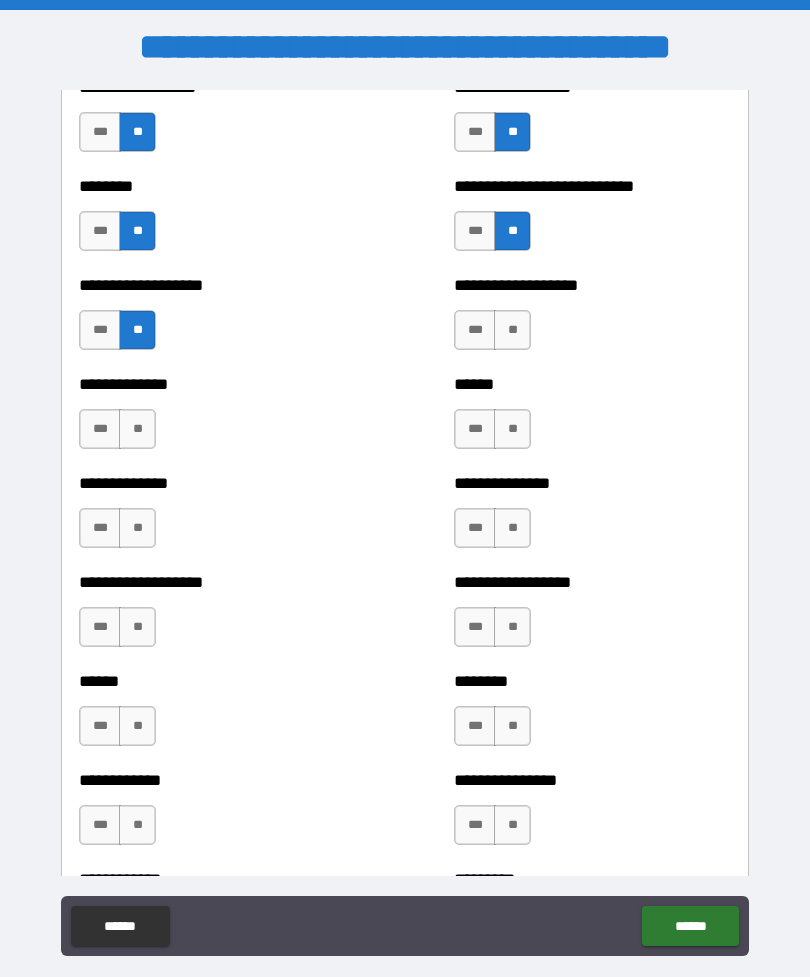click on "**" at bounding box center (512, 330) 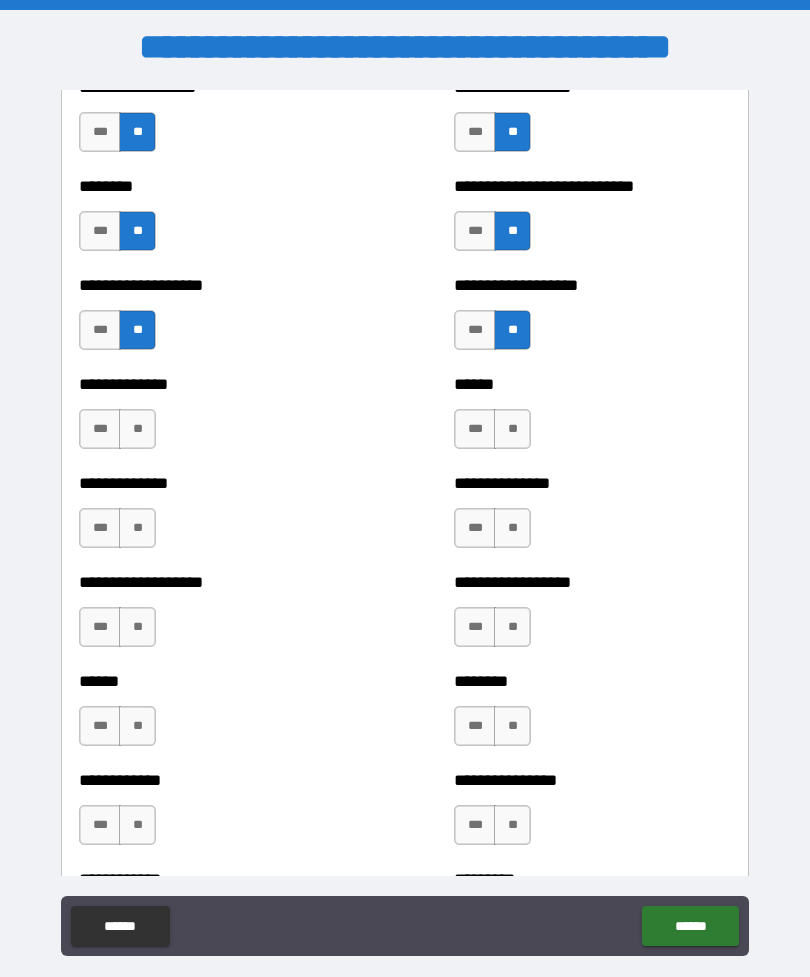click on "**" at bounding box center (137, 429) 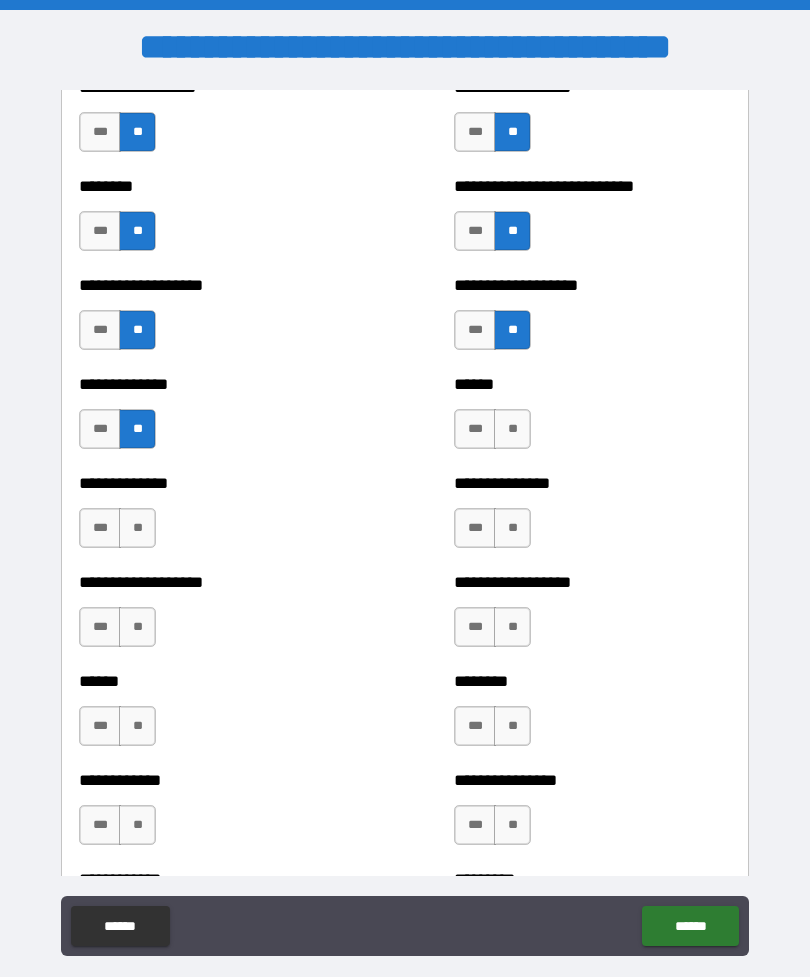 click on "**" at bounding box center [512, 429] 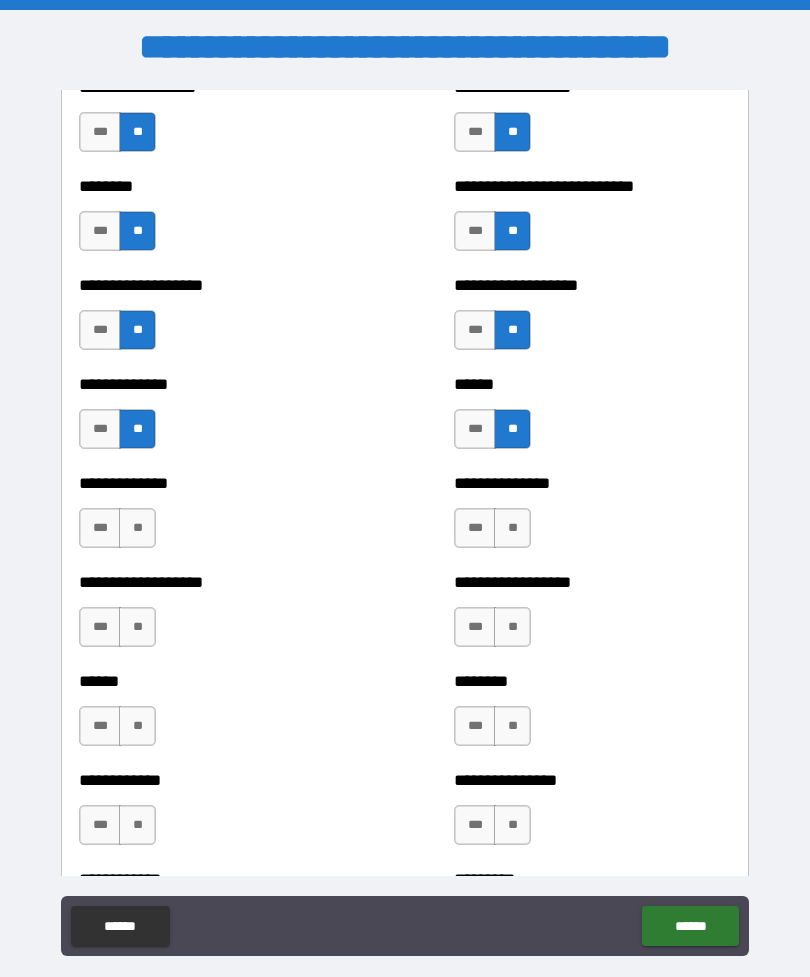 click on "**" at bounding box center (137, 528) 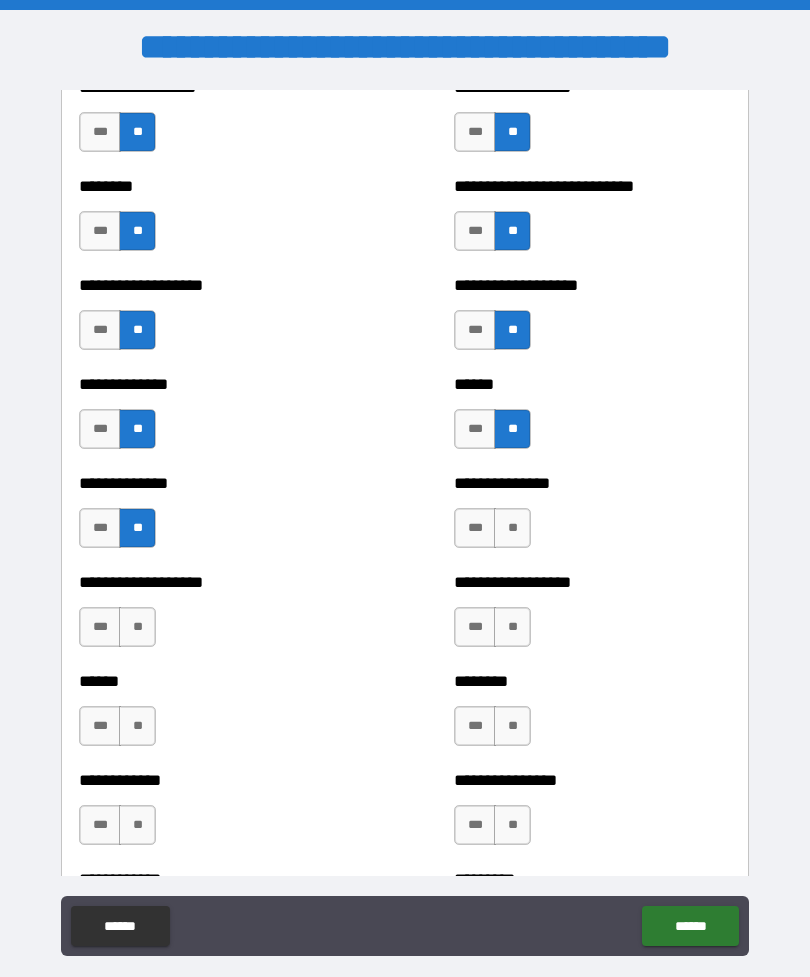 click on "**" at bounding box center [512, 528] 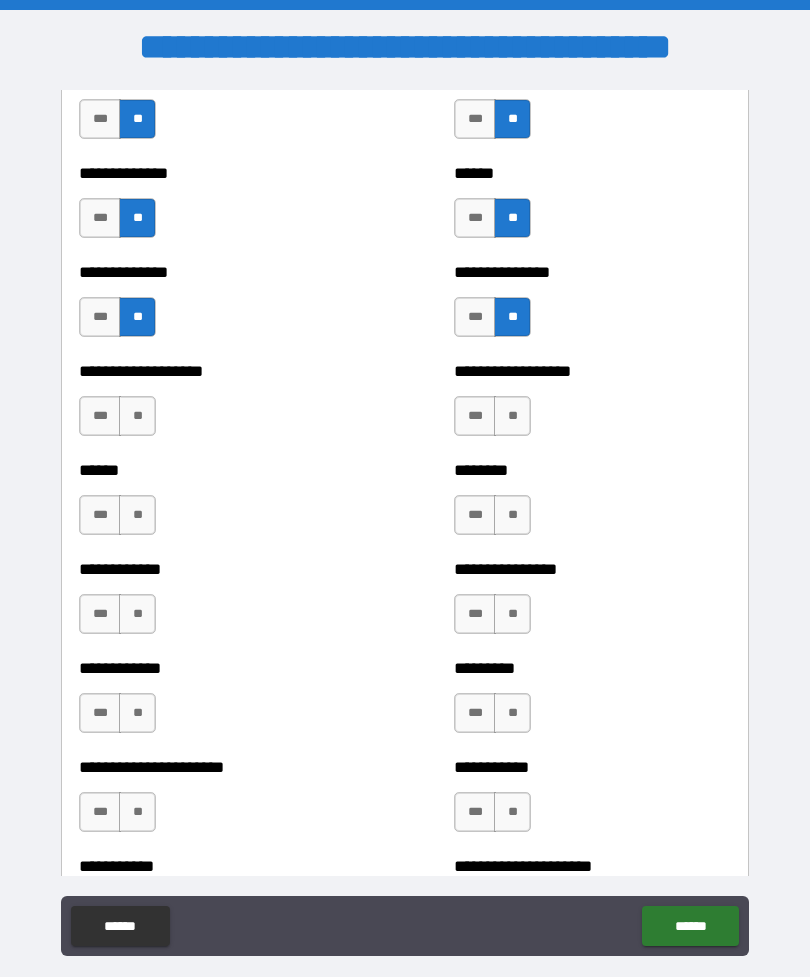 scroll, scrollTop: 4775, scrollLeft: 0, axis: vertical 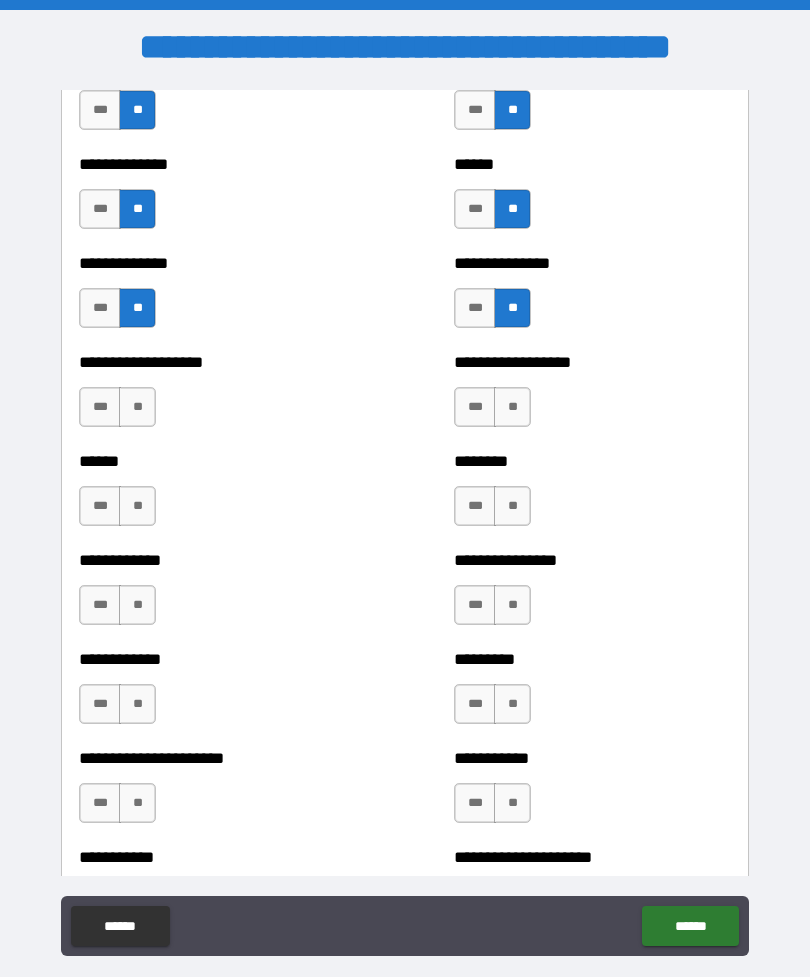 click on "**" at bounding box center [137, 407] 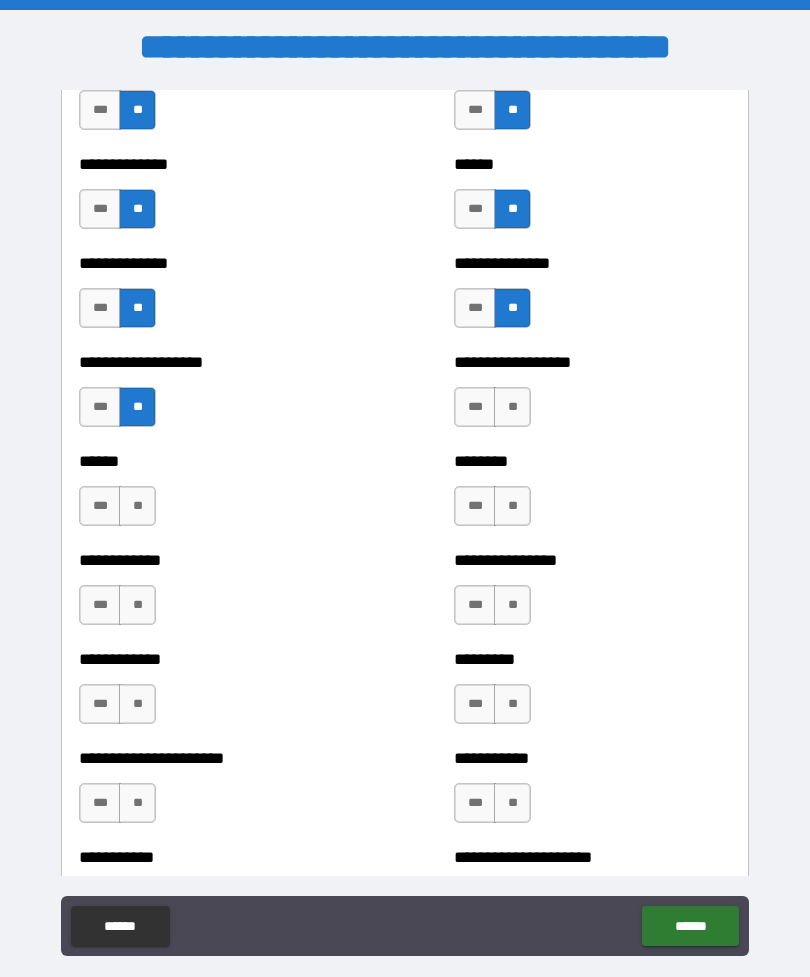 click on "**" at bounding box center (512, 407) 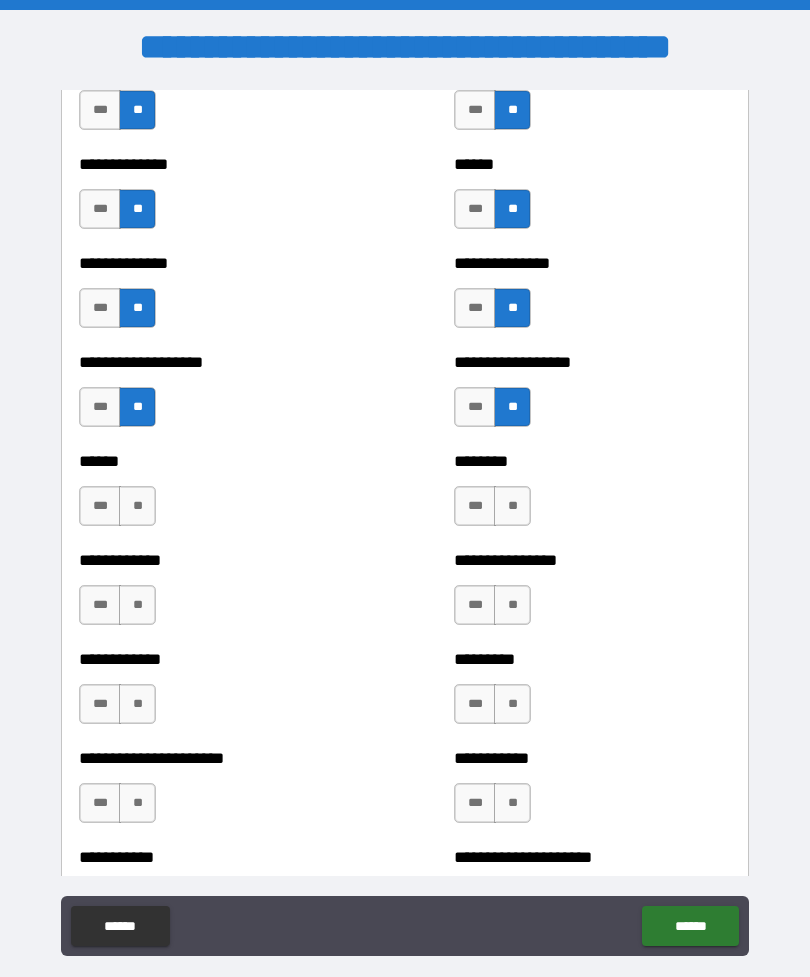 click on "**" at bounding box center (137, 506) 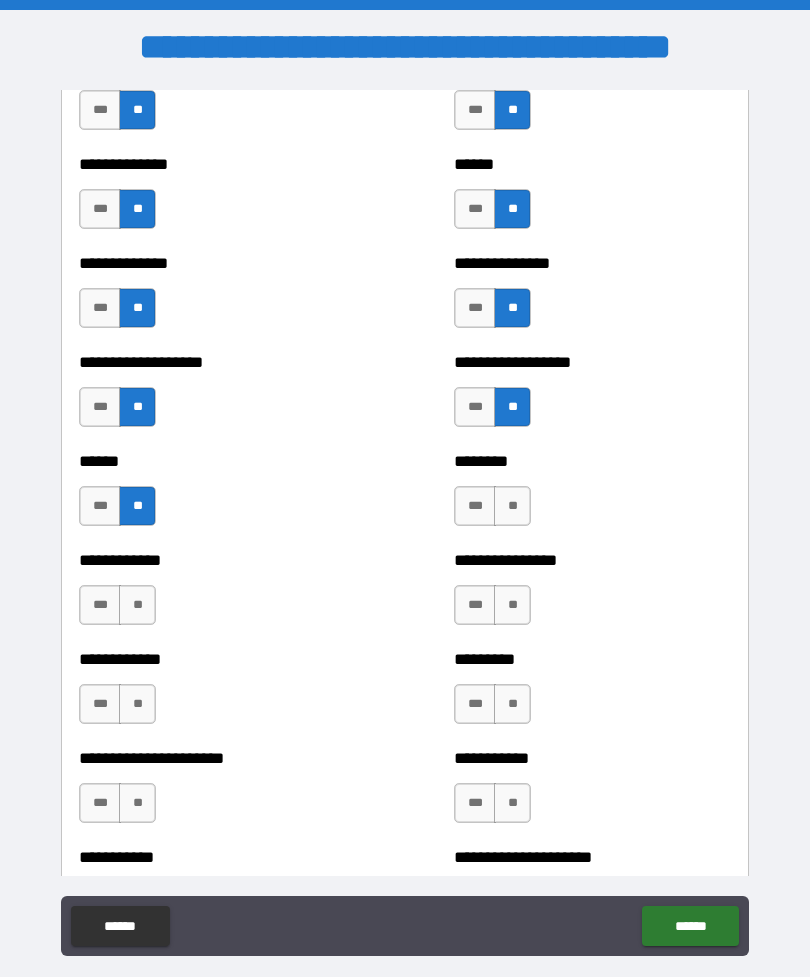 click on "**" at bounding box center (512, 506) 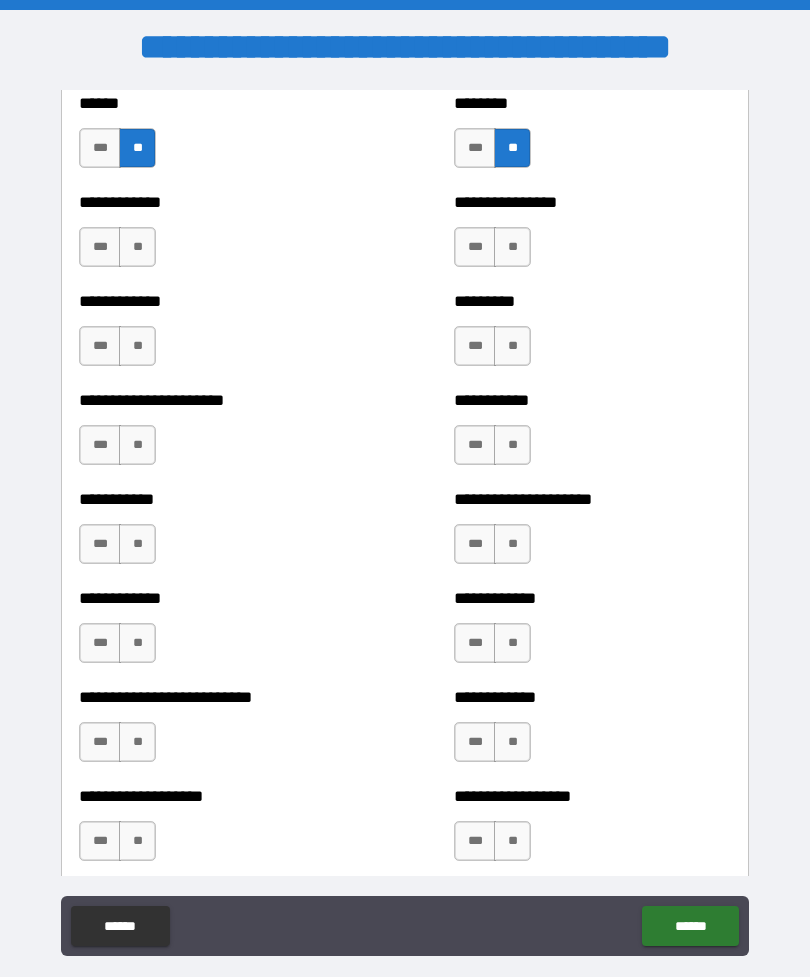 scroll, scrollTop: 5136, scrollLeft: 0, axis: vertical 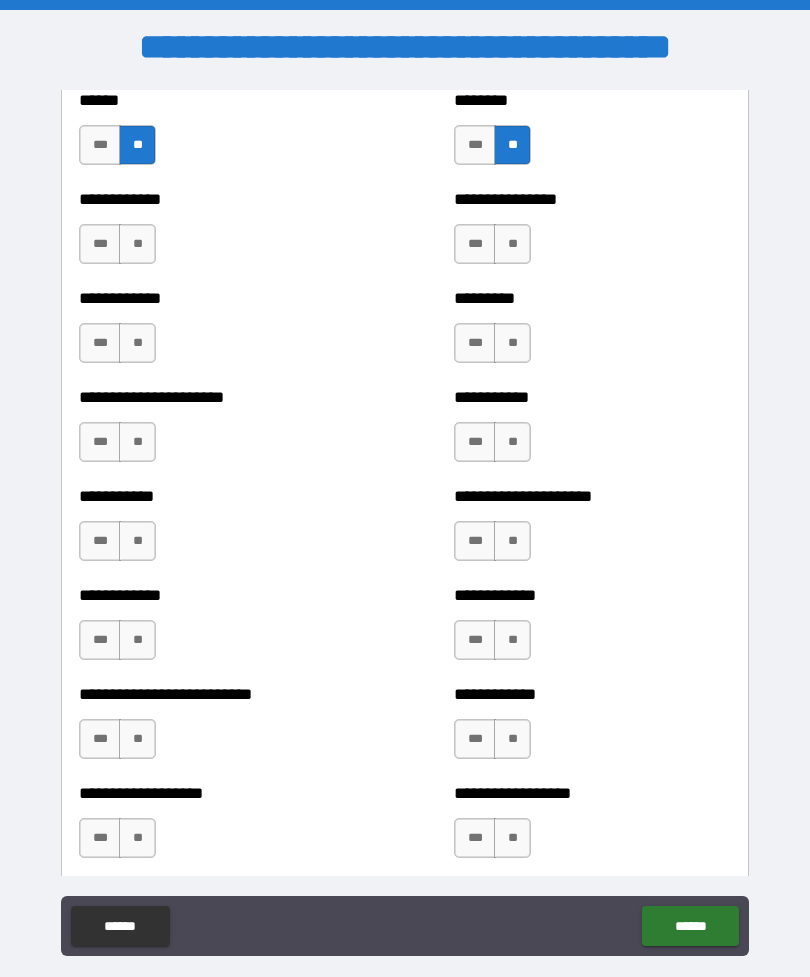 click on "**" at bounding box center [137, 244] 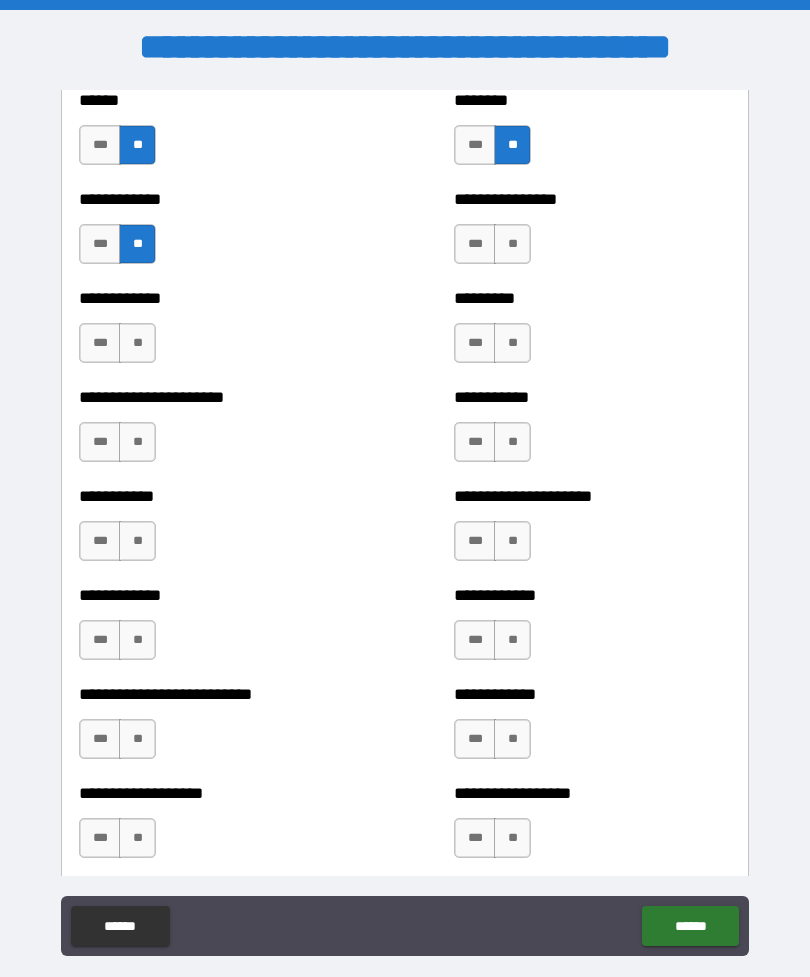 click on "**" at bounding box center (512, 244) 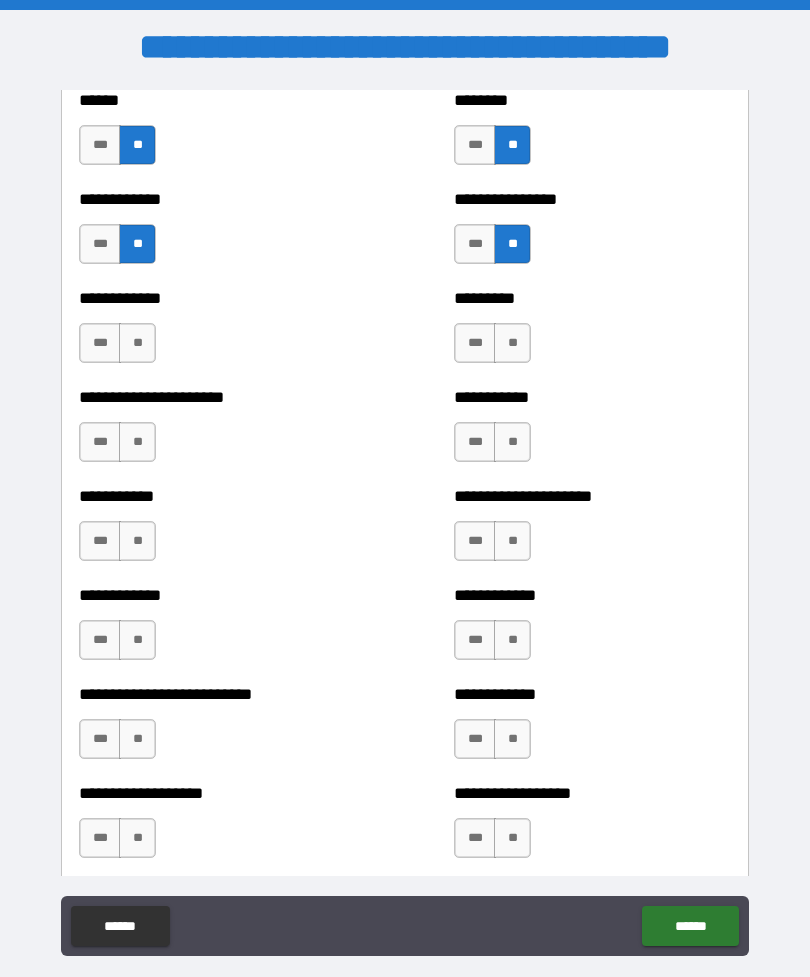 click on "**" at bounding box center (137, 343) 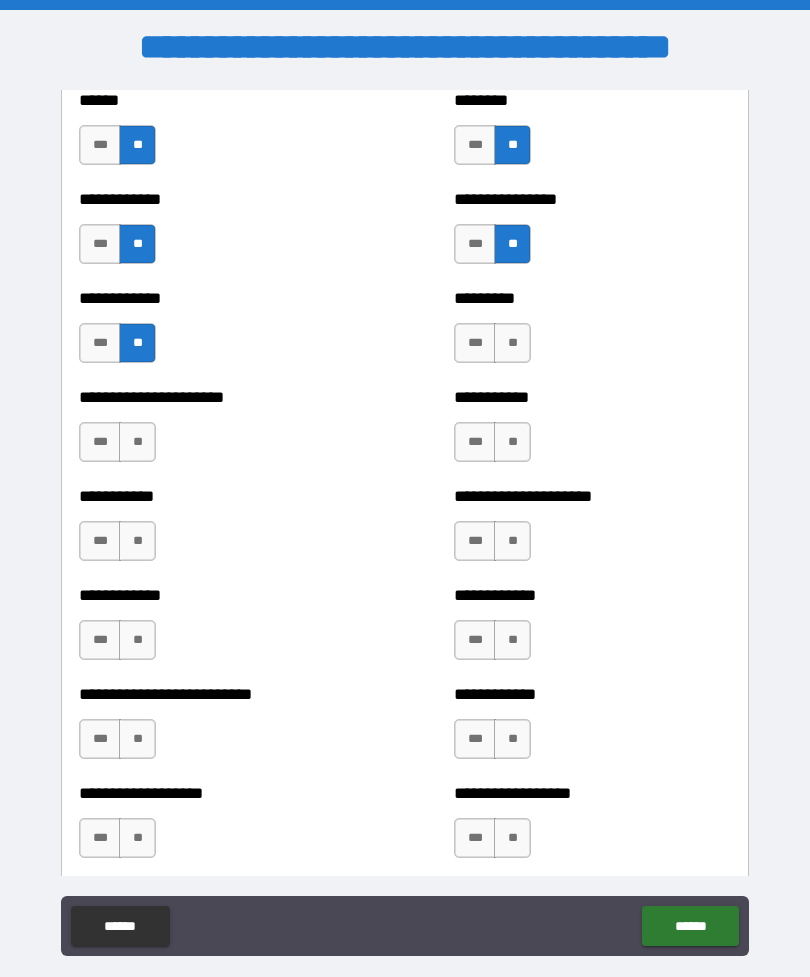 click on "**" at bounding box center [512, 343] 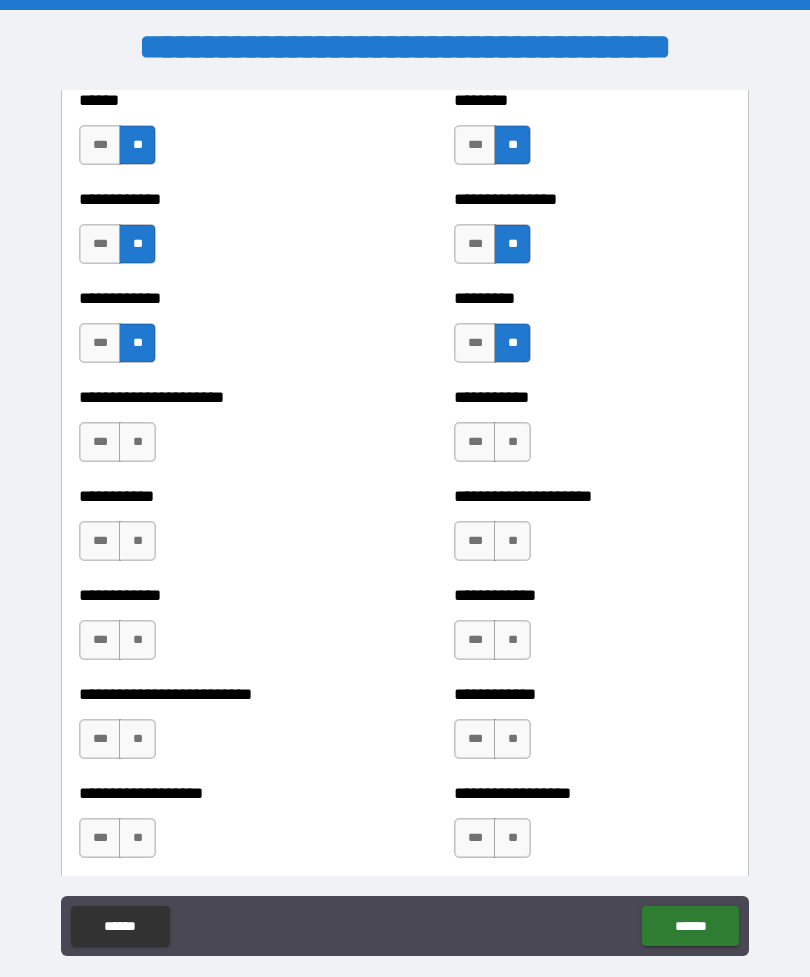 click on "**" at bounding box center [137, 442] 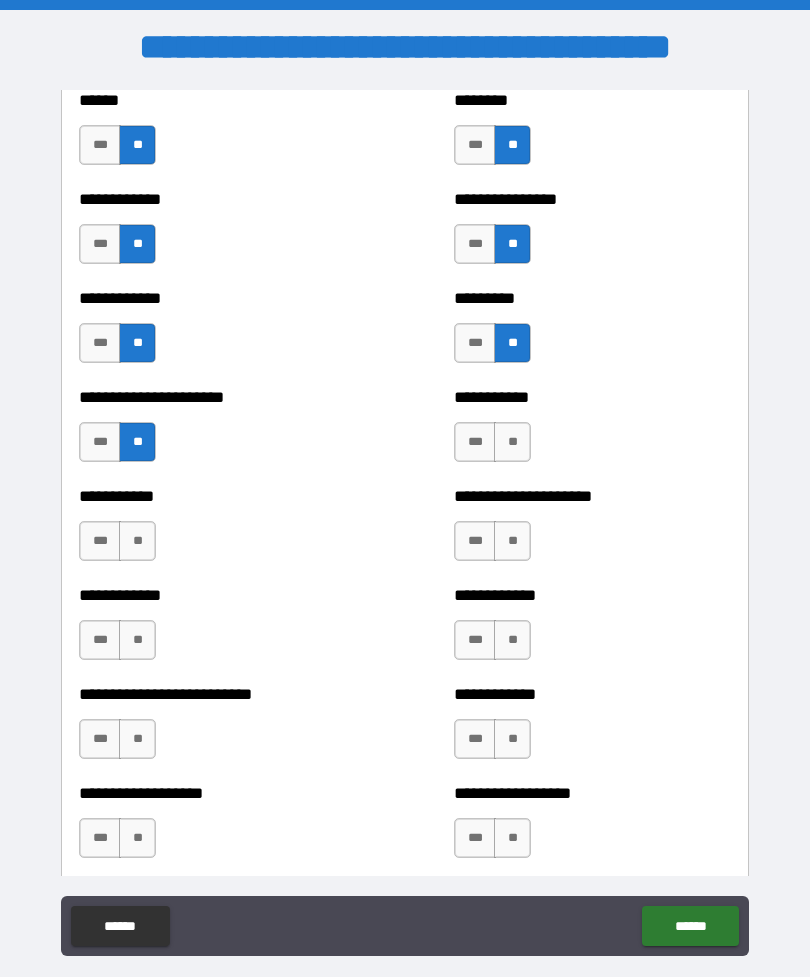 click on "***" at bounding box center [475, 442] 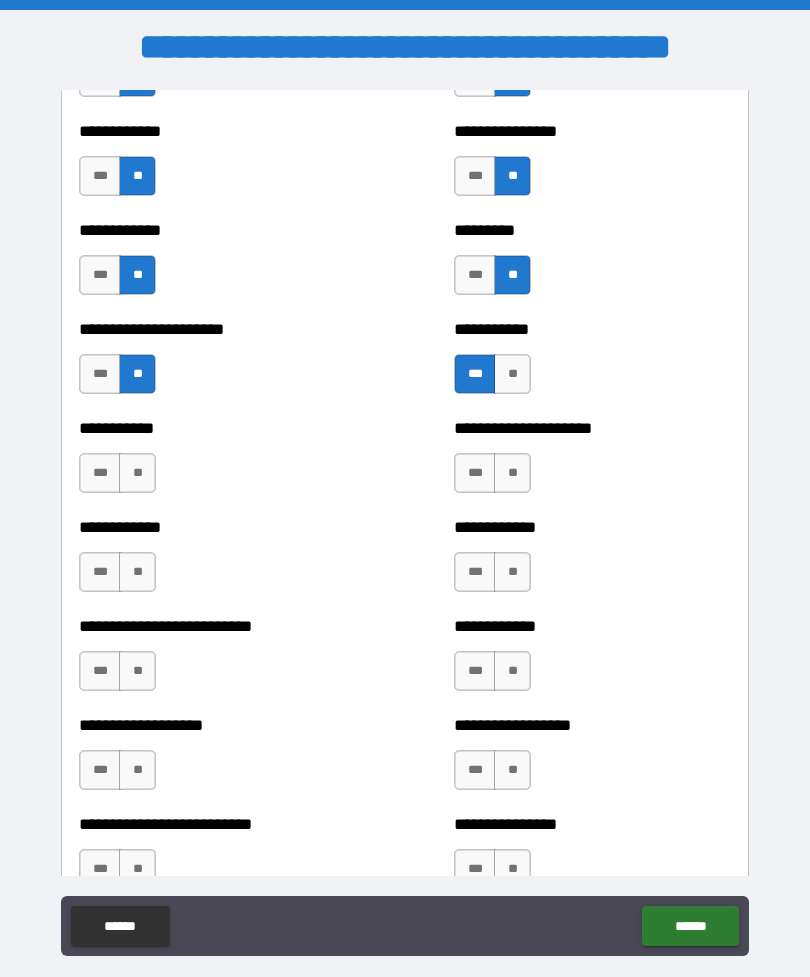 scroll, scrollTop: 5208, scrollLeft: 0, axis: vertical 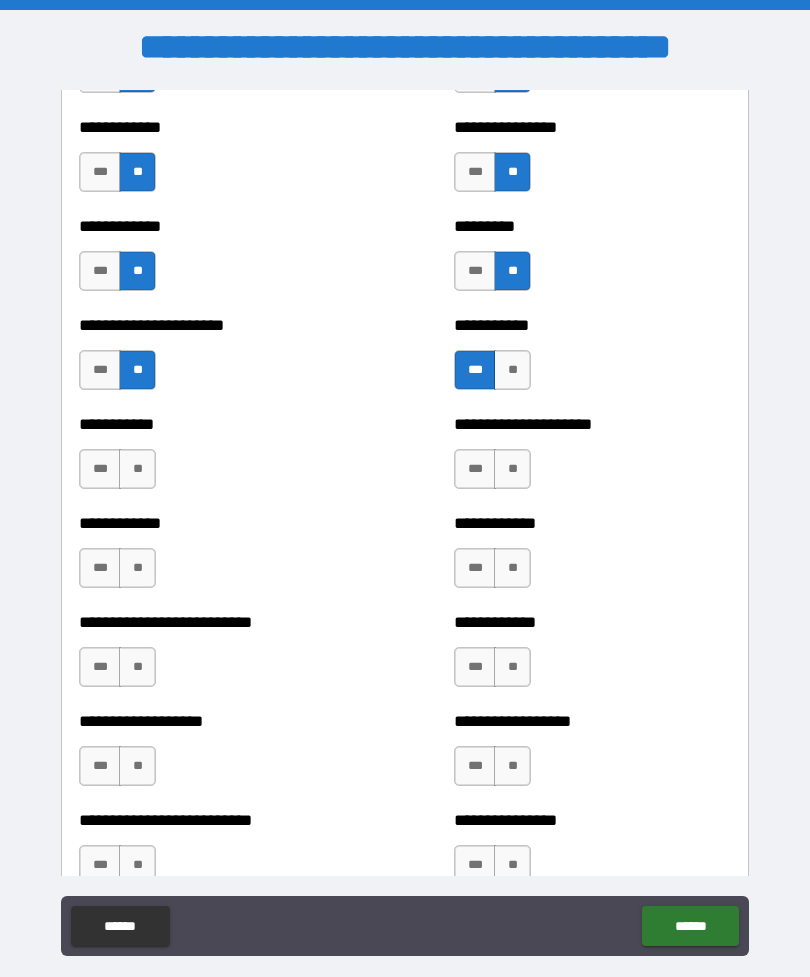 click on "**" at bounding box center (137, 469) 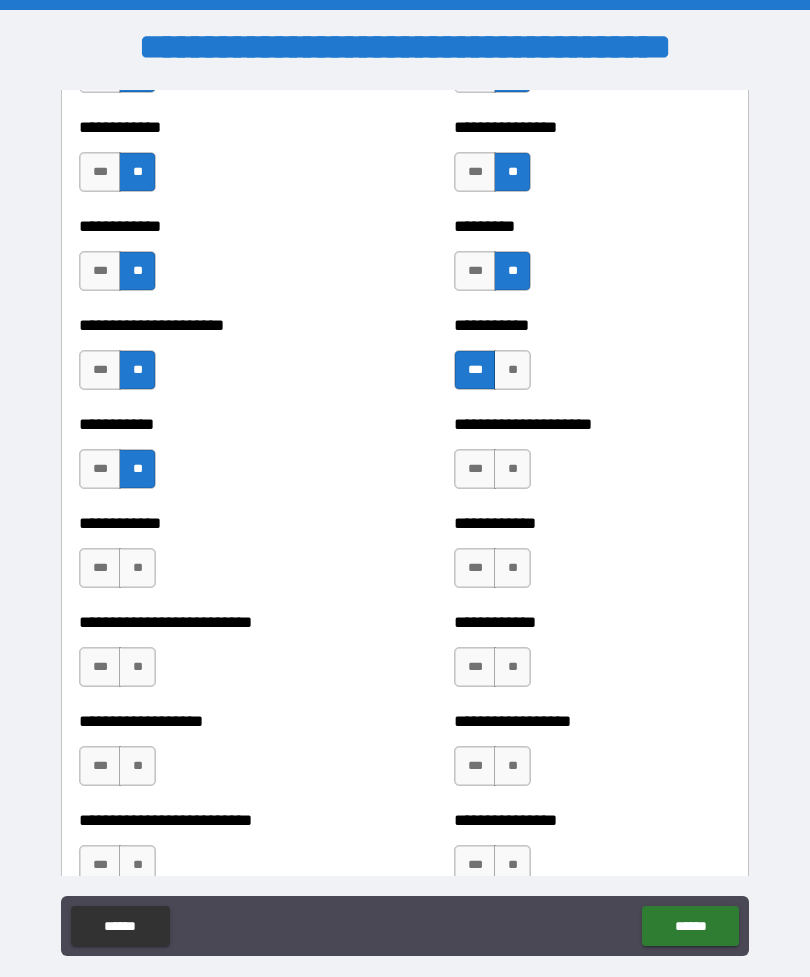 click on "**" at bounding box center (512, 469) 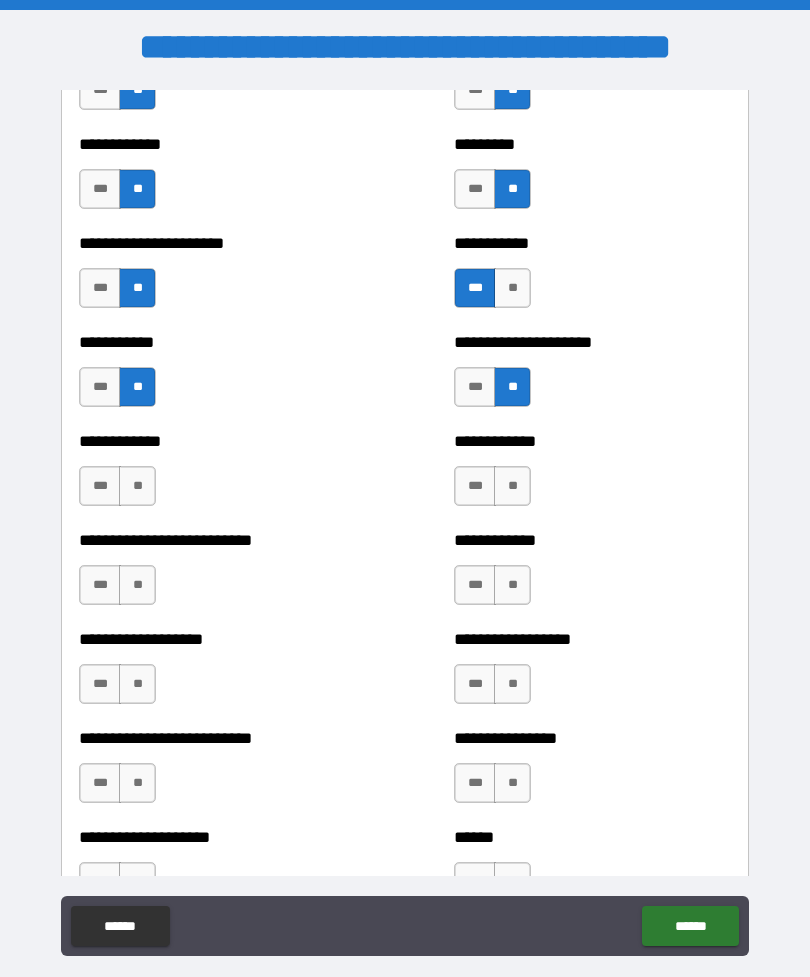 scroll, scrollTop: 5293, scrollLeft: 0, axis: vertical 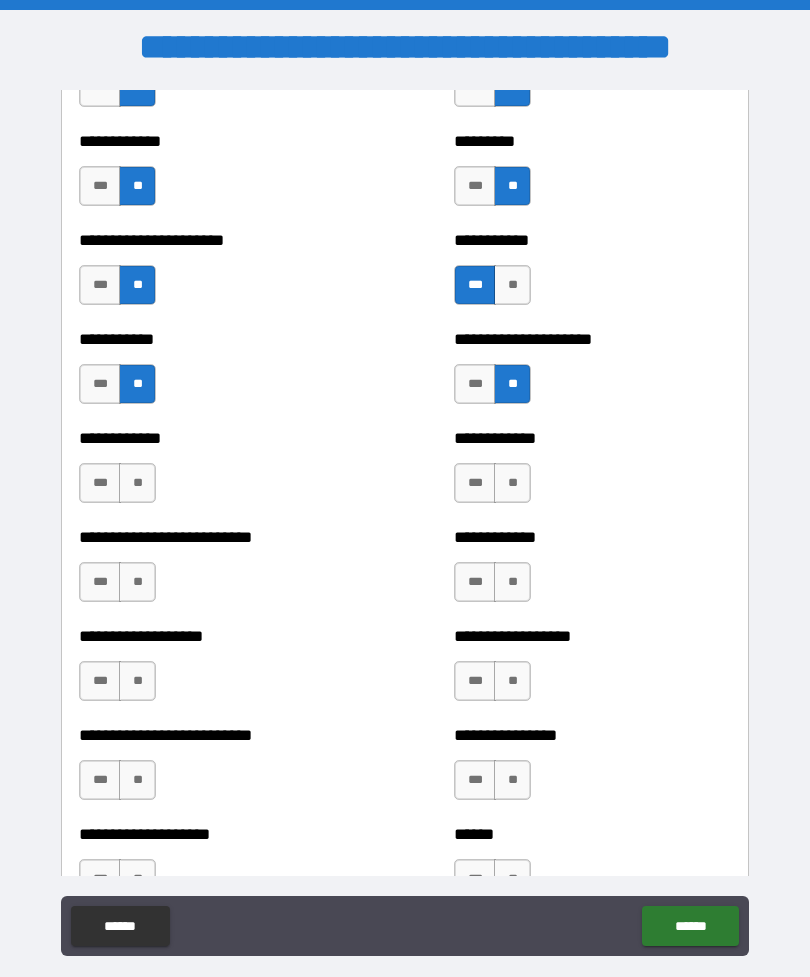 click on "**" at bounding box center [137, 483] 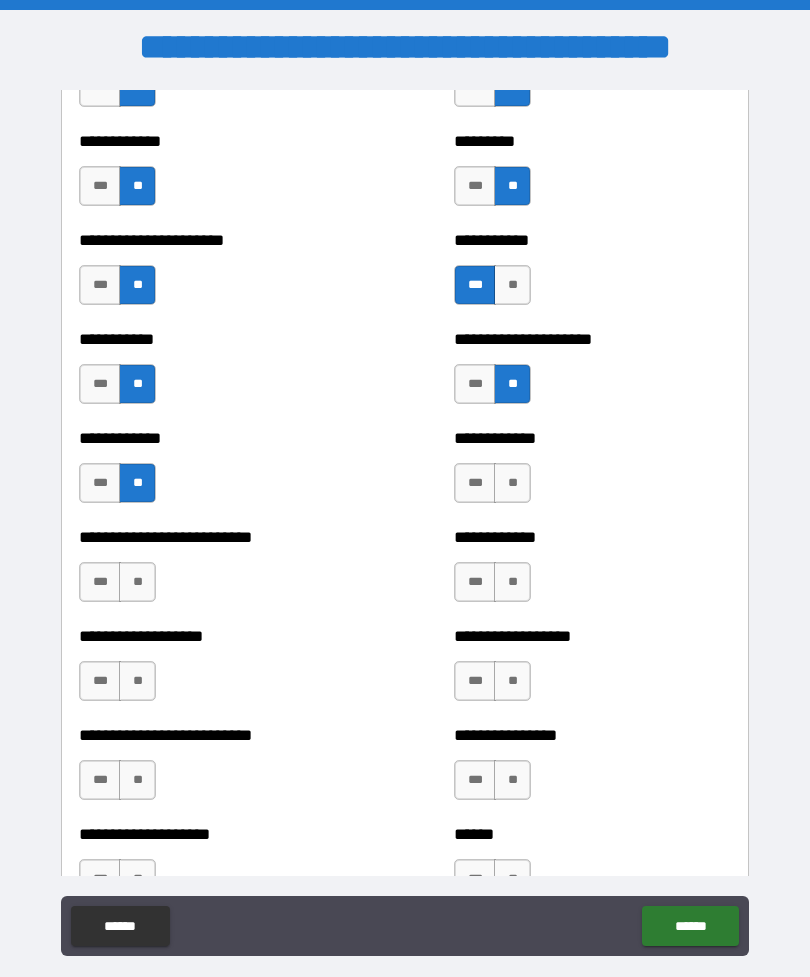 click on "**" at bounding box center (512, 483) 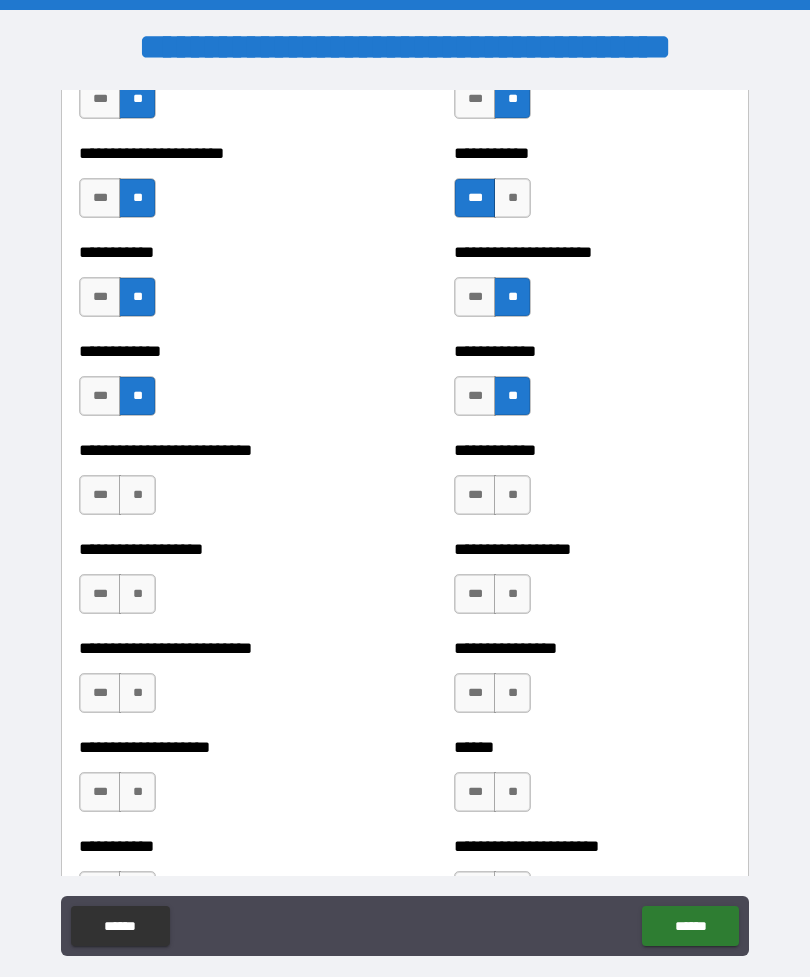 scroll, scrollTop: 5385, scrollLeft: 0, axis: vertical 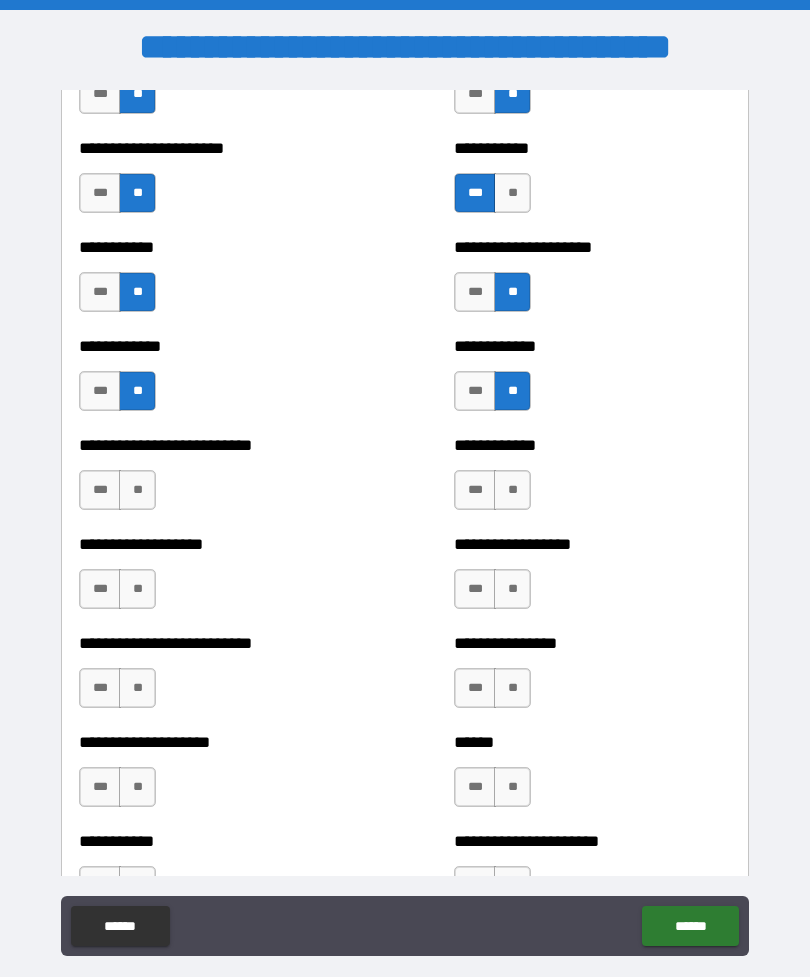 click on "**" at bounding box center [137, 490] 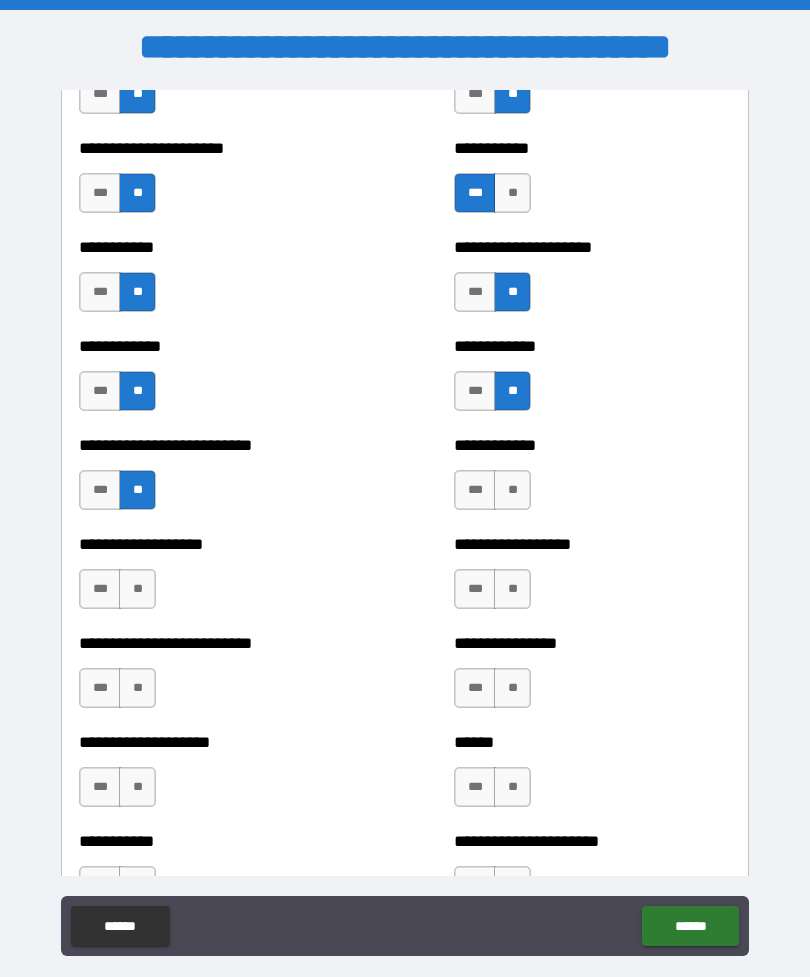 click on "**" at bounding box center (512, 490) 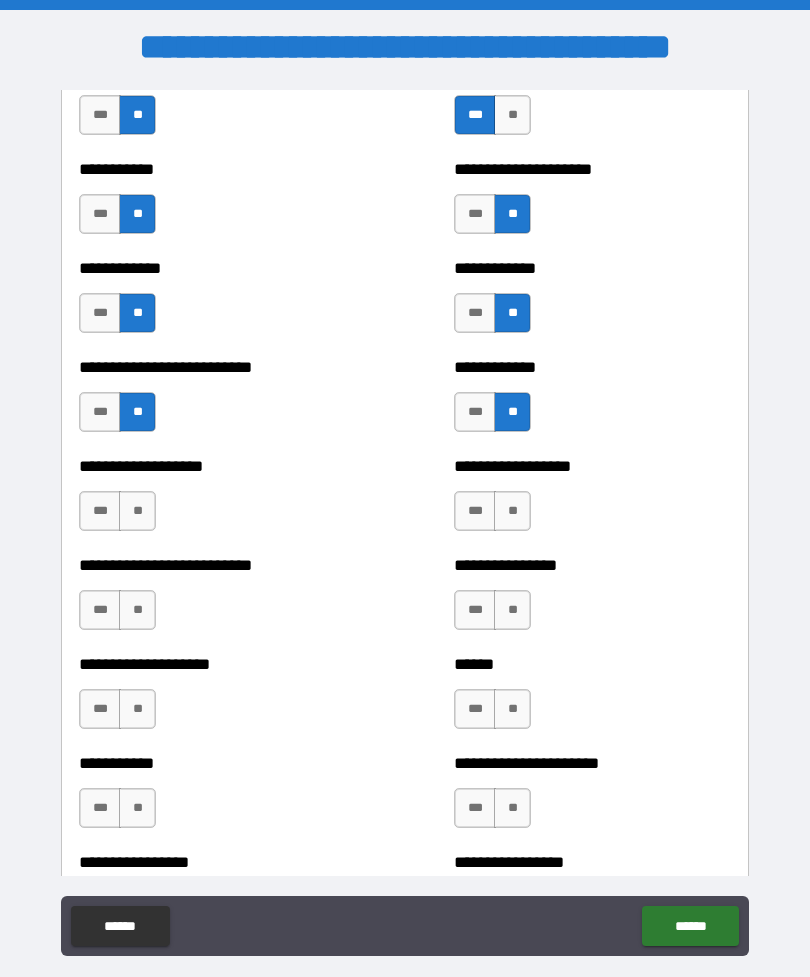 scroll, scrollTop: 5466, scrollLeft: 0, axis: vertical 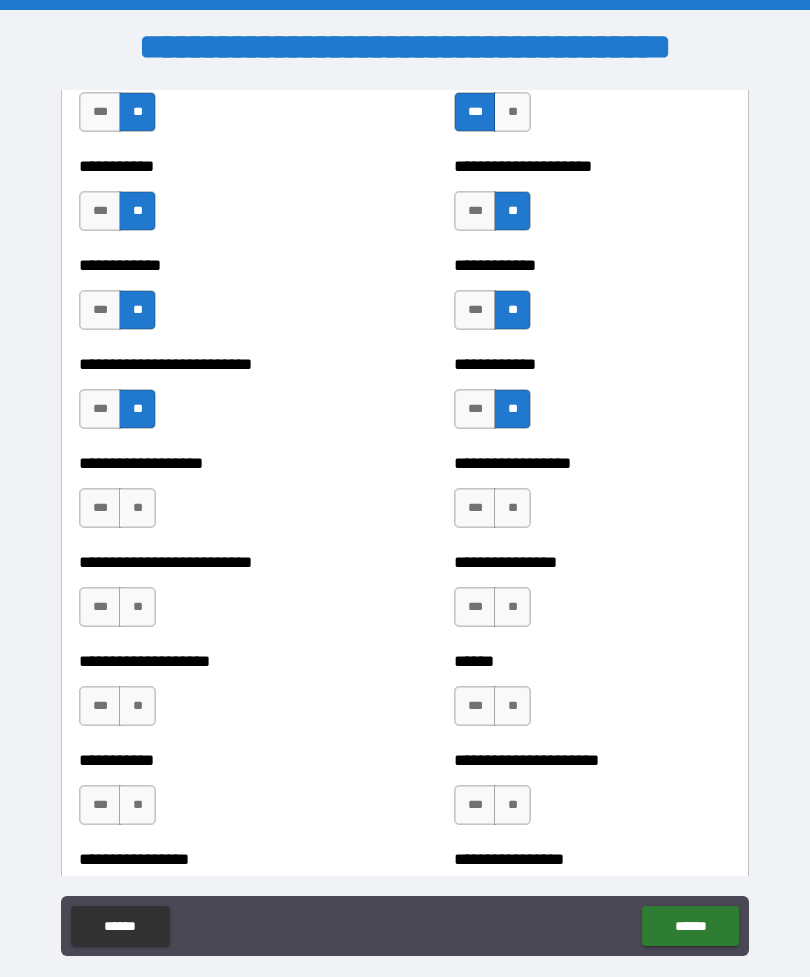 click on "**" at bounding box center [137, 508] 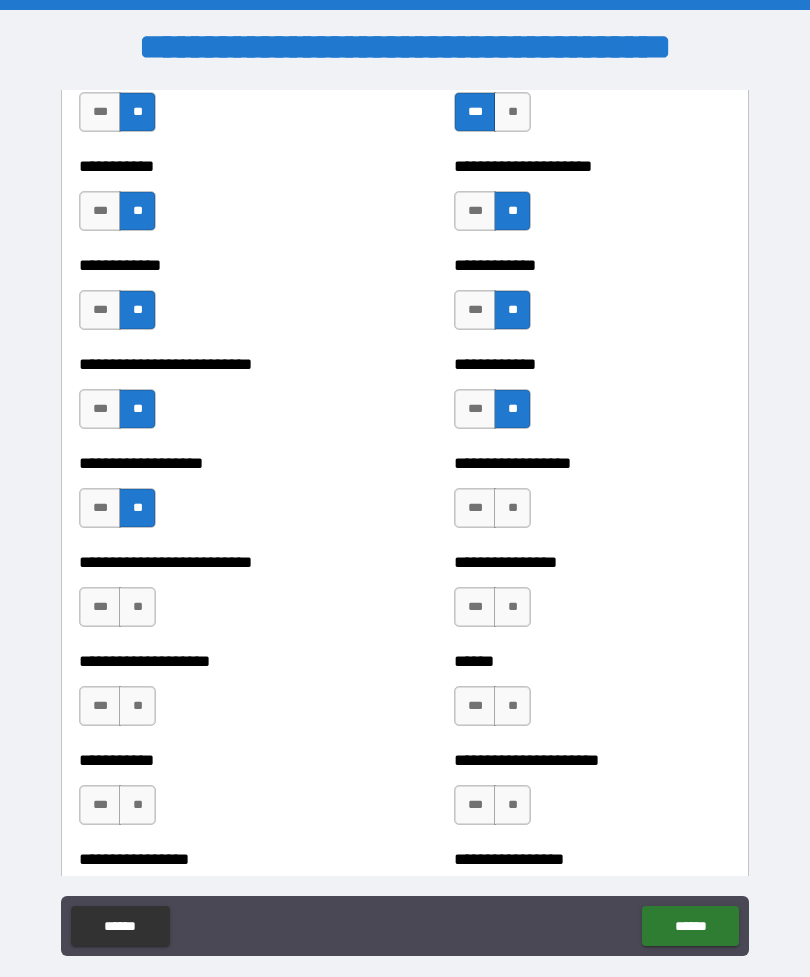 click on "**" at bounding box center (512, 508) 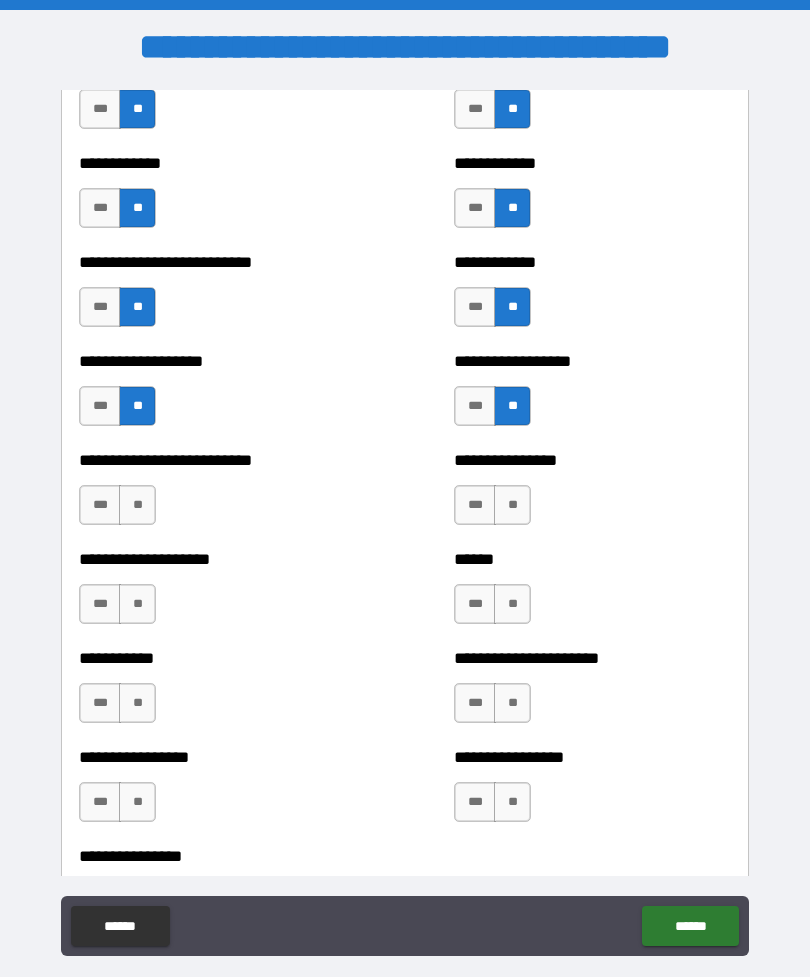 scroll, scrollTop: 5574, scrollLeft: 0, axis: vertical 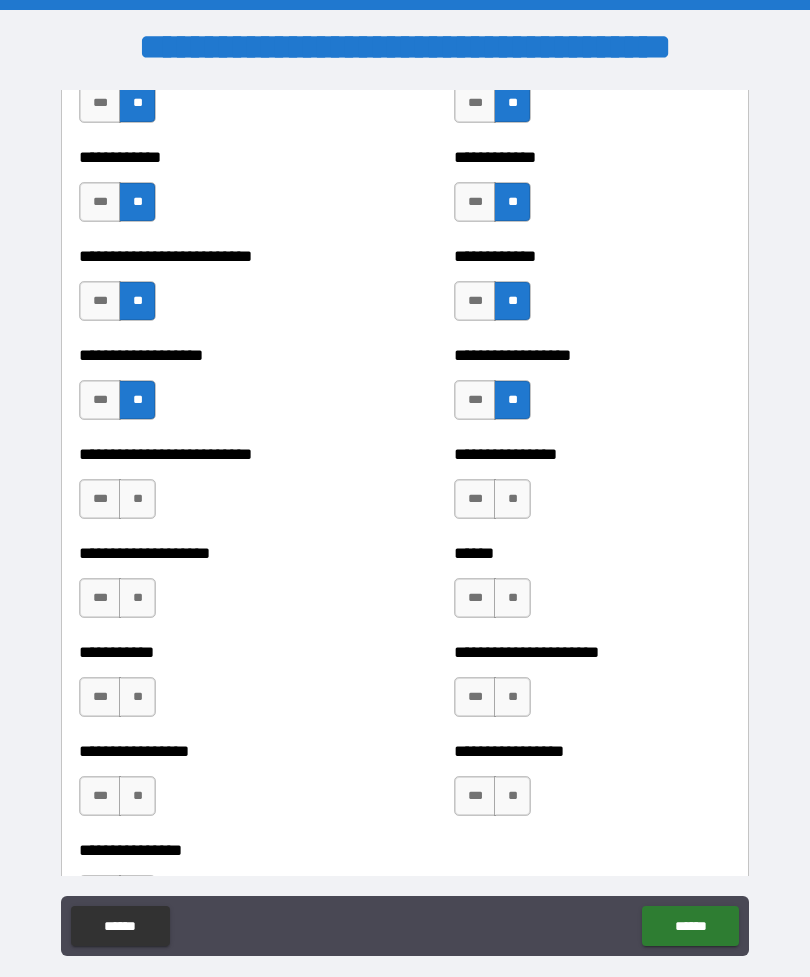 click on "**" at bounding box center [137, 499] 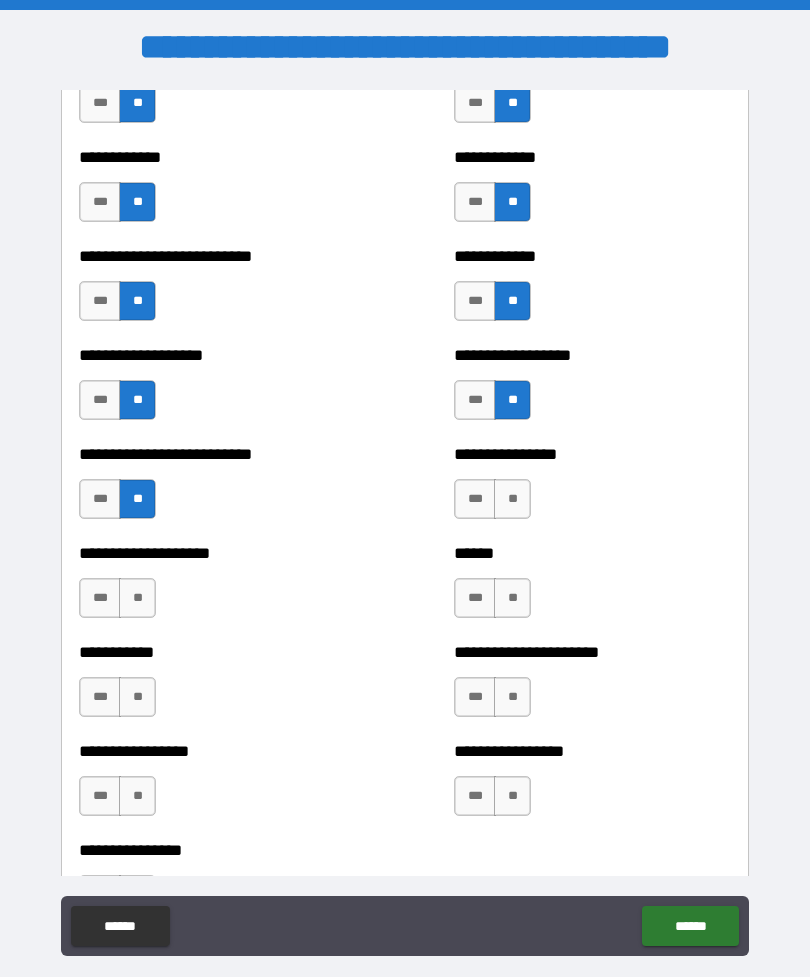 click on "**" at bounding box center [512, 499] 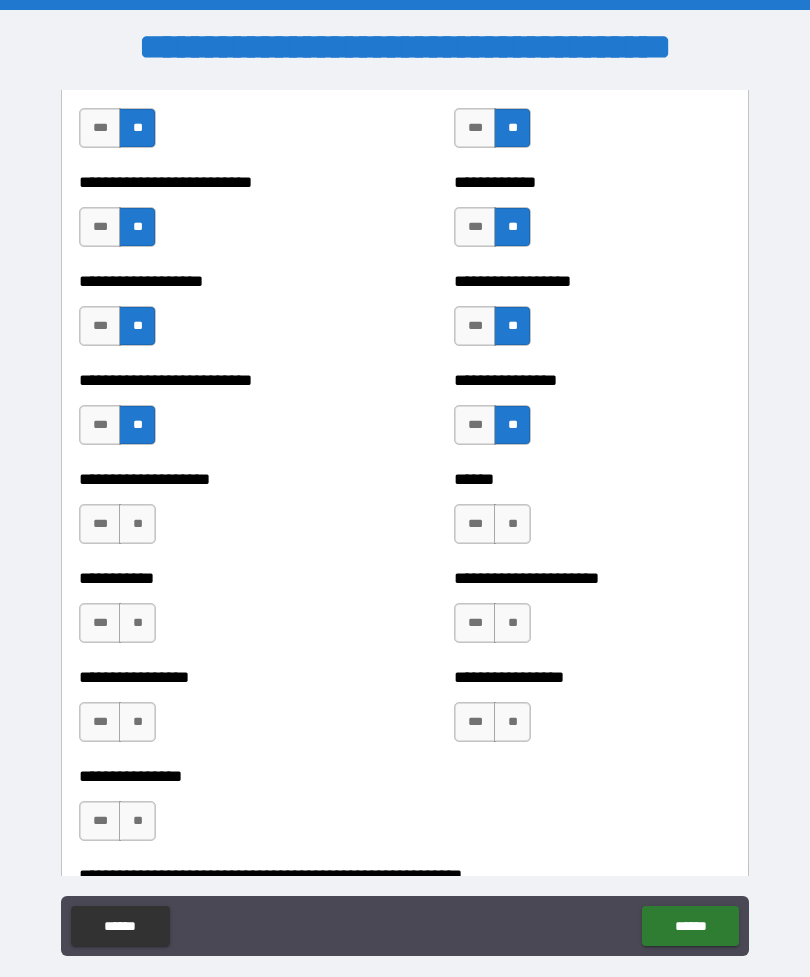 scroll, scrollTop: 5672, scrollLeft: 0, axis: vertical 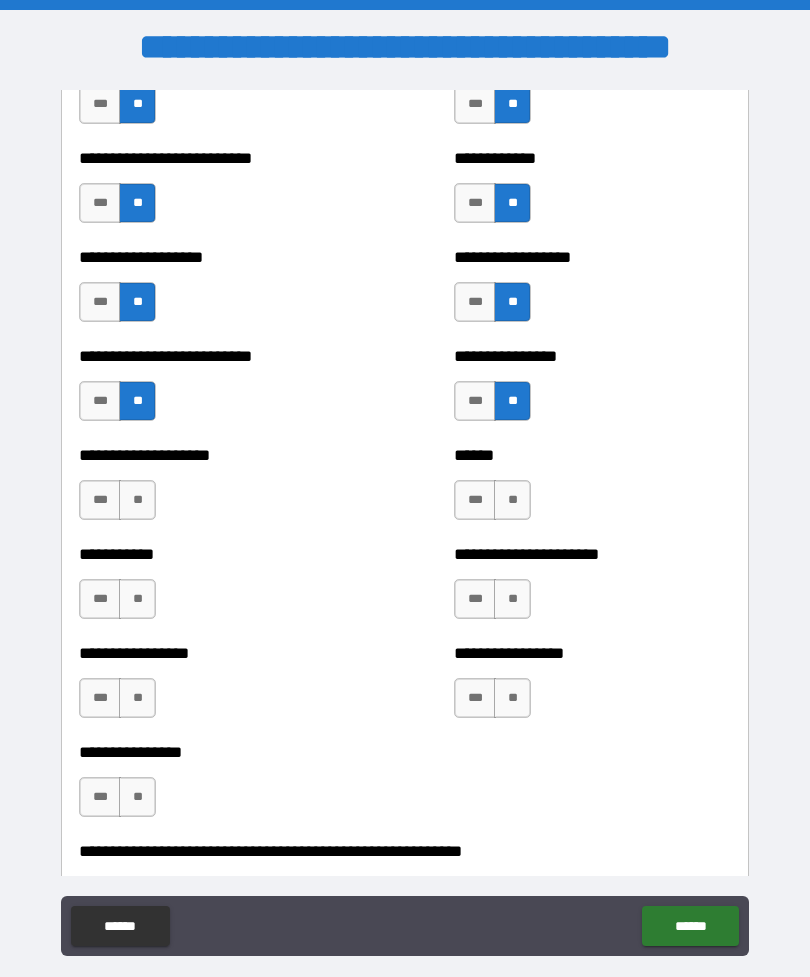 click on "**" at bounding box center [137, 500] 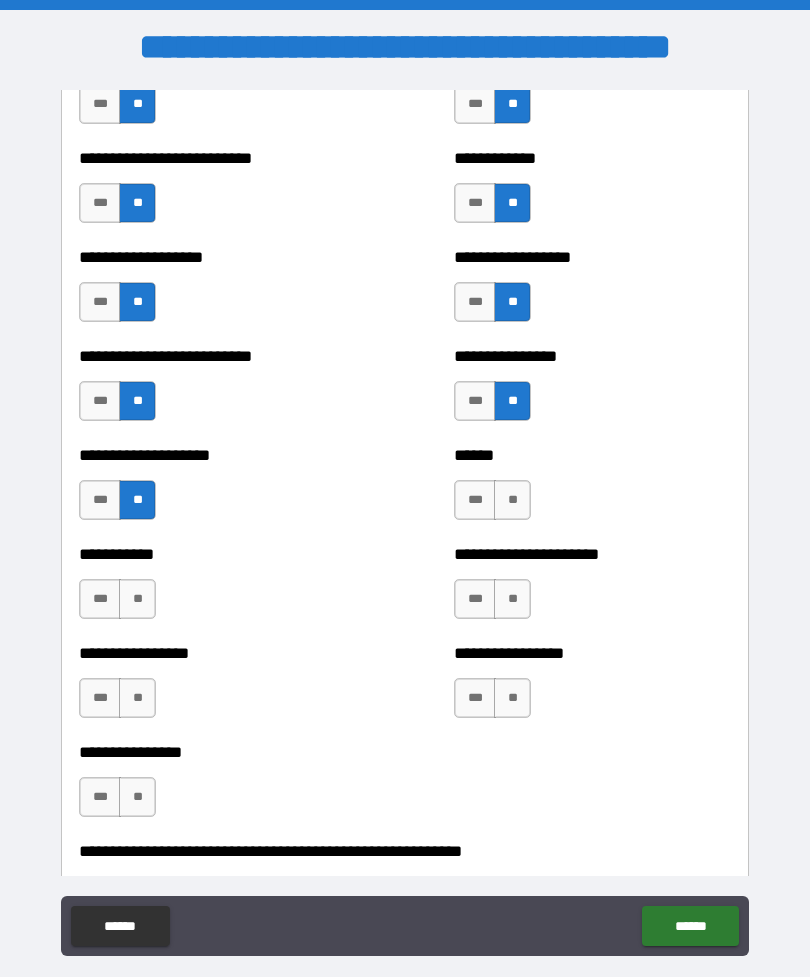 click on "**" at bounding box center (512, 500) 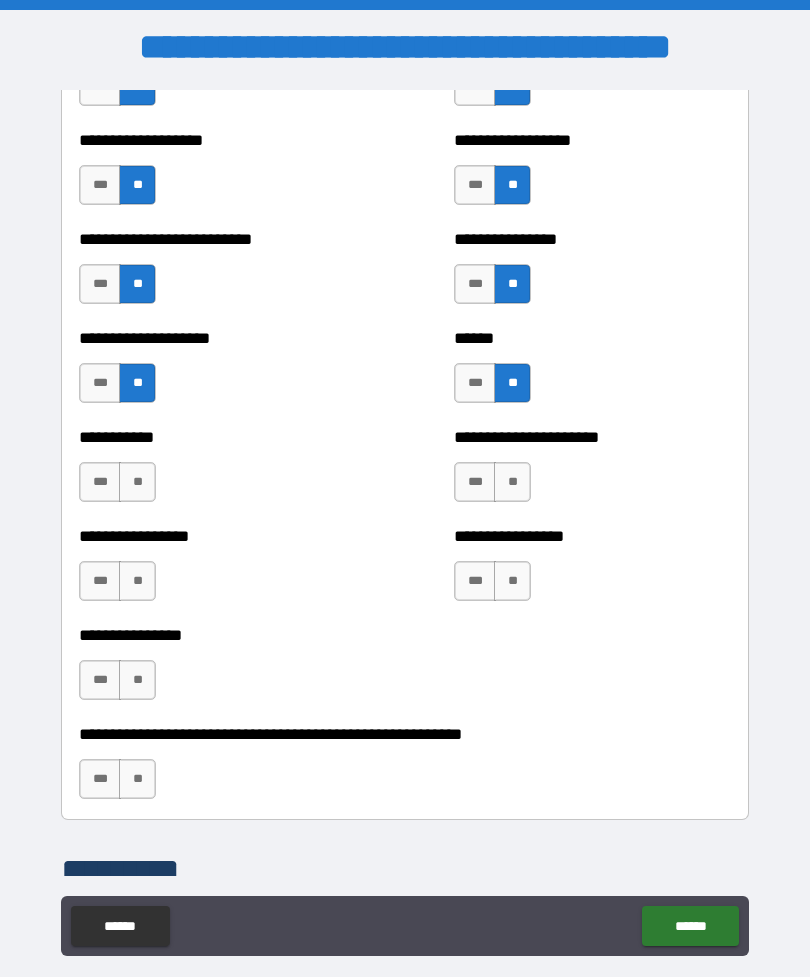 scroll, scrollTop: 5792, scrollLeft: 0, axis: vertical 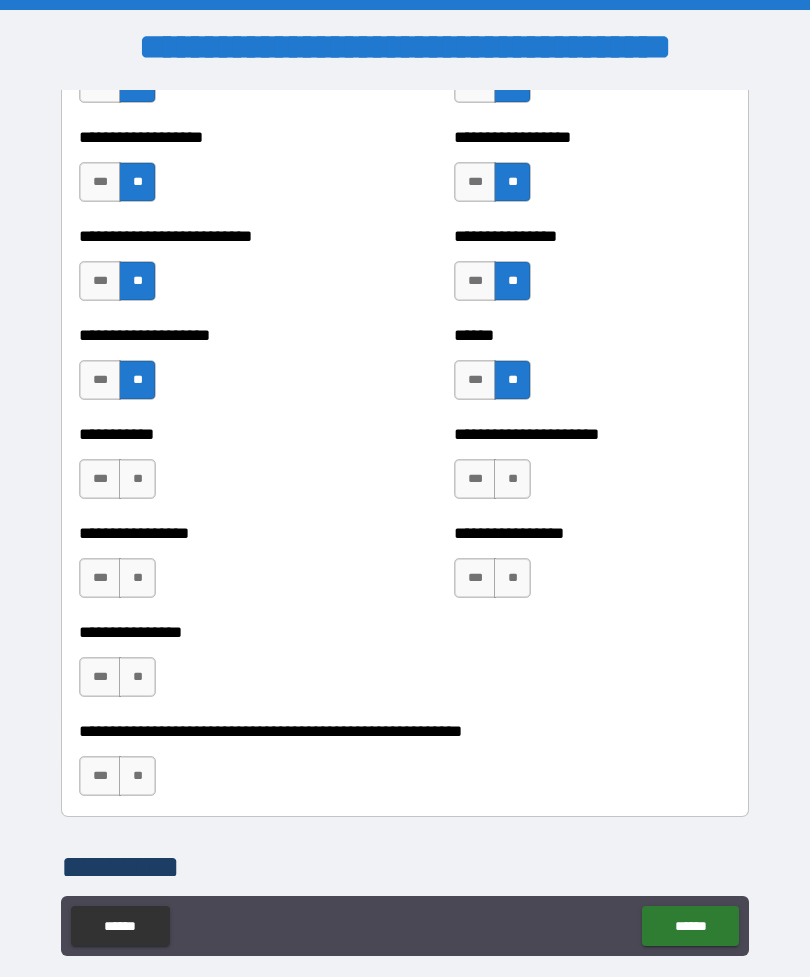 click on "**" at bounding box center [137, 479] 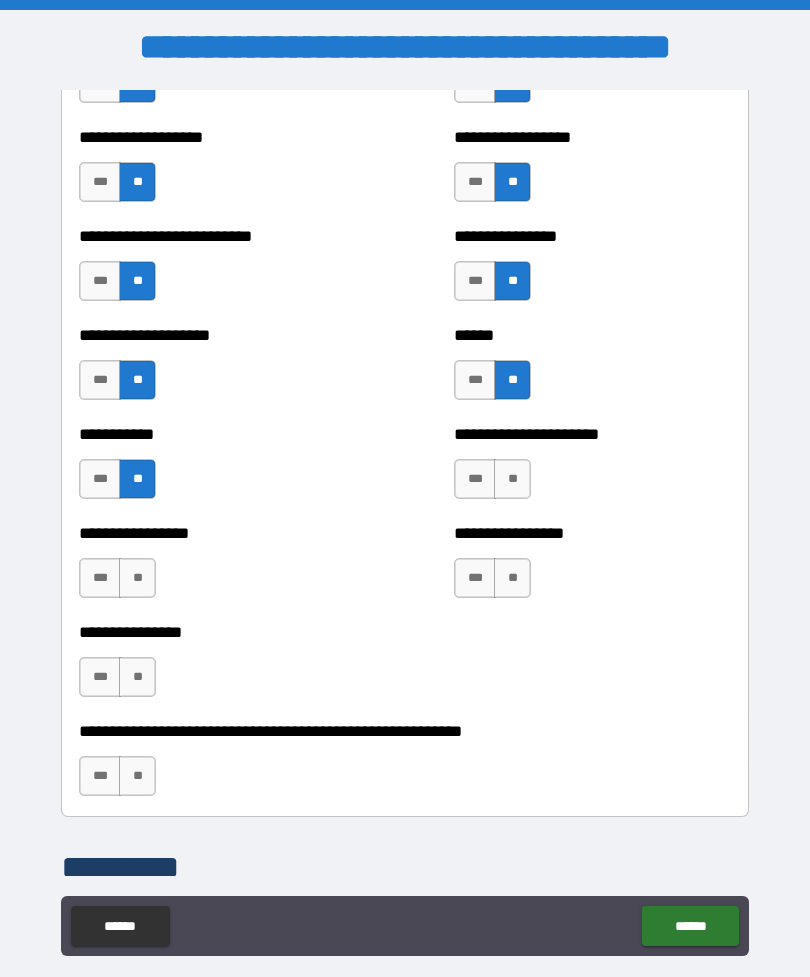 click on "**********" at bounding box center [592, 469] 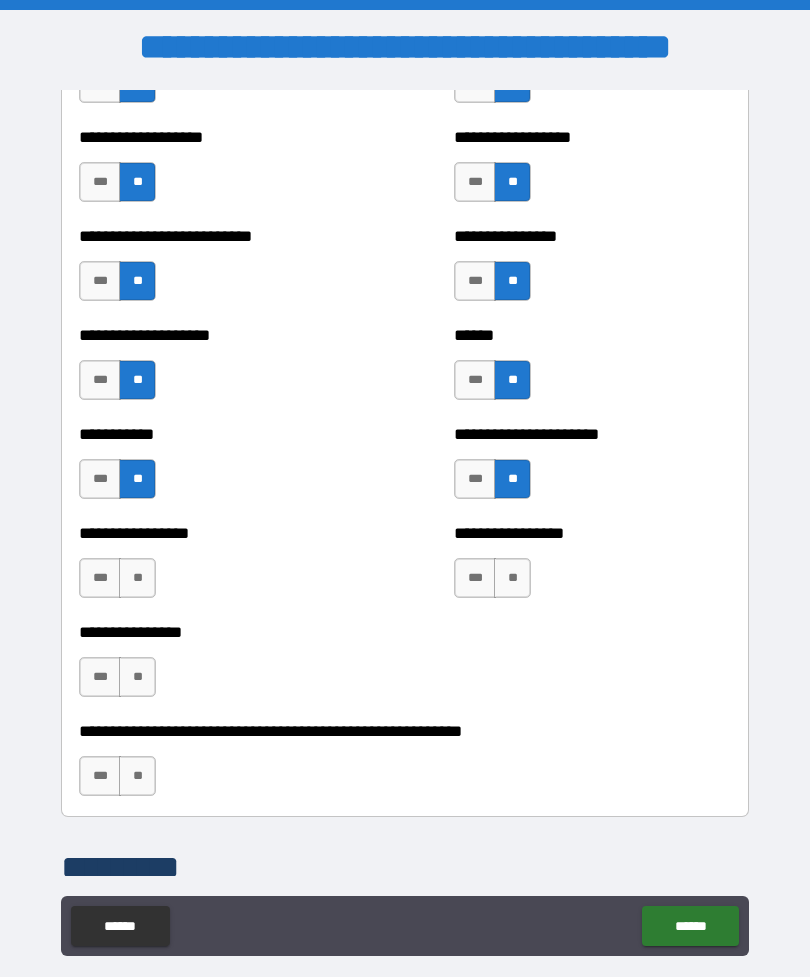click on "**" at bounding box center [137, 578] 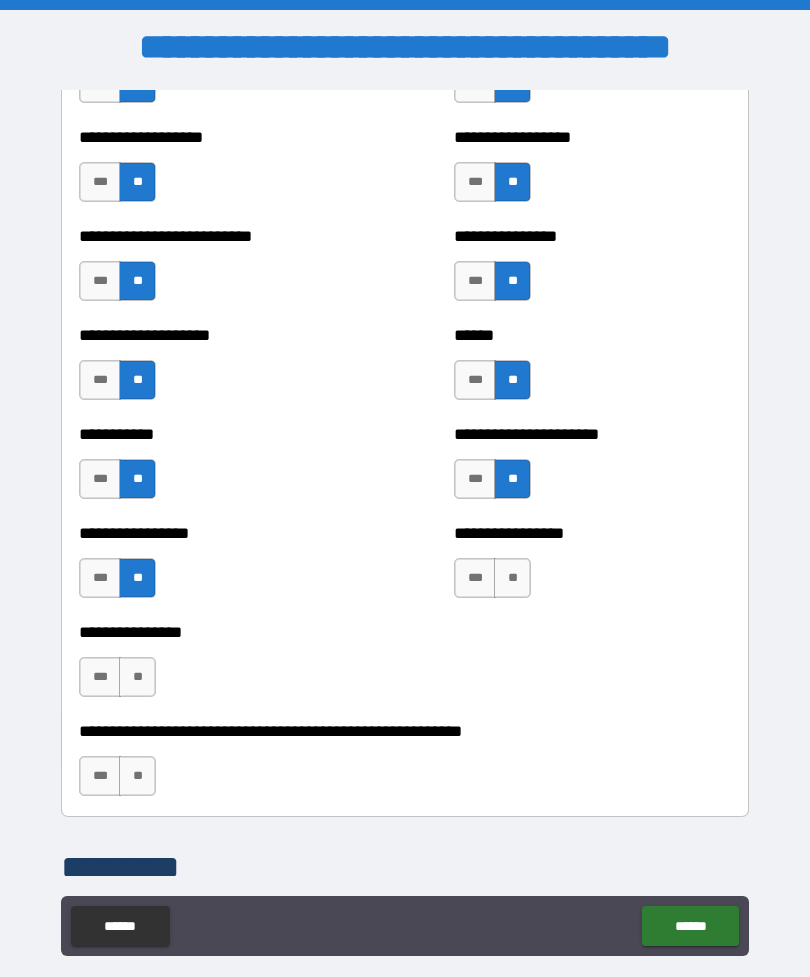 click on "**" at bounding box center (512, 578) 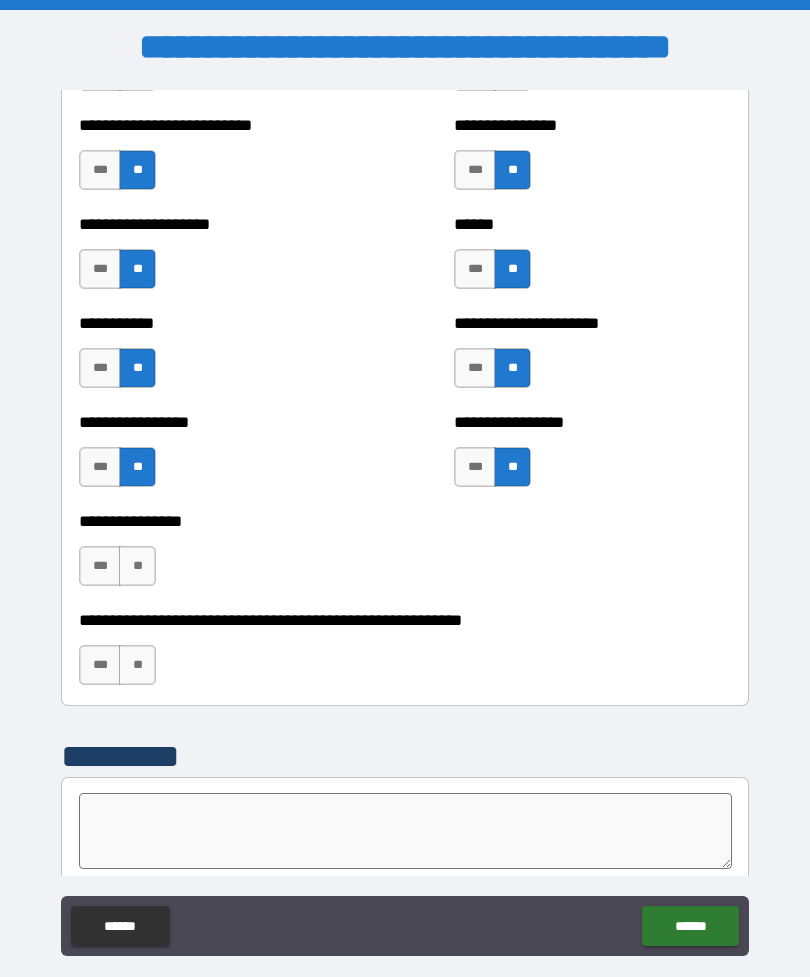 scroll, scrollTop: 5904, scrollLeft: 0, axis: vertical 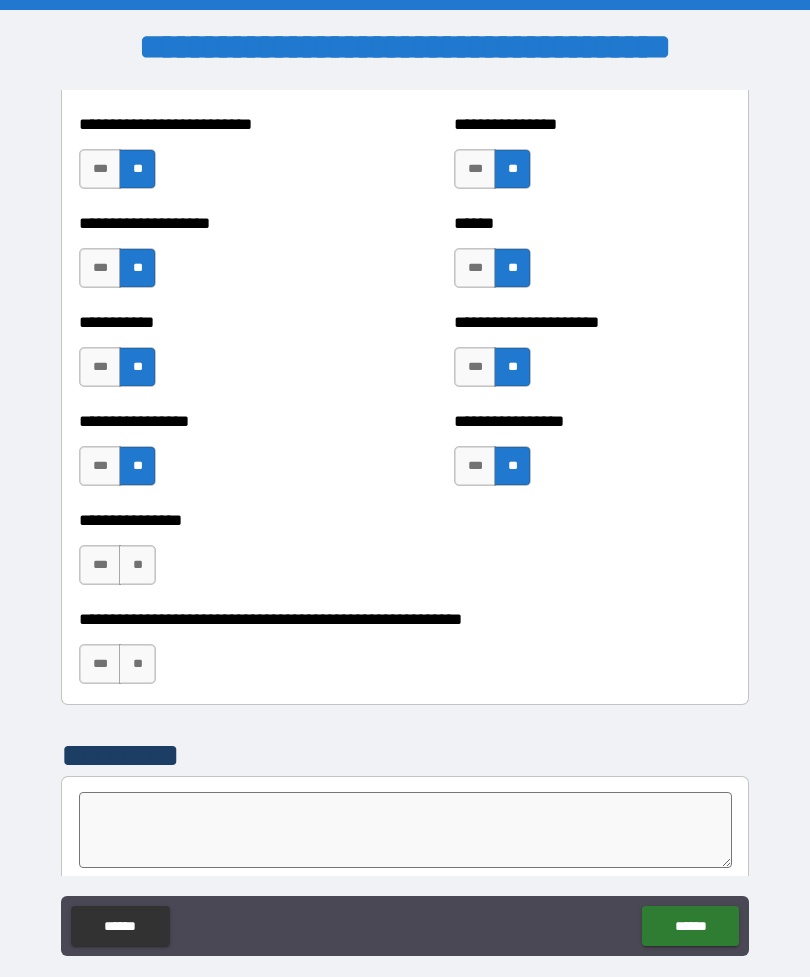 click on "**" at bounding box center [137, 565] 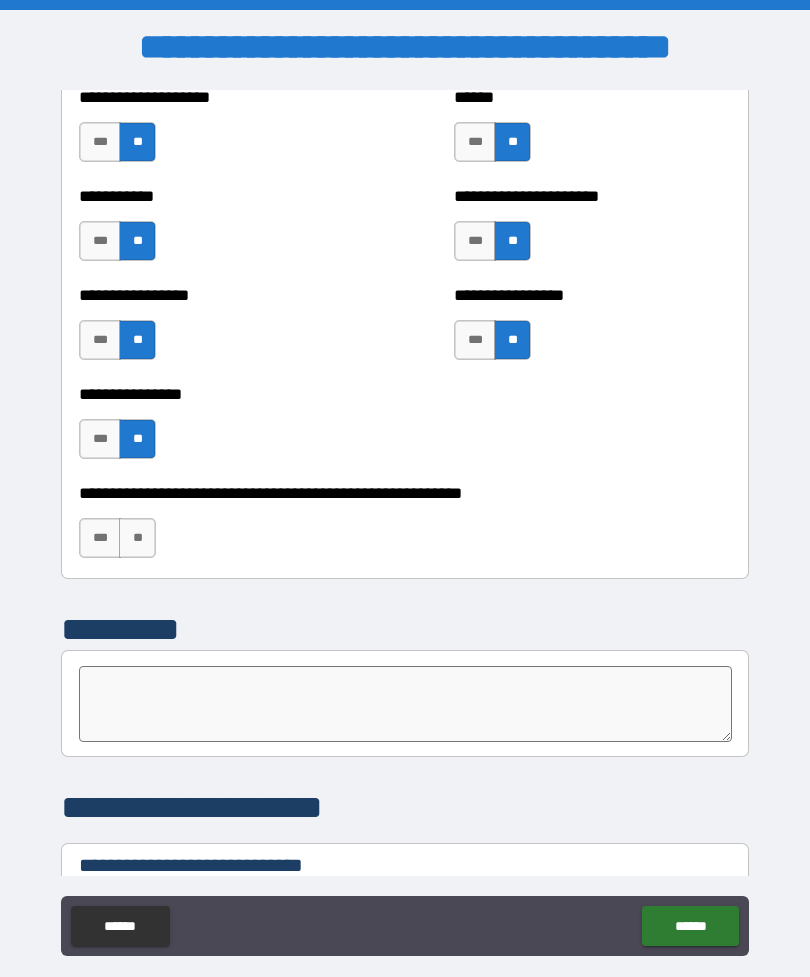 click on "**" at bounding box center [137, 538] 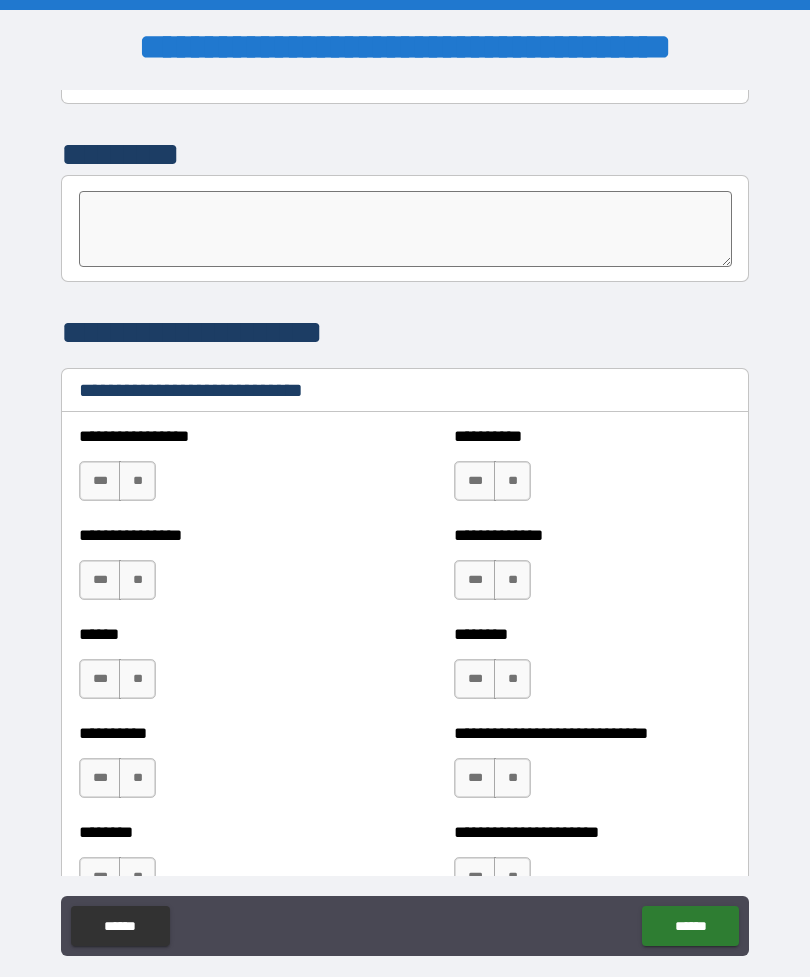 scroll, scrollTop: 6507, scrollLeft: 0, axis: vertical 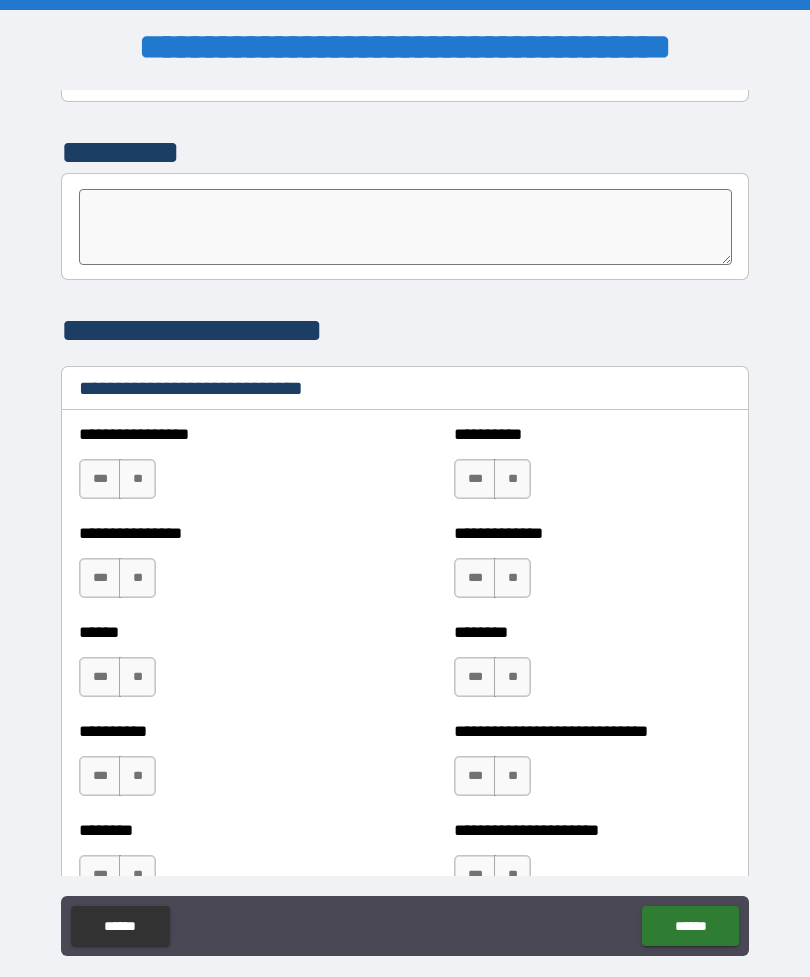 click on "**" at bounding box center (137, 479) 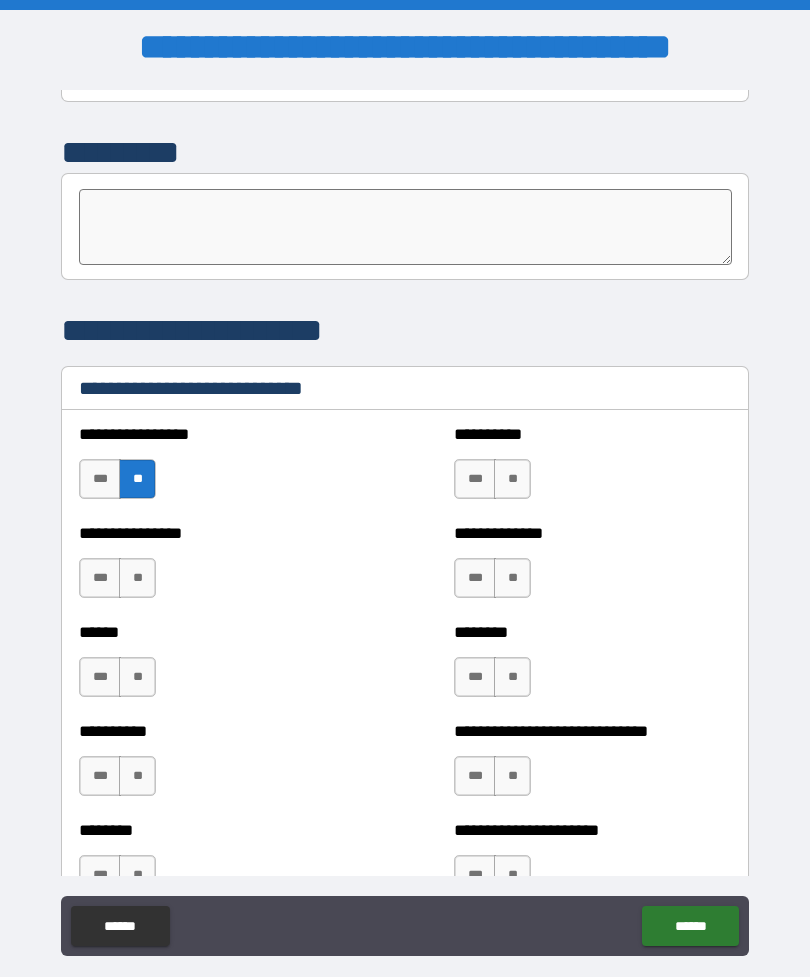 click on "**" at bounding box center (512, 479) 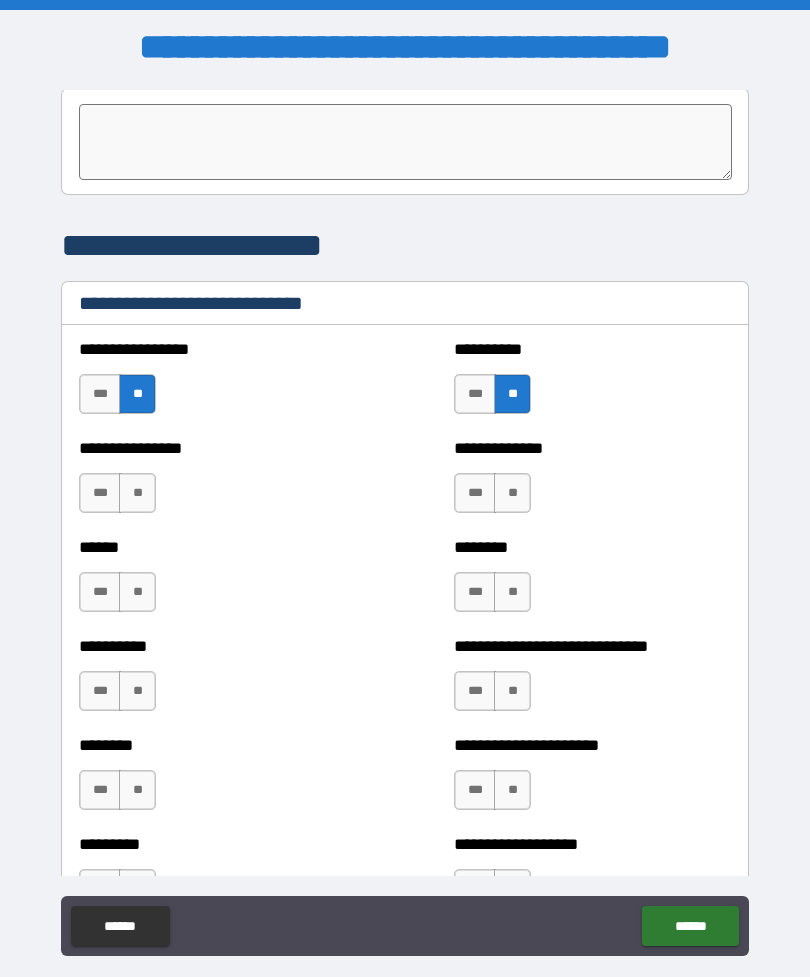 scroll, scrollTop: 6593, scrollLeft: 0, axis: vertical 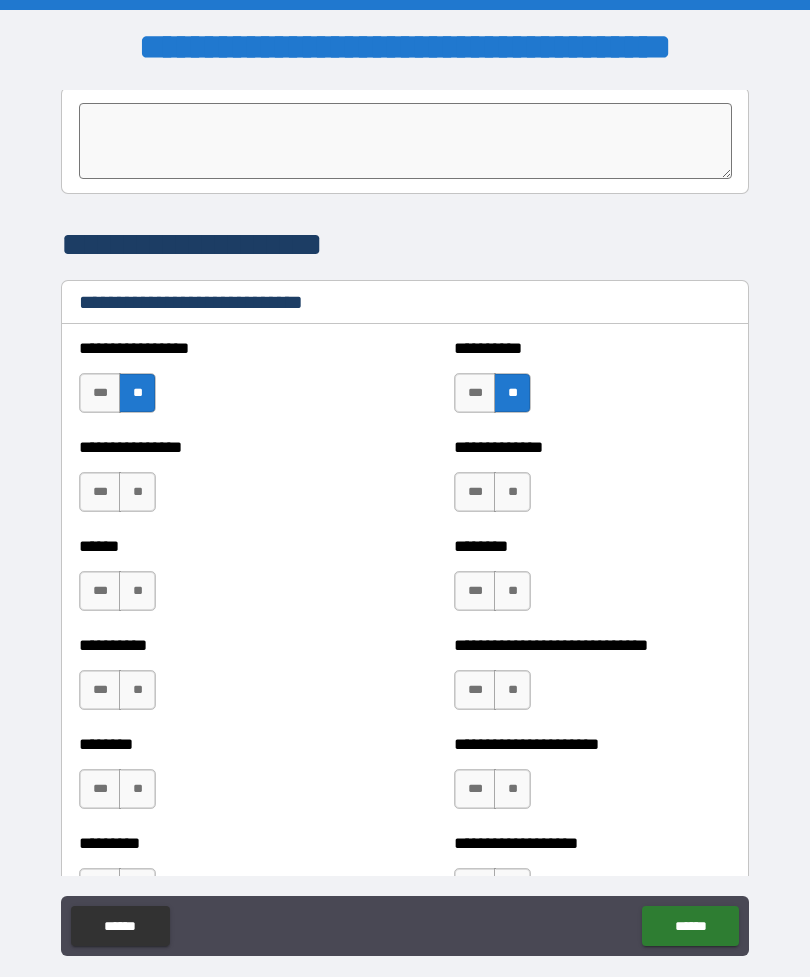 click on "**" at bounding box center [137, 492] 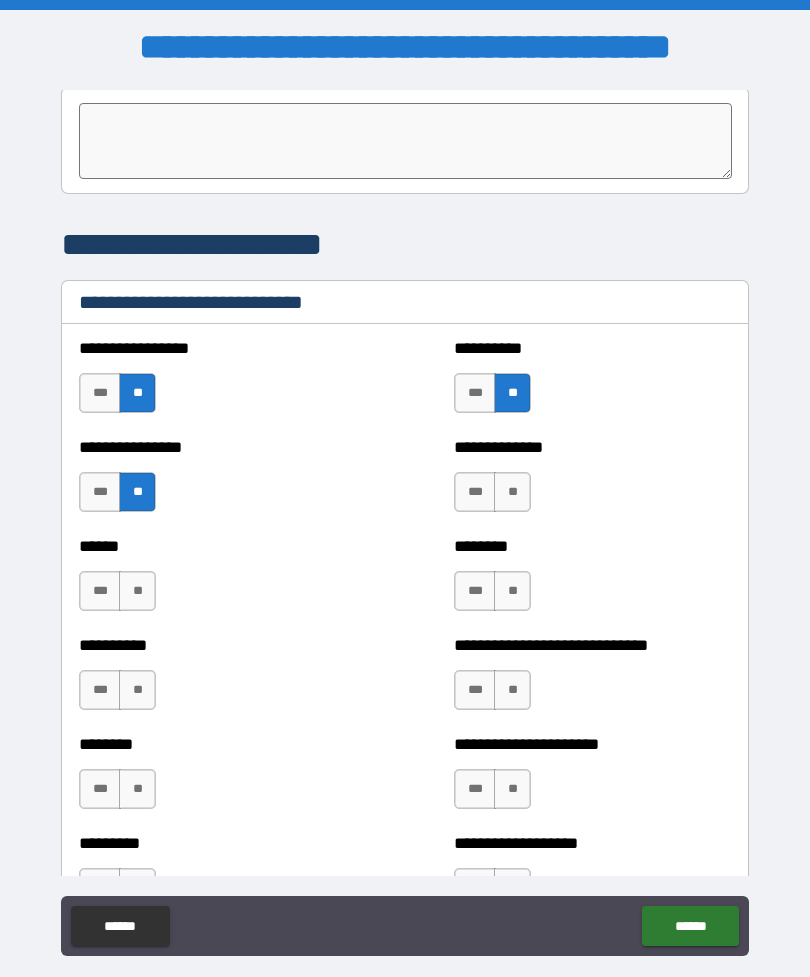 click on "**" at bounding box center (512, 492) 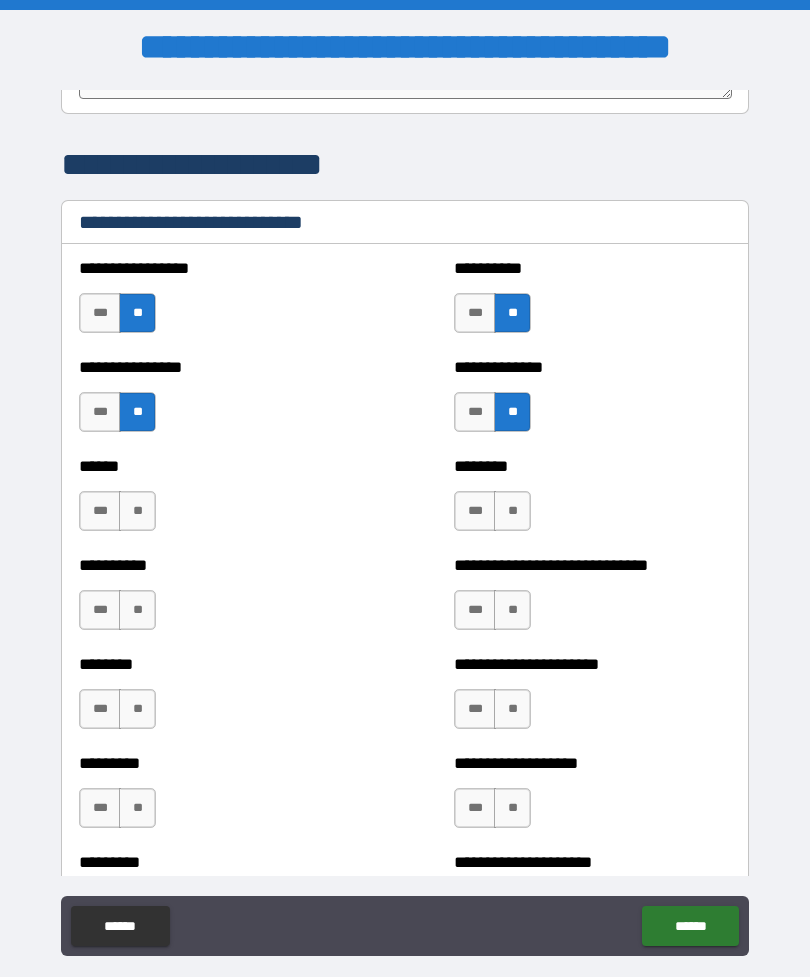 scroll, scrollTop: 6674, scrollLeft: 0, axis: vertical 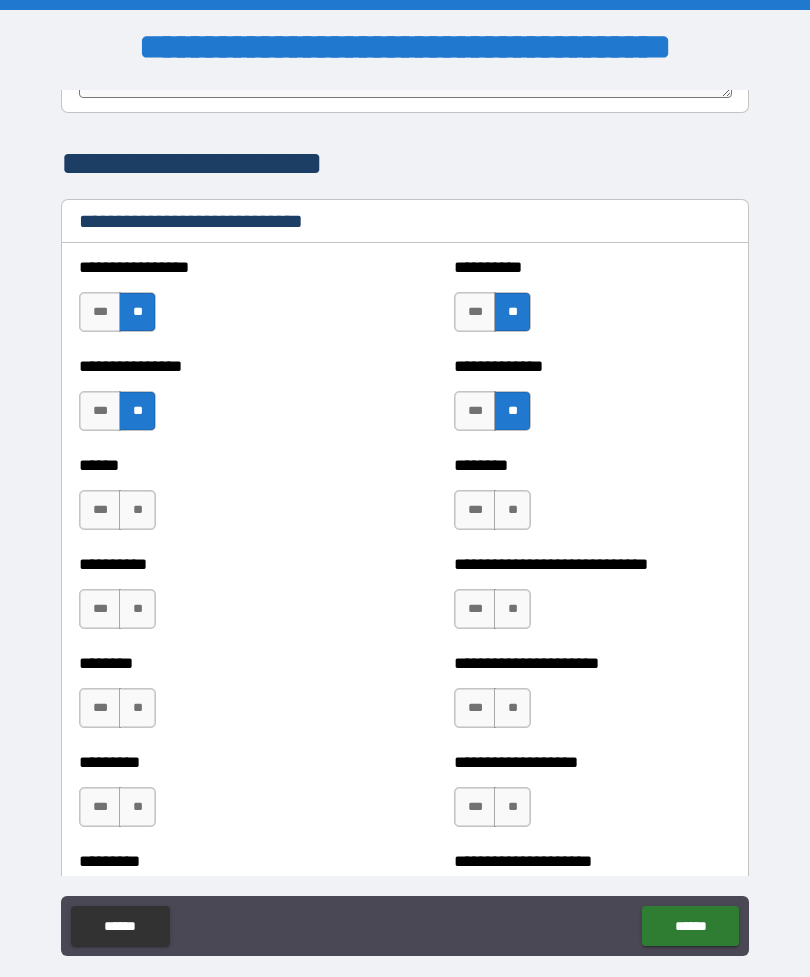 click on "**" at bounding box center (512, 510) 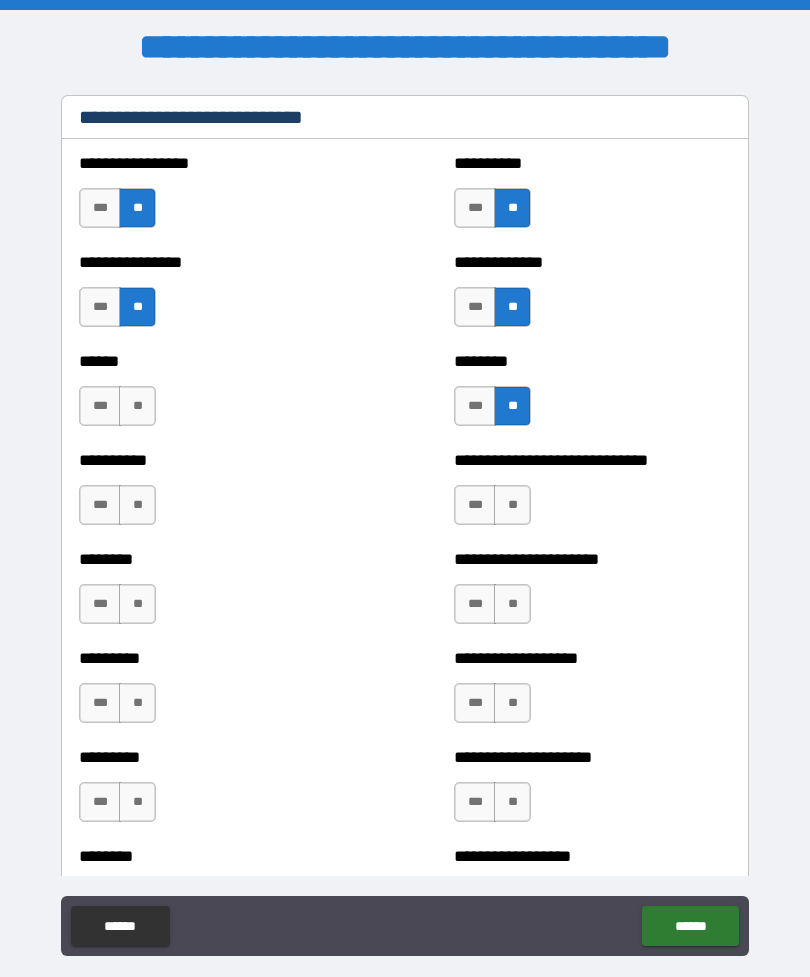 scroll, scrollTop: 6779, scrollLeft: 0, axis: vertical 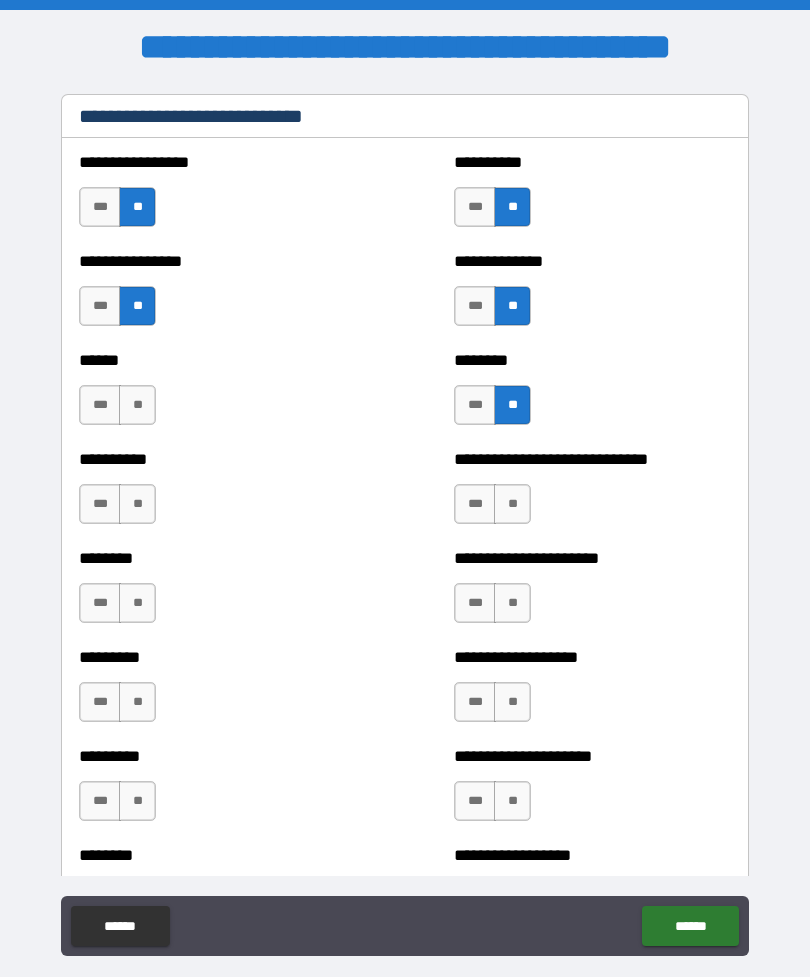 click on "***" at bounding box center (100, 405) 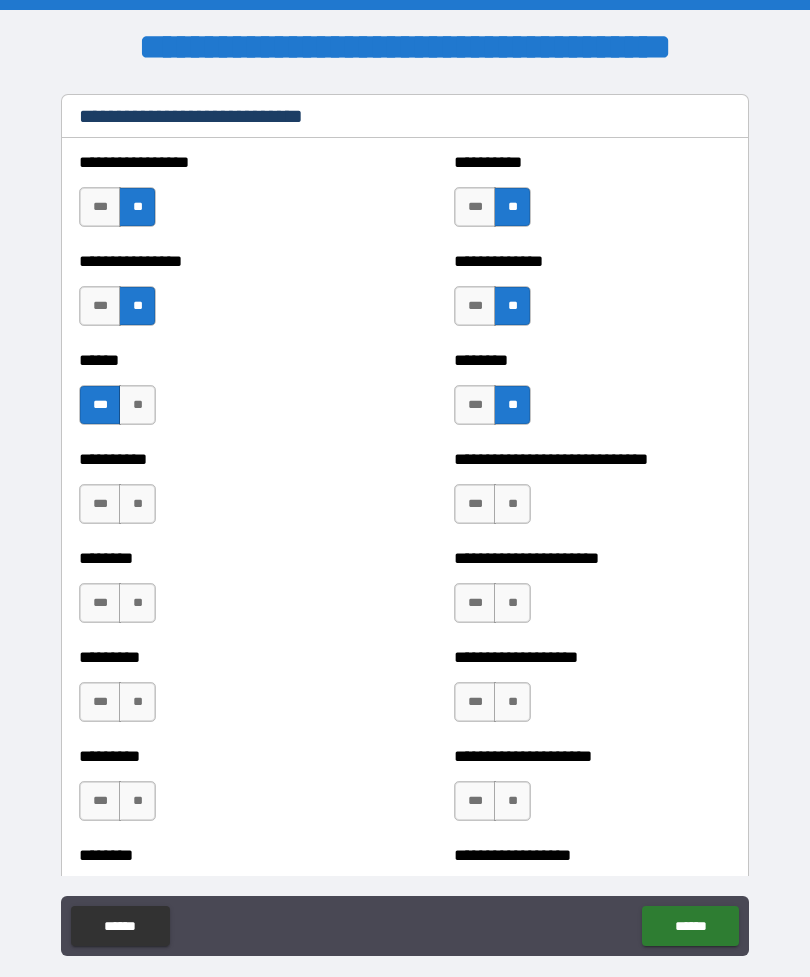 click on "***" at bounding box center [475, 504] 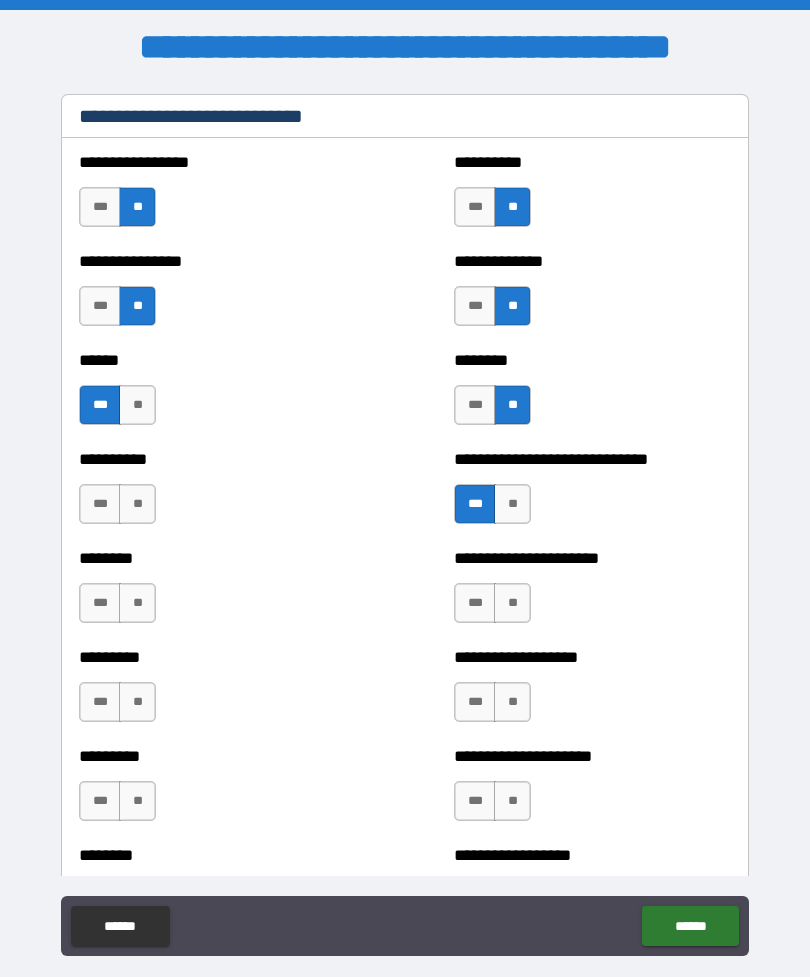 click on "**" at bounding box center [137, 504] 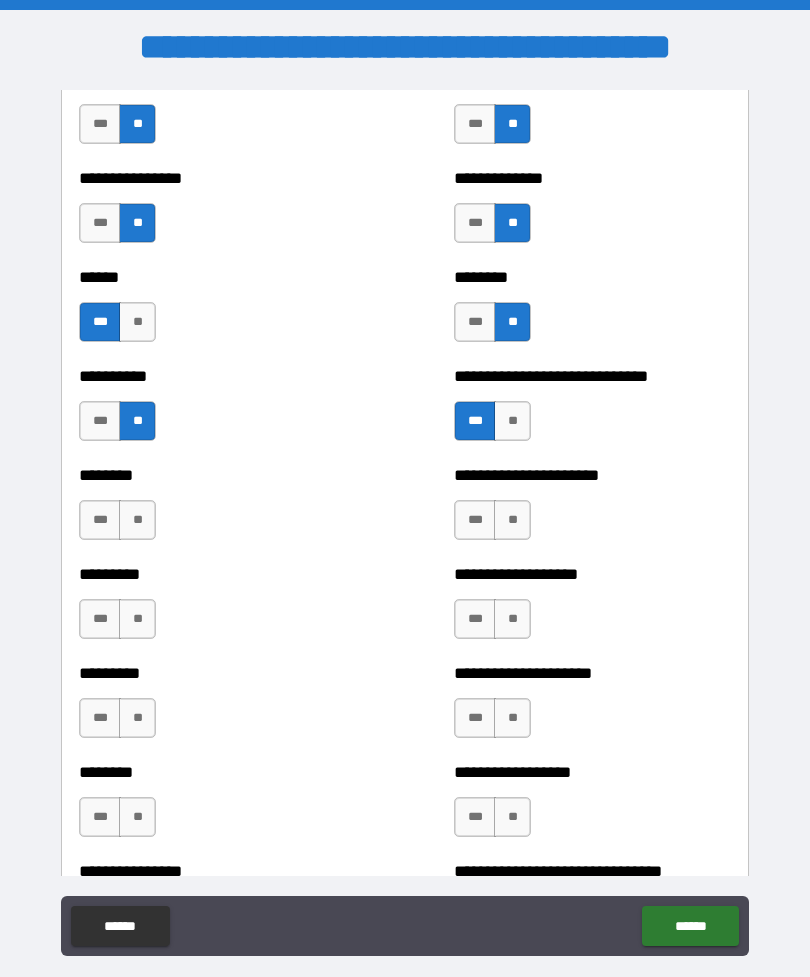 scroll, scrollTop: 6863, scrollLeft: 0, axis: vertical 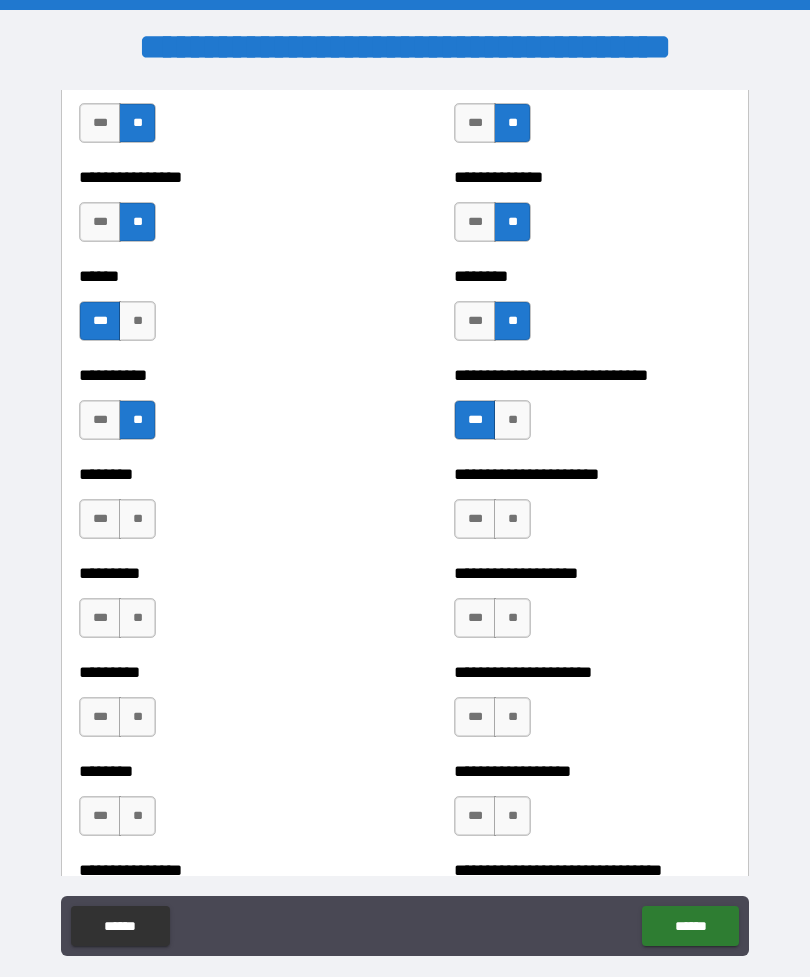click on "**" at bounding box center (137, 519) 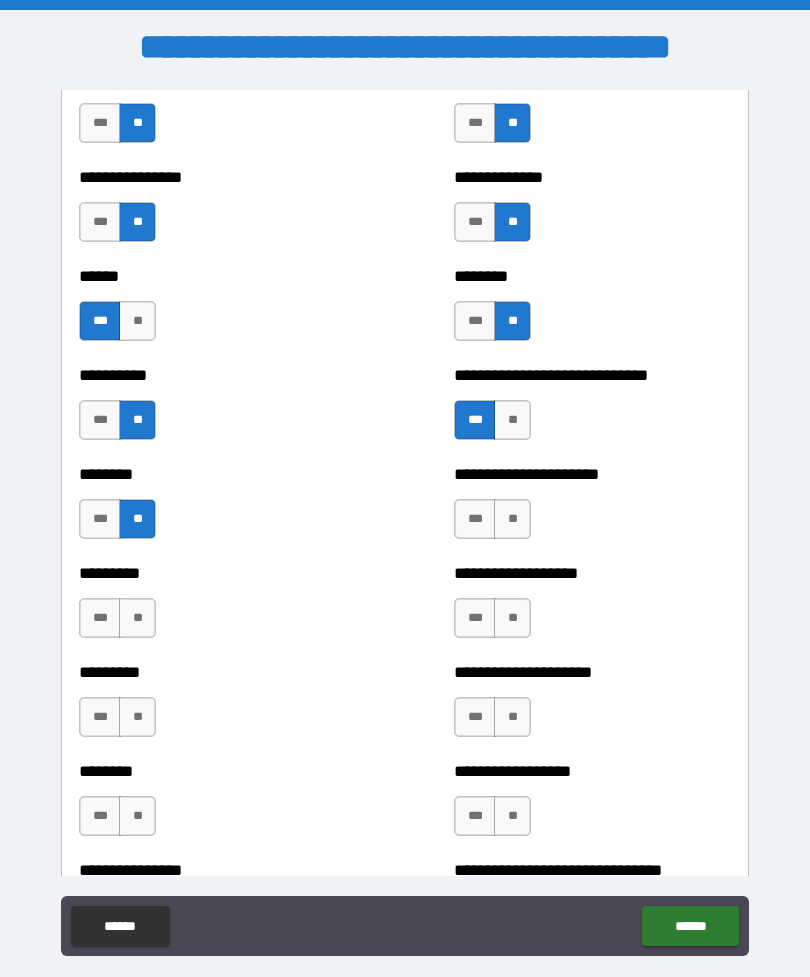 click on "**" at bounding box center (512, 519) 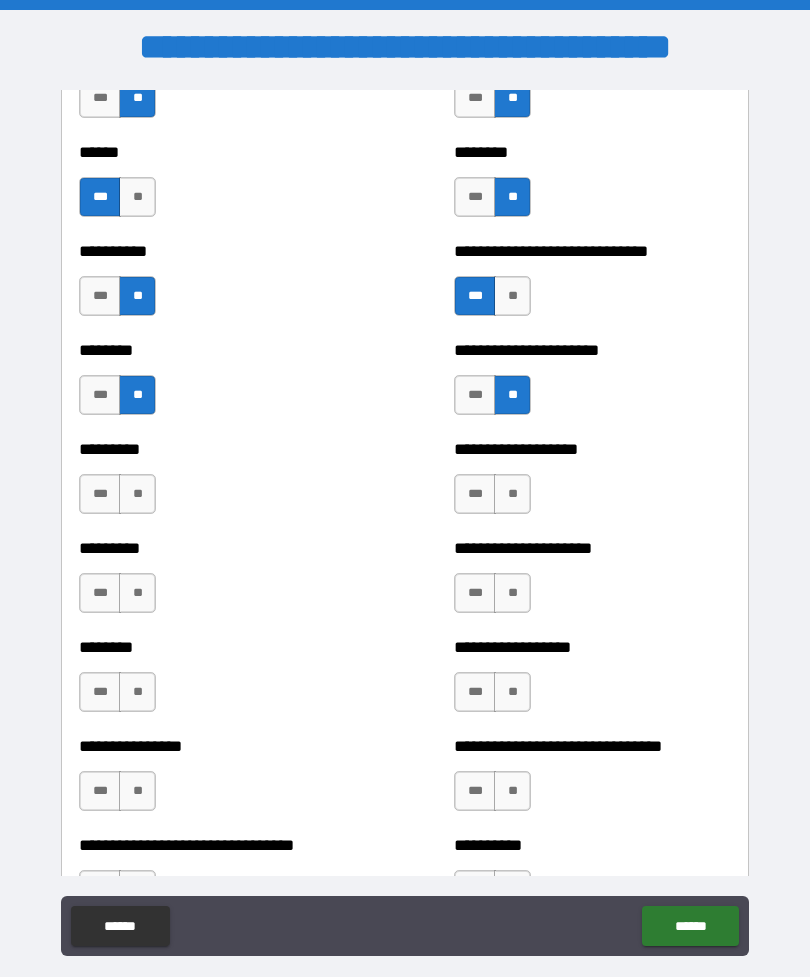 scroll, scrollTop: 6992, scrollLeft: 0, axis: vertical 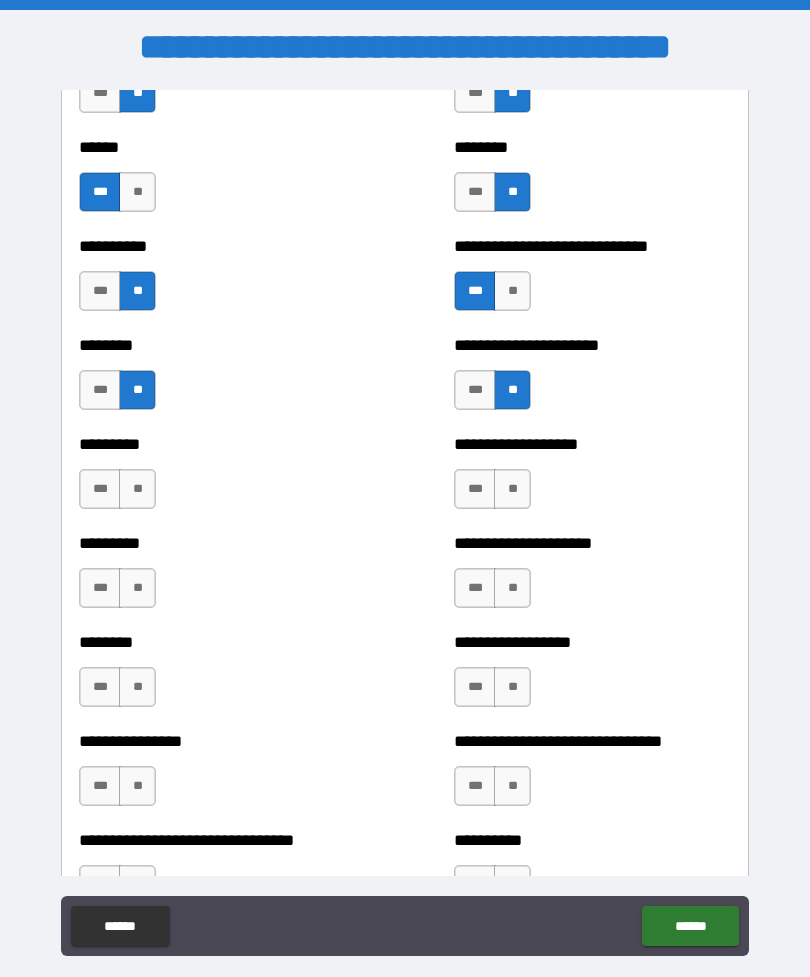 click on "**" at bounding box center [137, 489] 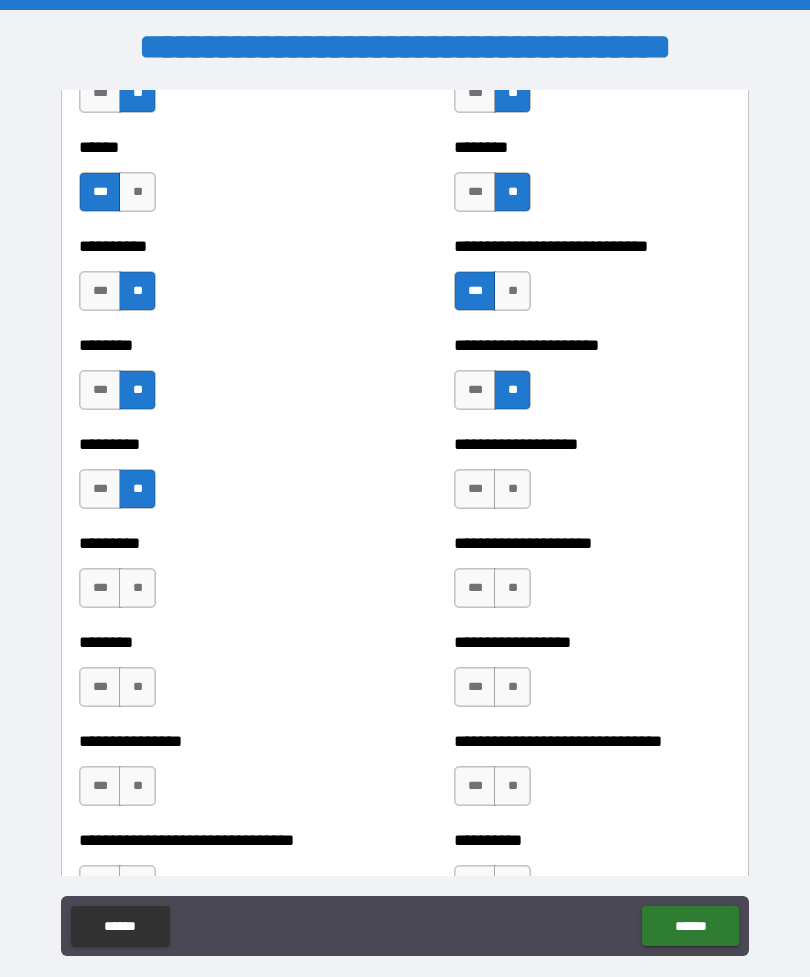 click on "**" at bounding box center (512, 489) 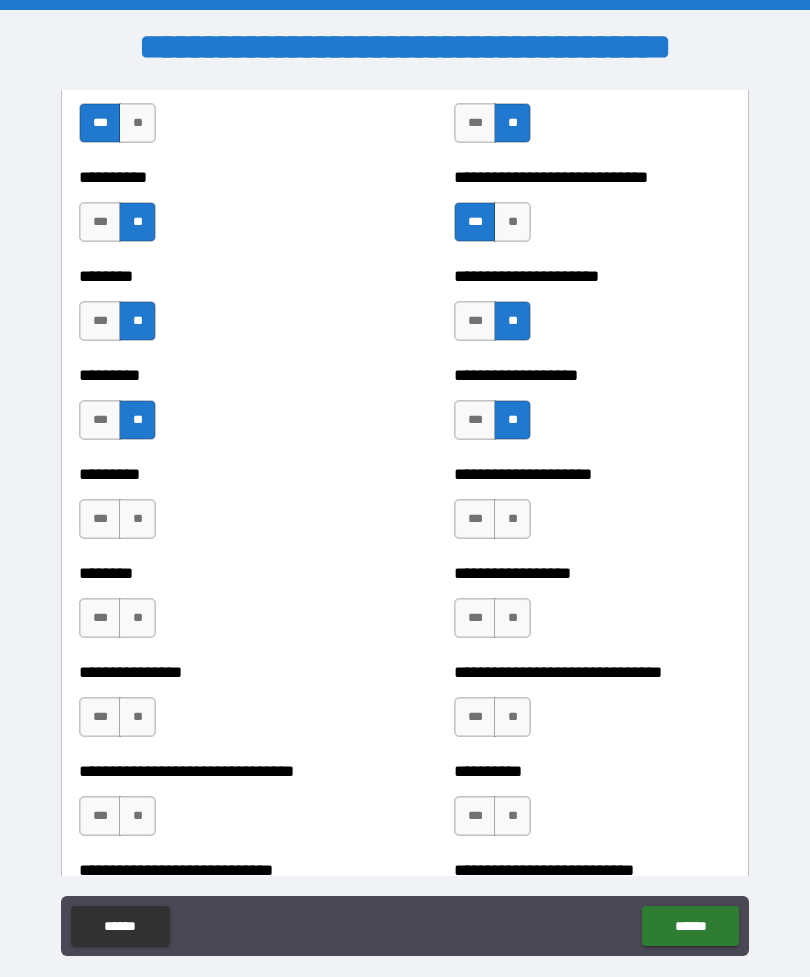 scroll, scrollTop: 7062, scrollLeft: 0, axis: vertical 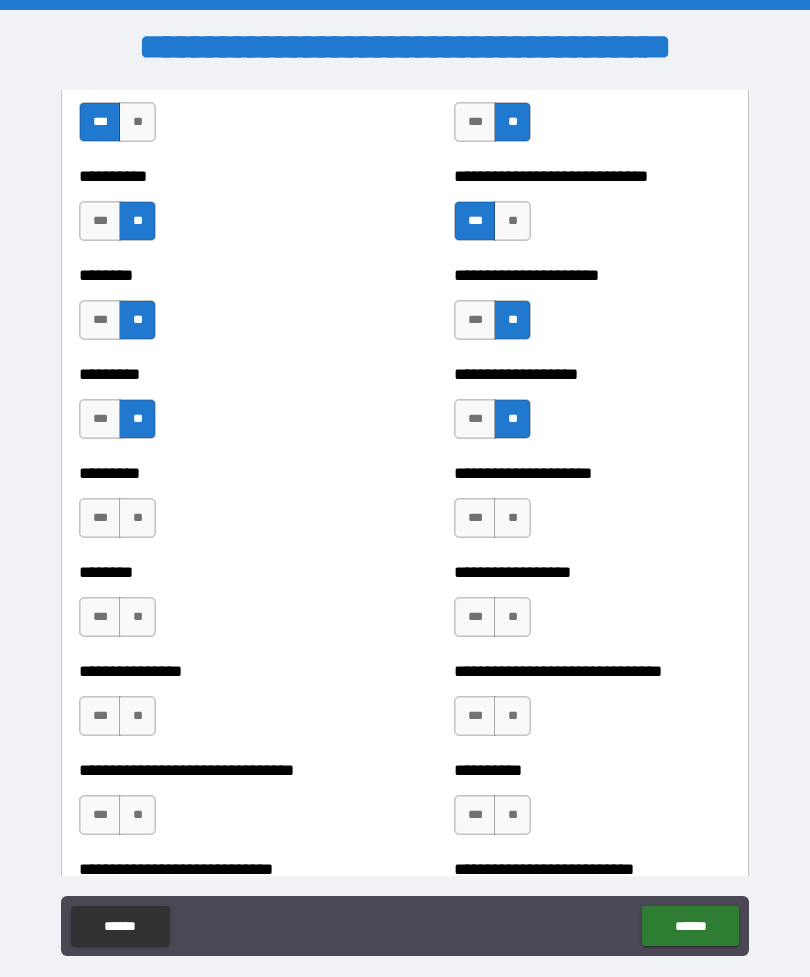 click on "**" at bounding box center (137, 518) 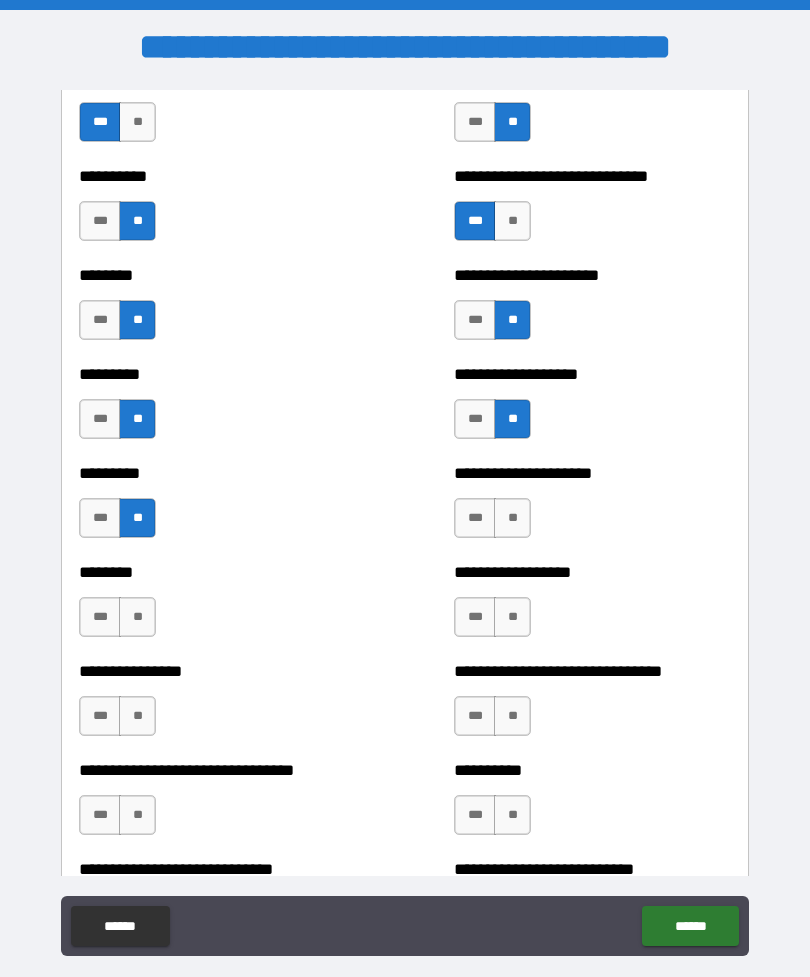 click on "**" at bounding box center [512, 518] 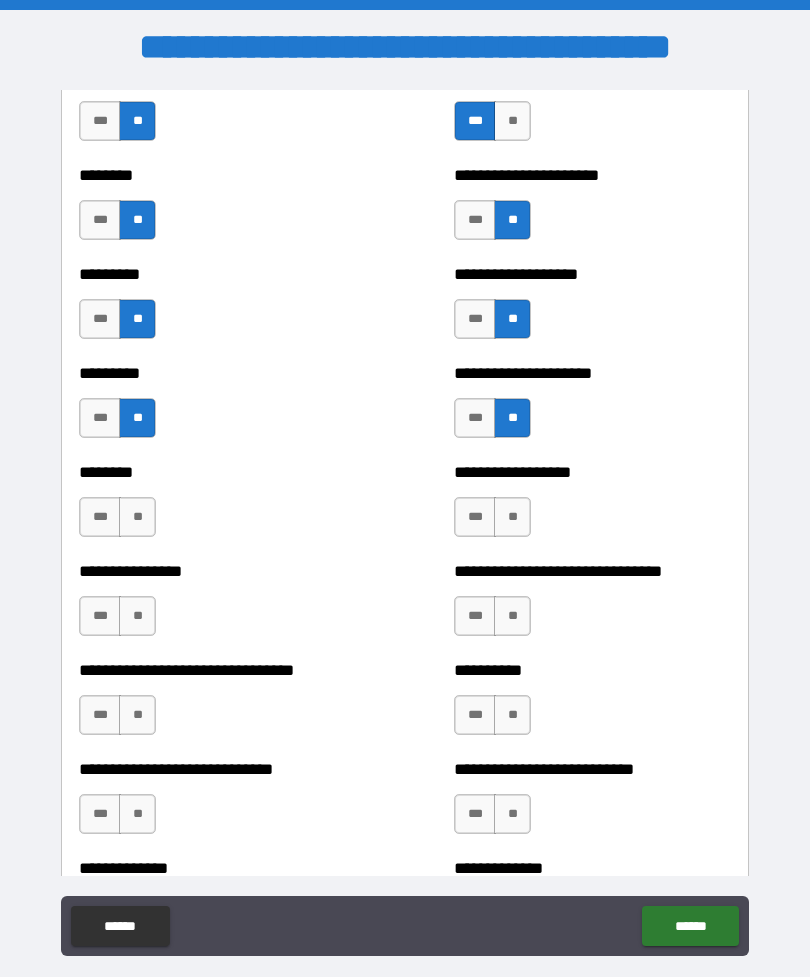 scroll, scrollTop: 7161, scrollLeft: 0, axis: vertical 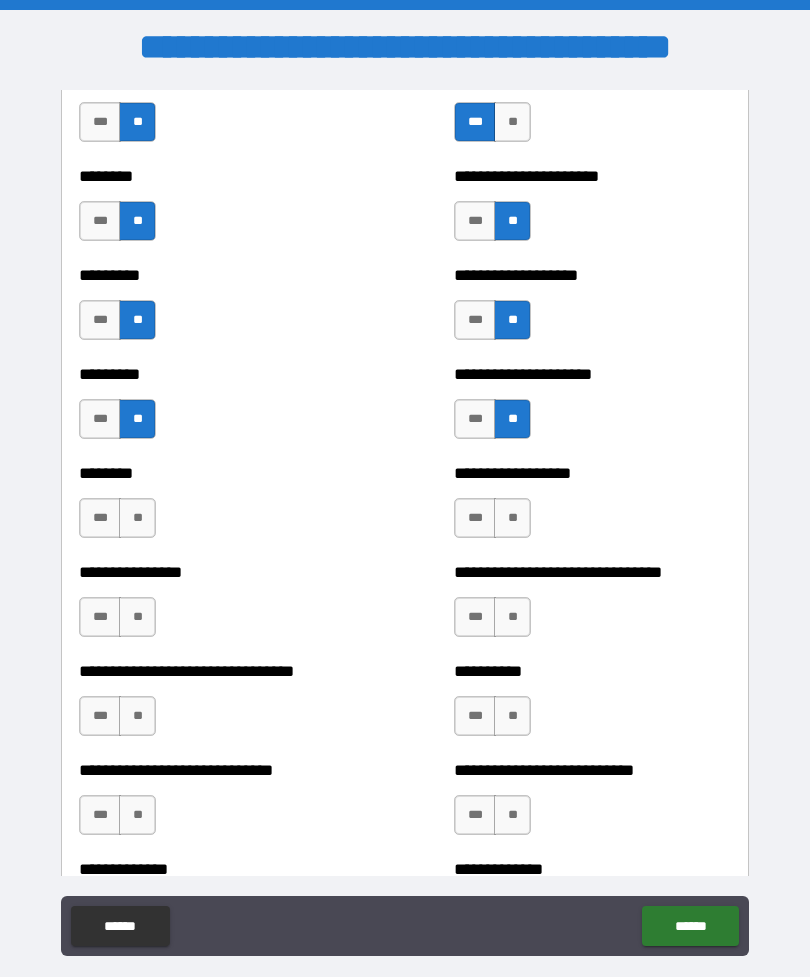 click on "**" at bounding box center (137, 518) 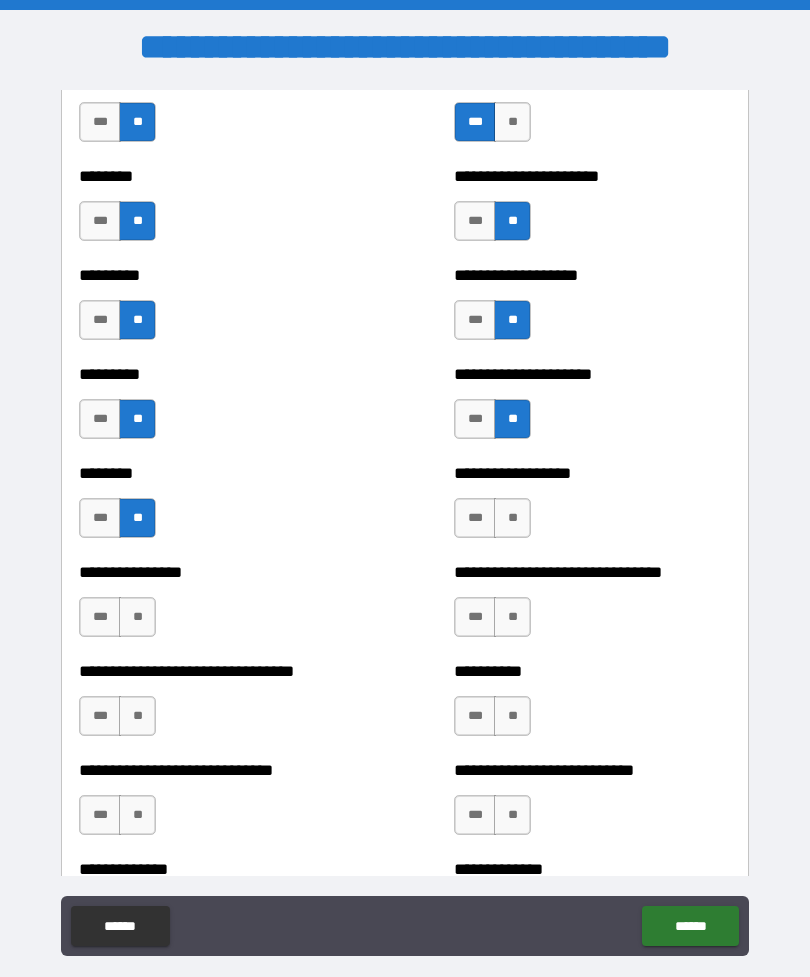 click on "**" at bounding box center [512, 518] 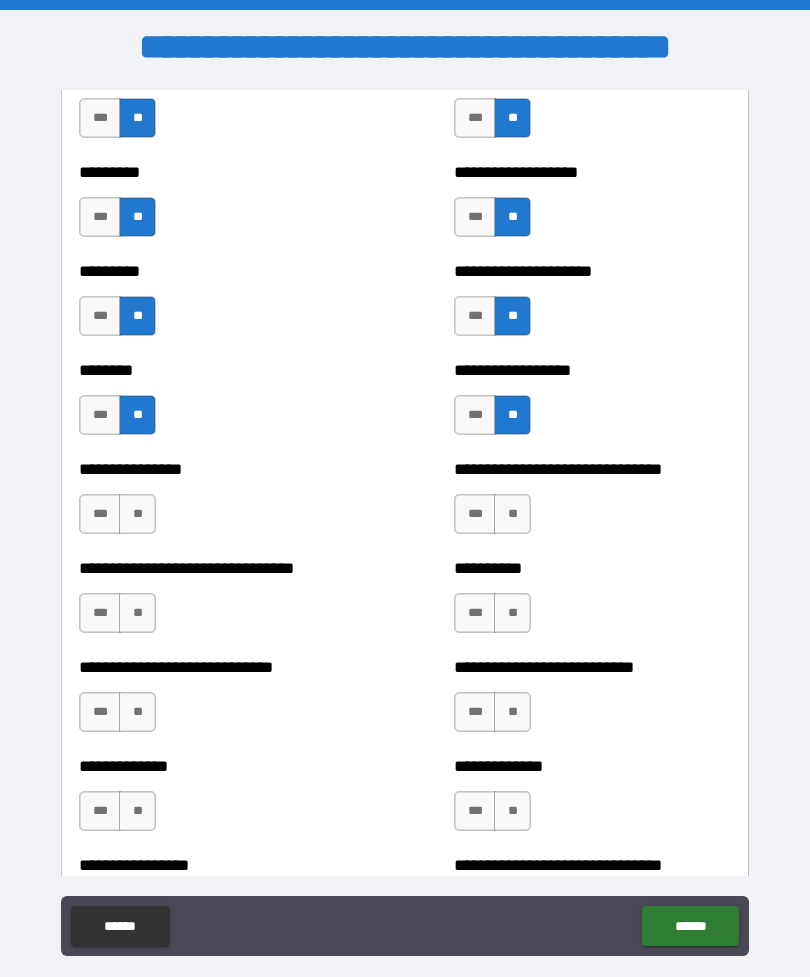 scroll, scrollTop: 7266, scrollLeft: 0, axis: vertical 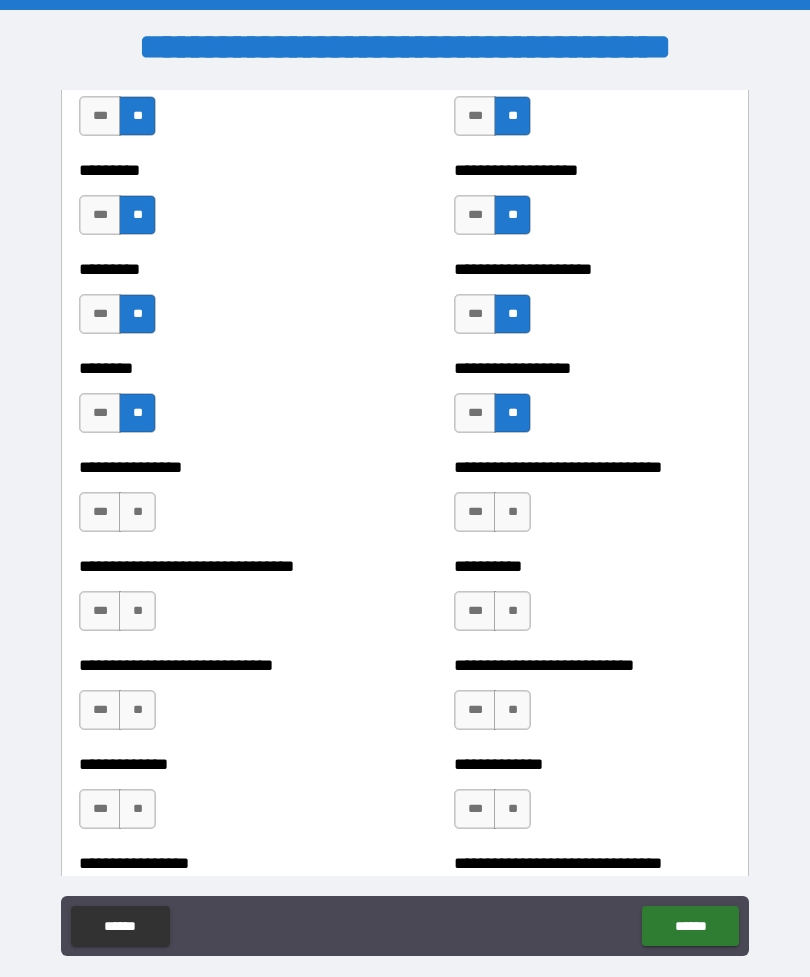 click on "**" at bounding box center (137, 512) 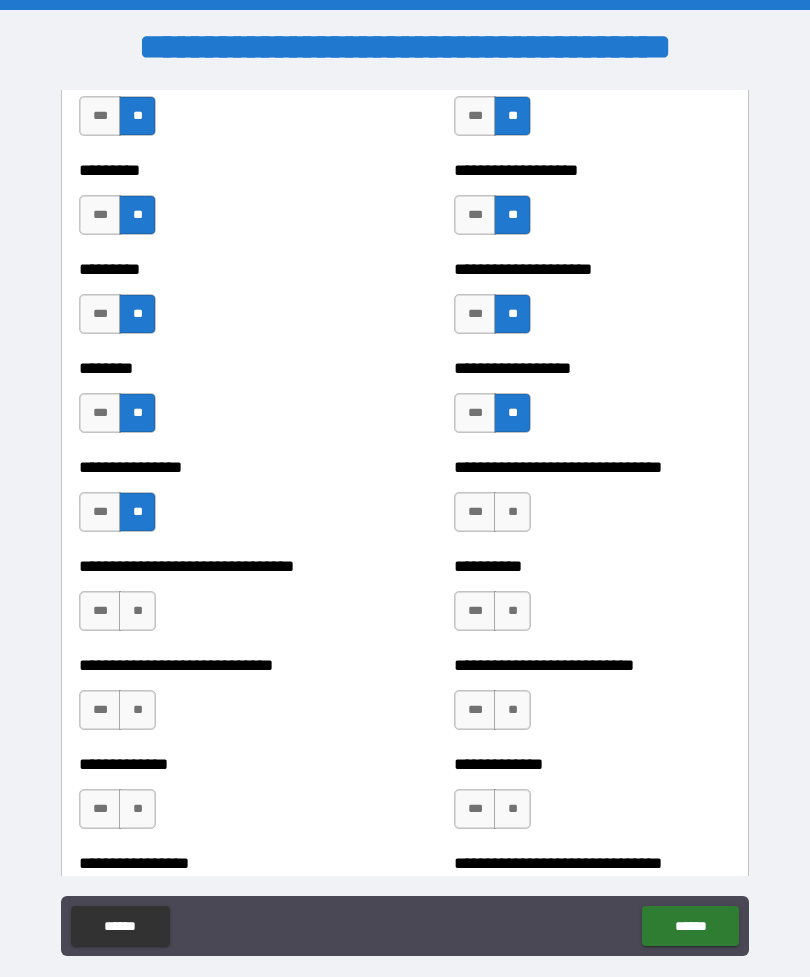 click on "**" at bounding box center [512, 512] 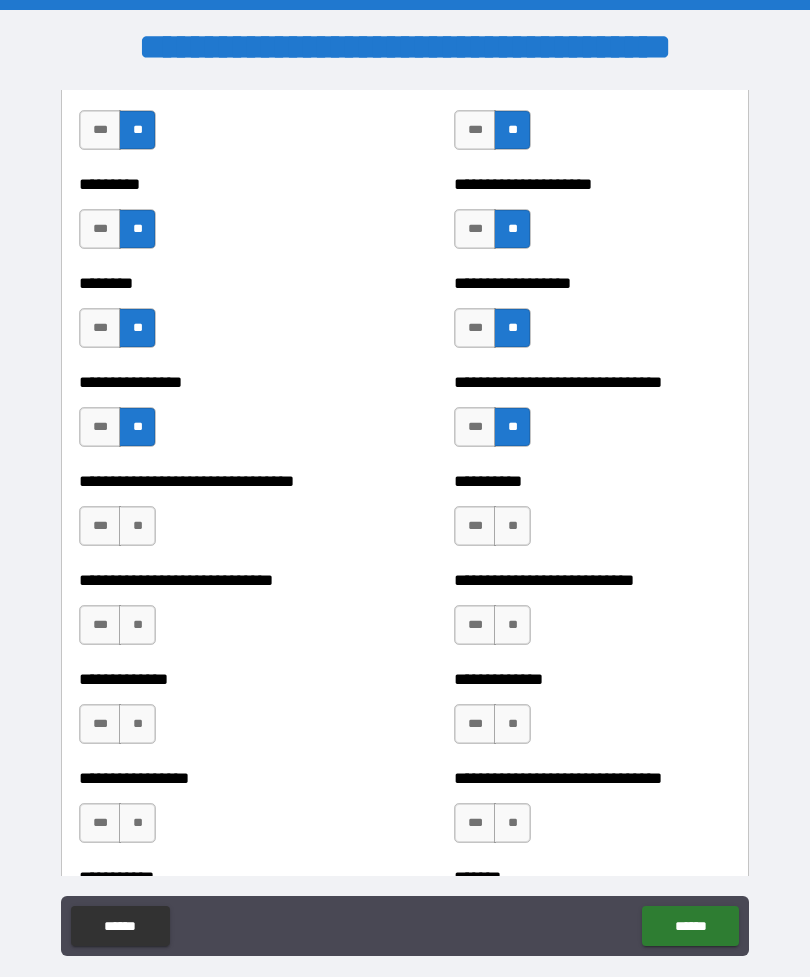 scroll, scrollTop: 7354, scrollLeft: 0, axis: vertical 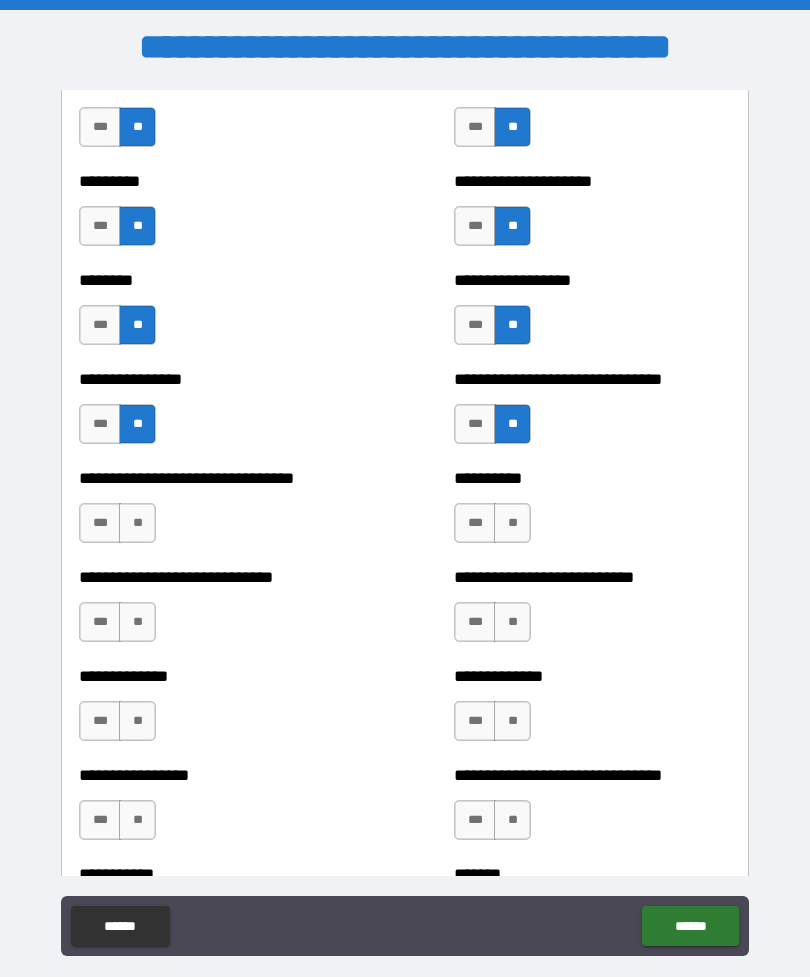 click on "**" at bounding box center [137, 523] 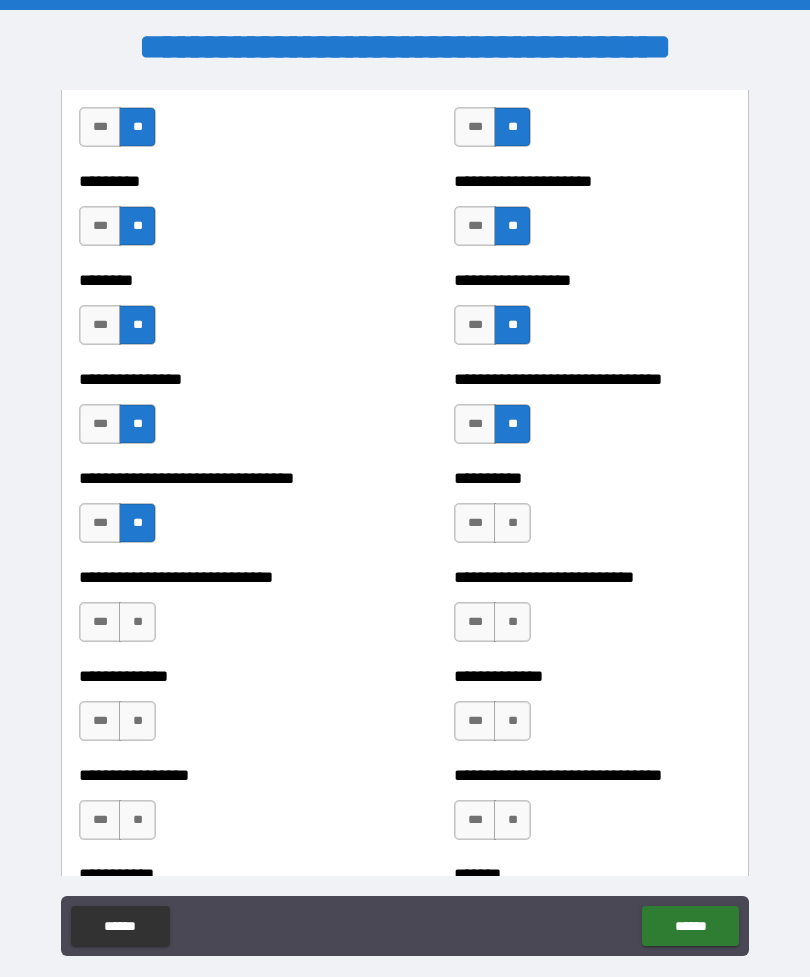 click on "**" at bounding box center [512, 523] 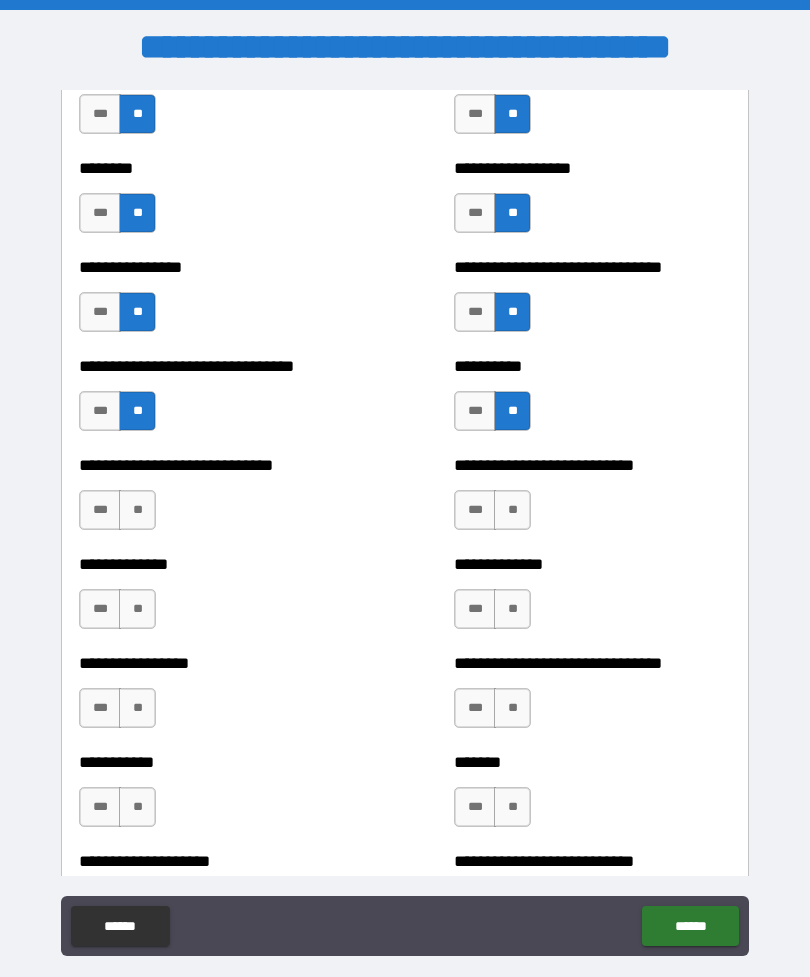 scroll, scrollTop: 7493, scrollLeft: 0, axis: vertical 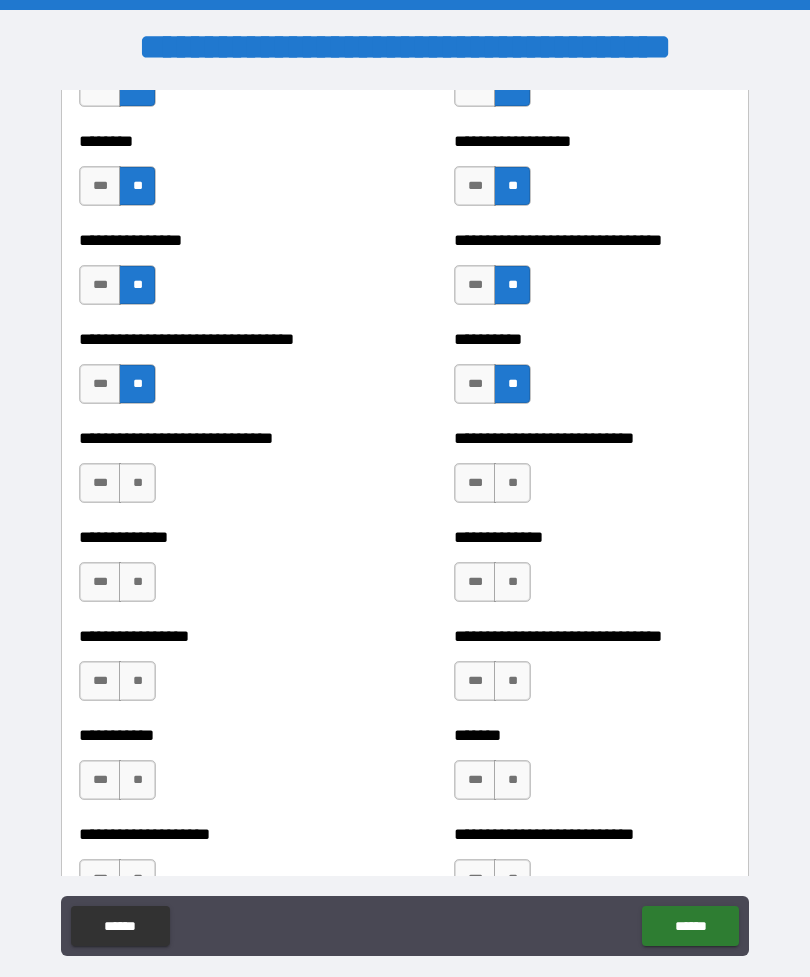 click on "**" at bounding box center [137, 483] 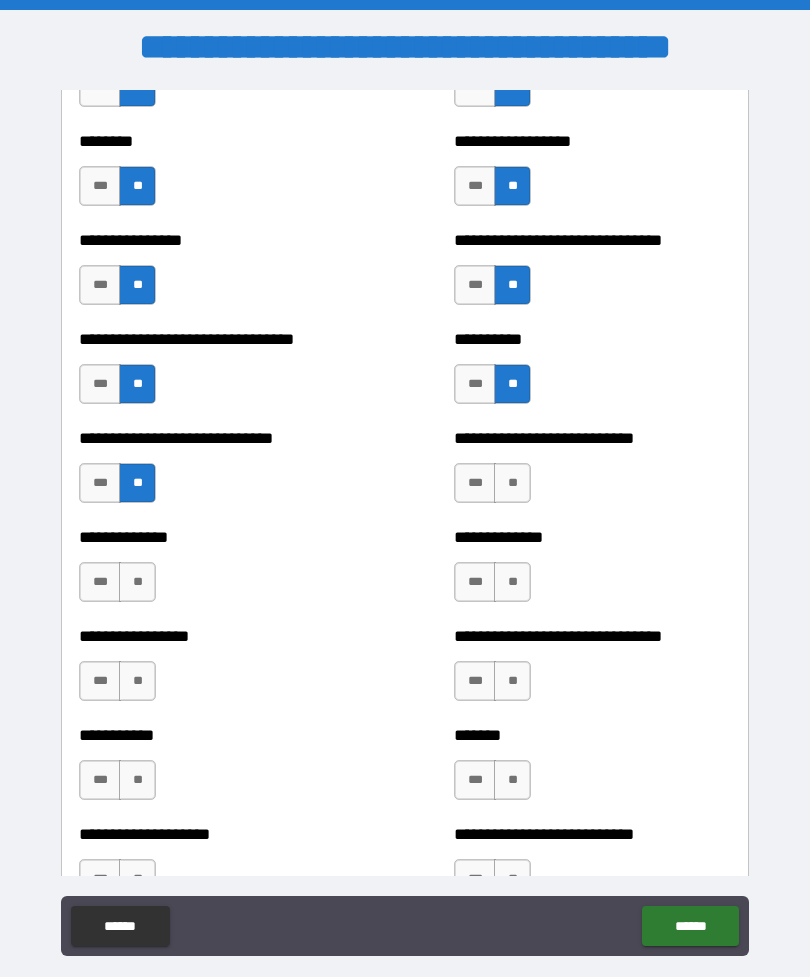 click on "**" at bounding box center (512, 483) 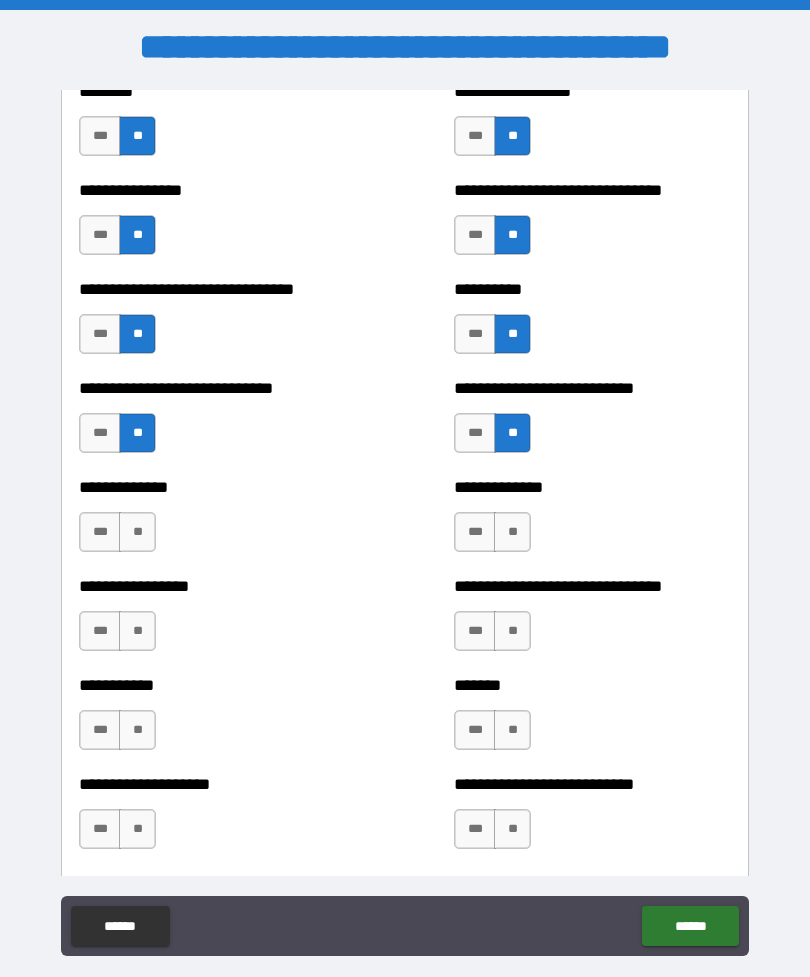 scroll, scrollTop: 7640, scrollLeft: 0, axis: vertical 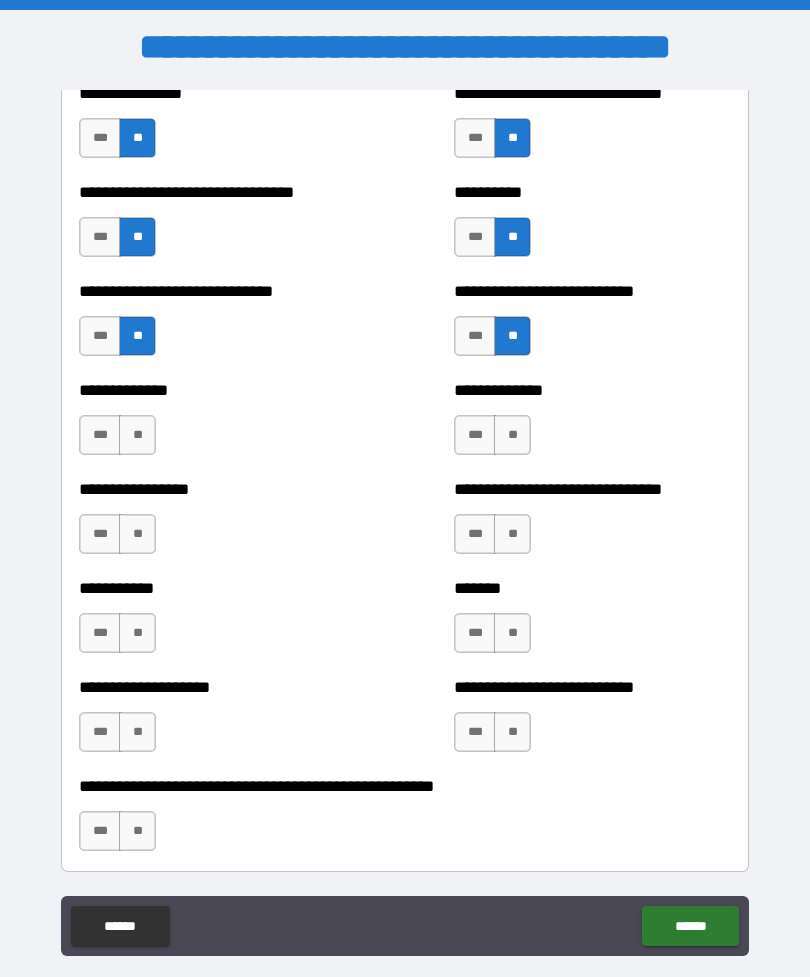click on "**" at bounding box center [137, 435] 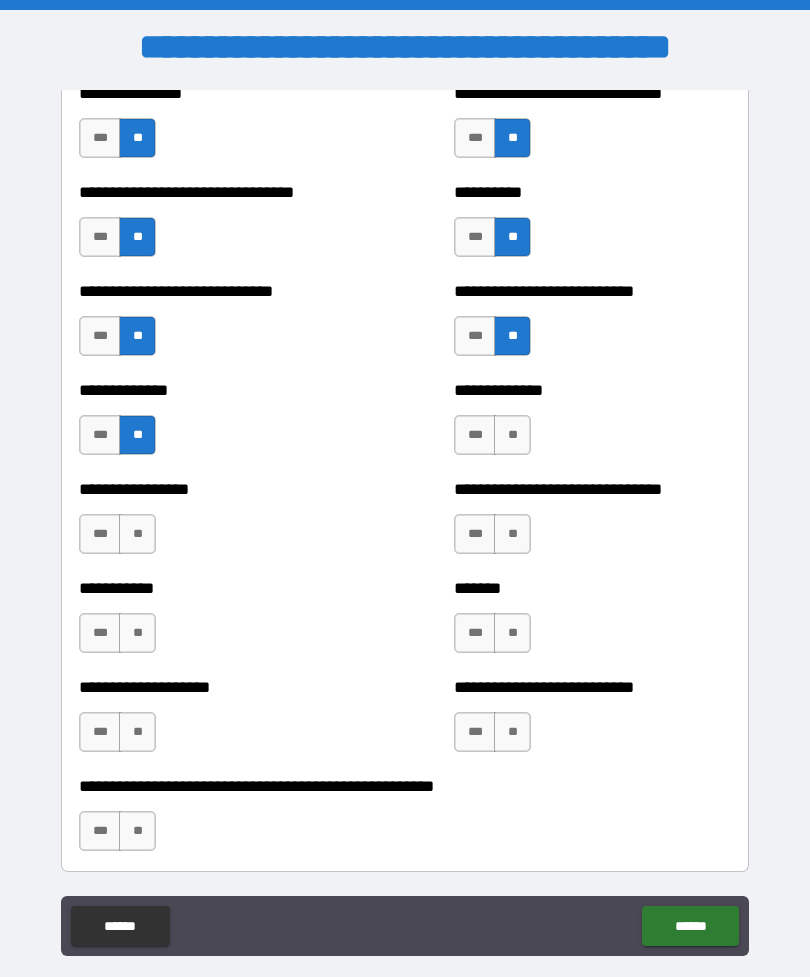 click on "**" at bounding box center [512, 435] 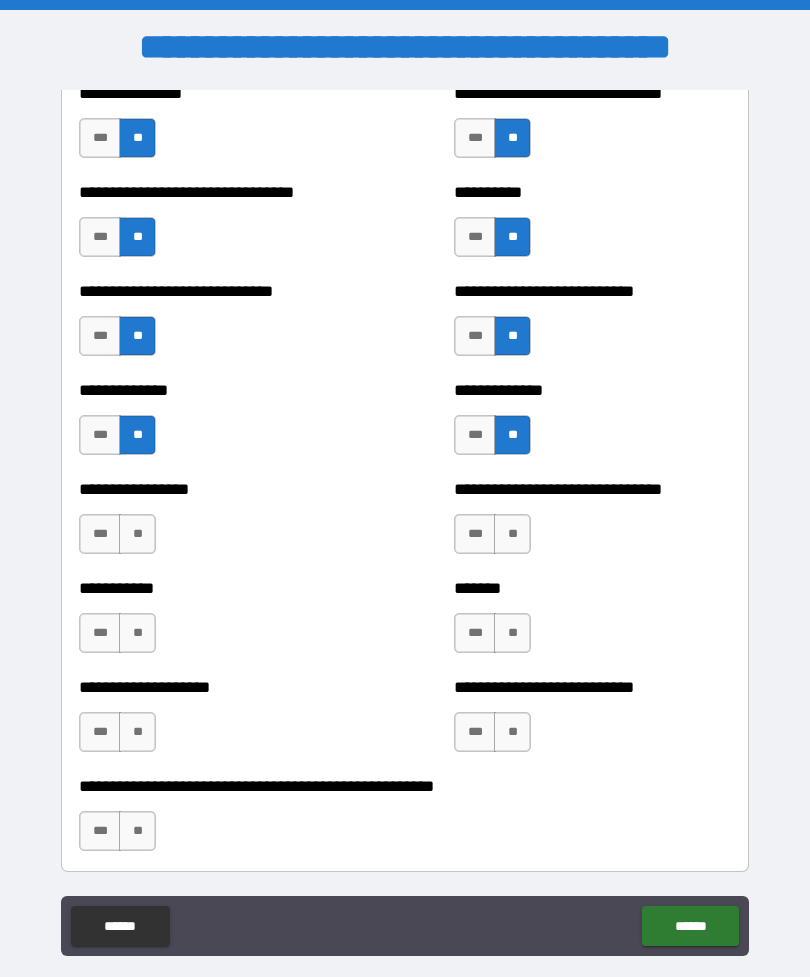 click on "***" at bounding box center (100, 534) 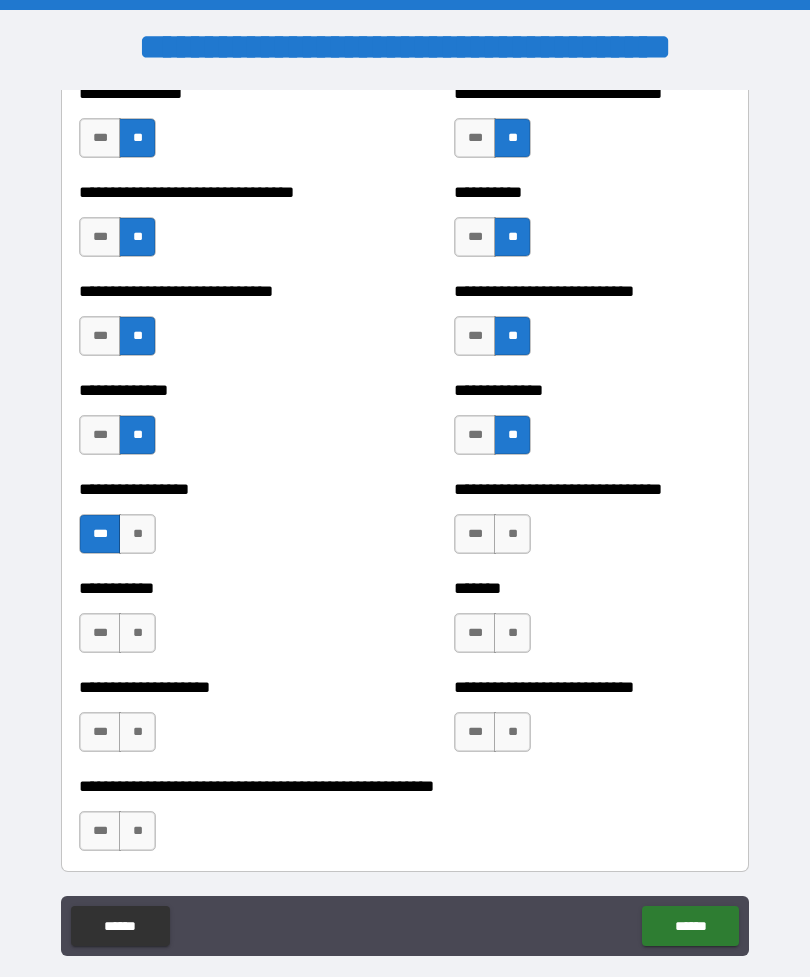 click on "**" at bounding box center [512, 534] 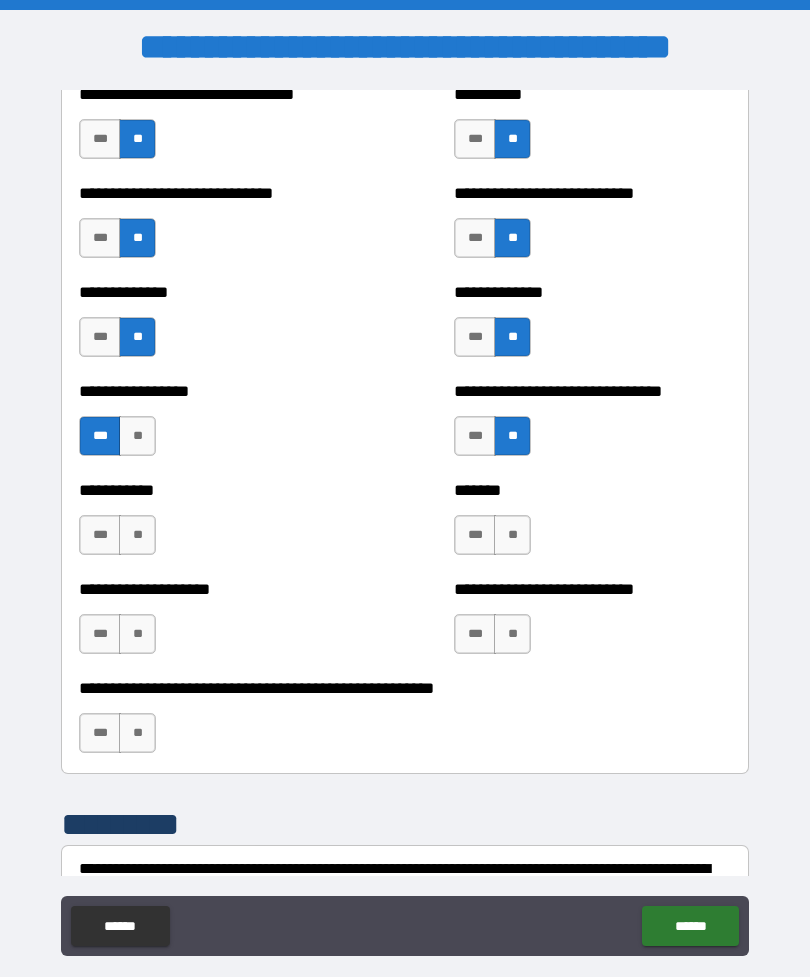 scroll, scrollTop: 7739, scrollLeft: 0, axis: vertical 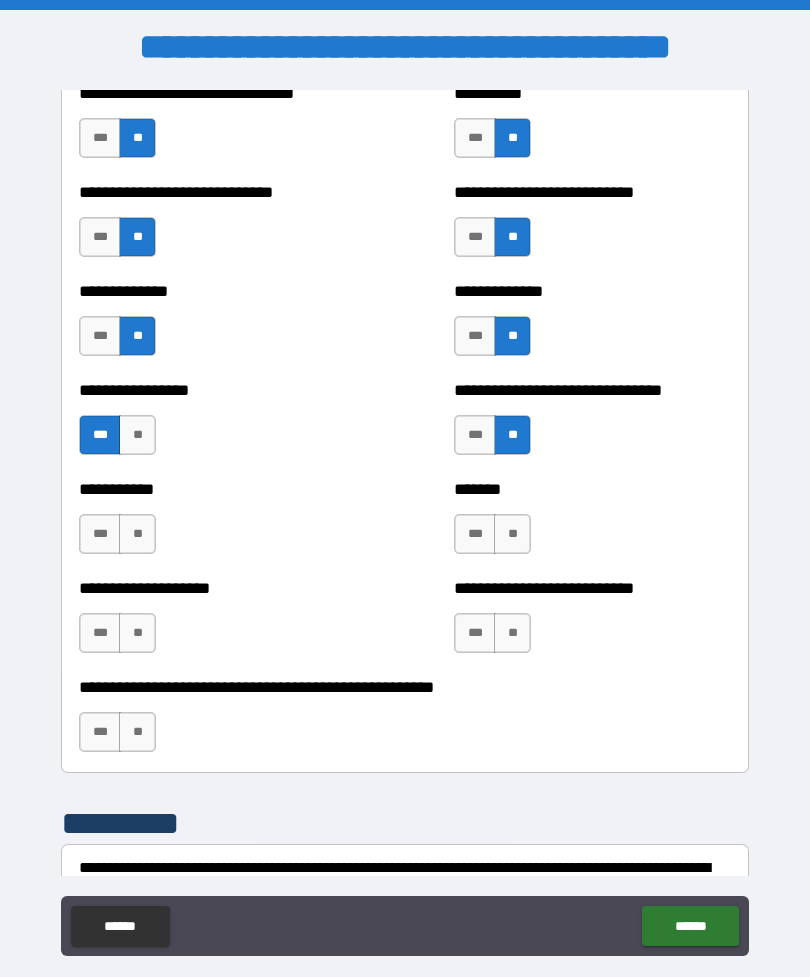 click on "**" at bounding box center (512, 534) 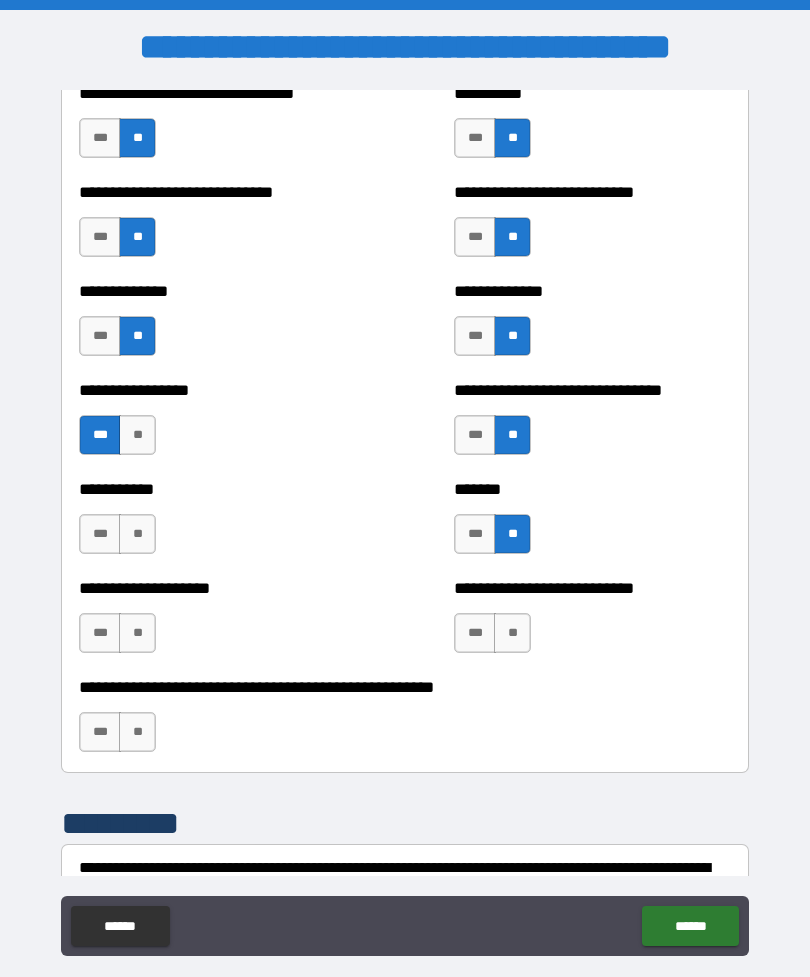 click on "***" at bounding box center [475, 534] 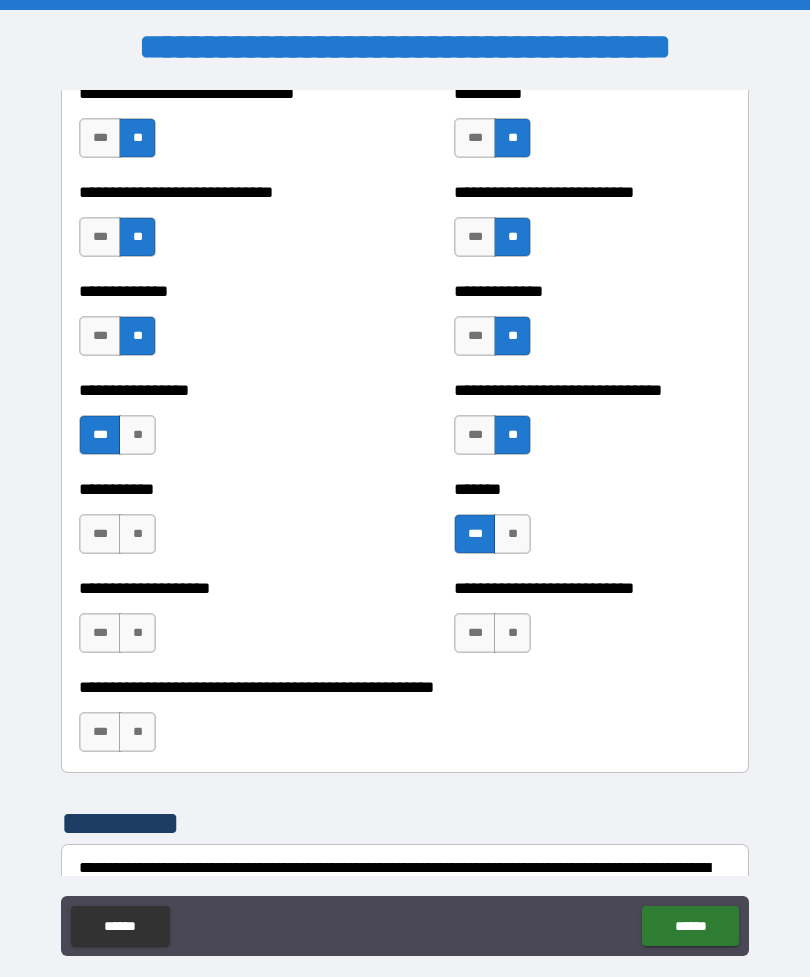 click on "**" at bounding box center (137, 534) 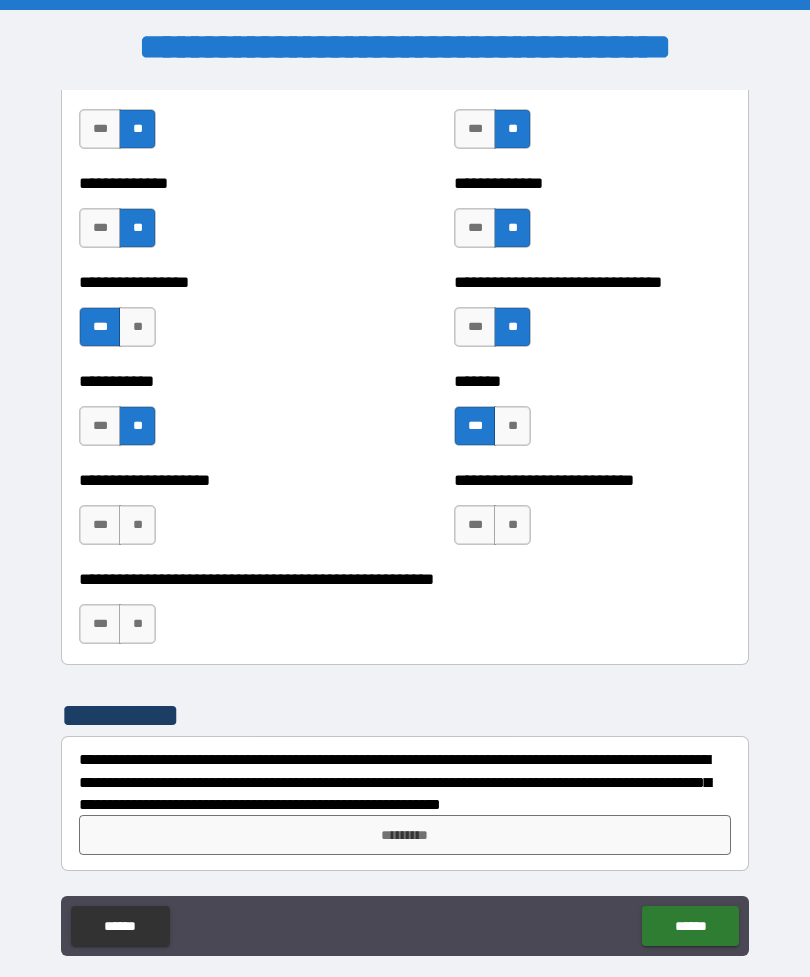 scroll, scrollTop: 7847, scrollLeft: 0, axis: vertical 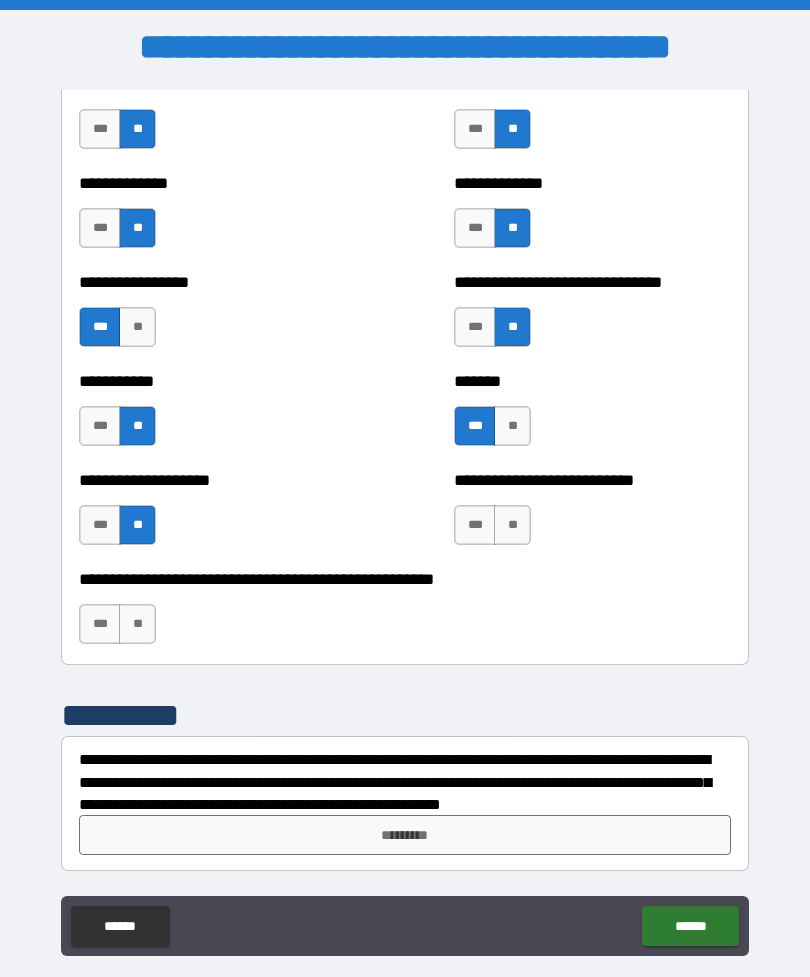 click on "***" at bounding box center (100, 525) 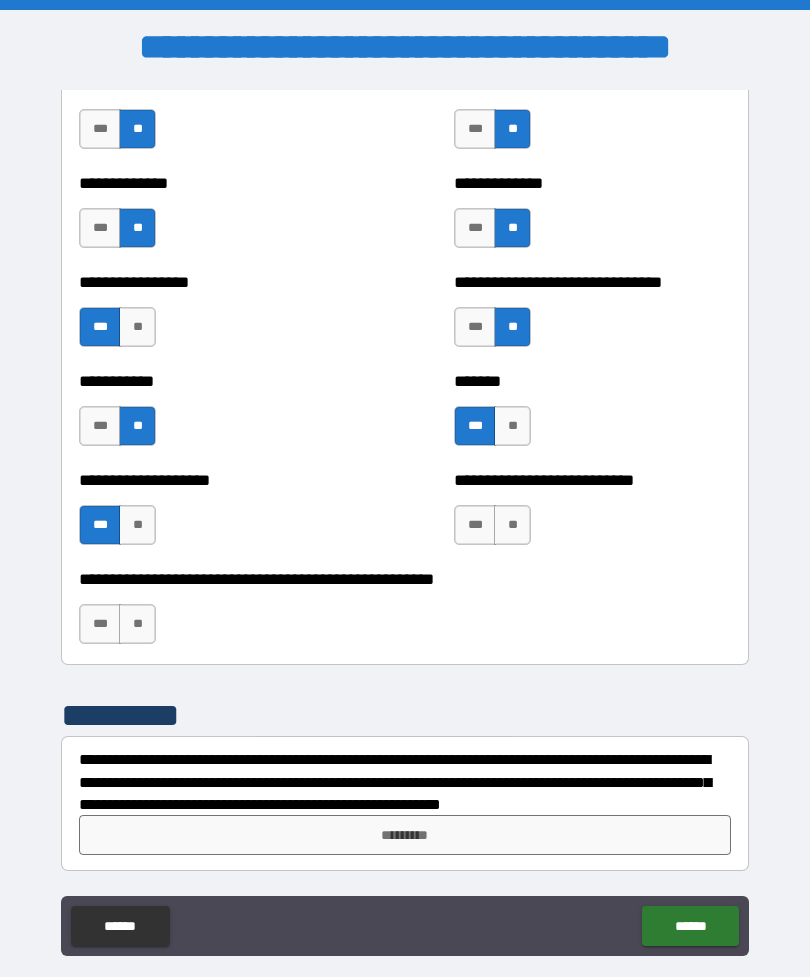 click on "**" at bounding box center [512, 525] 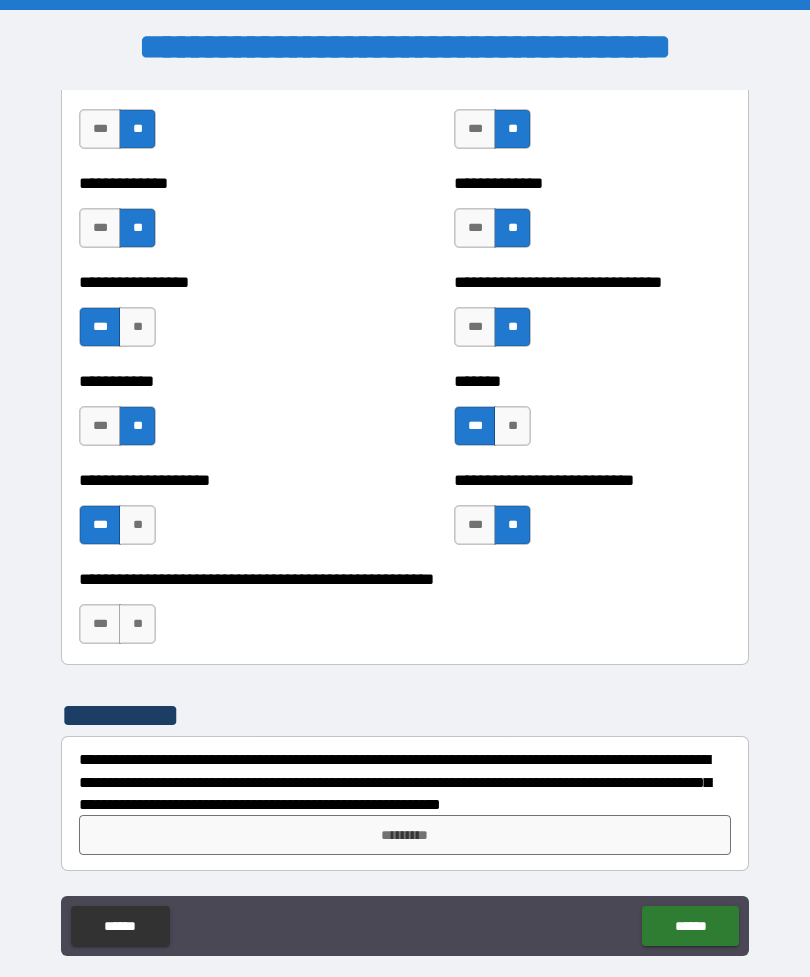 click on "**" at bounding box center (137, 624) 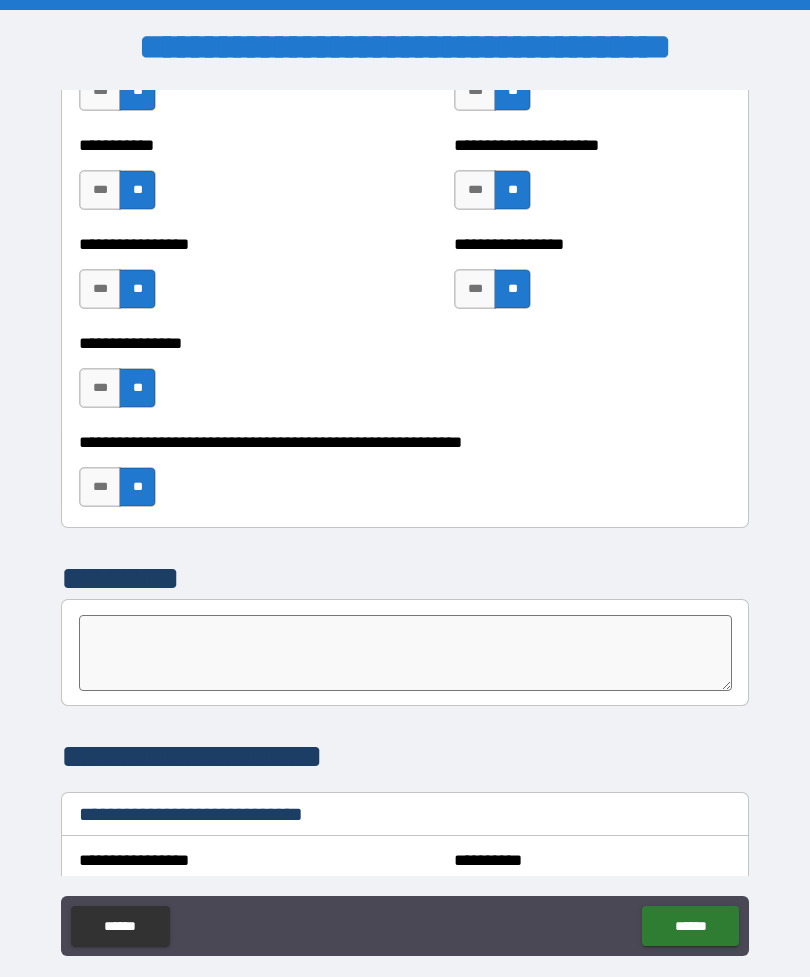 scroll, scrollTop: 6081, scrollLeft: 0, axis: vertical 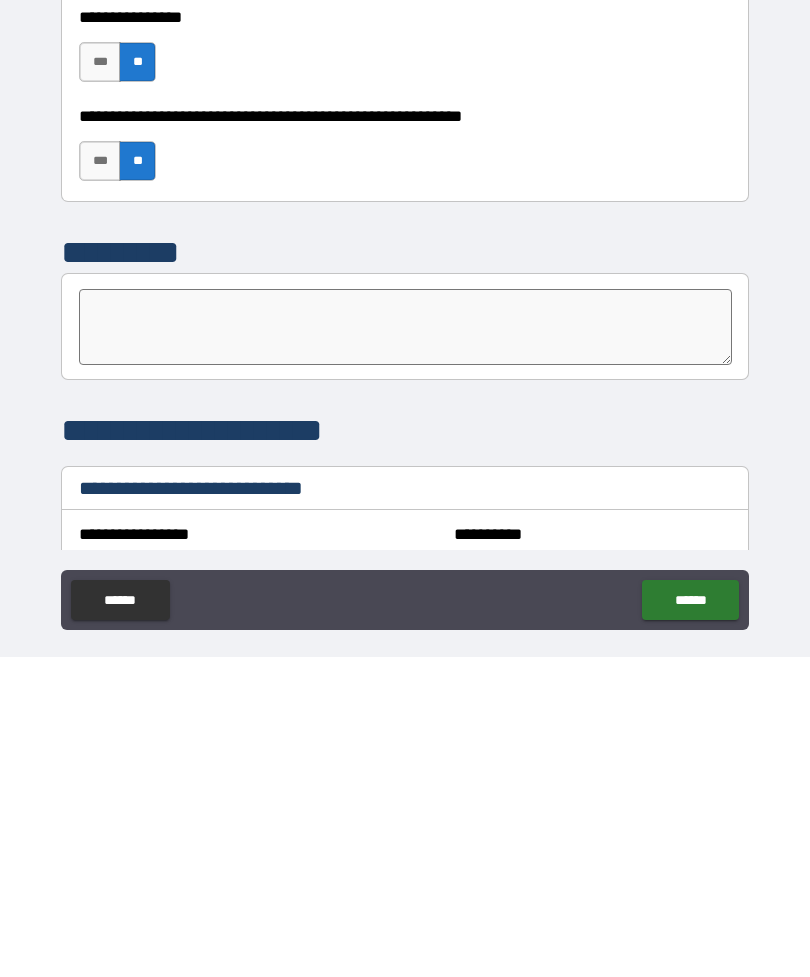 type 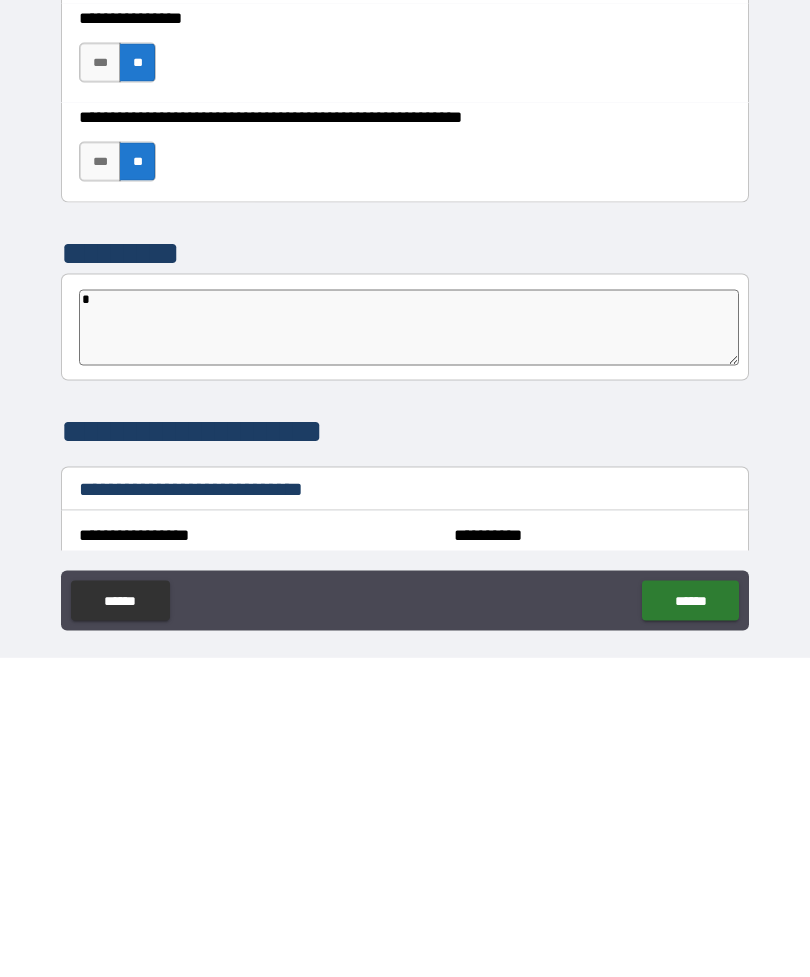type on "*" 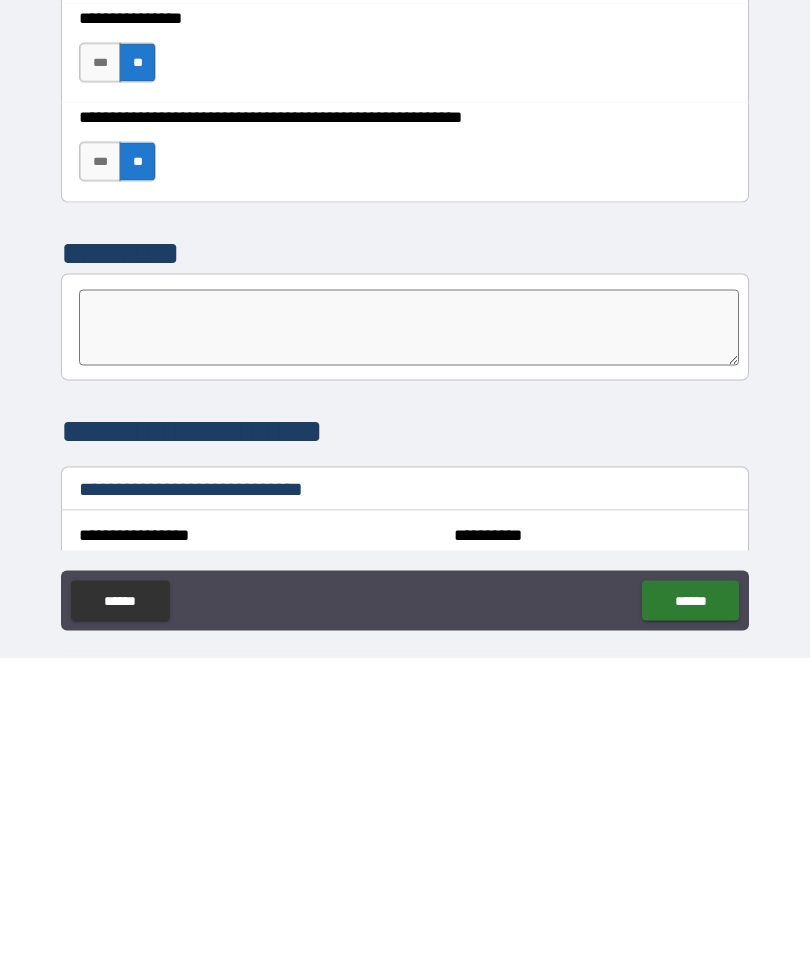 type on "*" 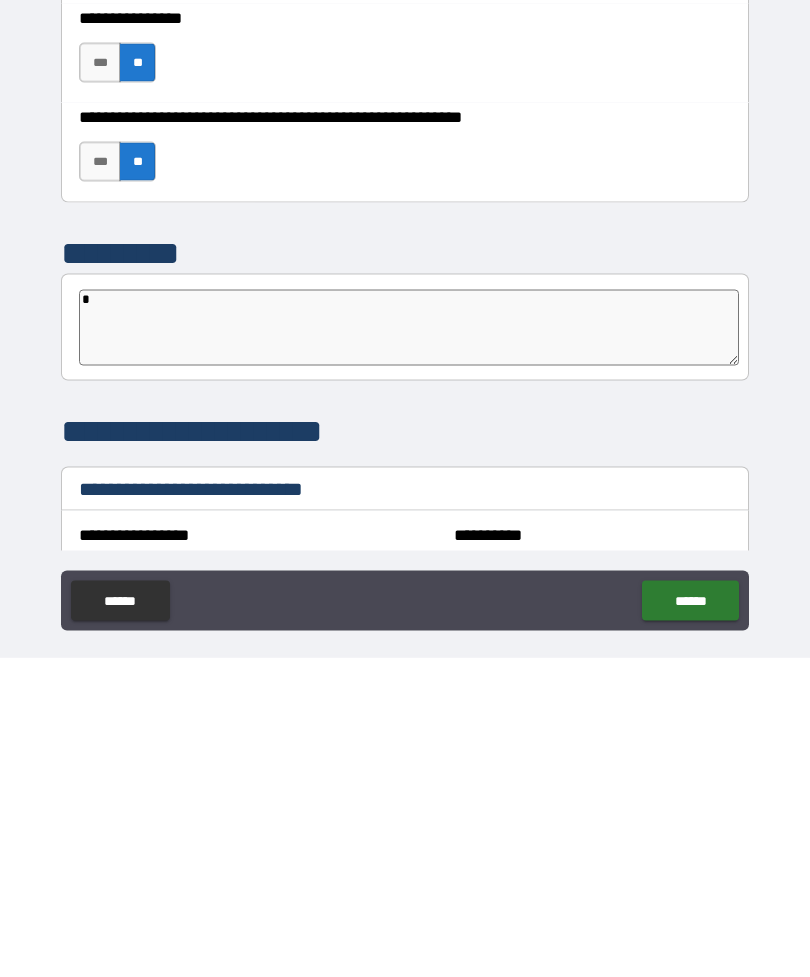 type on "*" 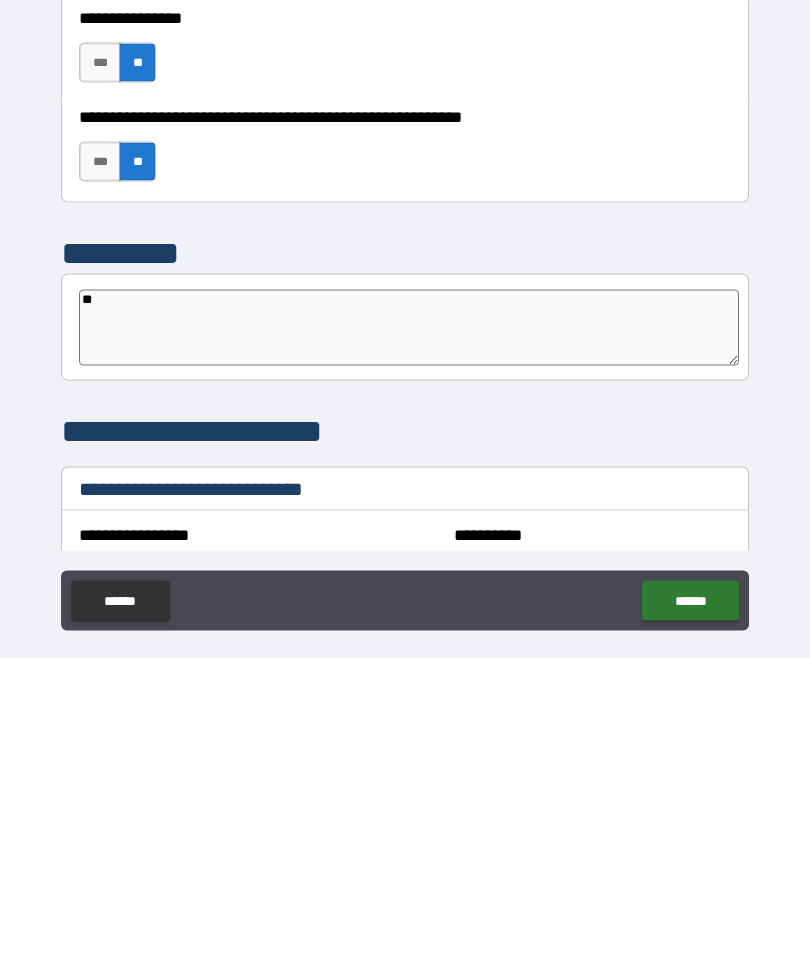 type on "*" 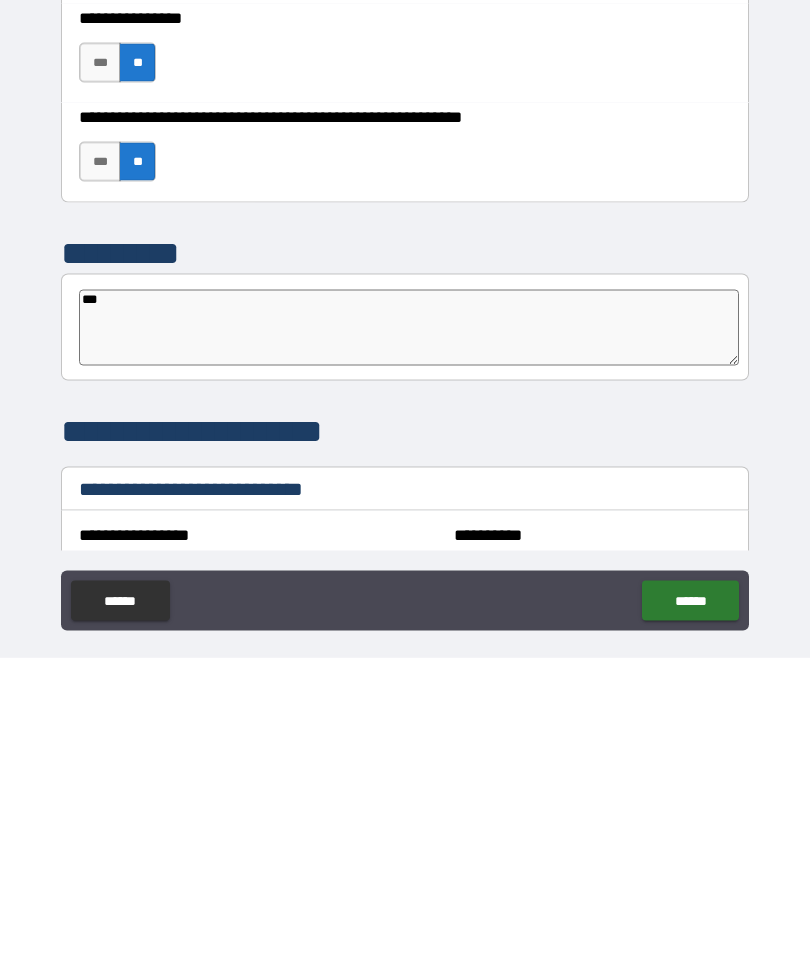 type on "*" 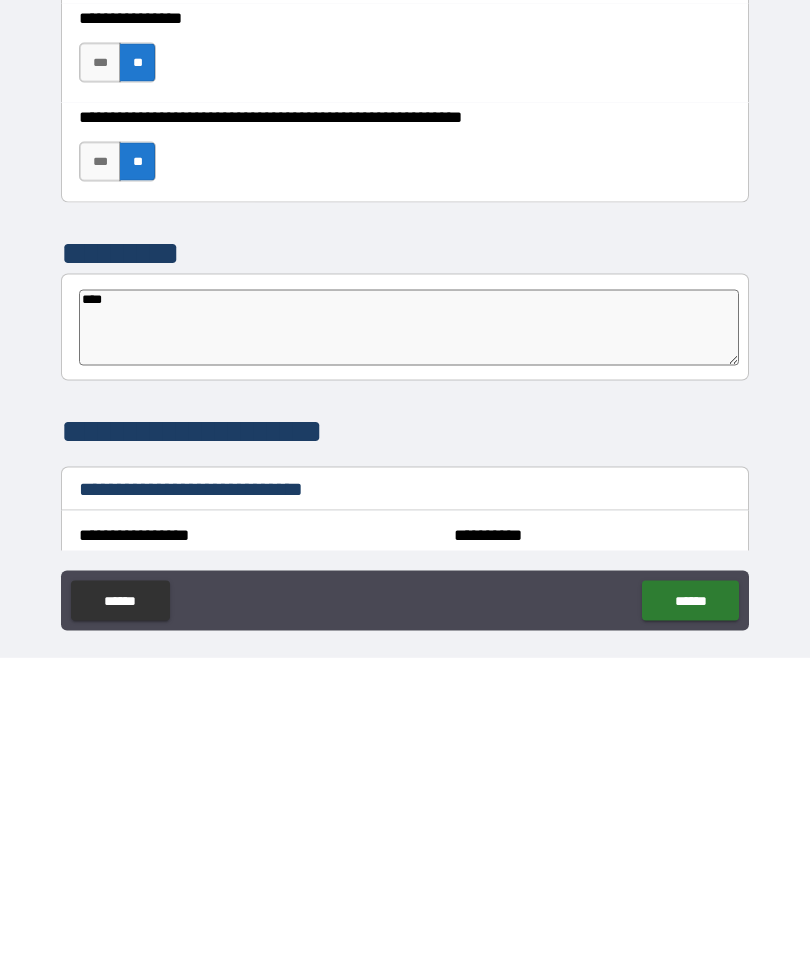type on "*" 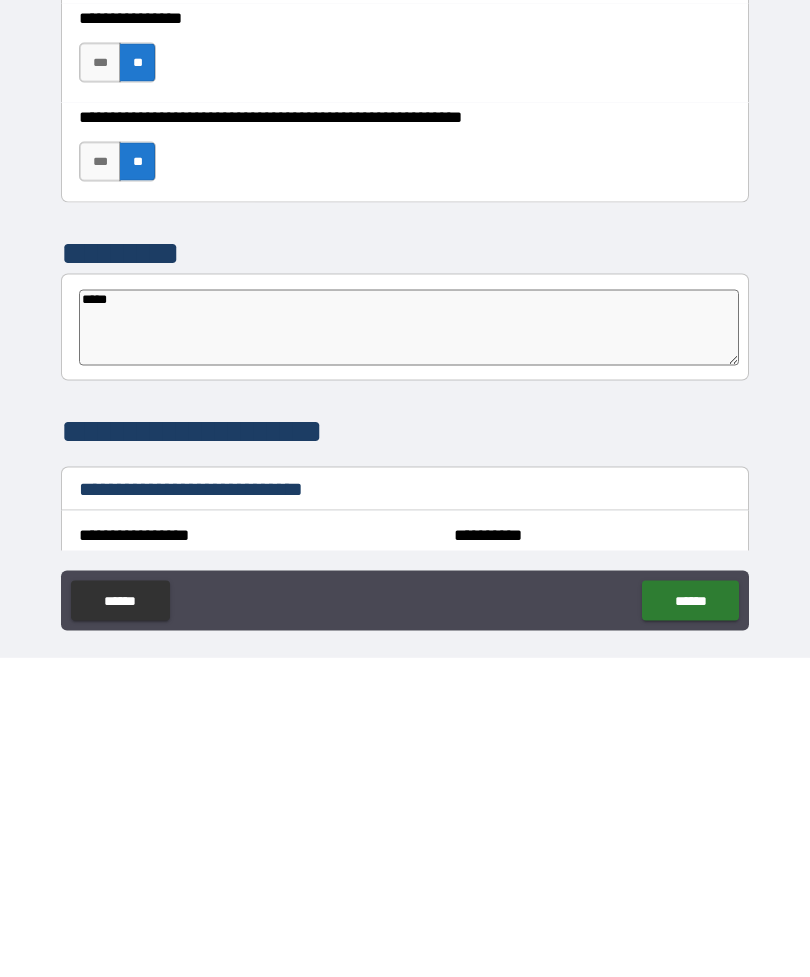 type on "******" 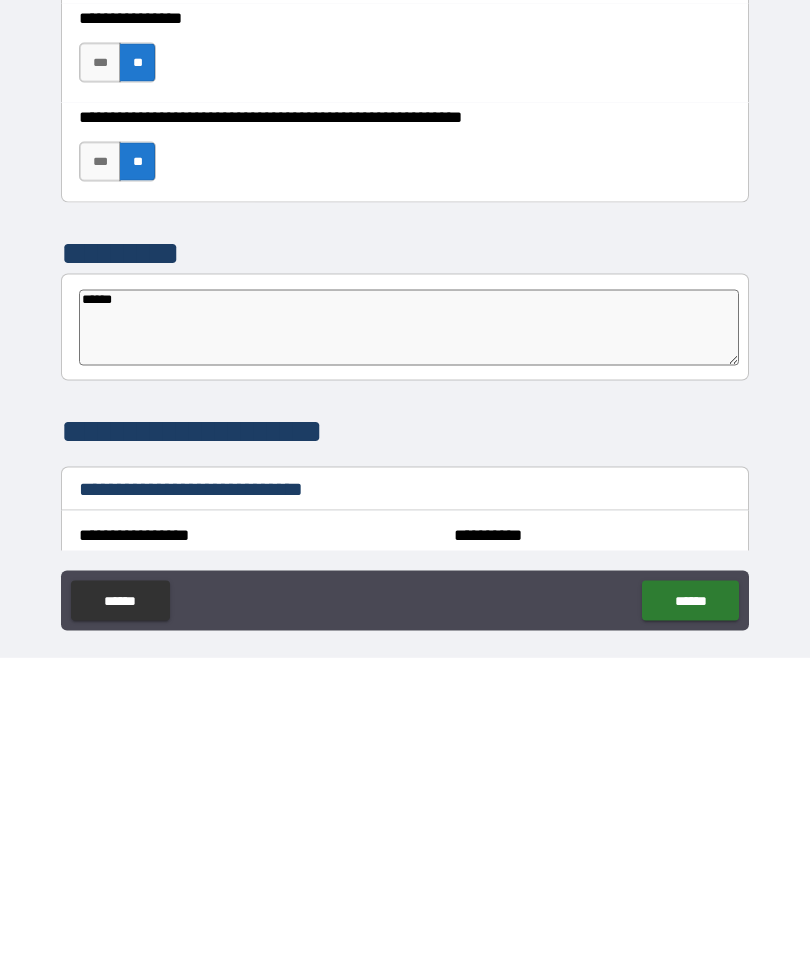 type on "*" 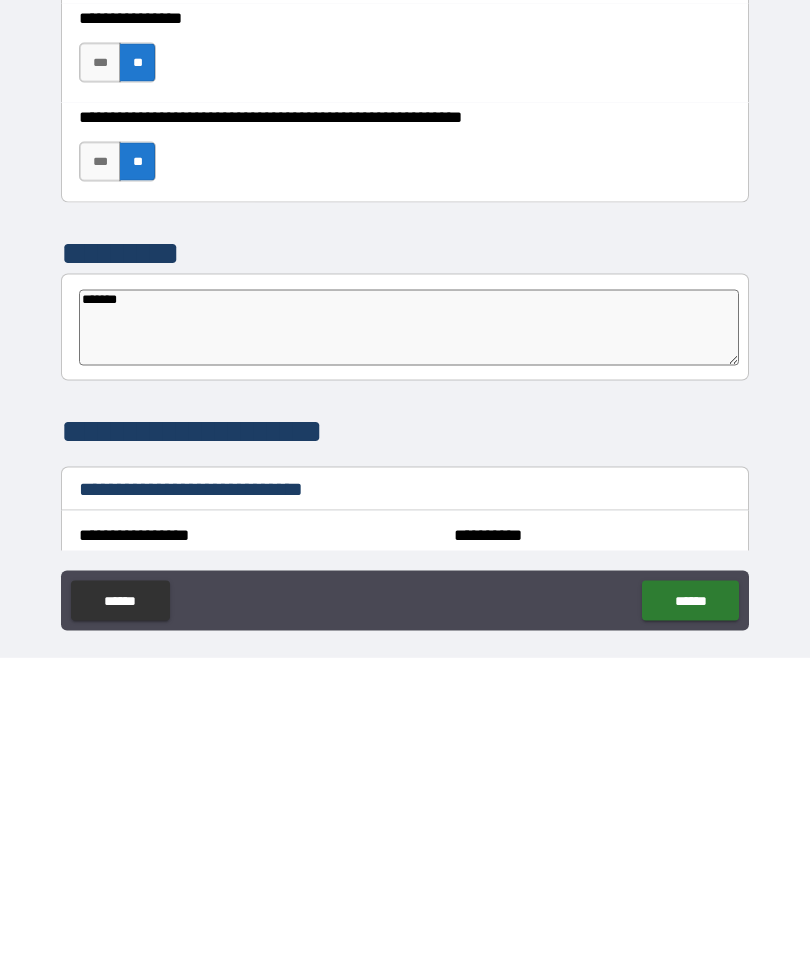 type on "*" 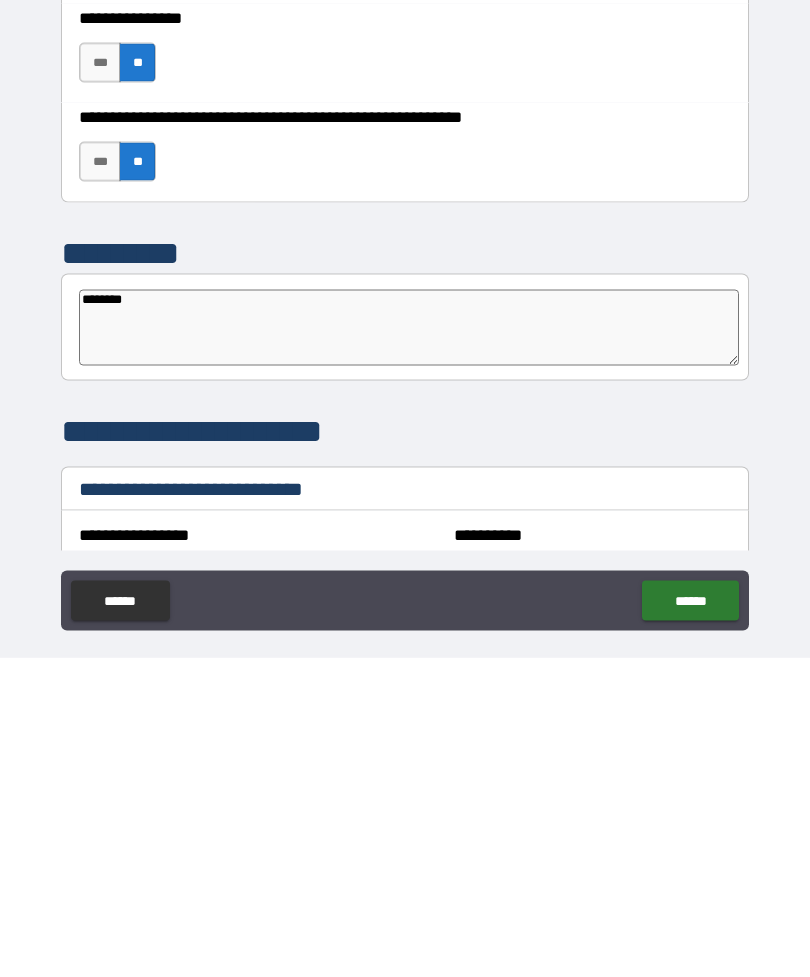 type on "*" 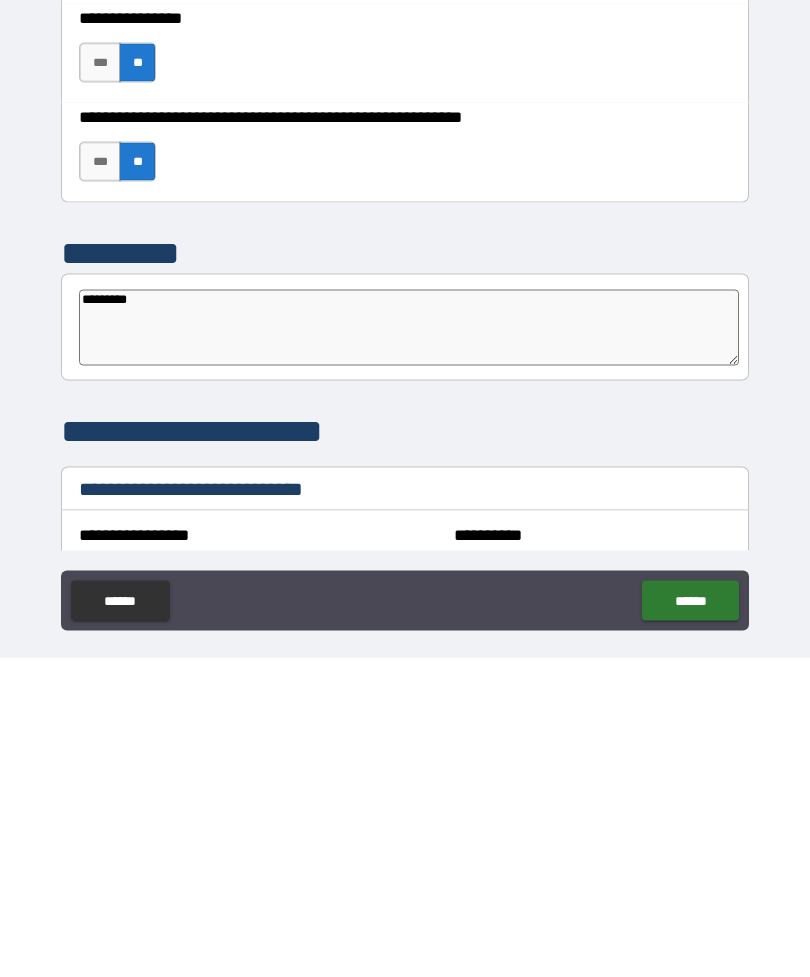 type on "*" 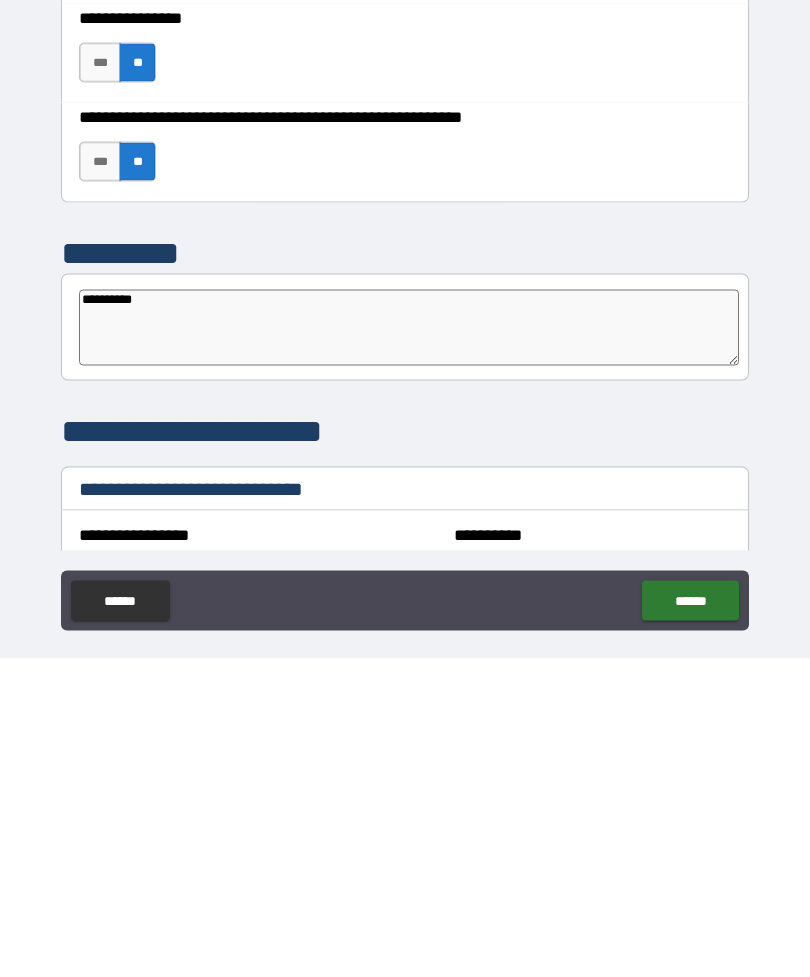 type on "*" 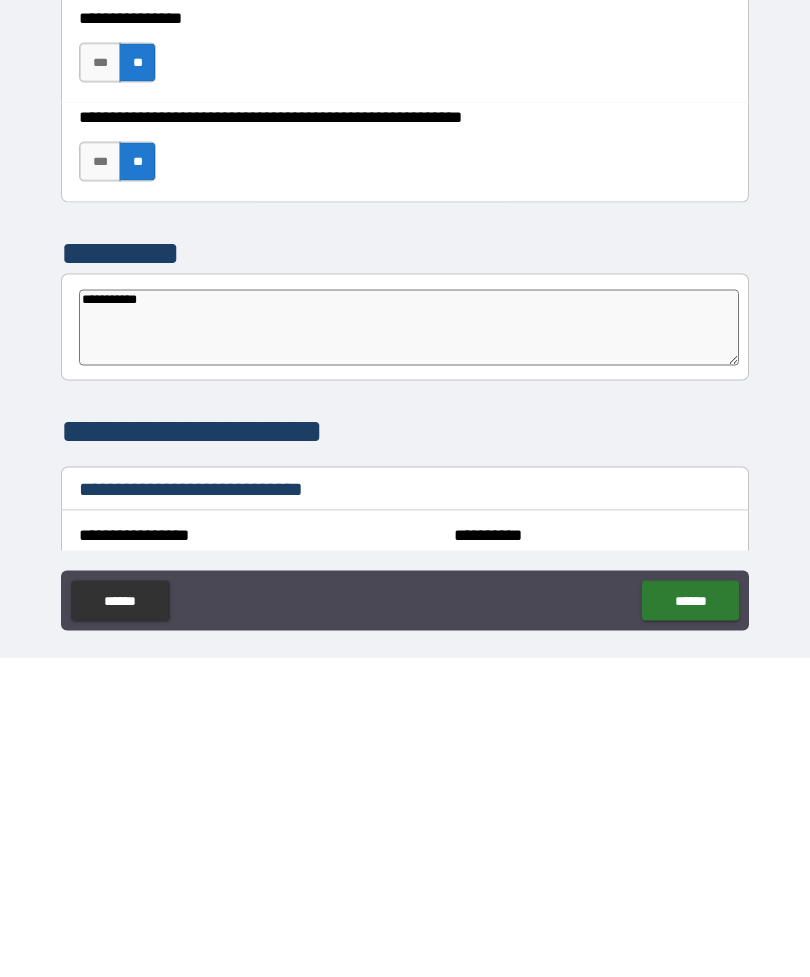 type on "*" 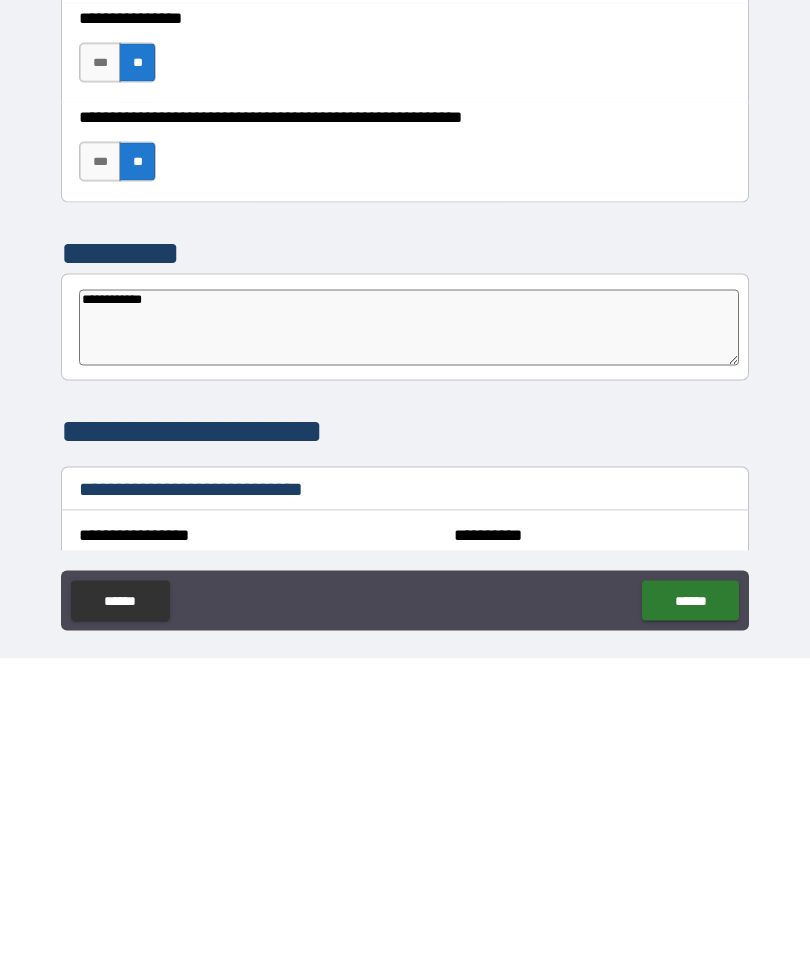 type on "**********" 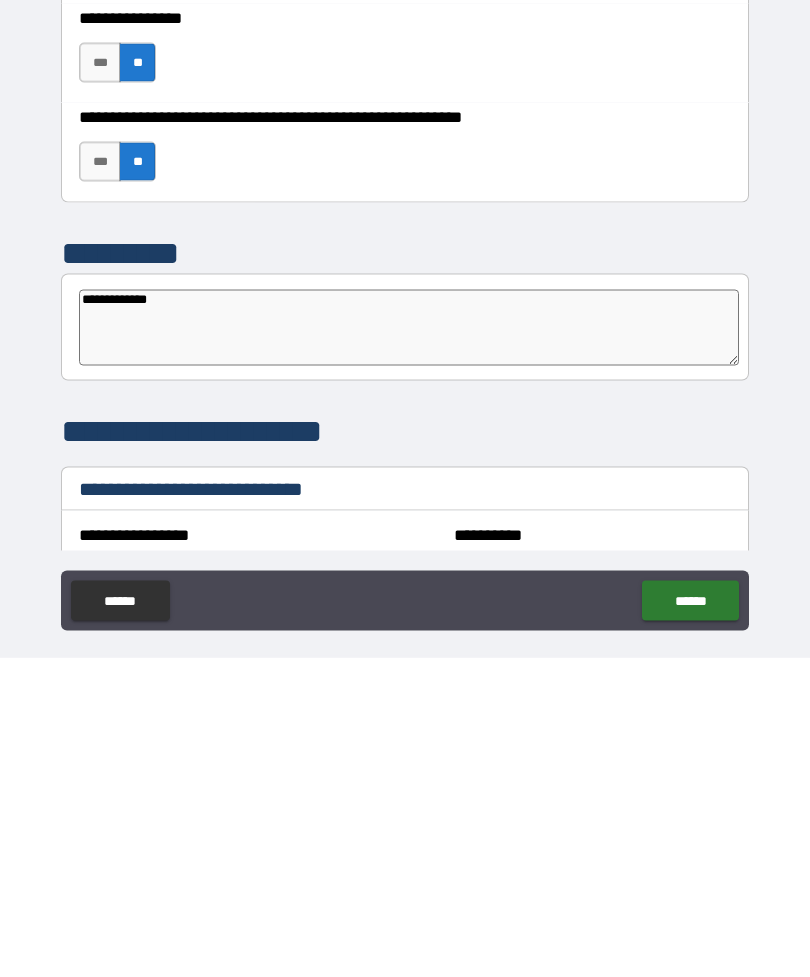 type on "*" 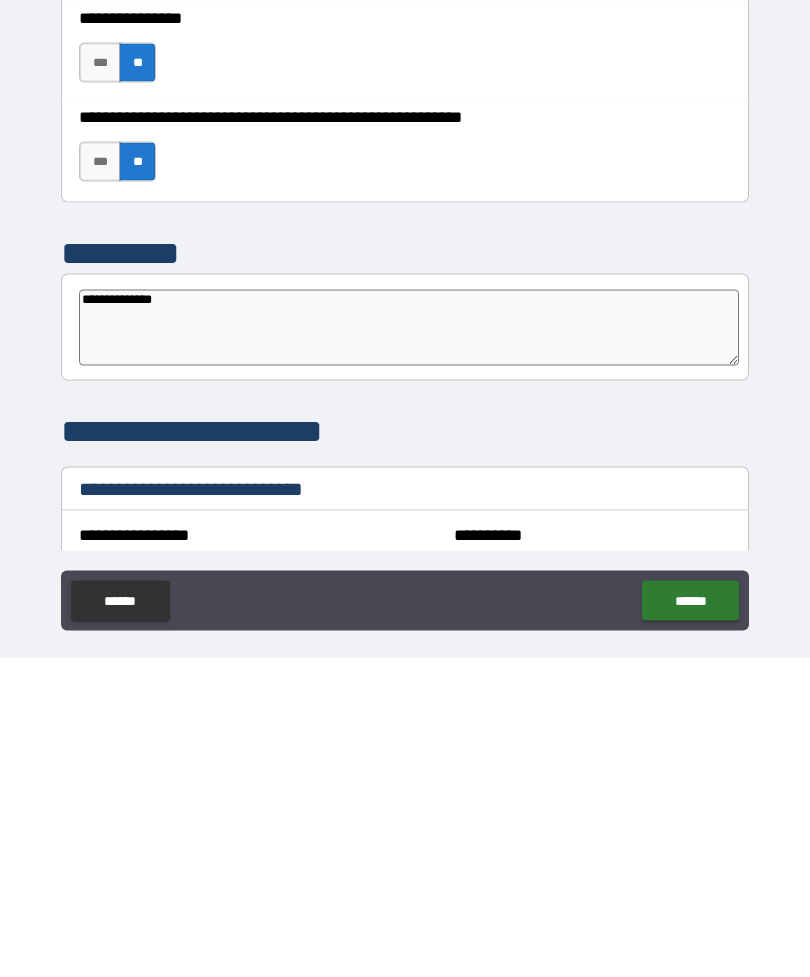 type on "**********" 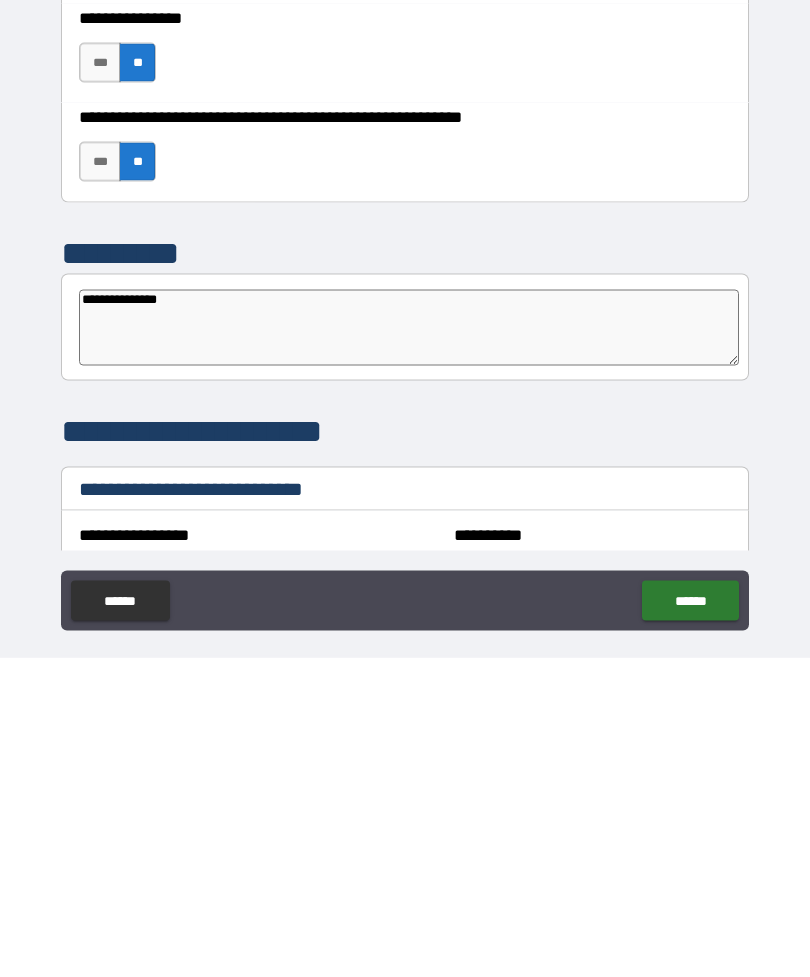 type on "*" 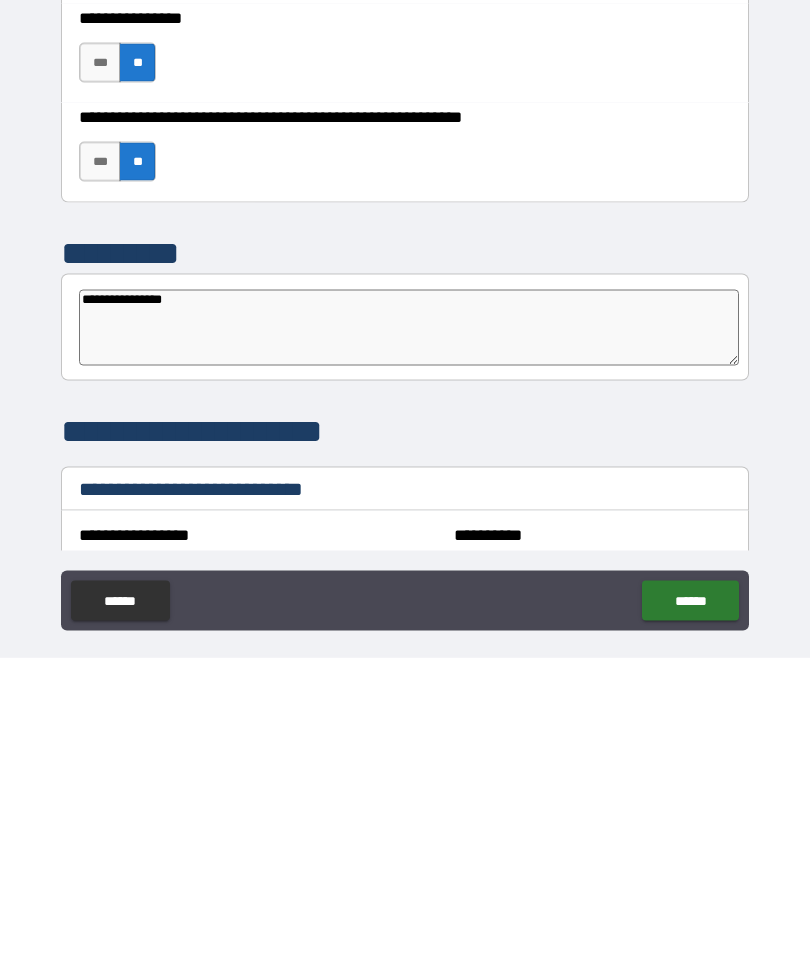 type on "*" 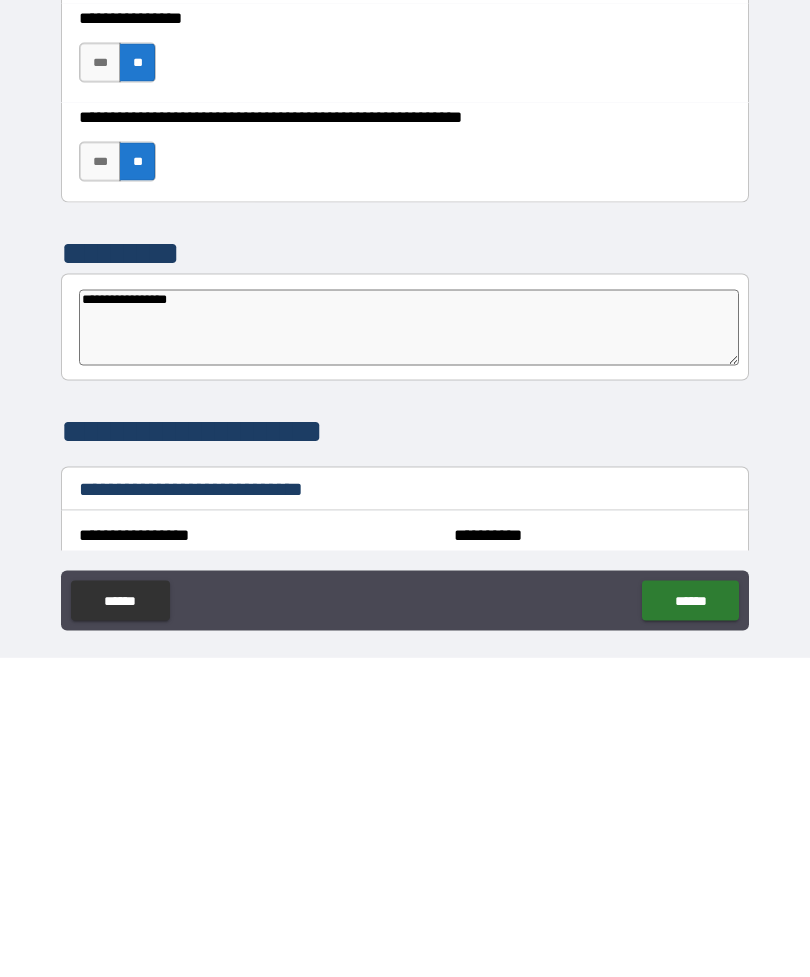 type on "**********" 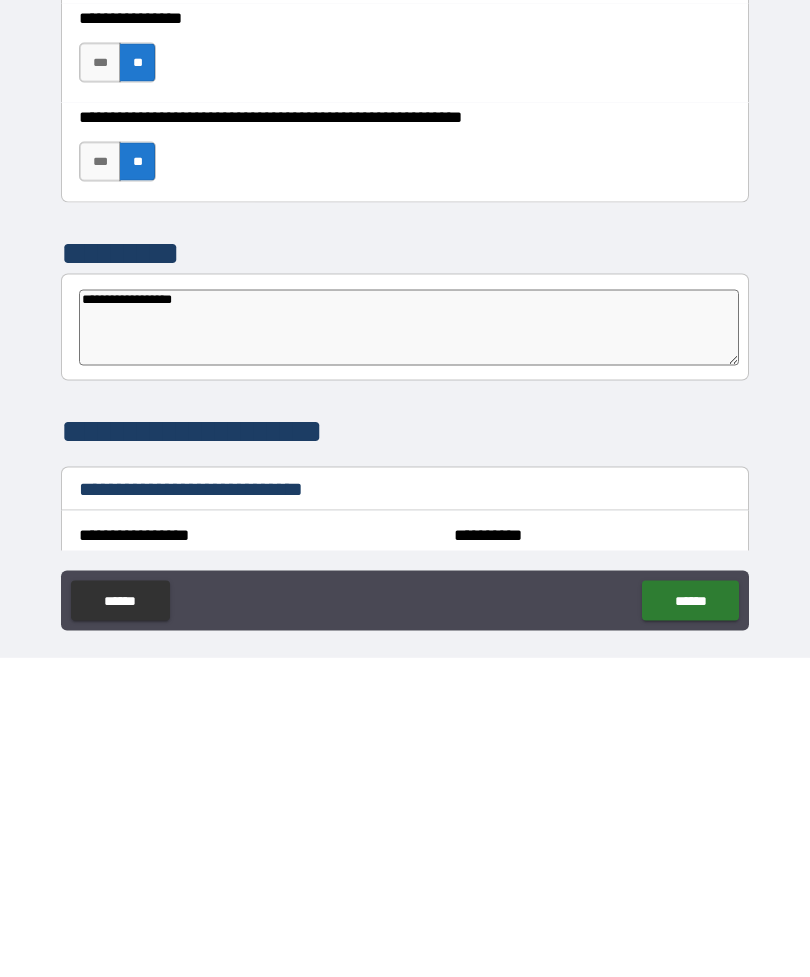 type on "*" 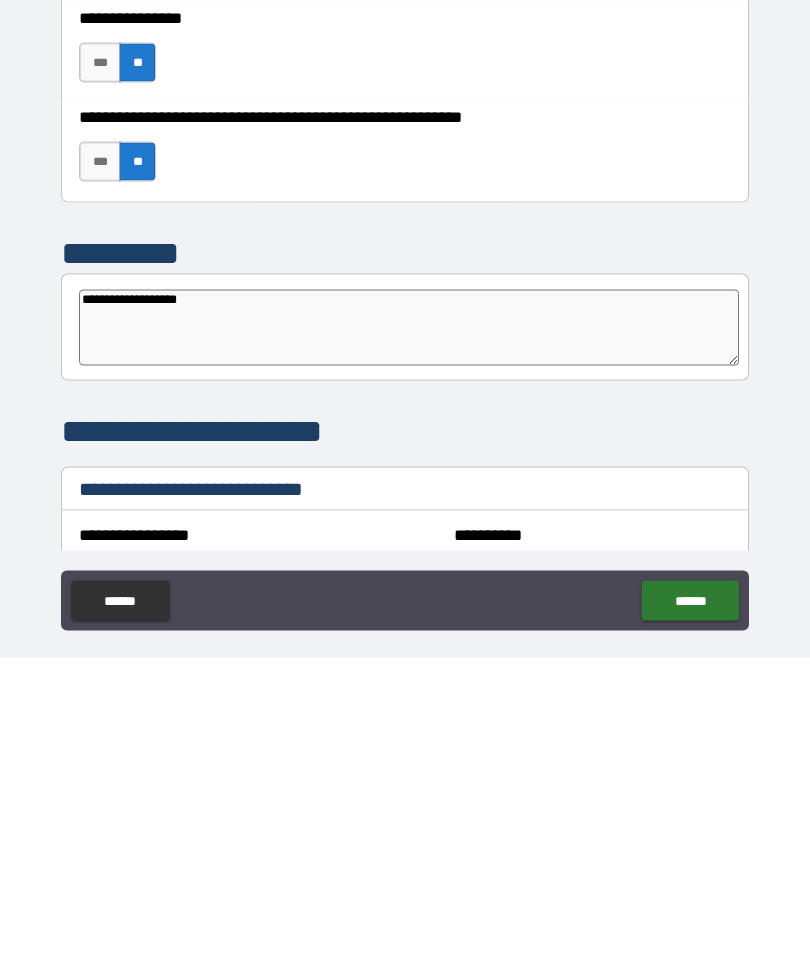 type on "**********" 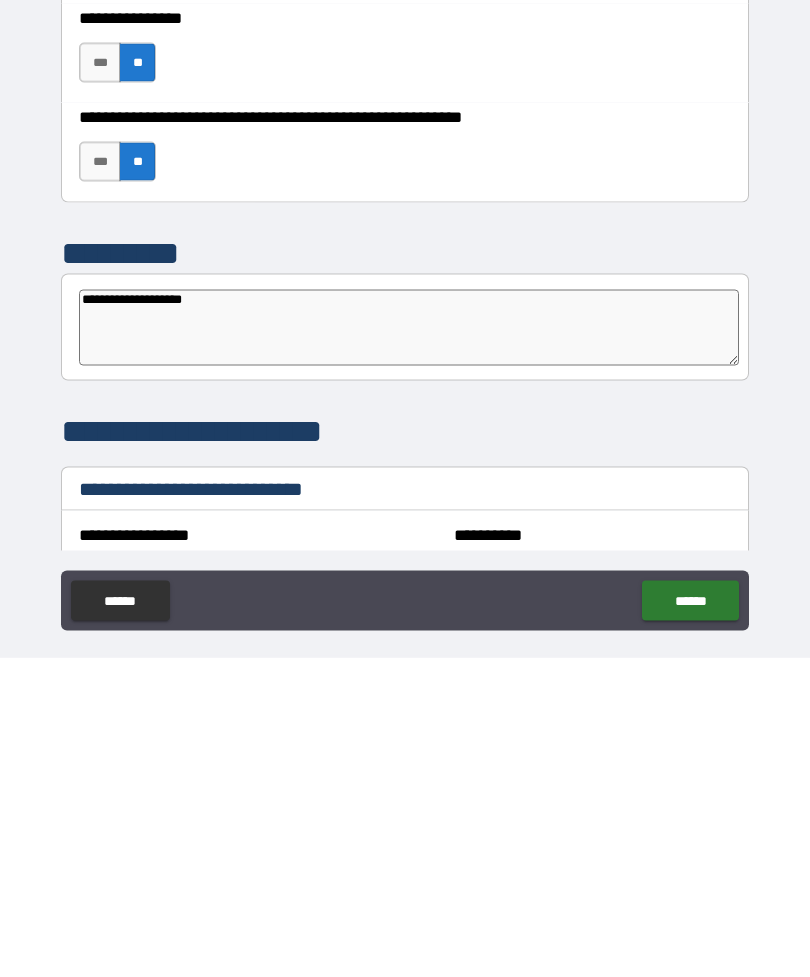 type on "*" 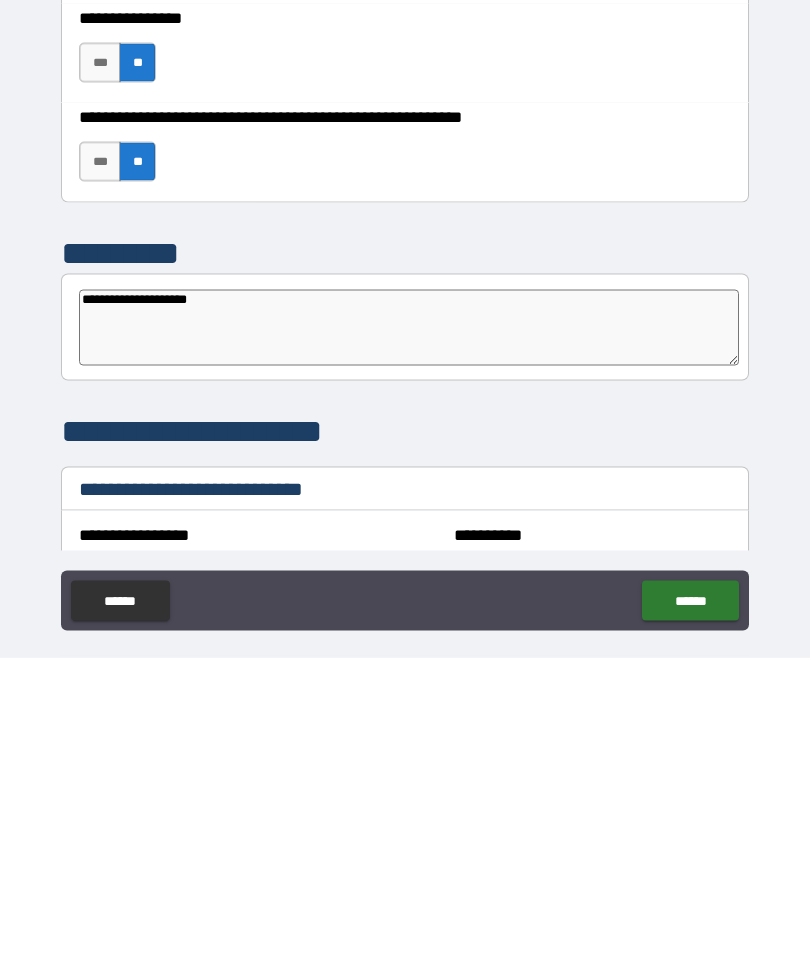 type on "*" 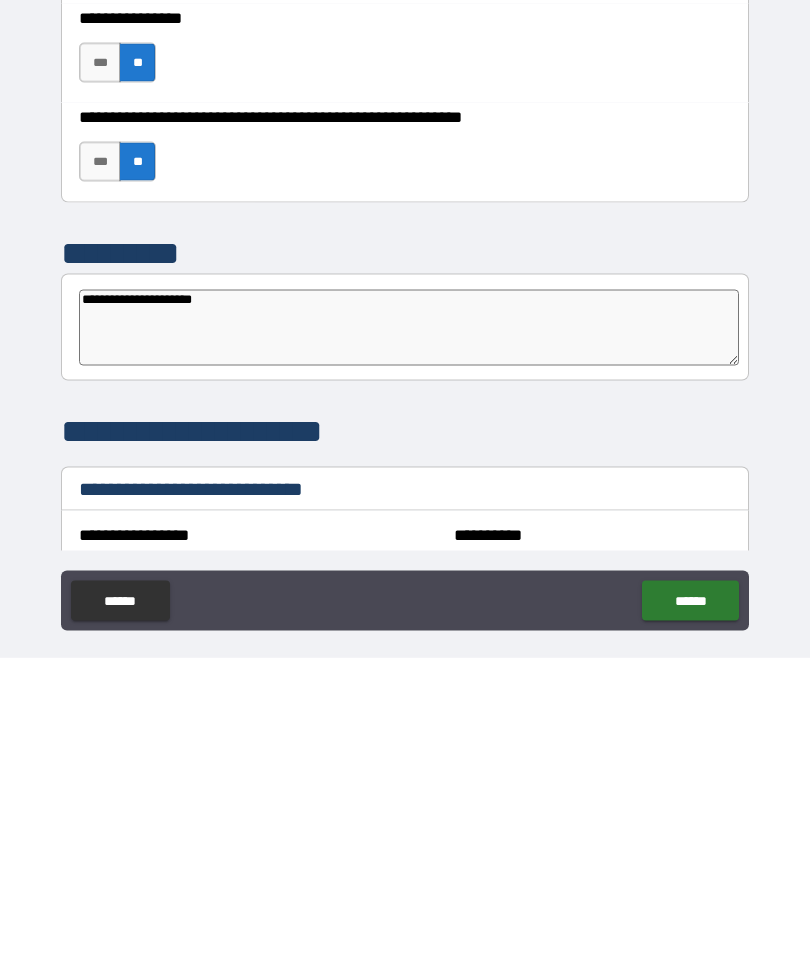 type on "**********" 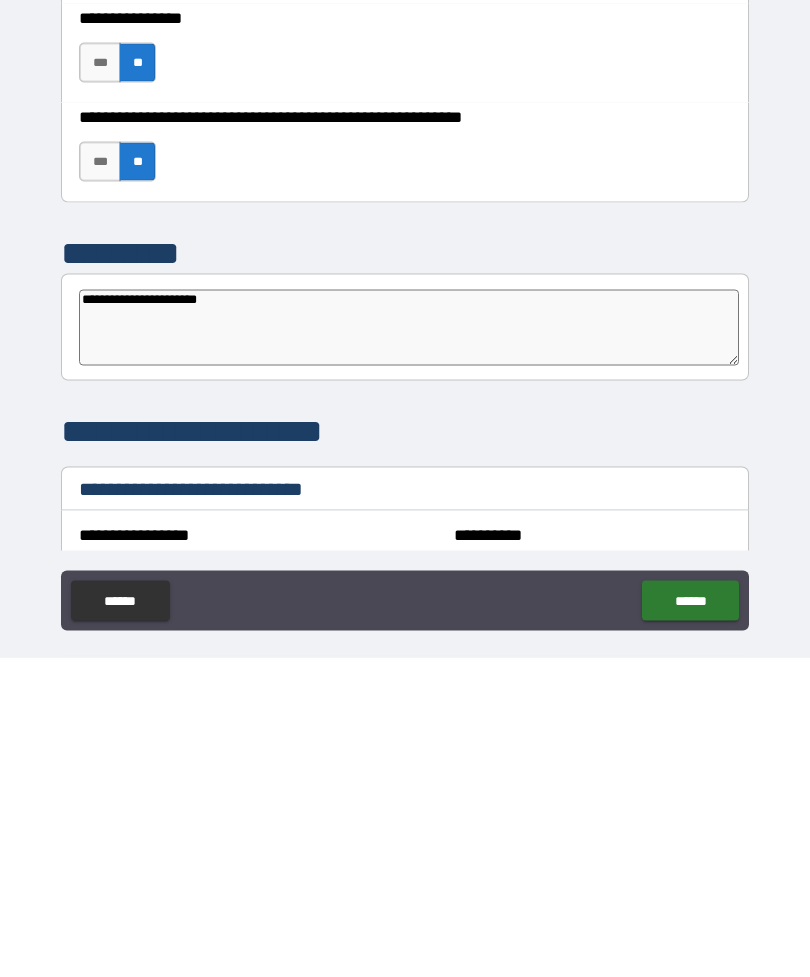 type on "*" 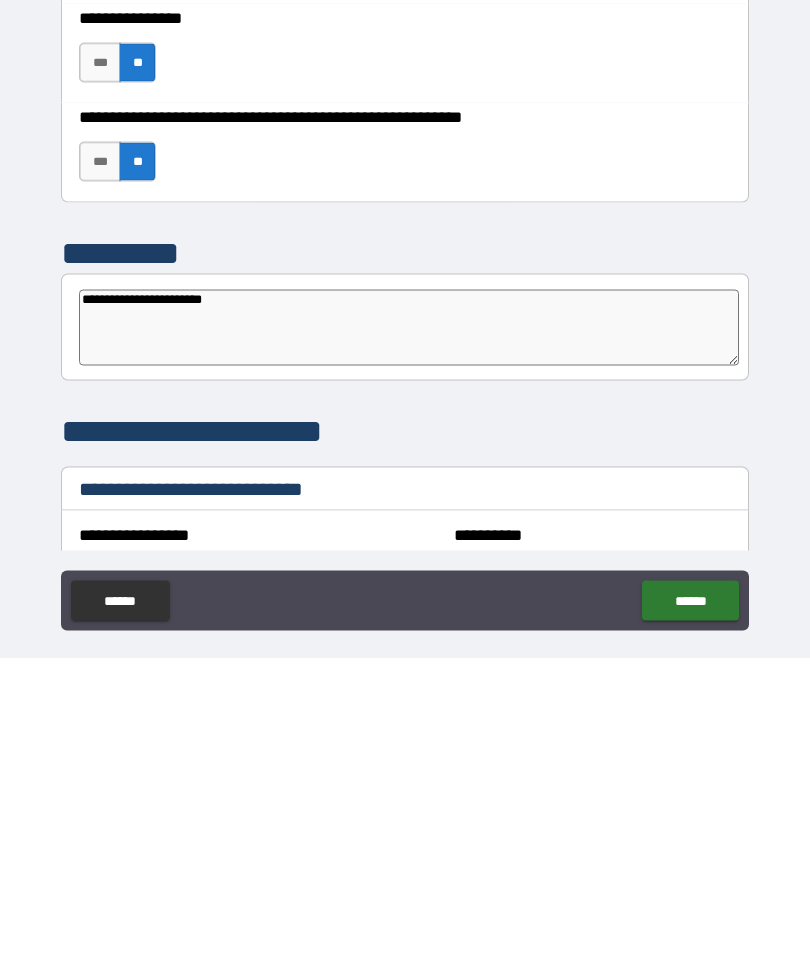 type on "*" 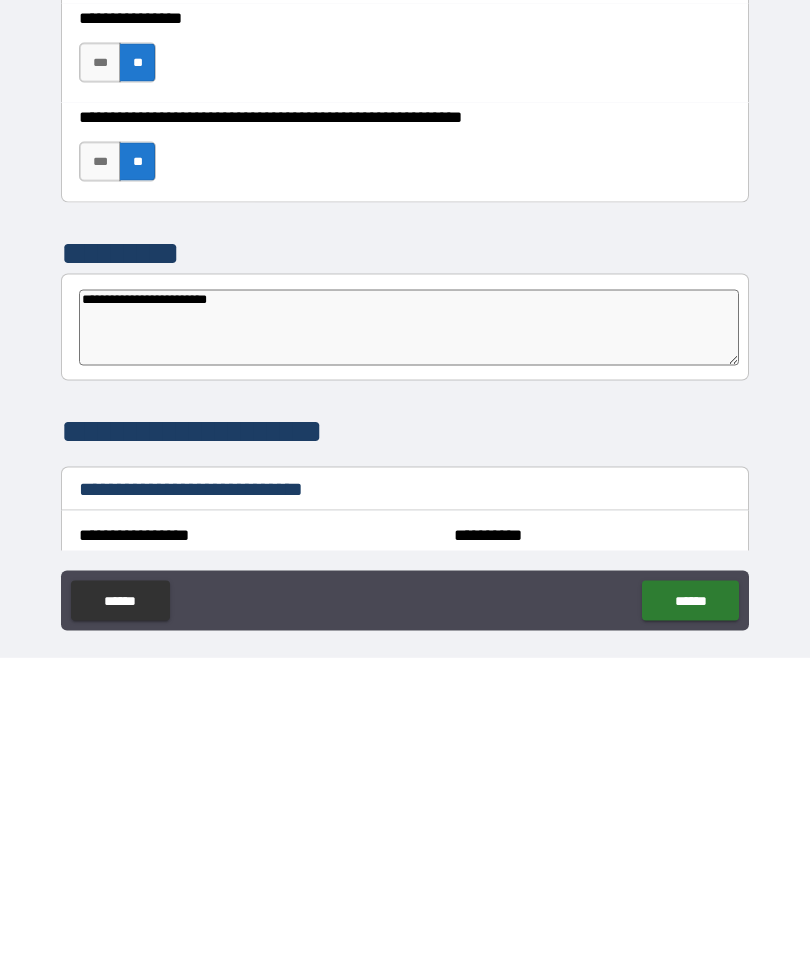 type on "*" 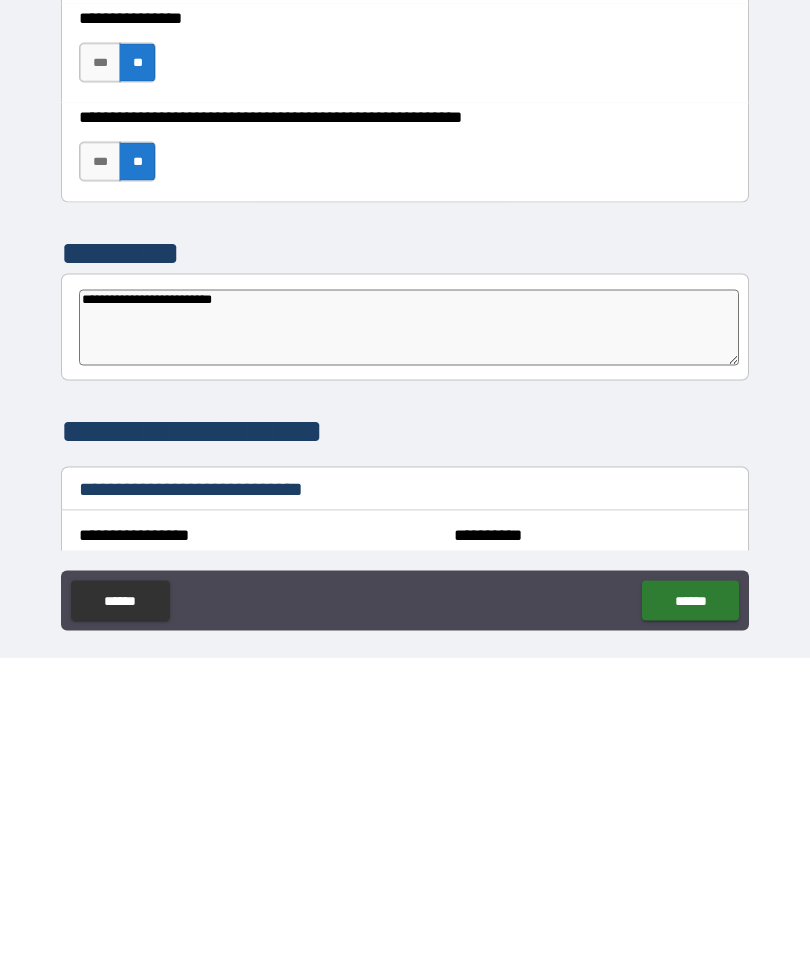 type on "*" 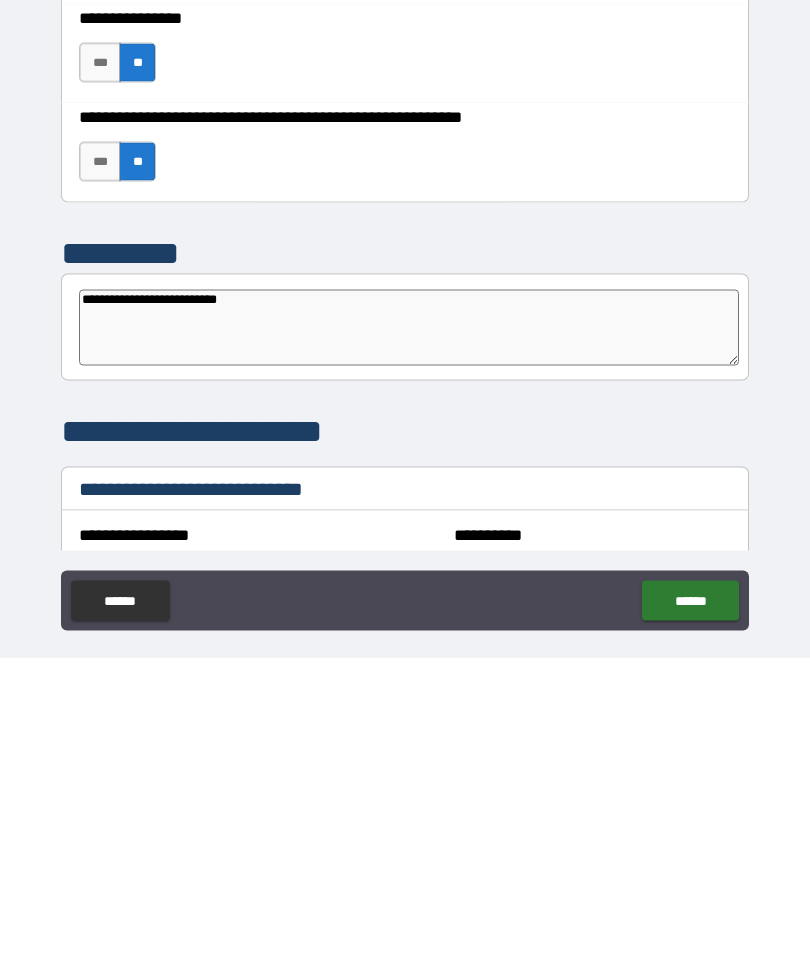type on "*" 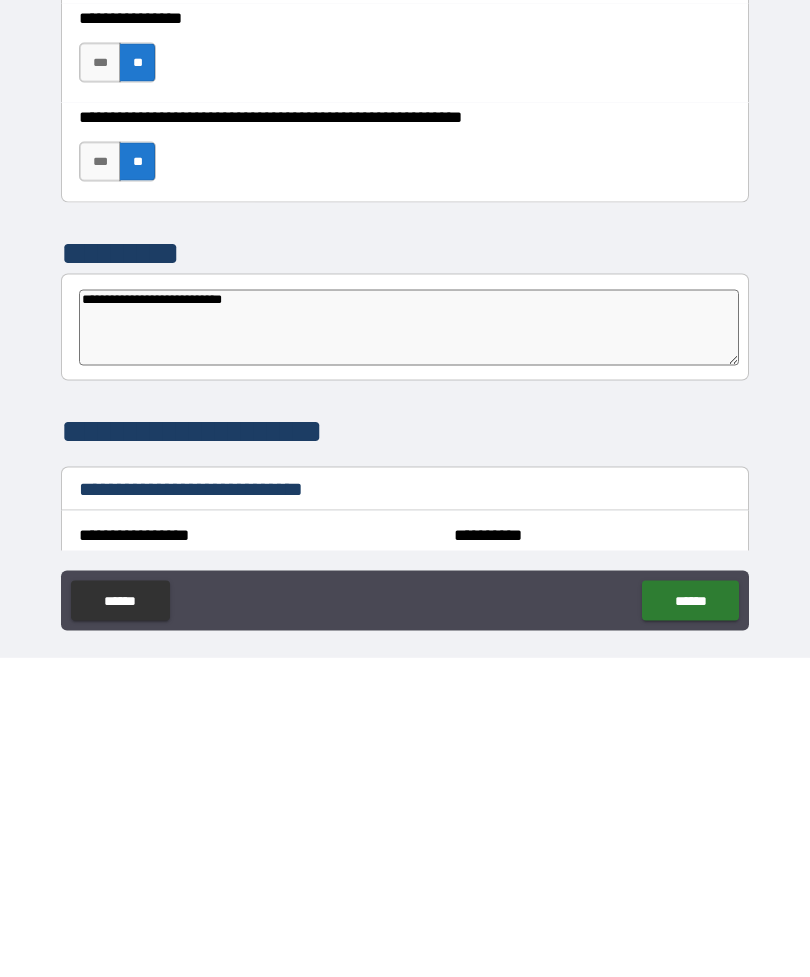 type on "*" 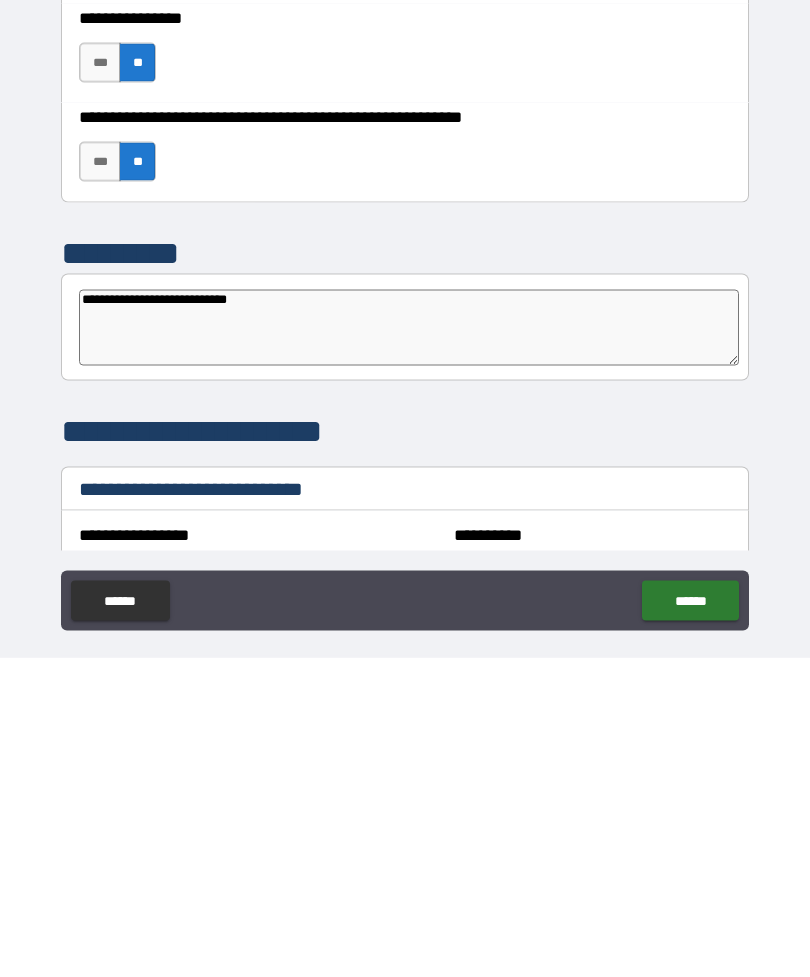 type on "*" 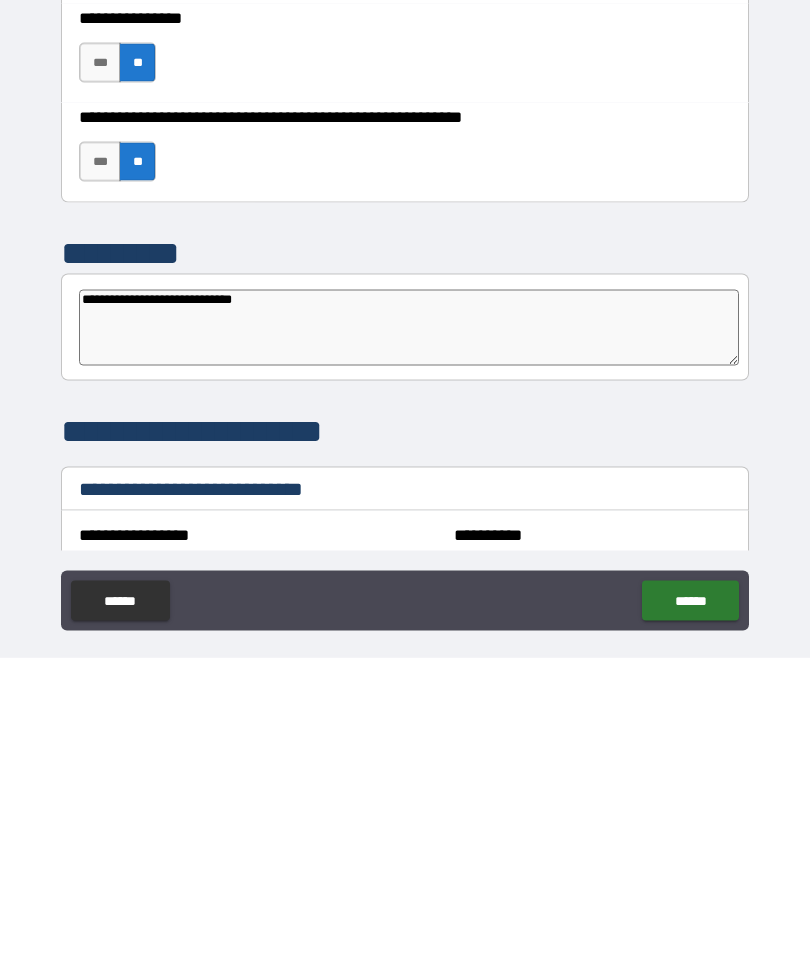 type on "*" 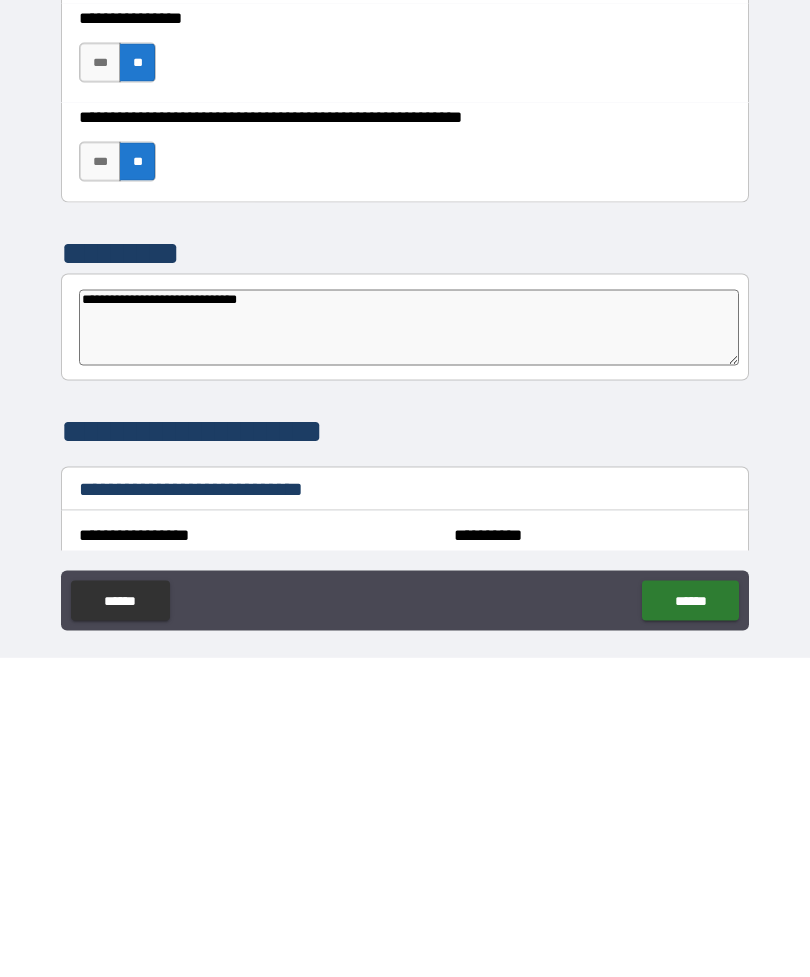type on "*" 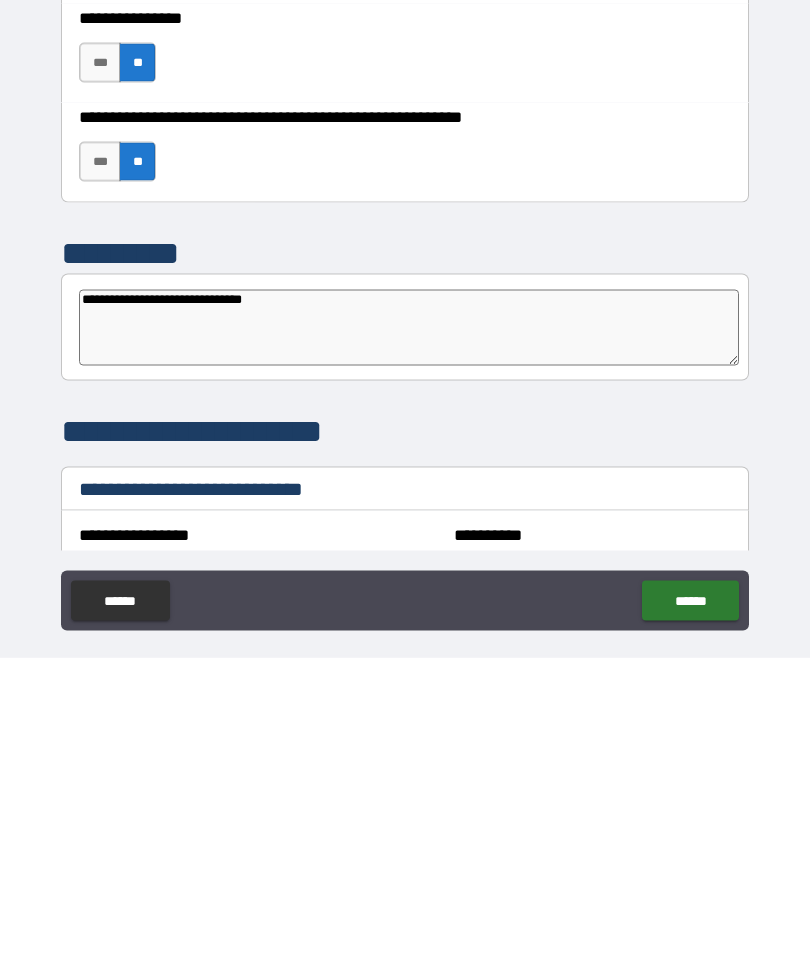 type on "**********" 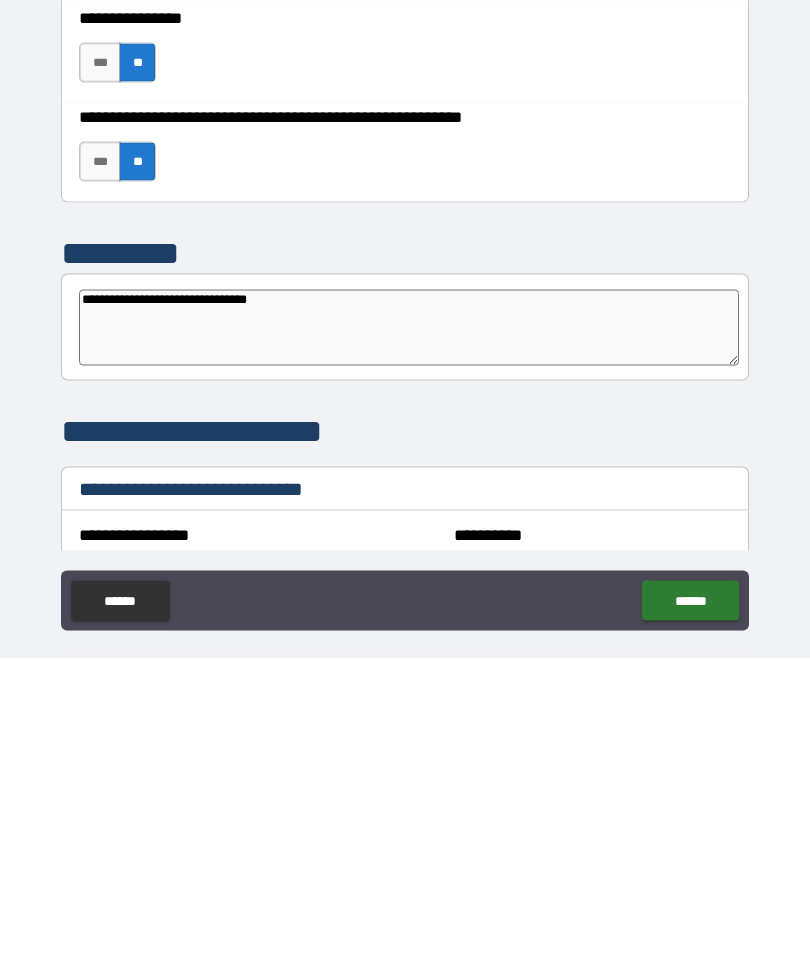 type on "*" 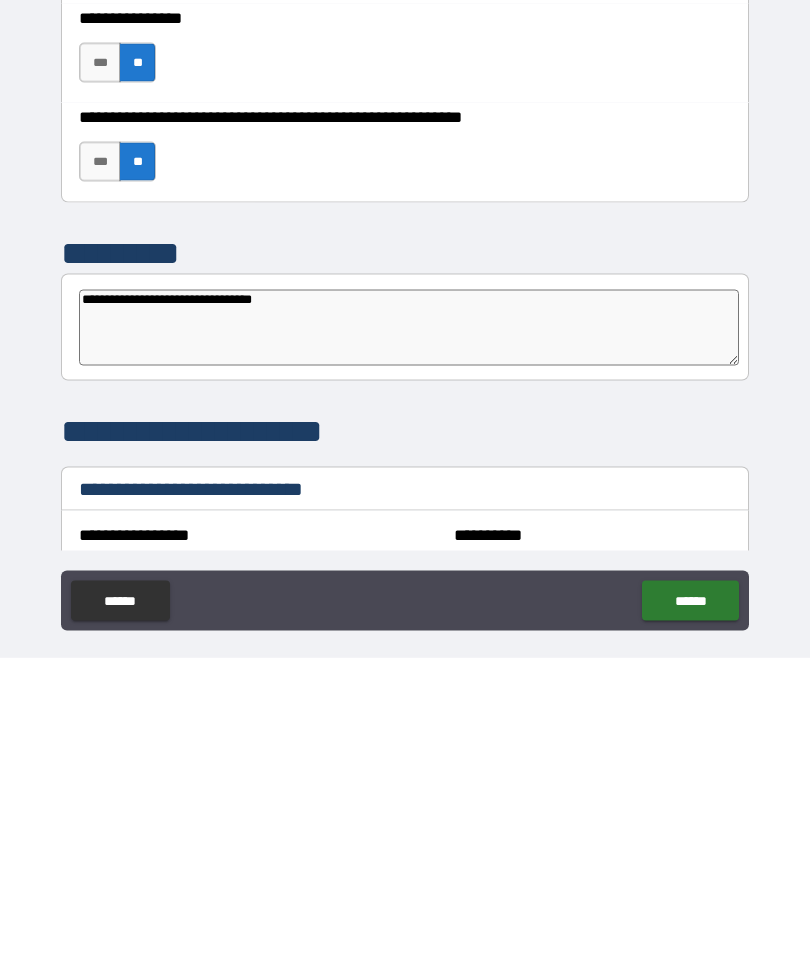 type on "*" 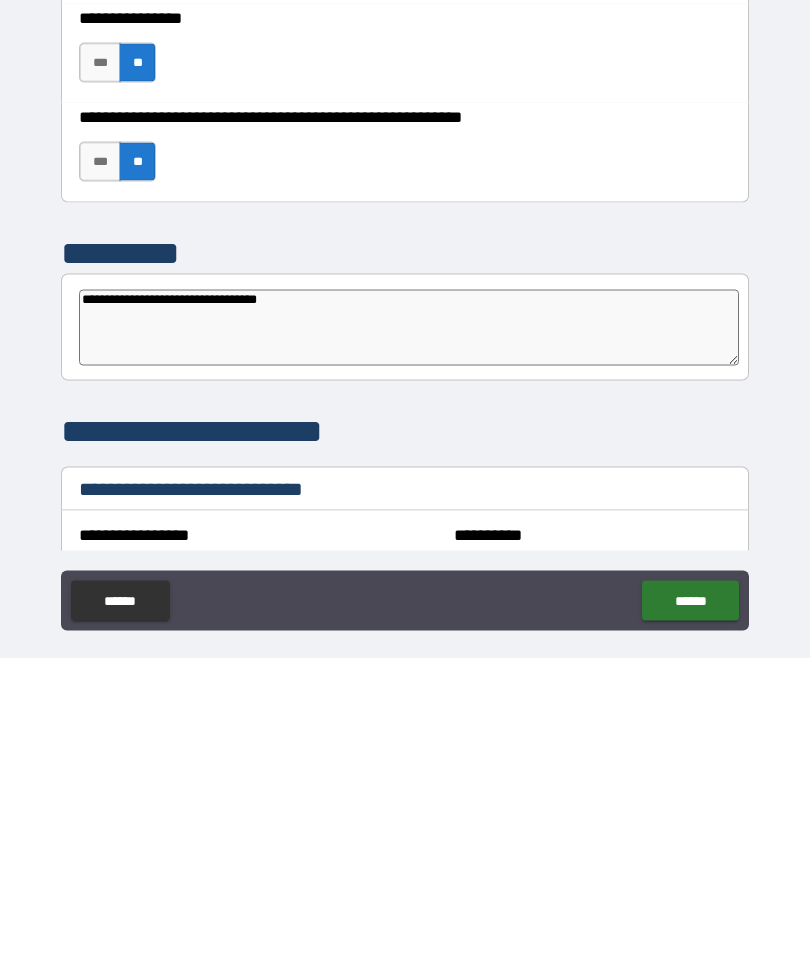 type on "*" 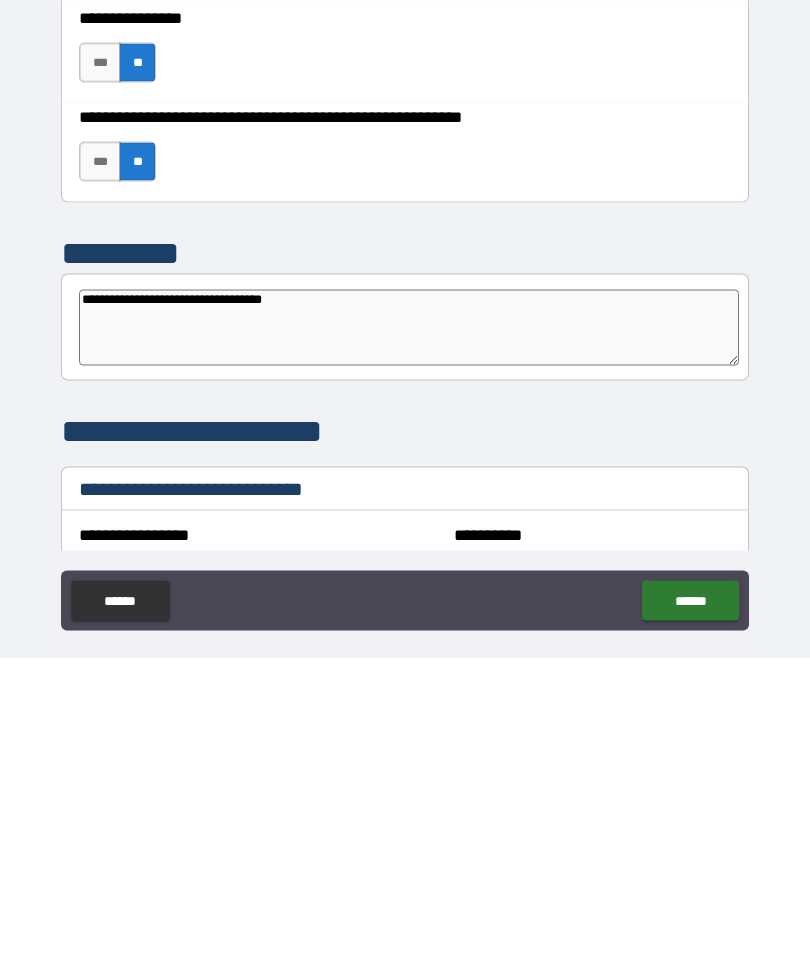 type on "*" 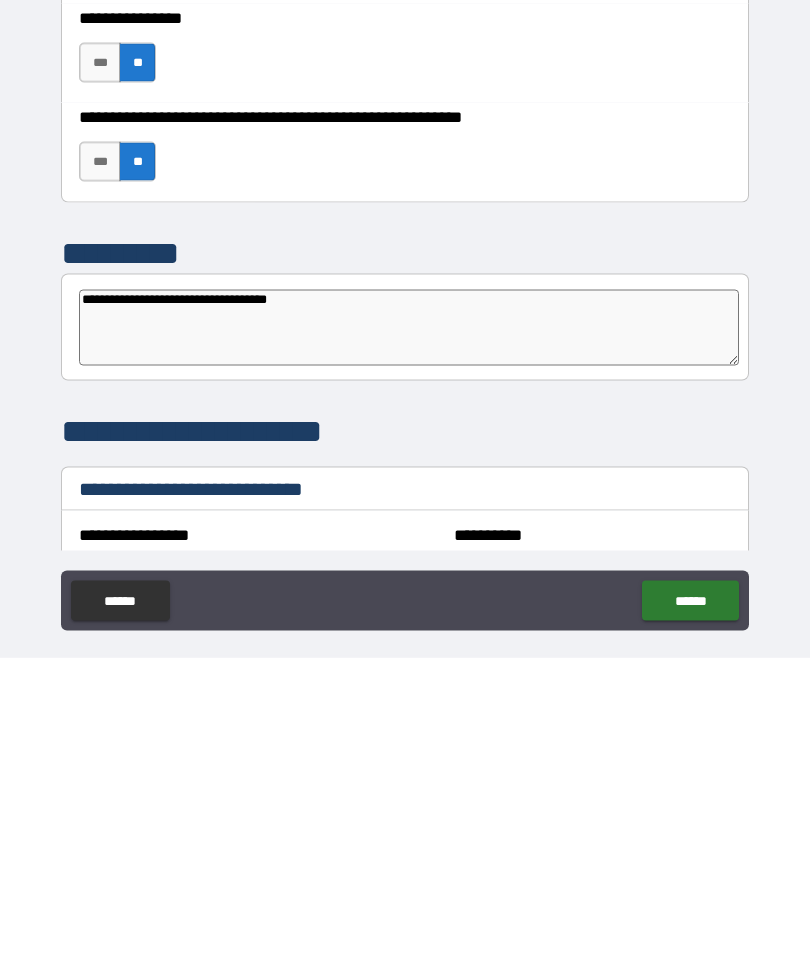 type on "*" 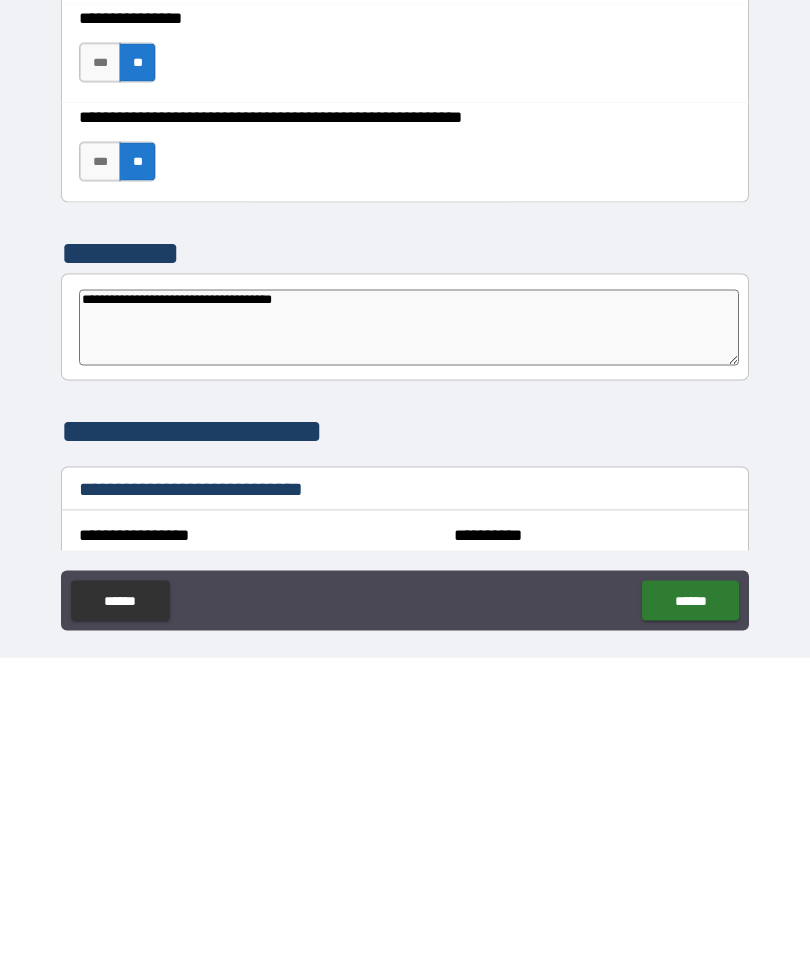 type on "*" 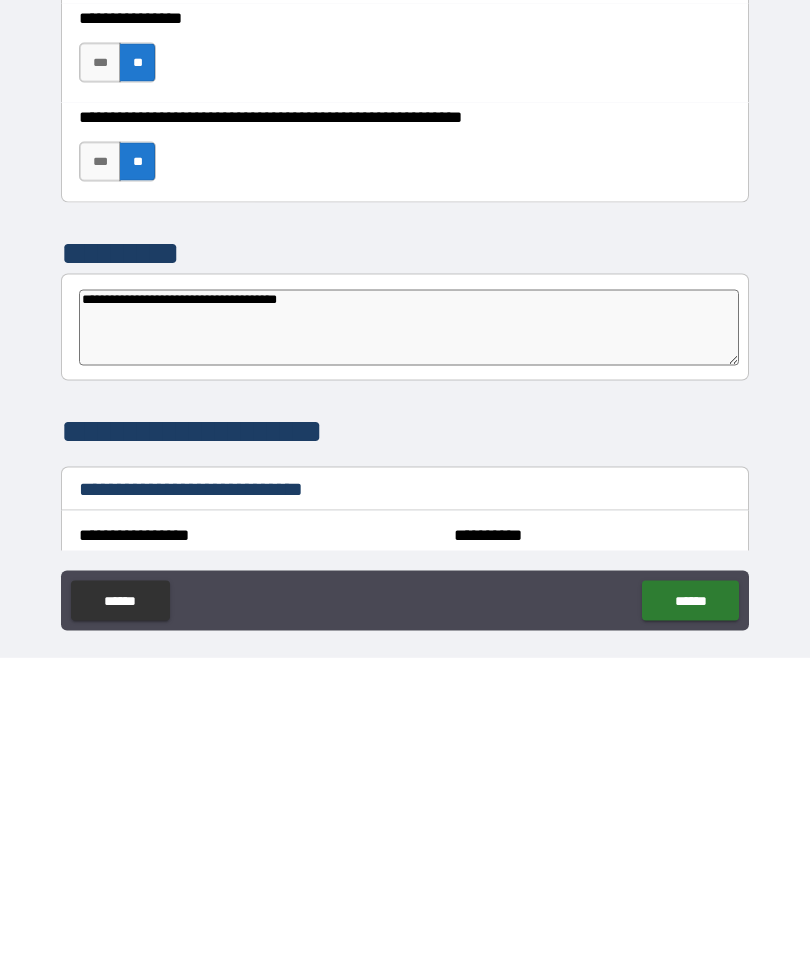 type on "*" 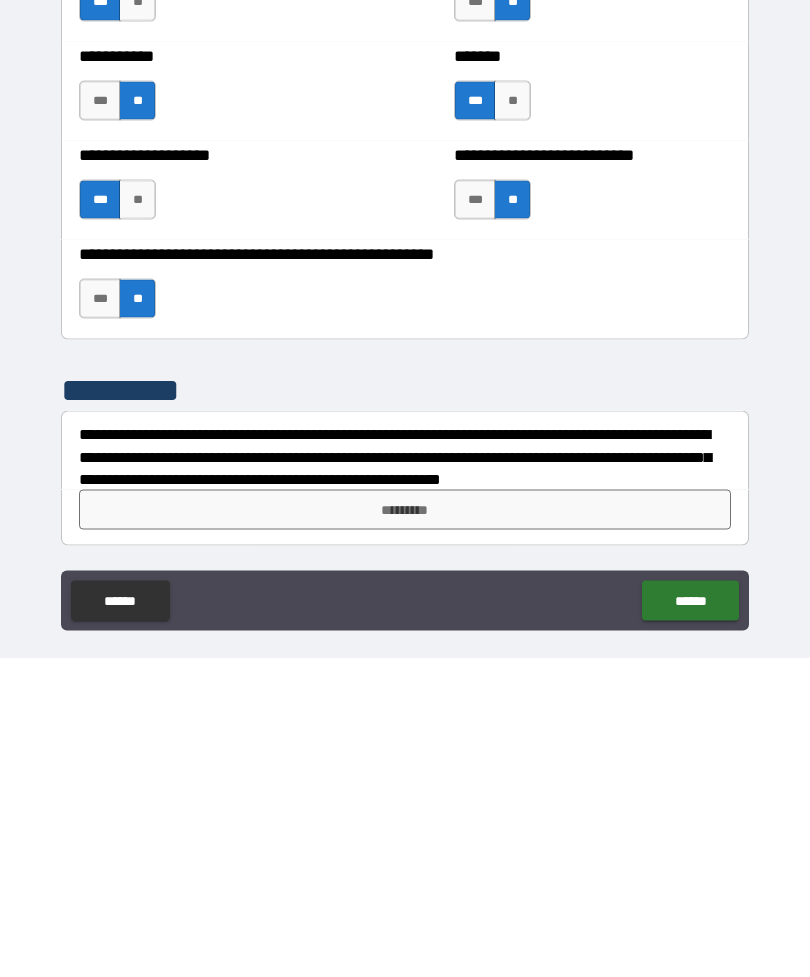 scroll, scrollTop: 7847, scrollLeft: 0, axis: vertical 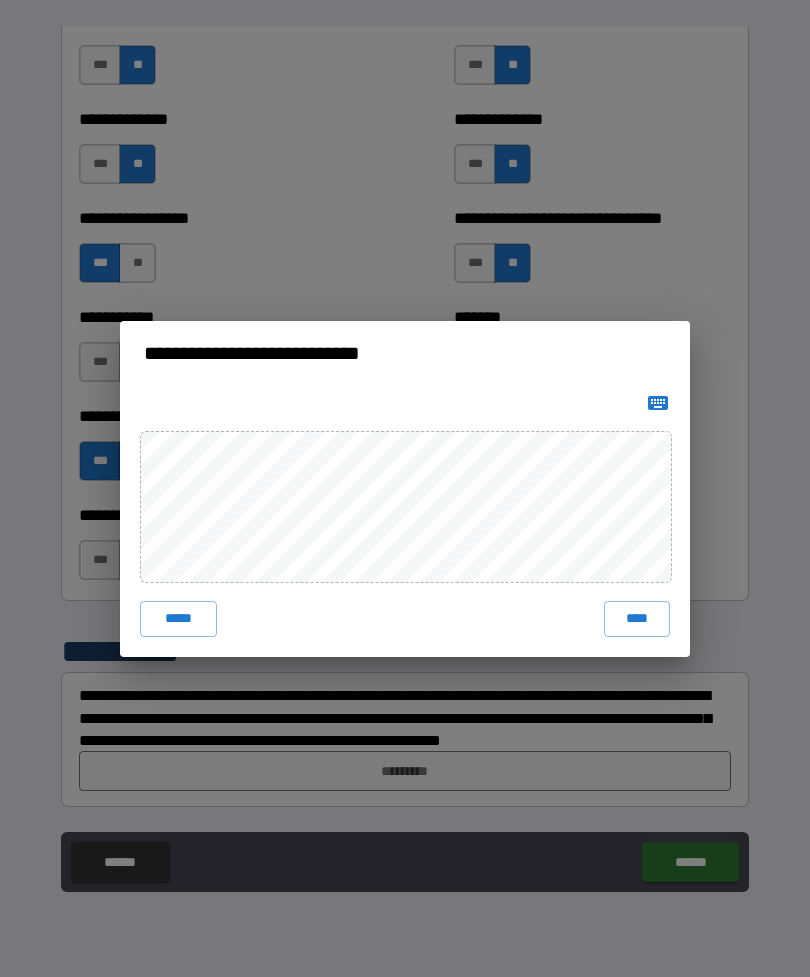 click on "****" at bounding box center (637, 619) 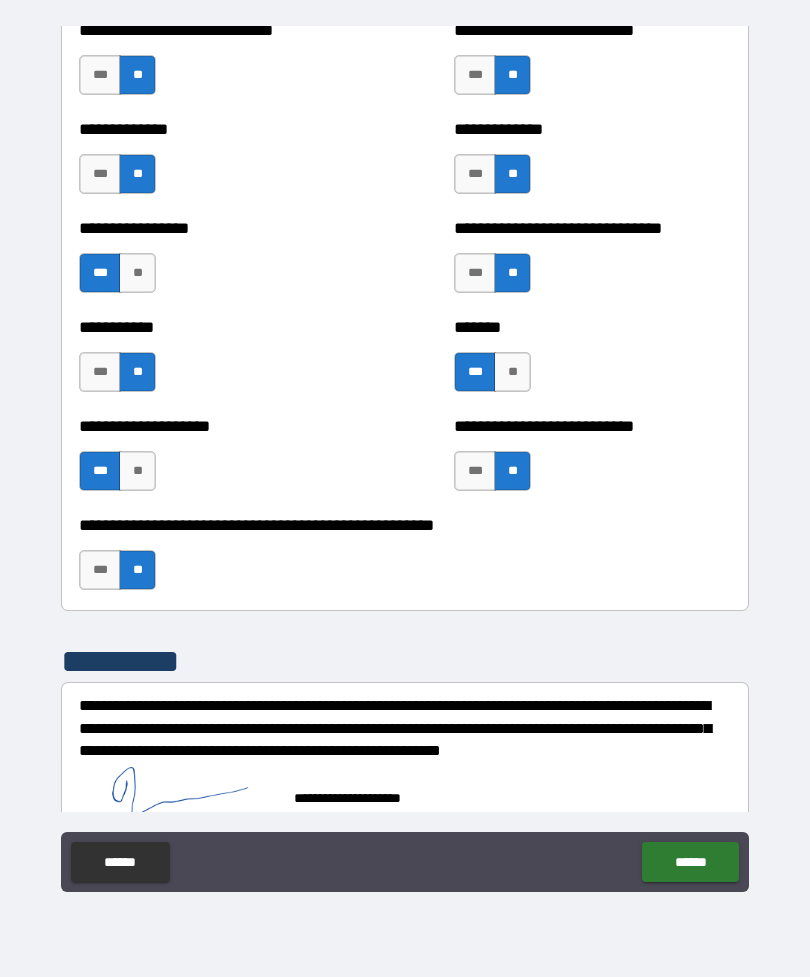type on "*" 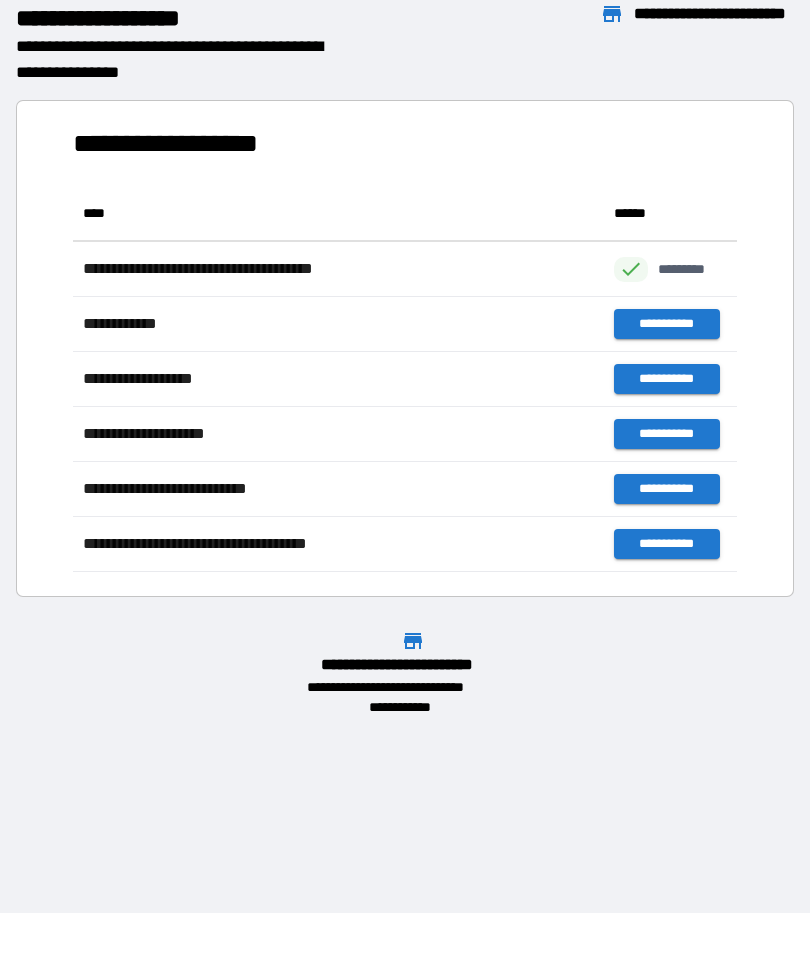 scroll, scrollTop: 386, scrollLeft: 664, axis: both 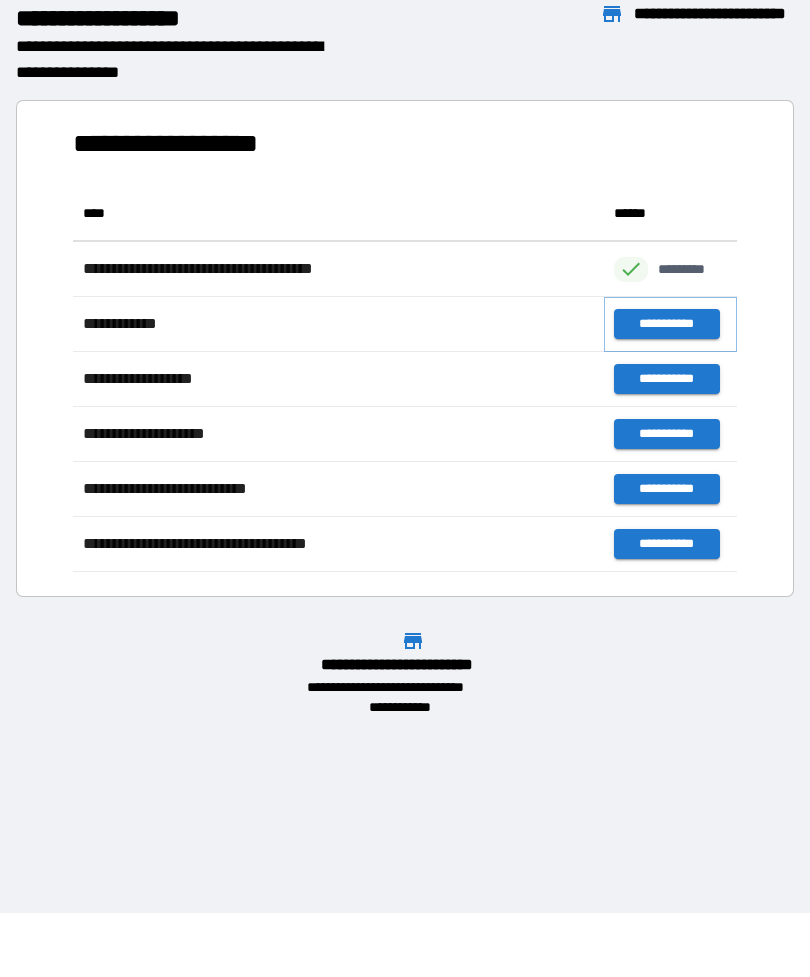 click on "**********" at bounding box center (666, 324) 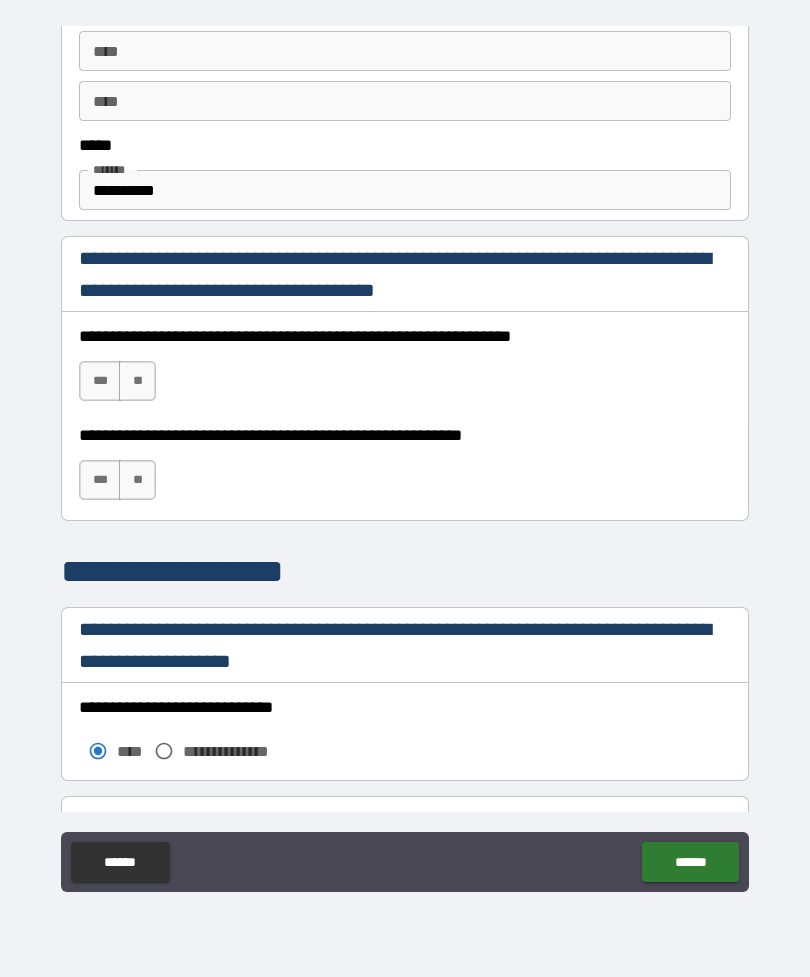scroll, scrollTop: 1159, scrollLeft: 0, axis: vertical 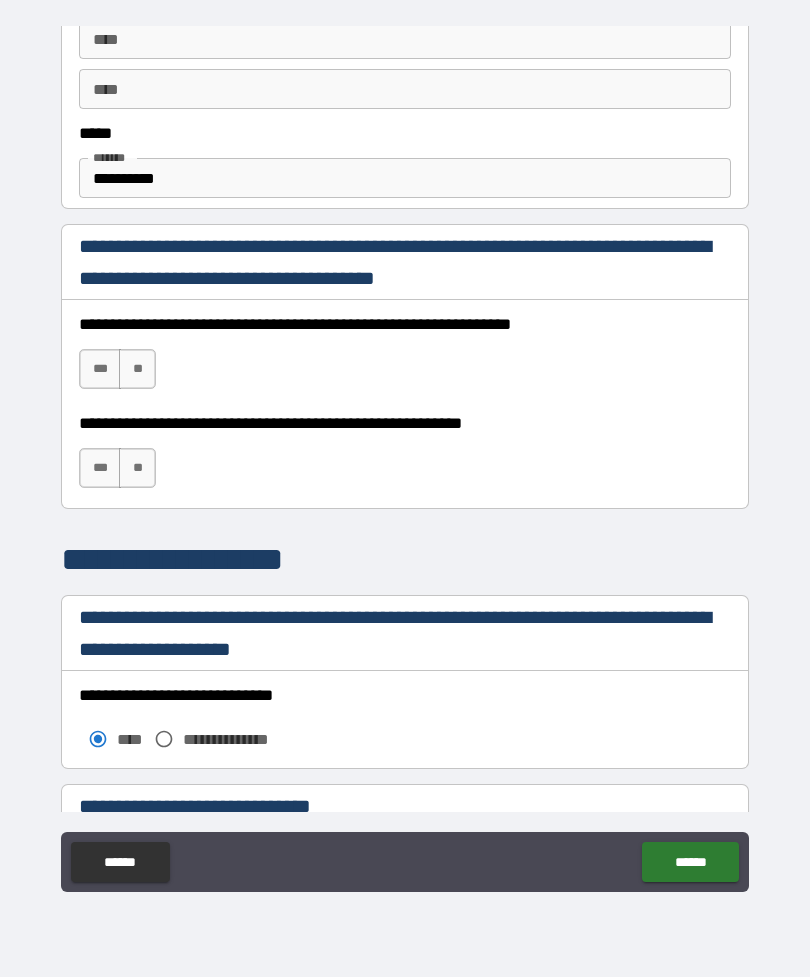 click on "***" at bounding box center (100, 369) 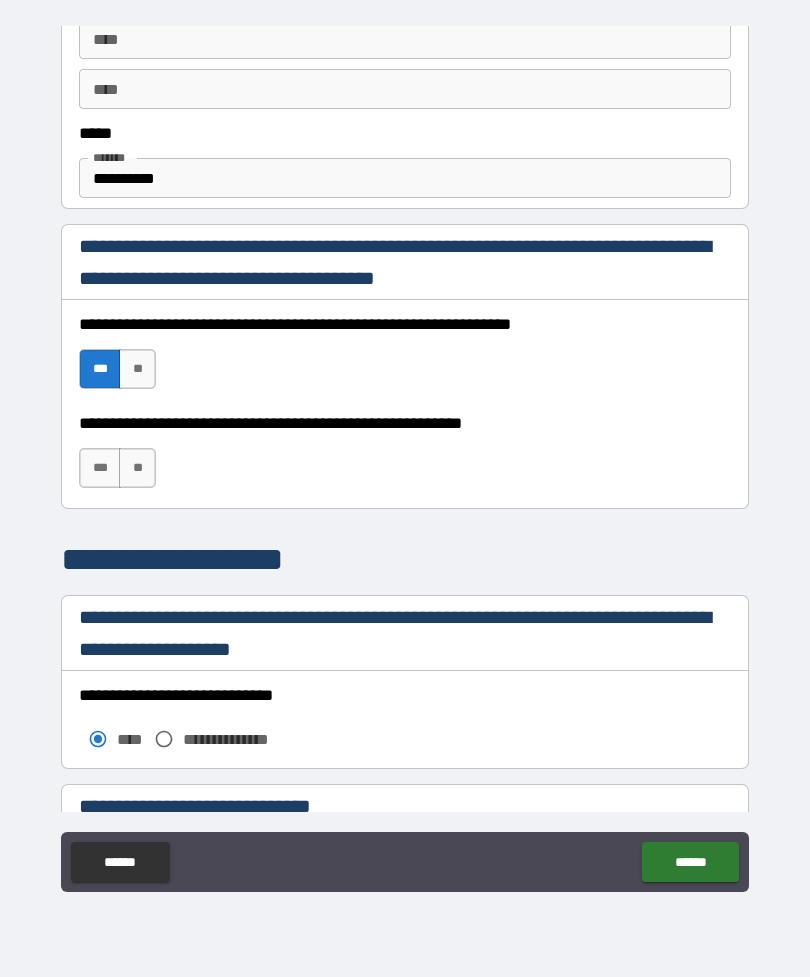 scroll, scrollTop: 1202, scrollLeft: 0, axis: vertical 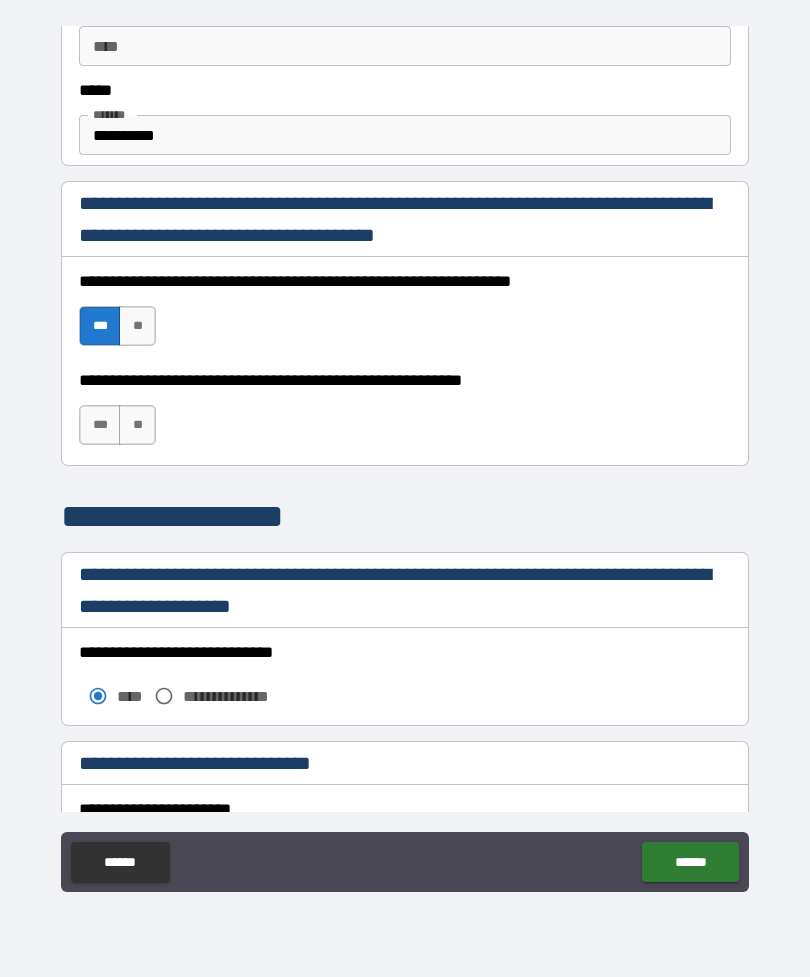 click on "**" at bounding box center (137, 425) 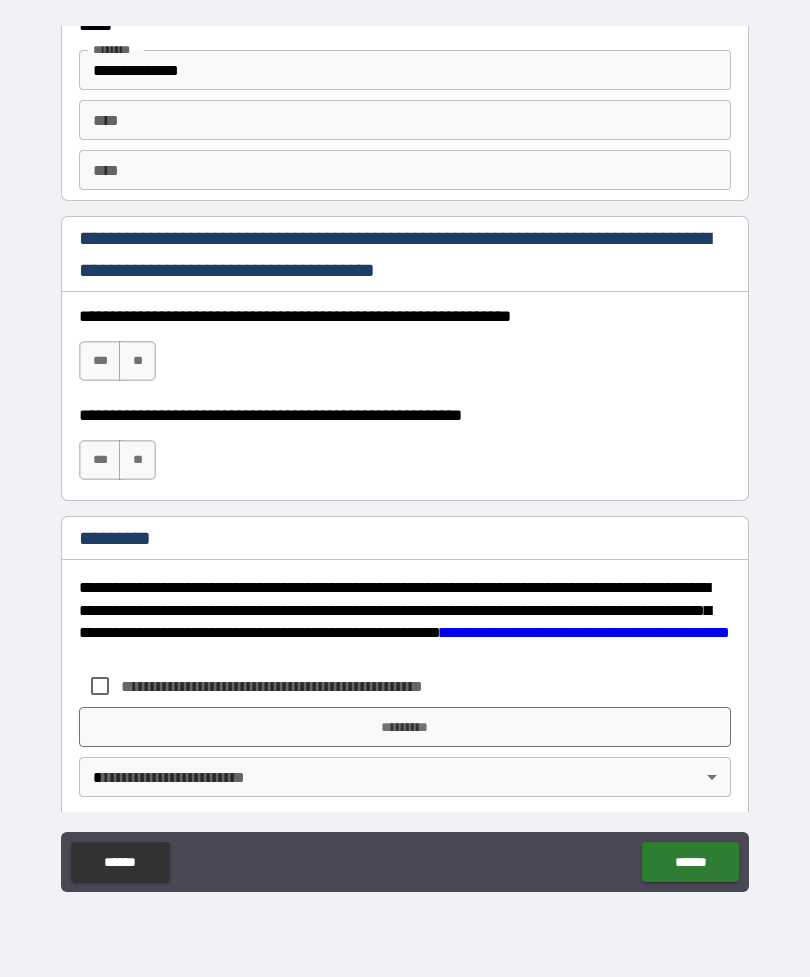 scroll, scrollTop: 2808, scrollLeft: 0, axis: vertical 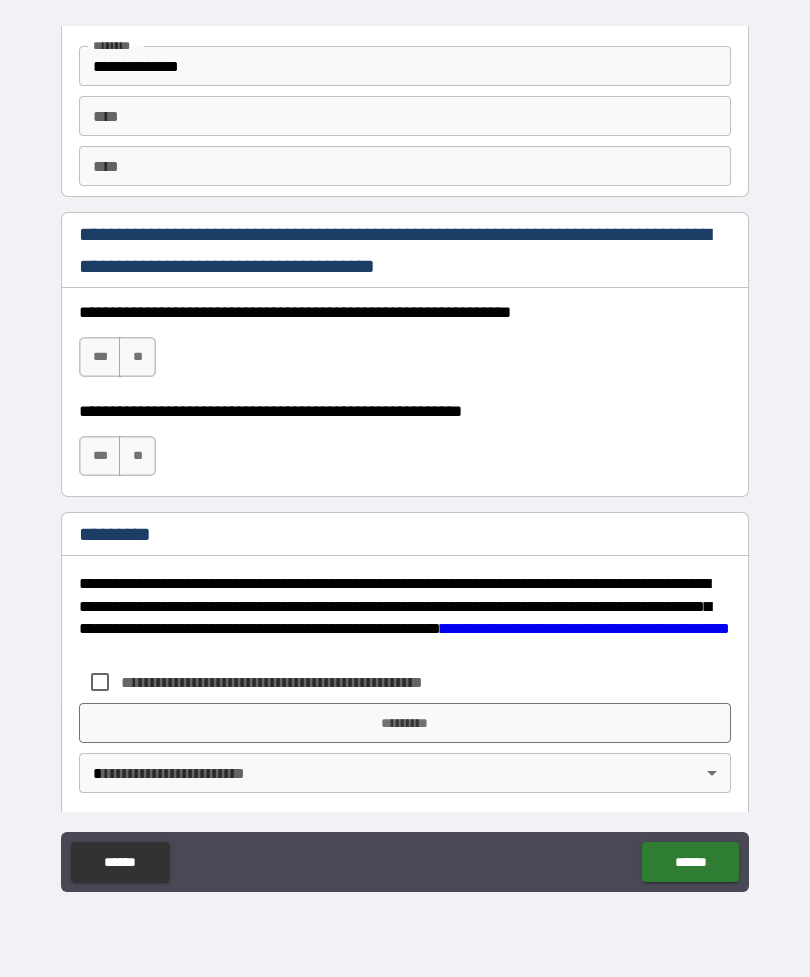 click on "***" at bounding box center [100, 357] 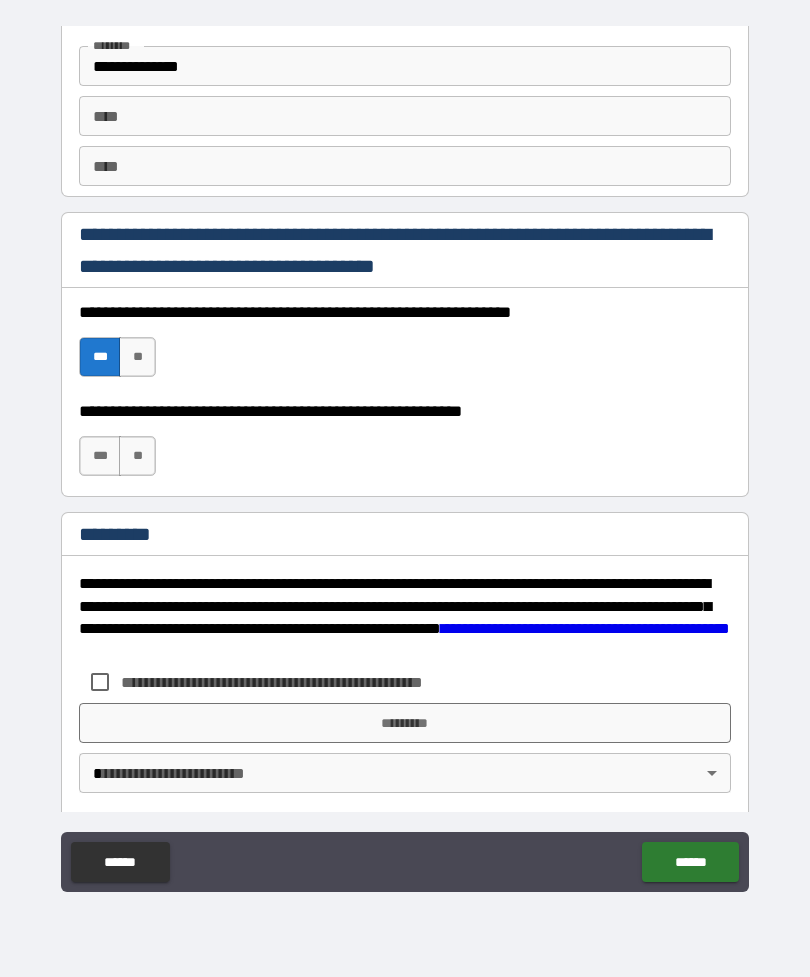 click on "**" at bounding box center (137, 456) 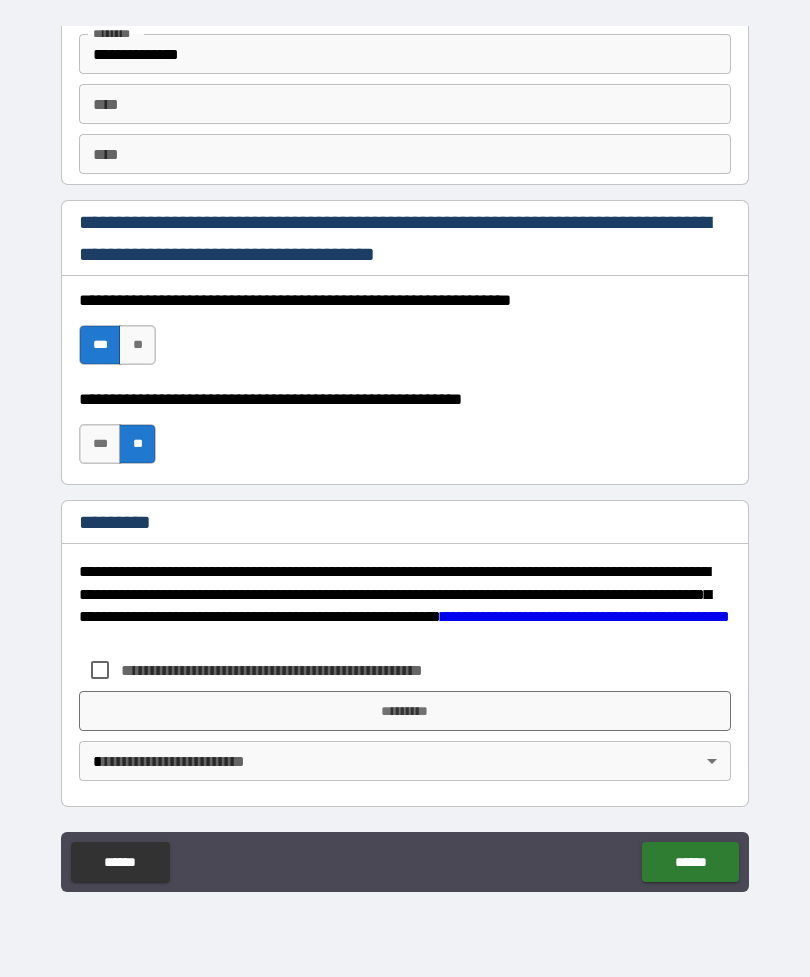 scroll, scrollTop: 2820, scrollLeft: 0, axis: vertical 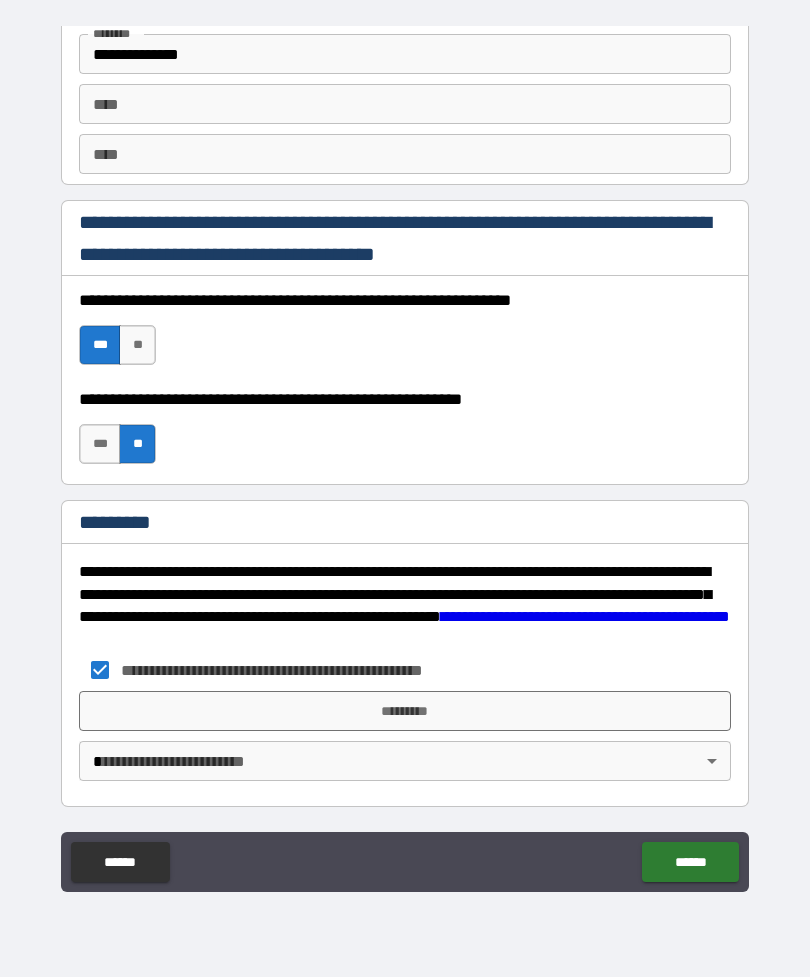 click on "*********" at bounding box center [405, 711] 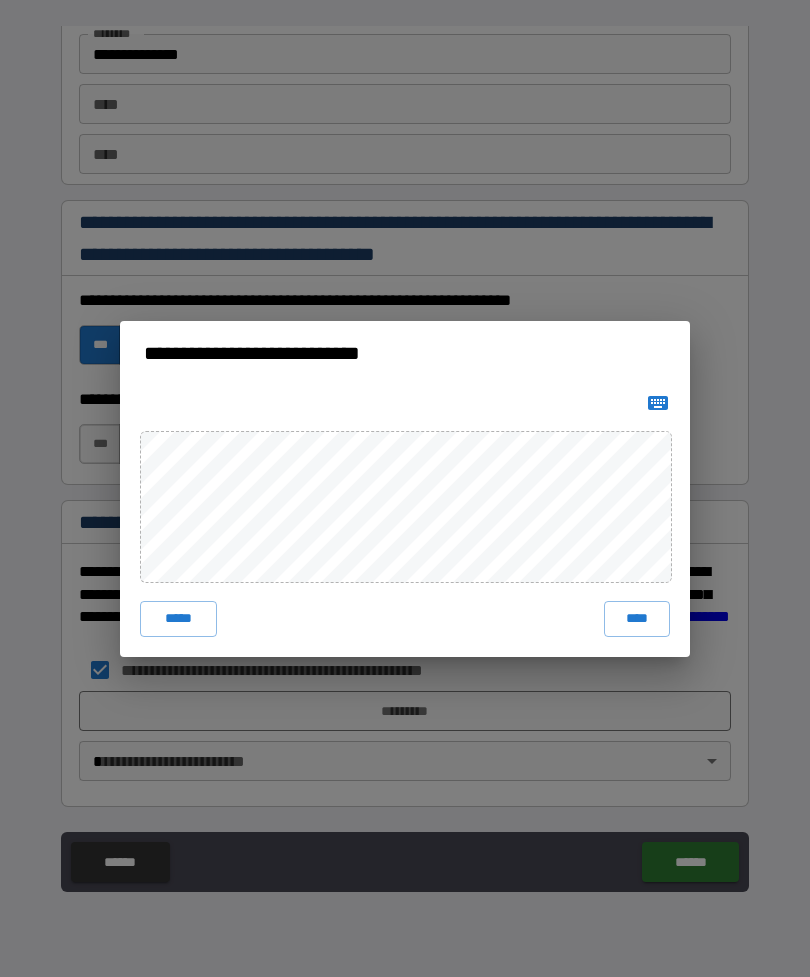 click on "****" at bounding box center [637, 619] 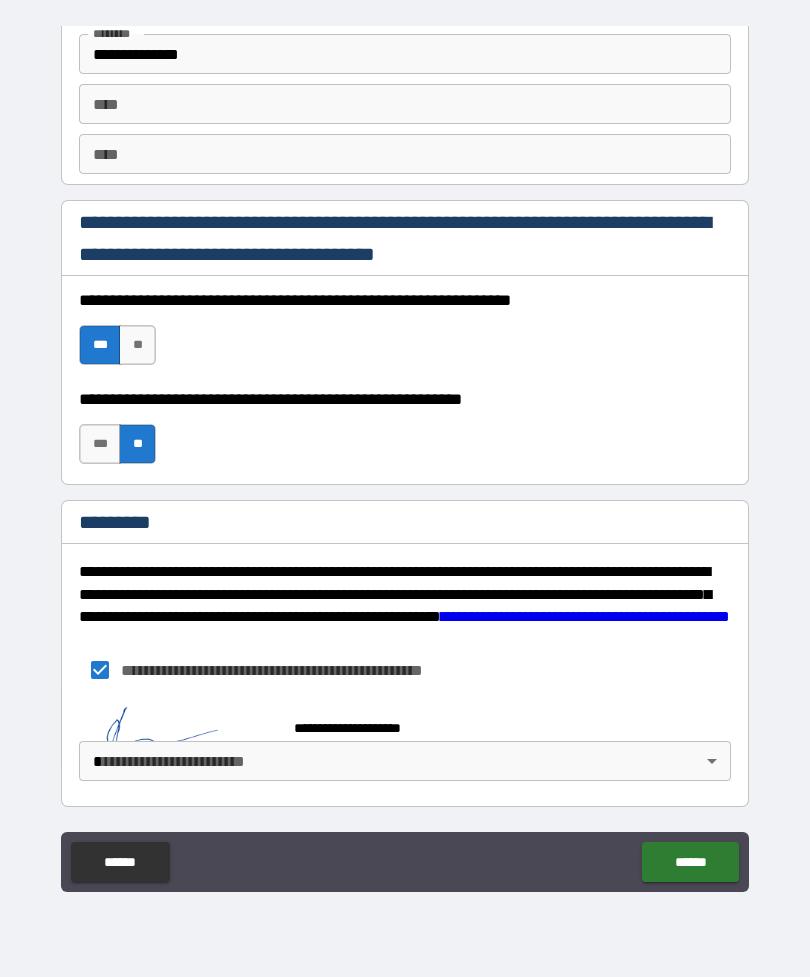 scroll, scrollTop: 2810, scrollLeft: 0, axis: vertical 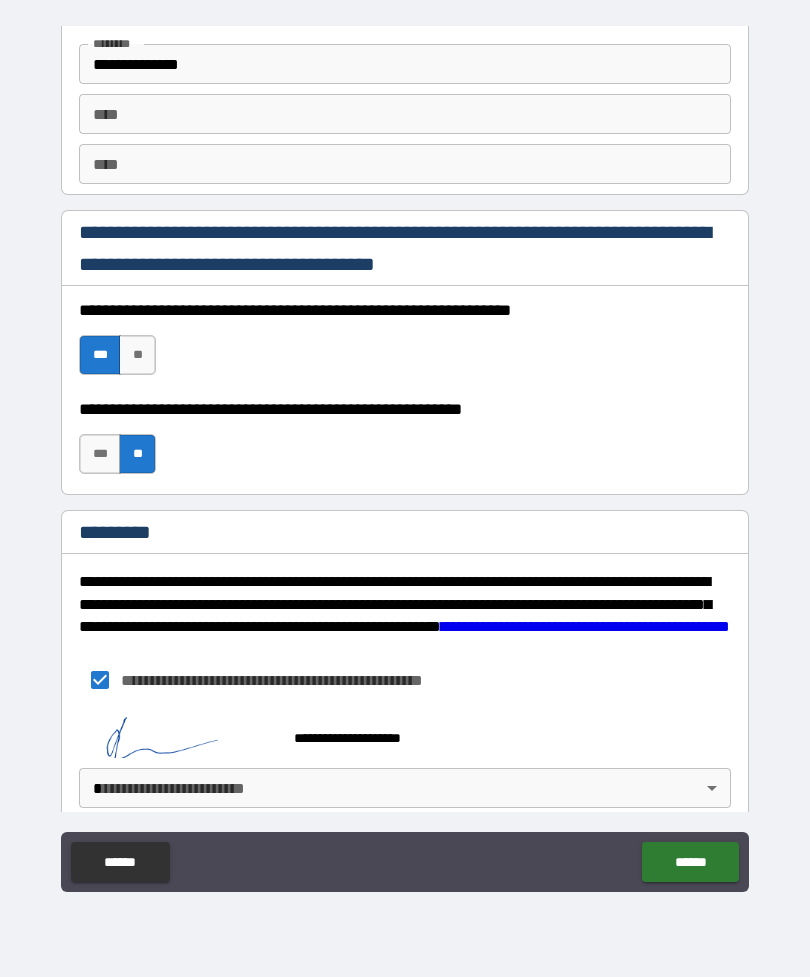 click on "**********" at bounding box center [405, 456] 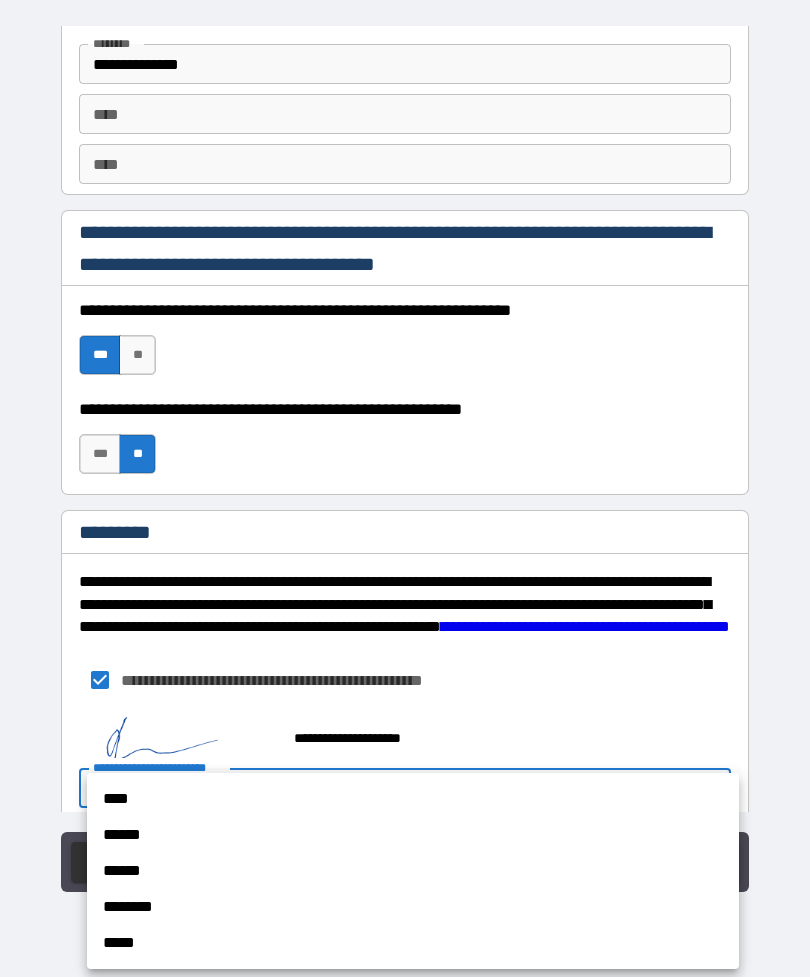 click on "****" at bounding box center (413, 799) 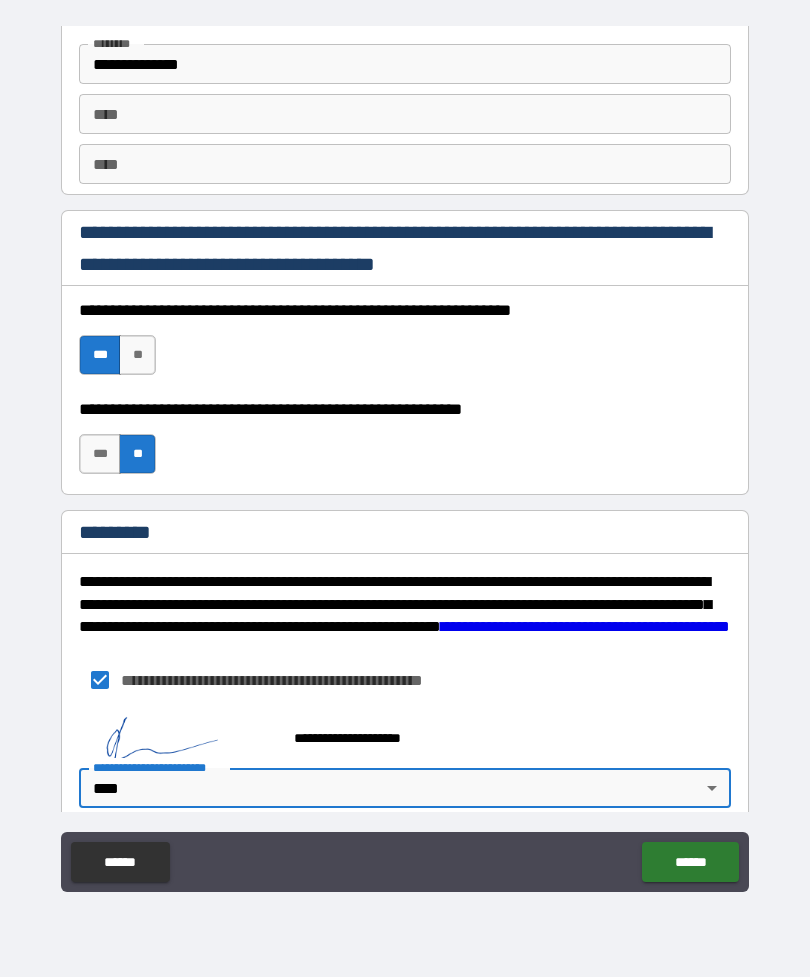 click on "******" at bounding box center (690, 862) 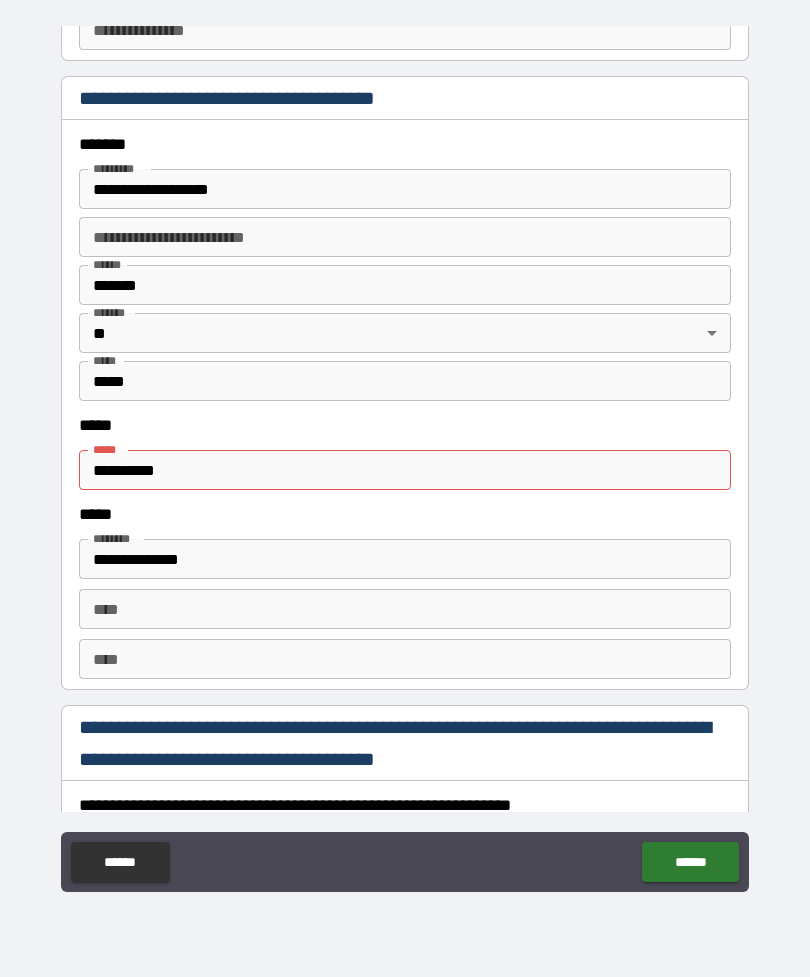 scroll, scrollTop: 2313, scrollLeft: 0, axis: vertical 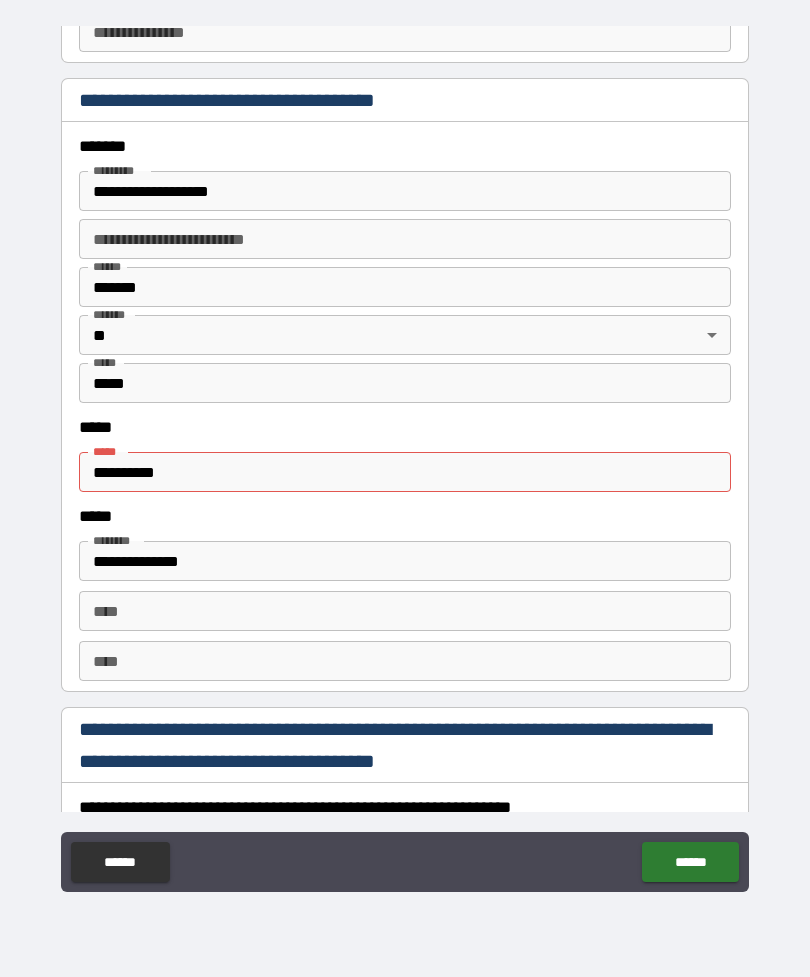 click on "**********" at bounding box center [405, 472] 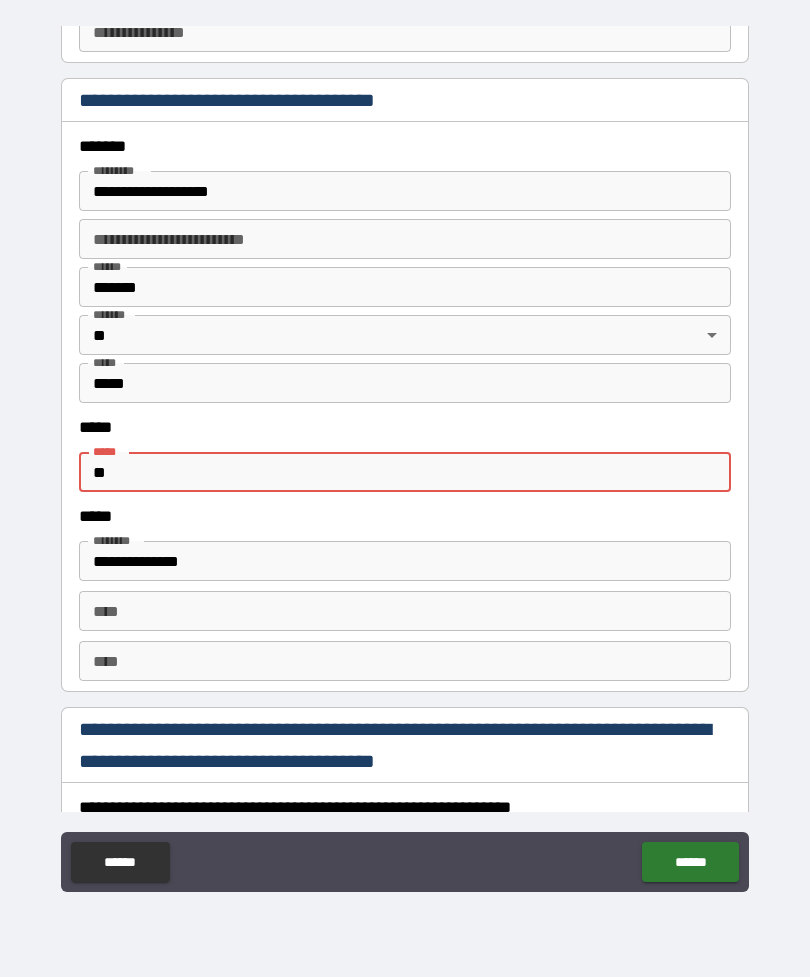 type on "*" 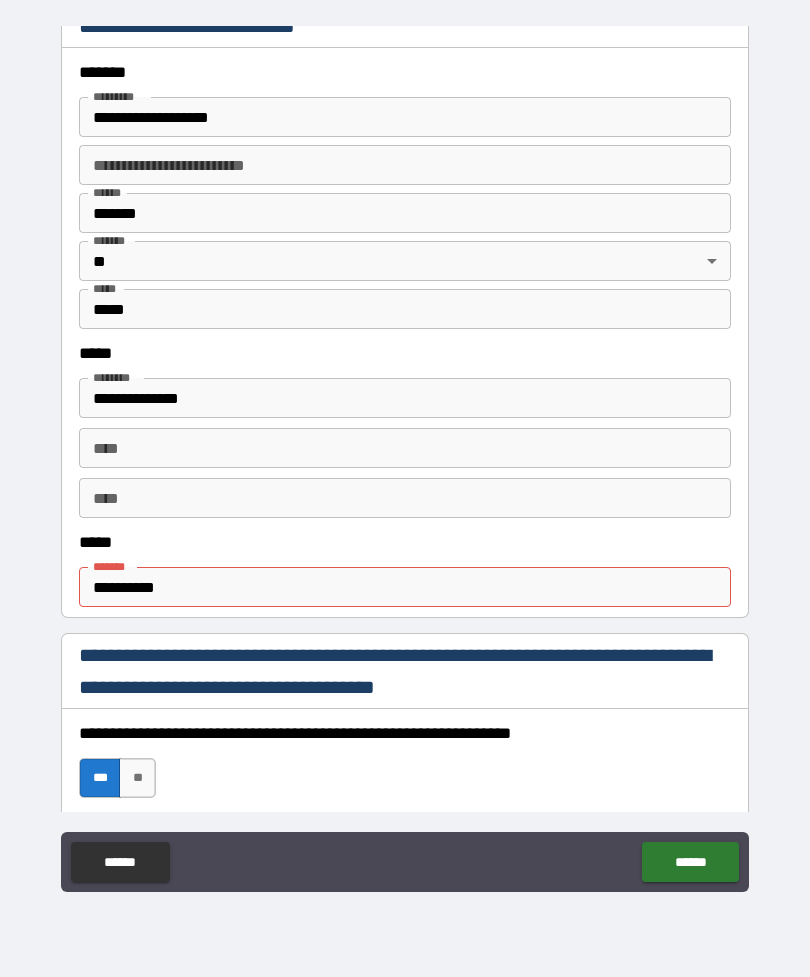 scroll, scrollTop: 749, scrollLeft: 0, axis: vertical 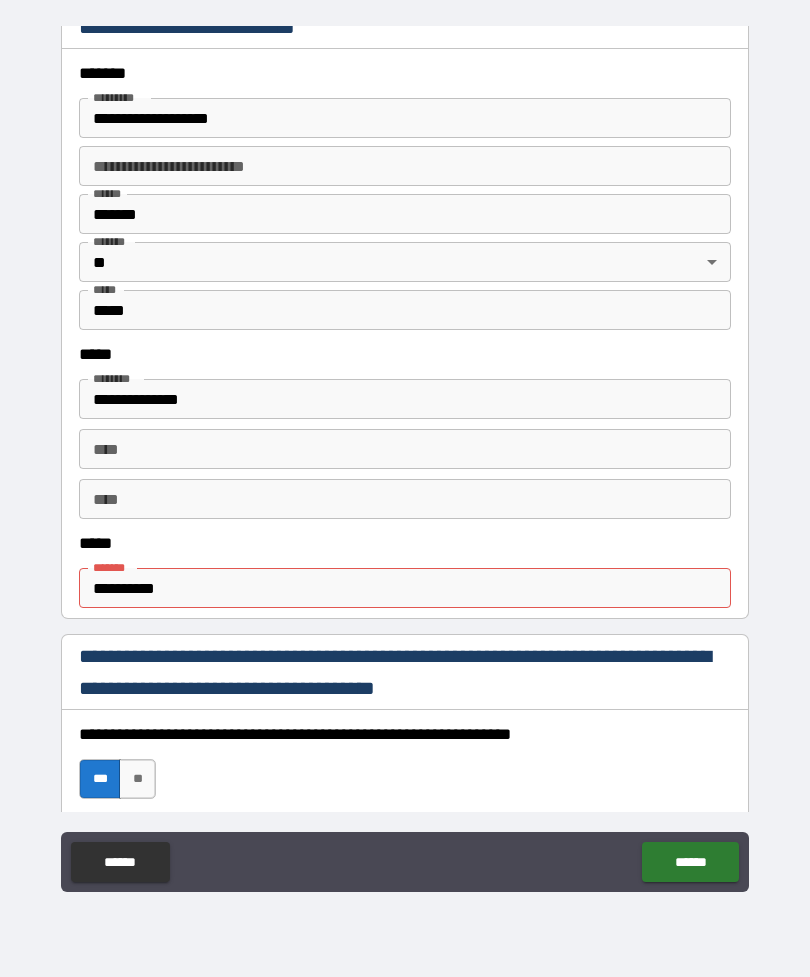 type on "**********" 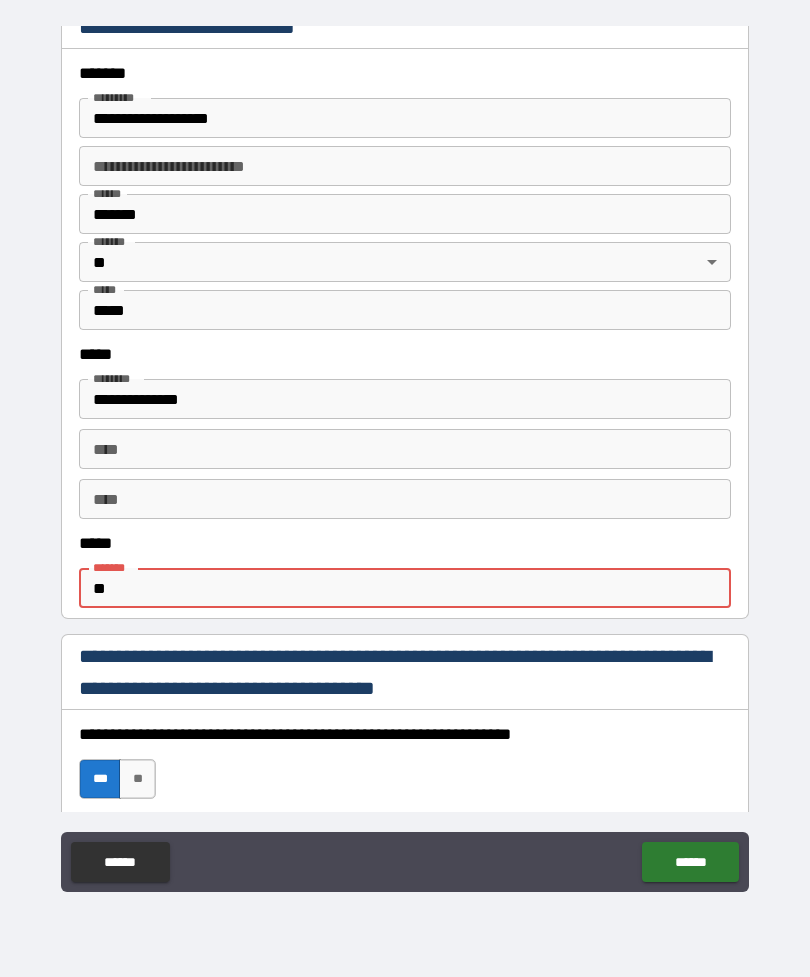 type on "*" 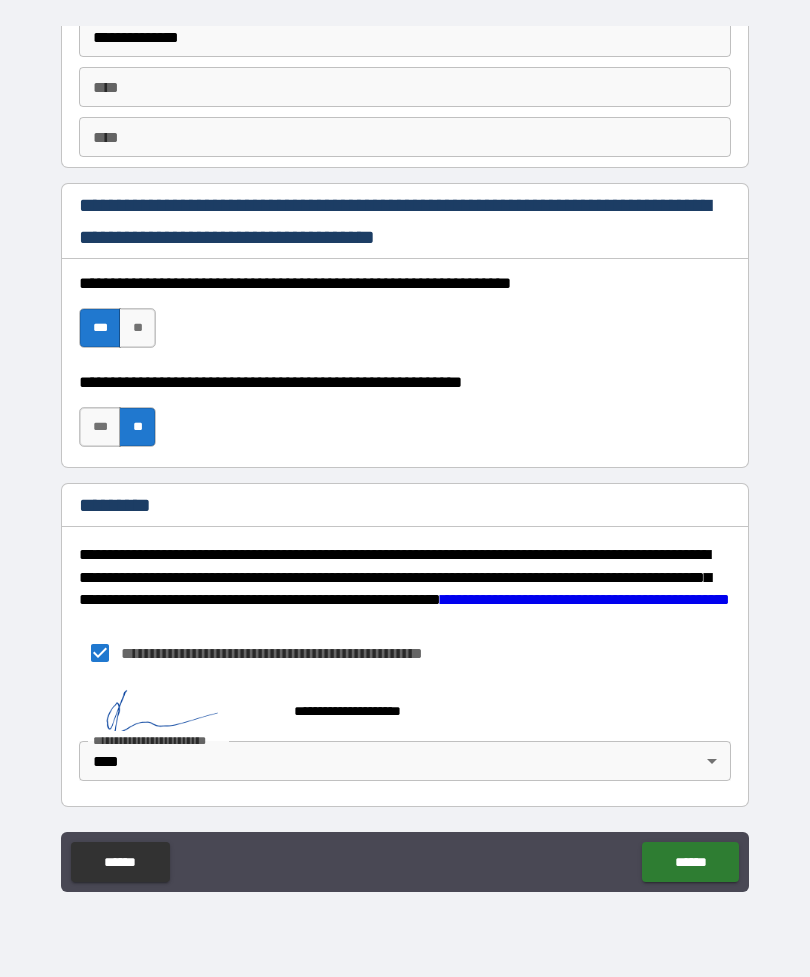 scroll, scrollTop: 2837, scrollLeft: 0, axis: vertical 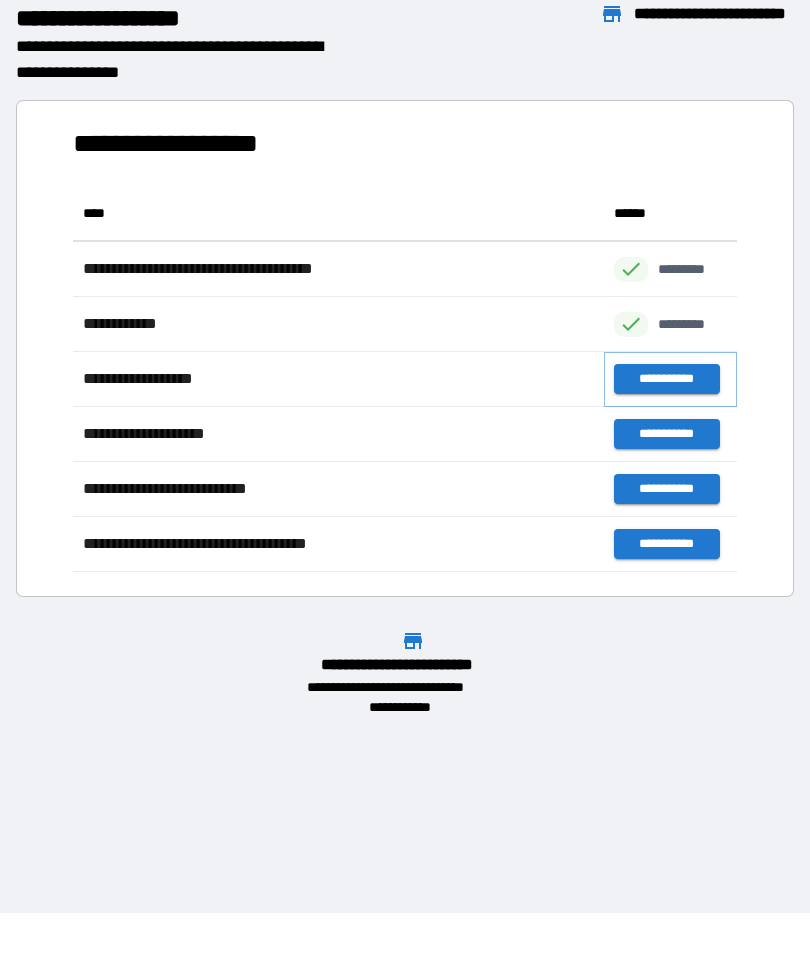 click on "**********" at bounding box center (666, 379) 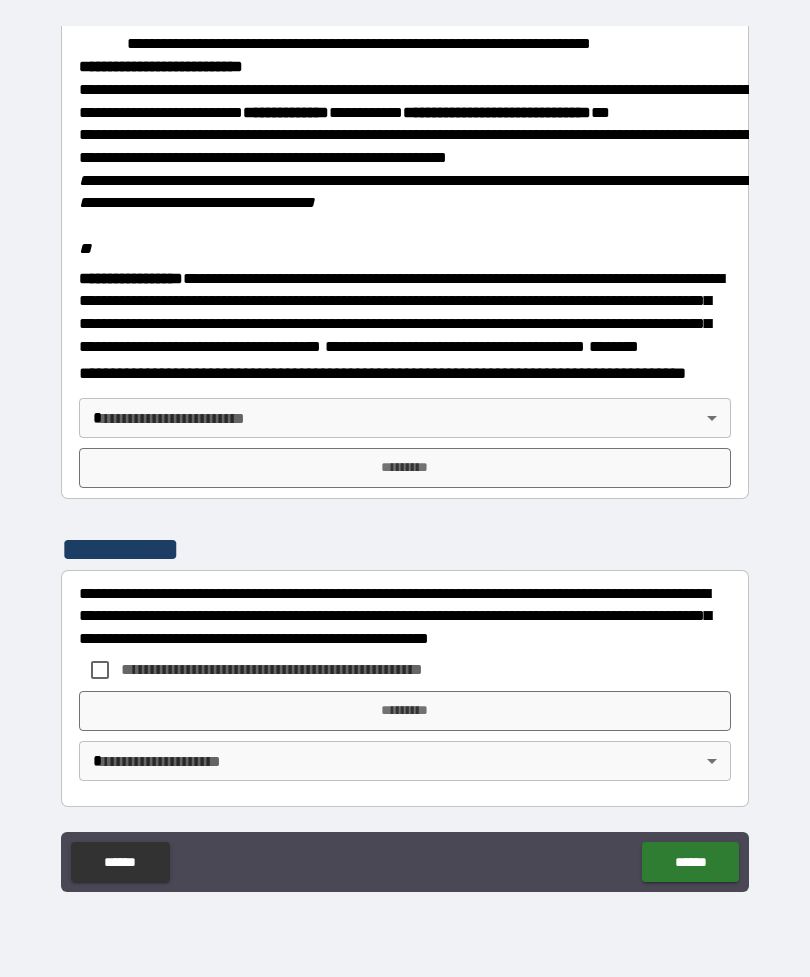 scroll, scrollTop: 2345, scrollLeft: 0, axis: vertical 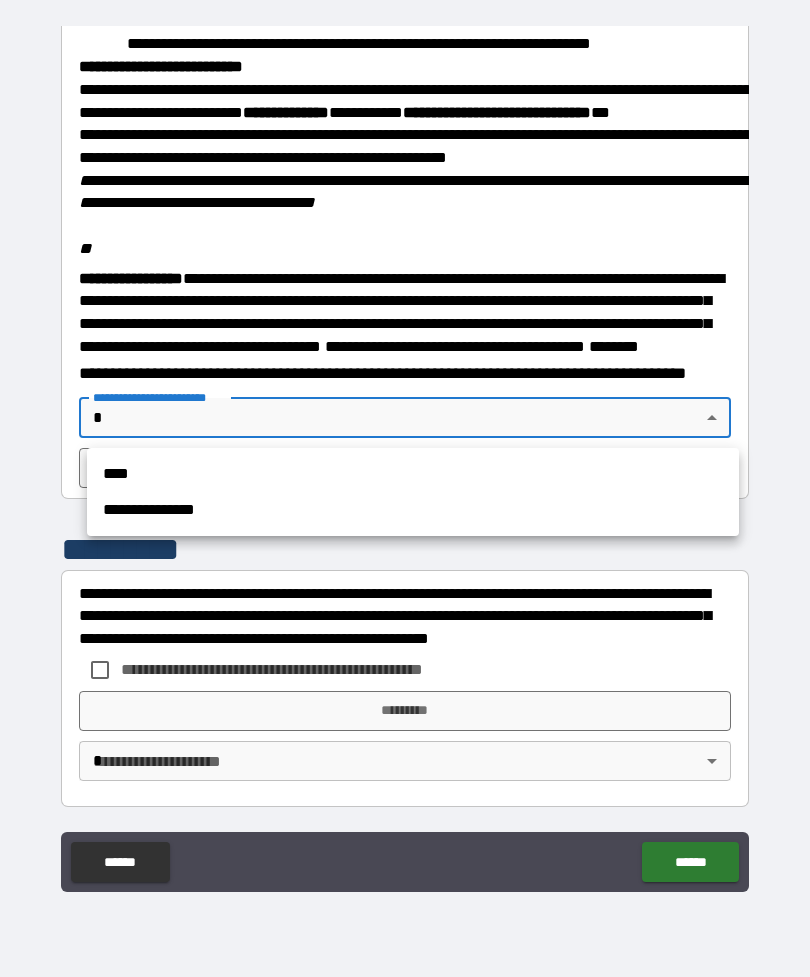 click on "****" at bounding box center (413, 474) 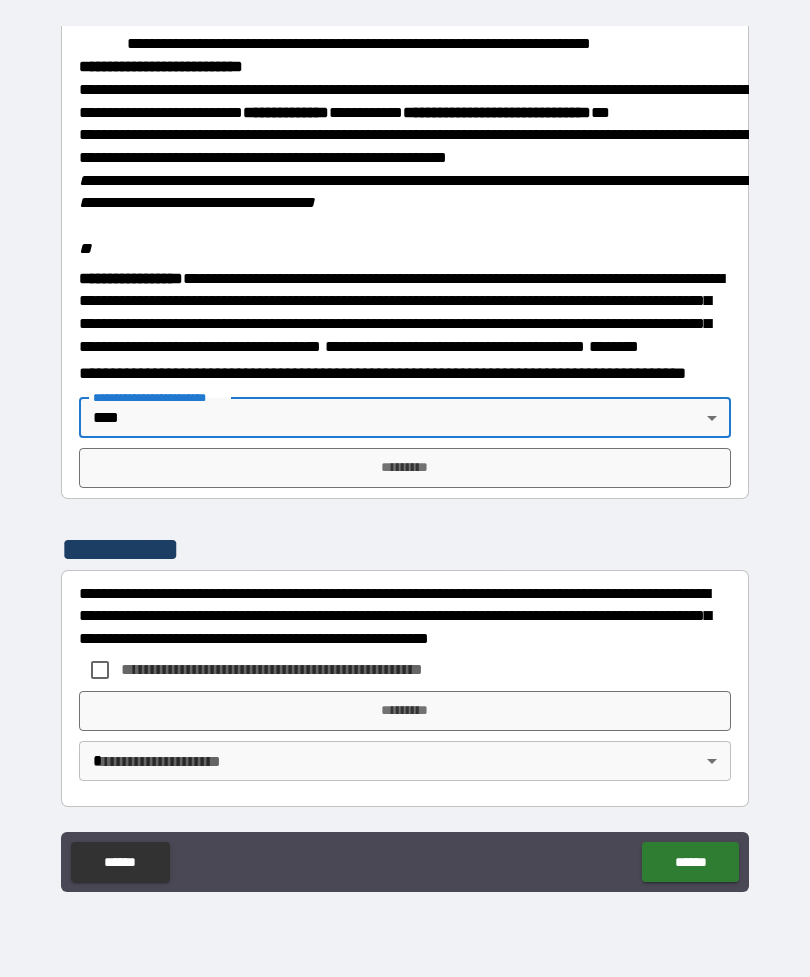 scroll, scrollTop: 2342, scrollLeft: 0, axis: vertical 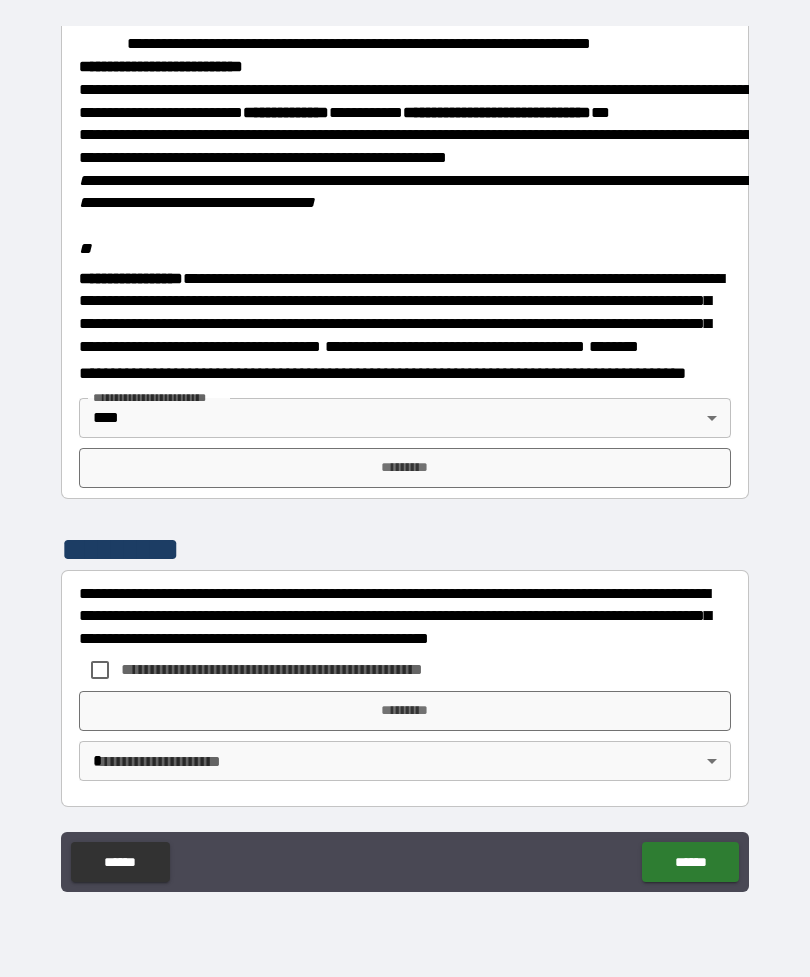 click on "*********" at bounding box center [405, 468] 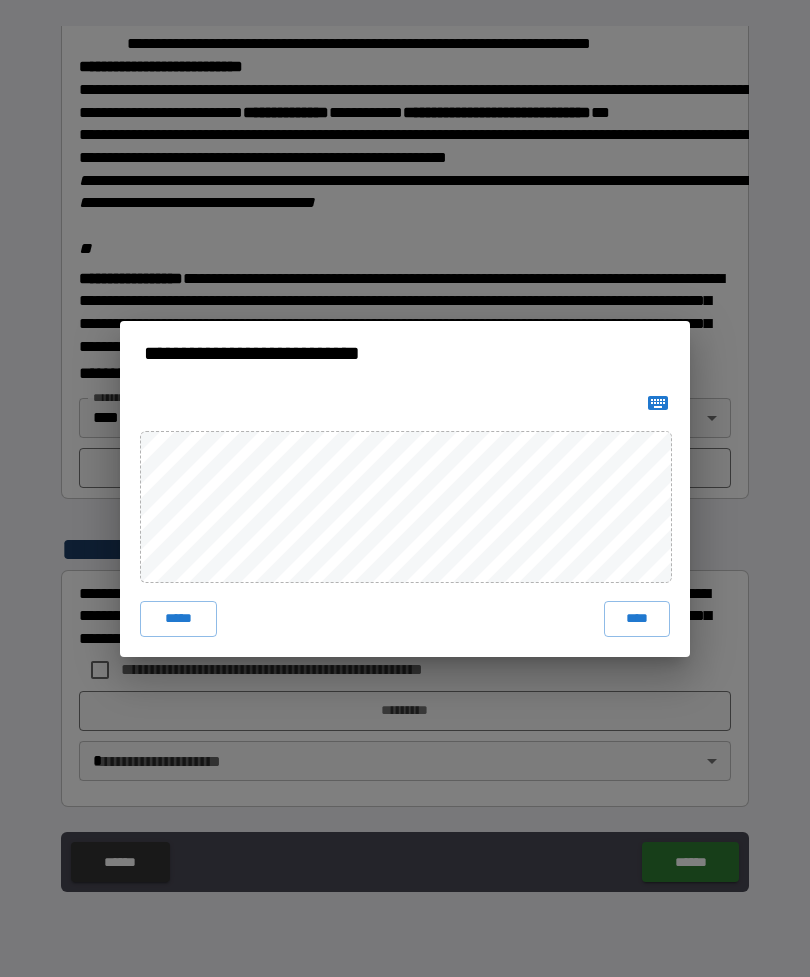 click on "****" at bounding box center (637, 619) 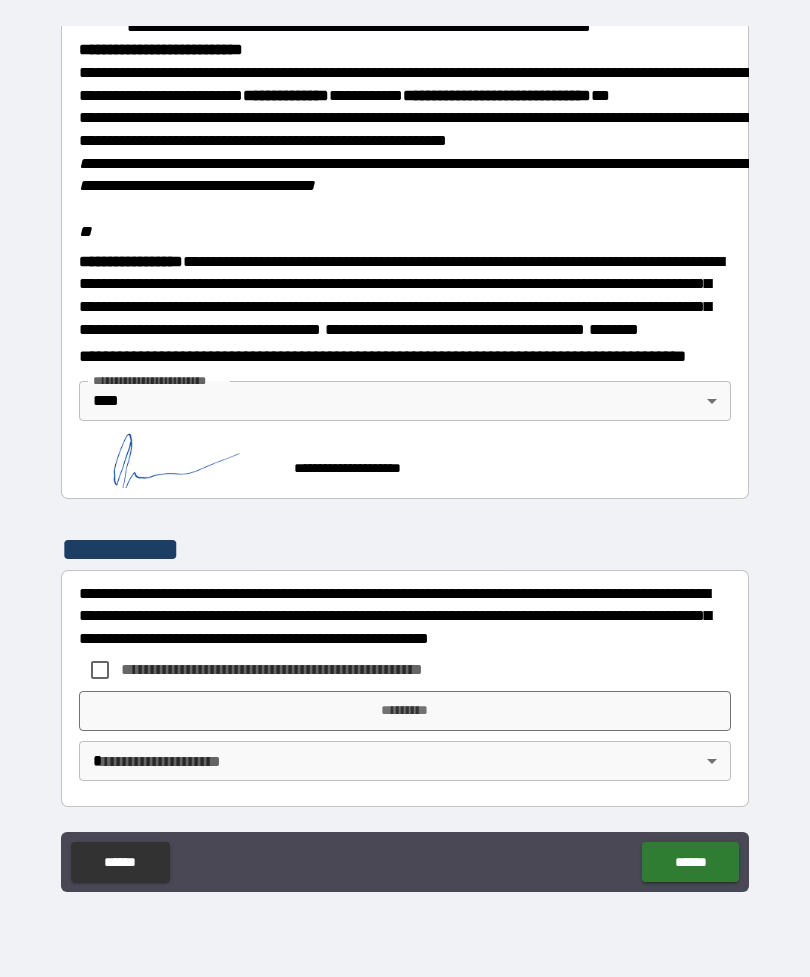 scroll, scrollTop: 2362, scrollLeft: 0, axis: vertical 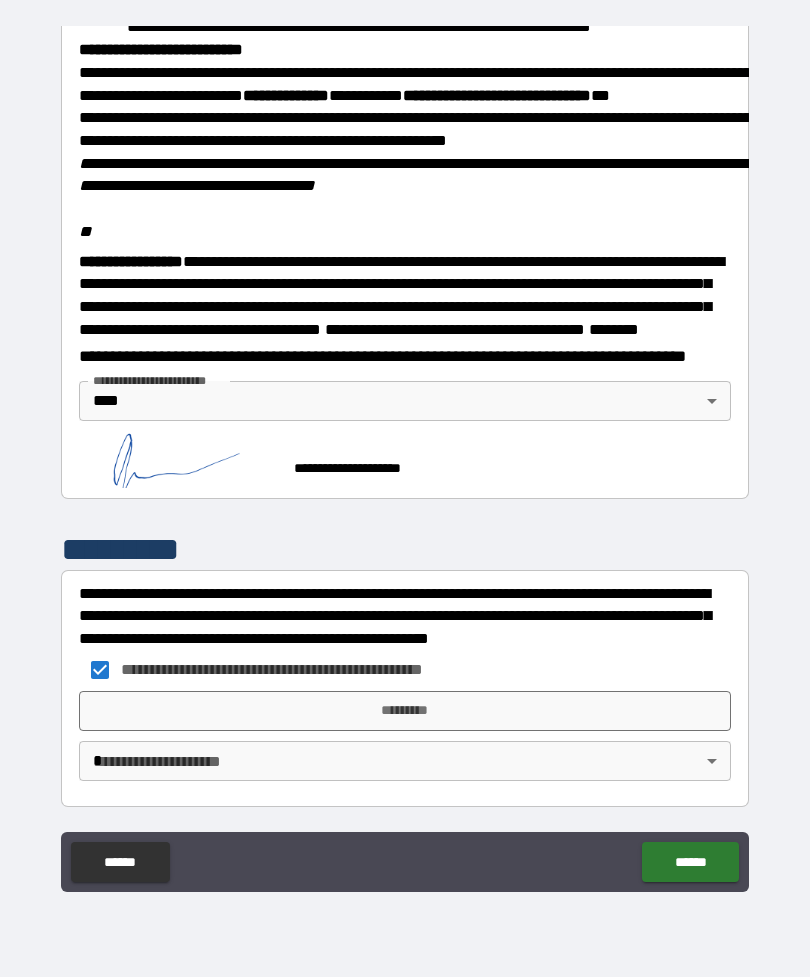 click on "*********" at bounding box center [405, 711] 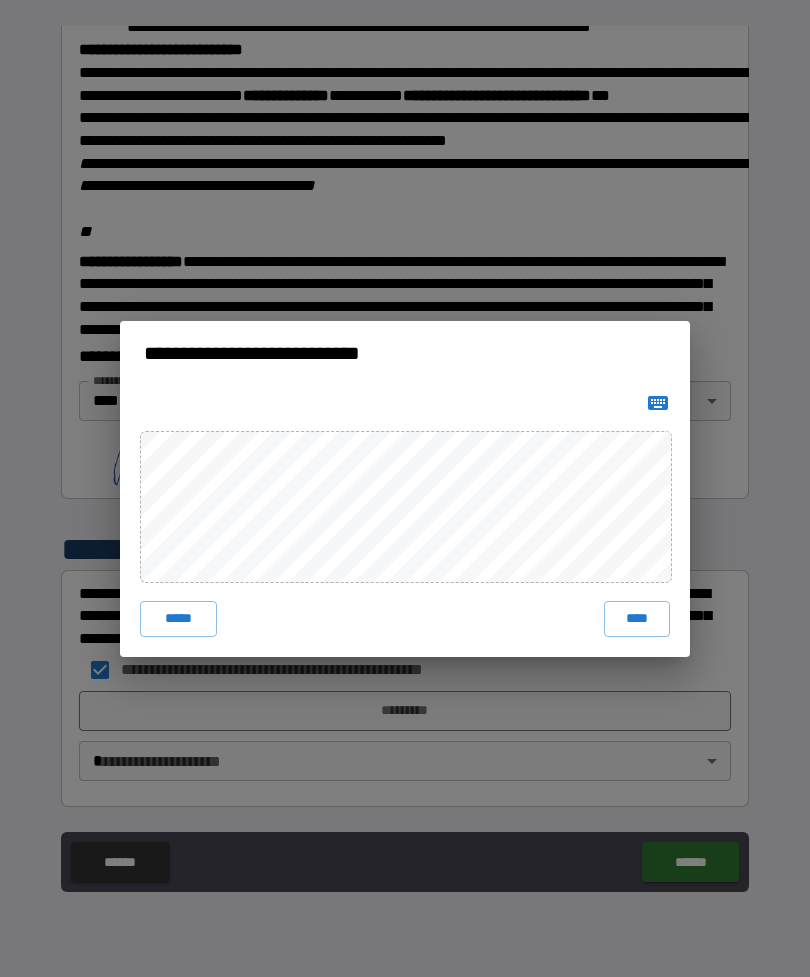 click on "****" at bounding box center [637, 619] 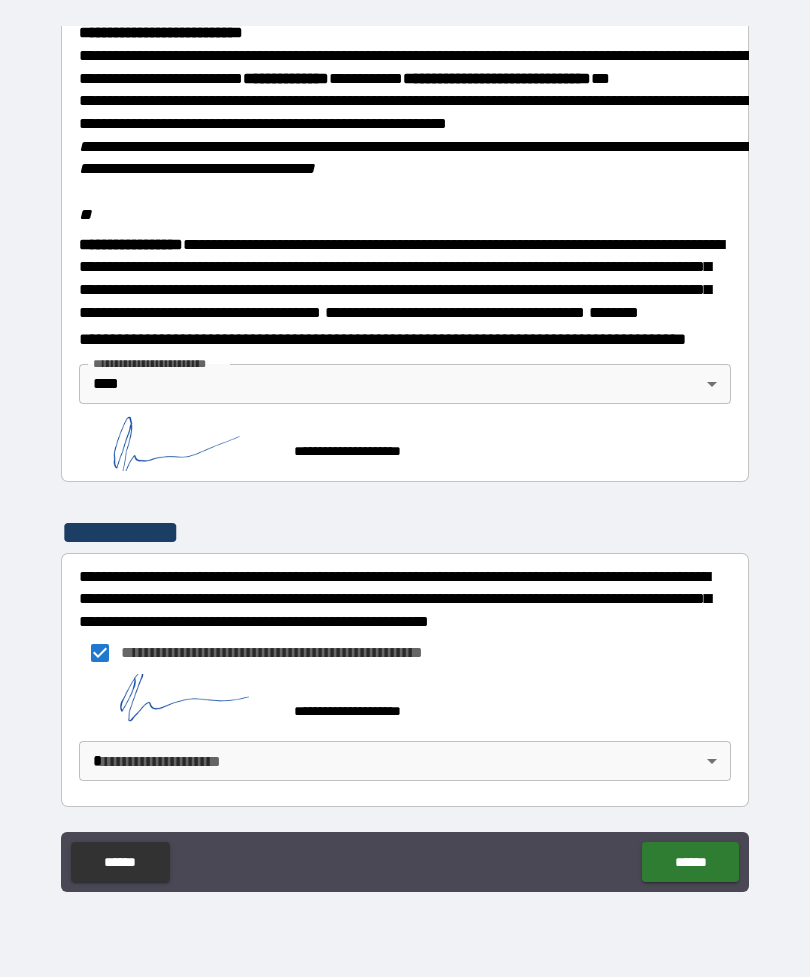 scroll, scrollTop: 2352, scrollLeft: 0, axis: vertical 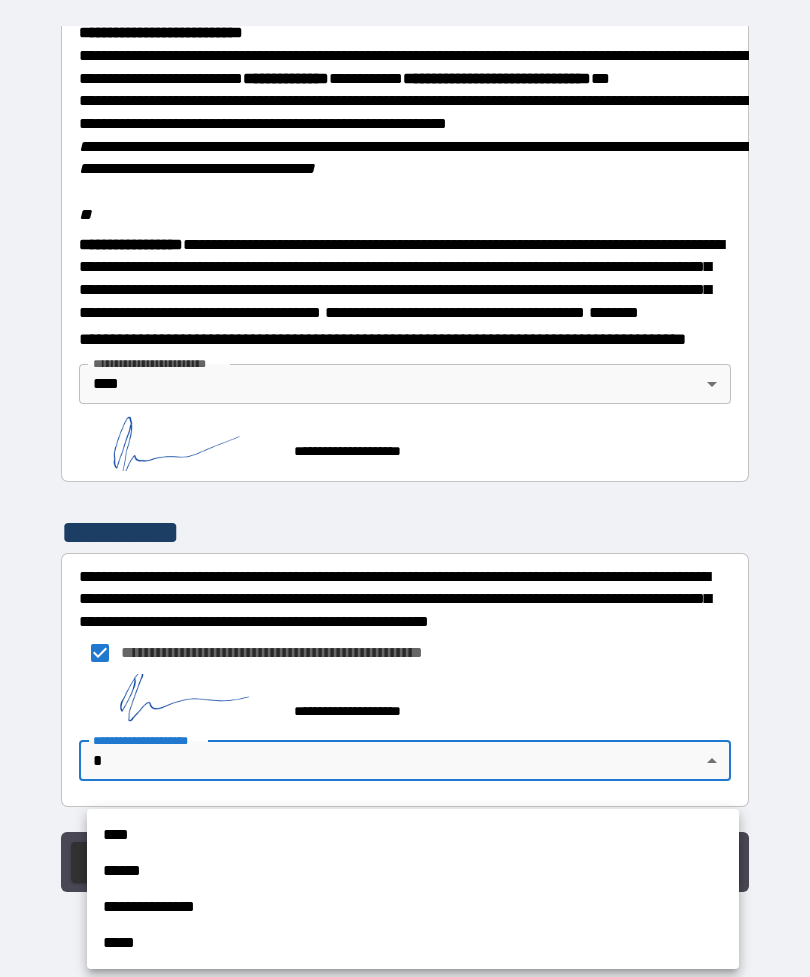 click on "****" at bounding box center (413, 835) 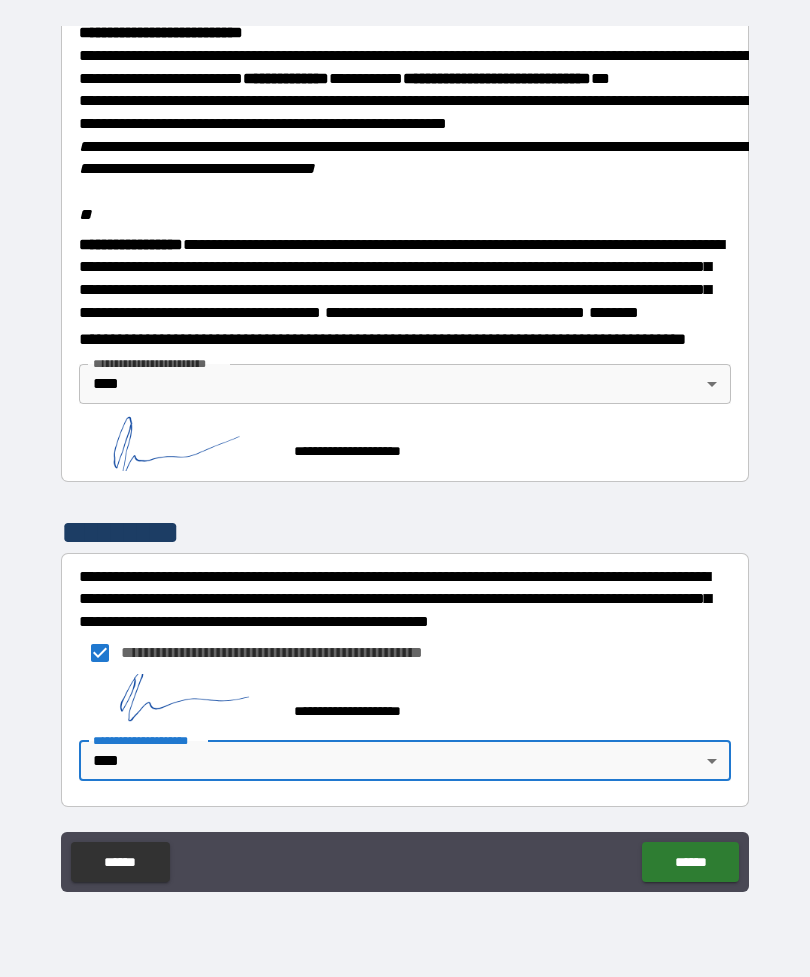 scroll, scrollTop: 2379, scrollLeft: 0, axis: vertical 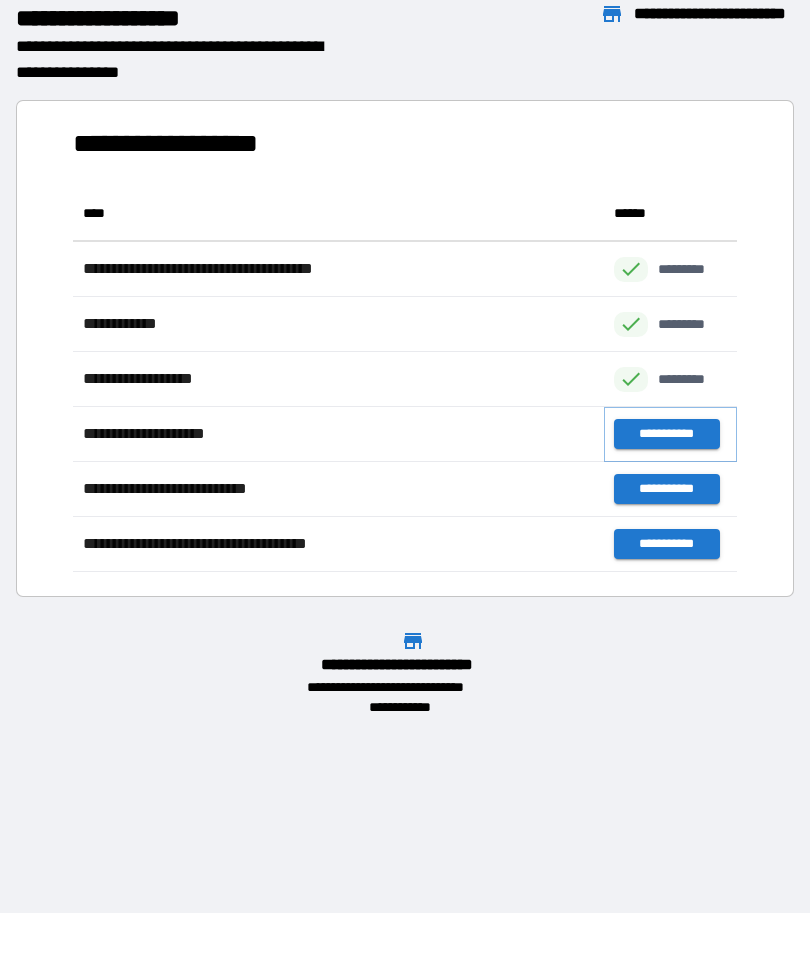 click on "**********" at bounding box center [666, 434] 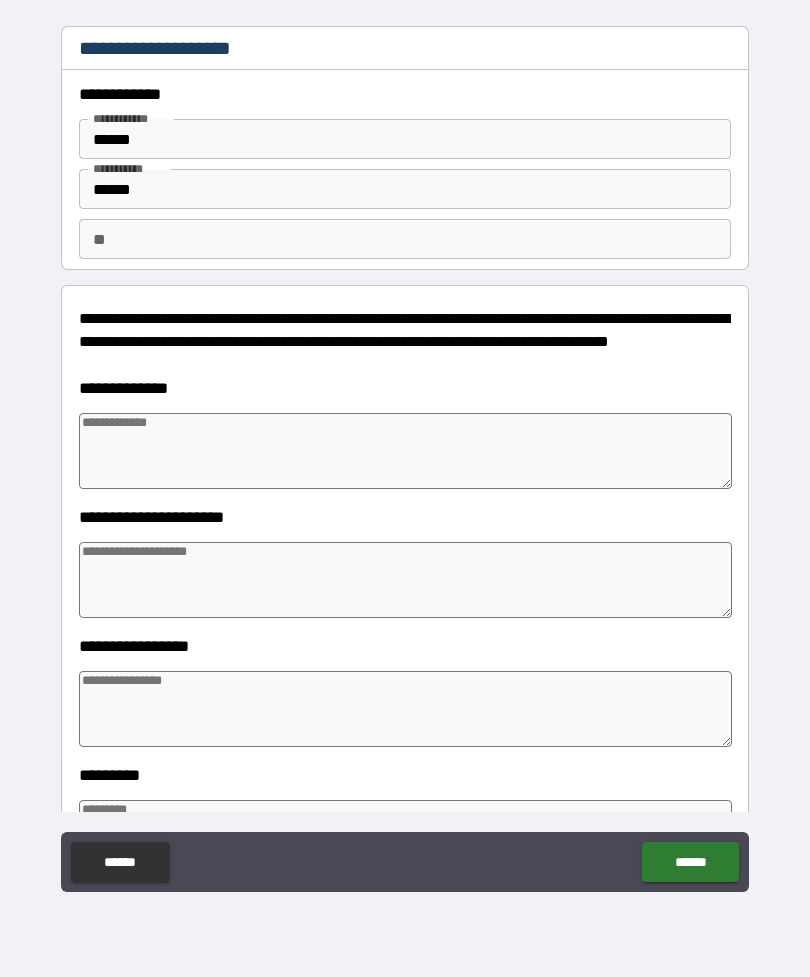 type on "*" 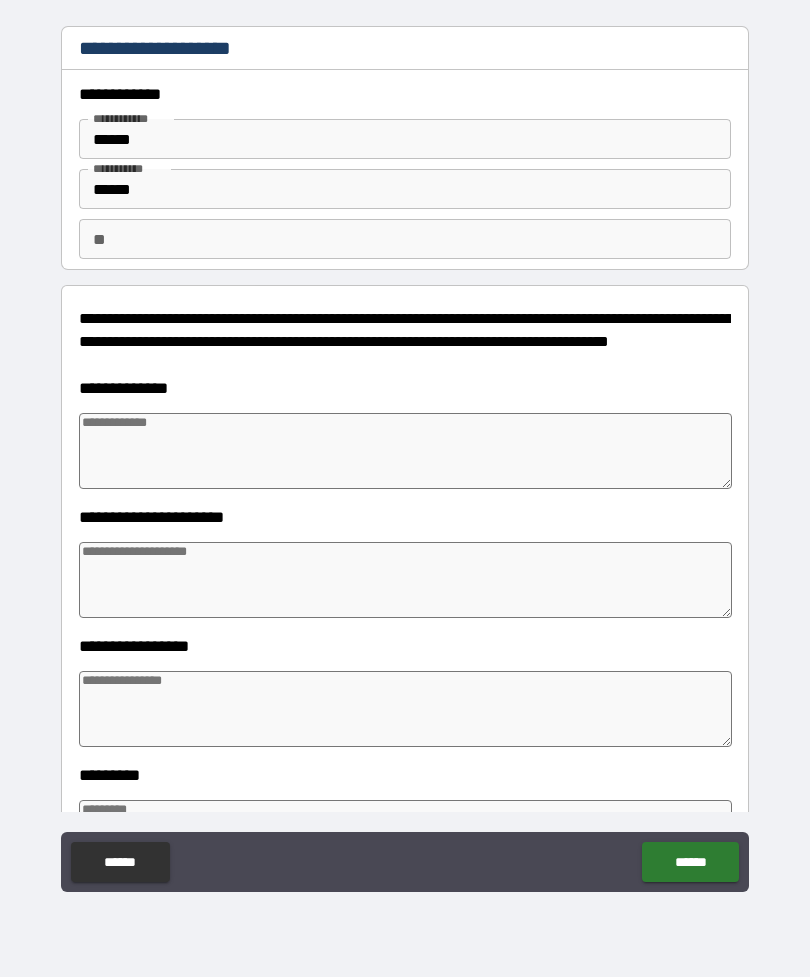 type on "*" 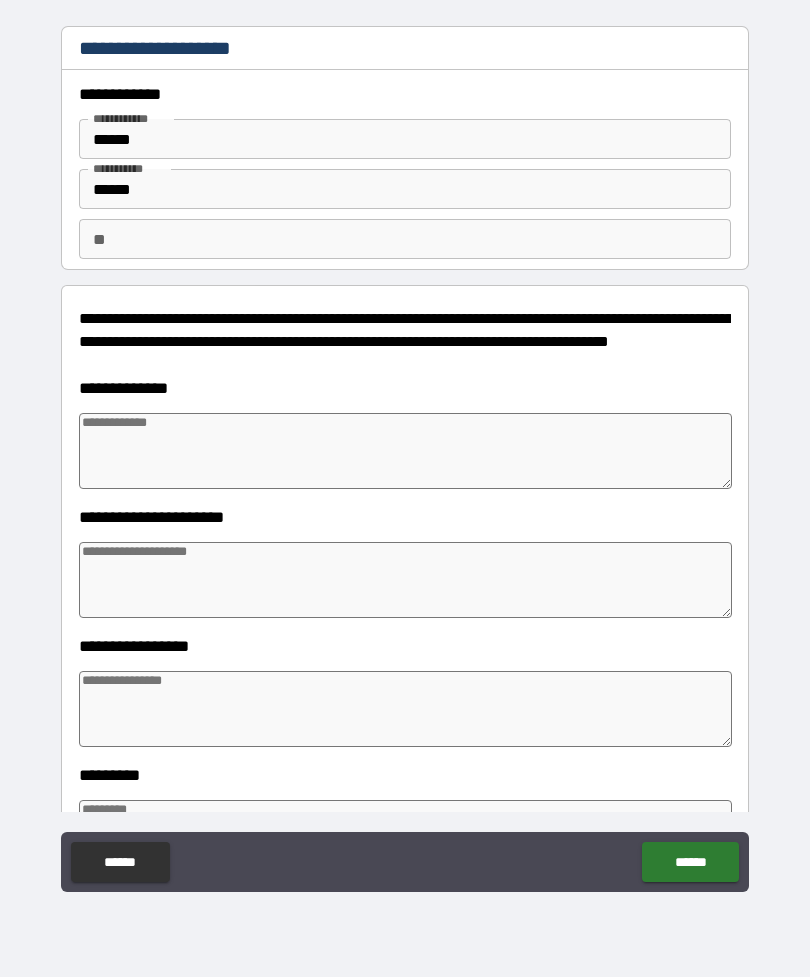 type on "*" 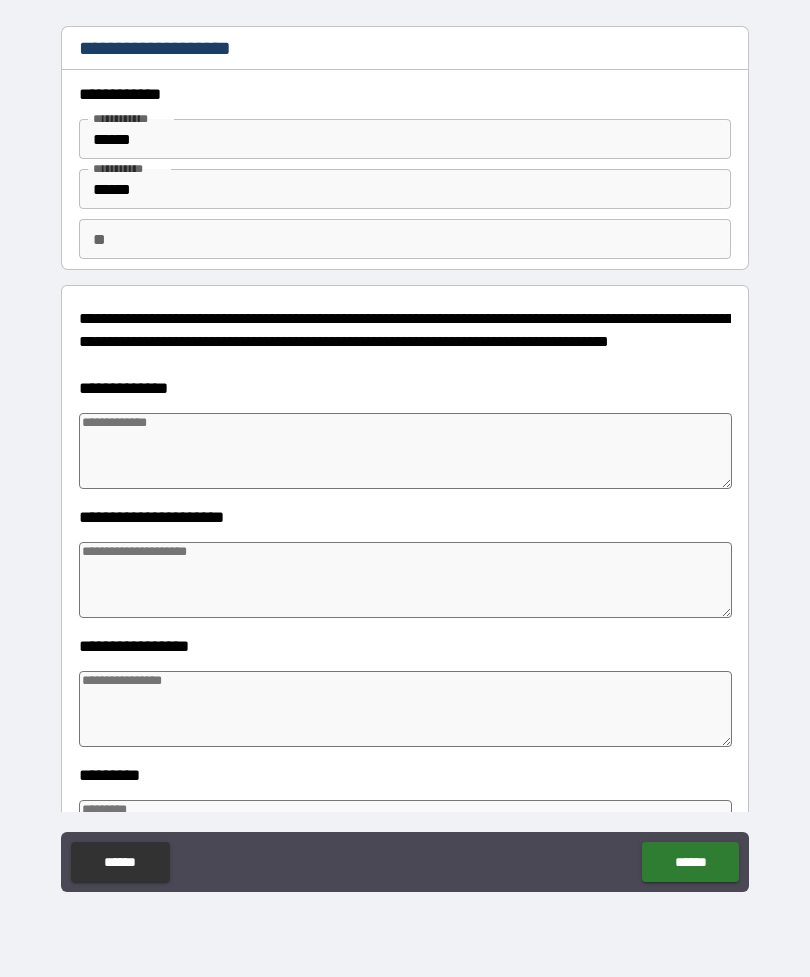 type on "*" 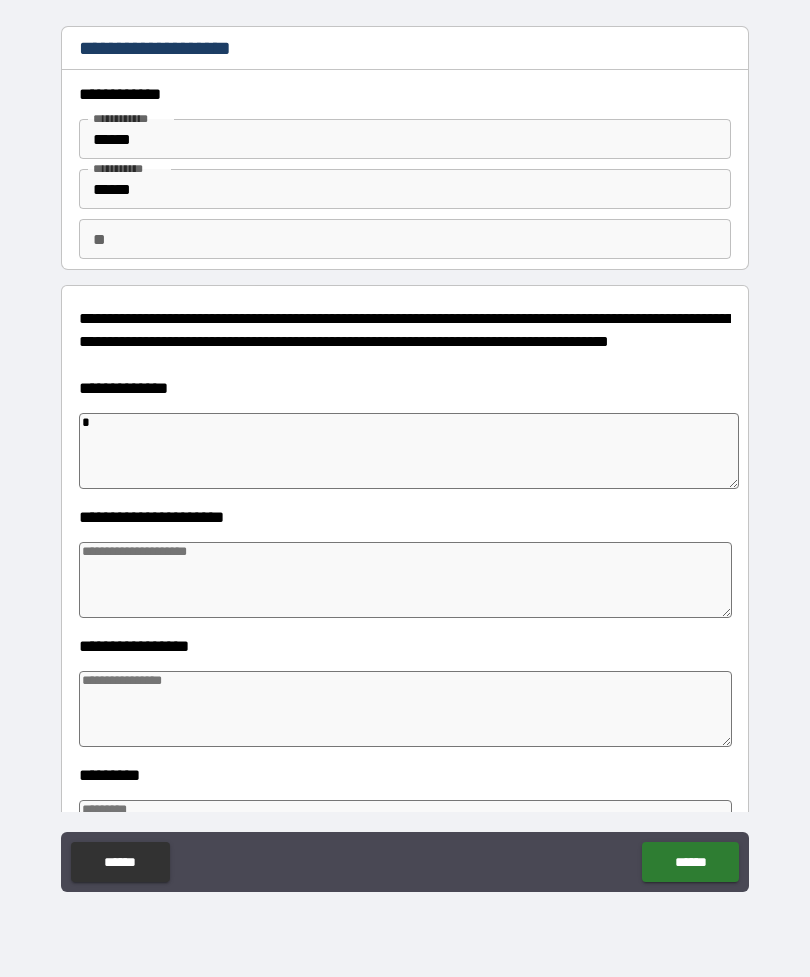type on "*" 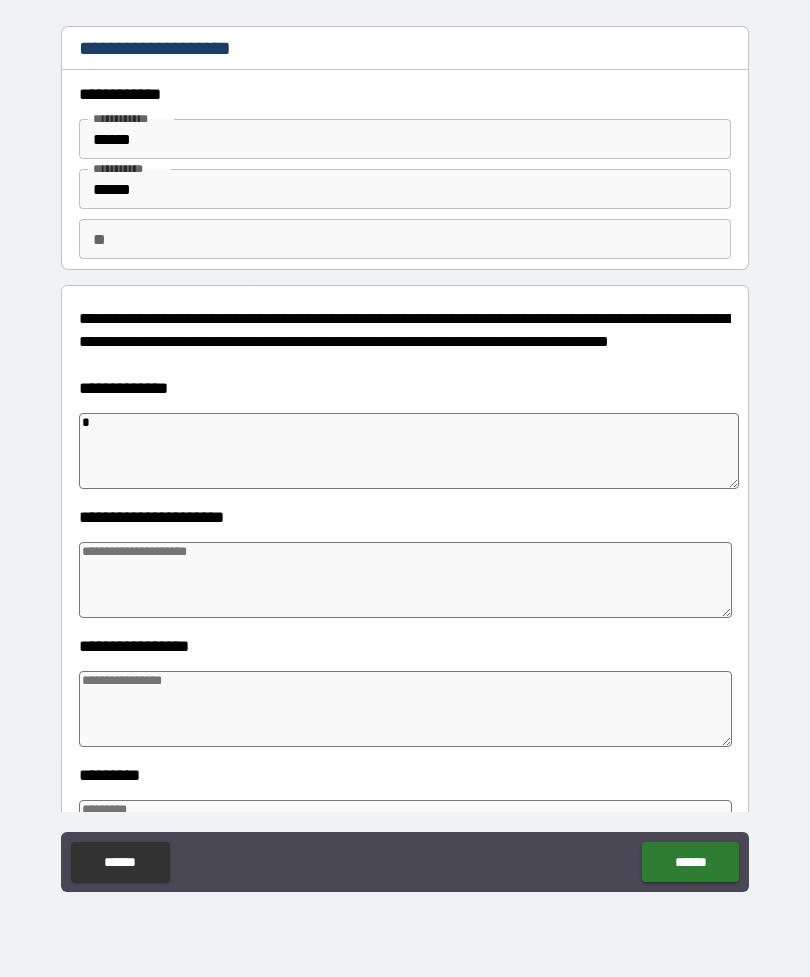 type 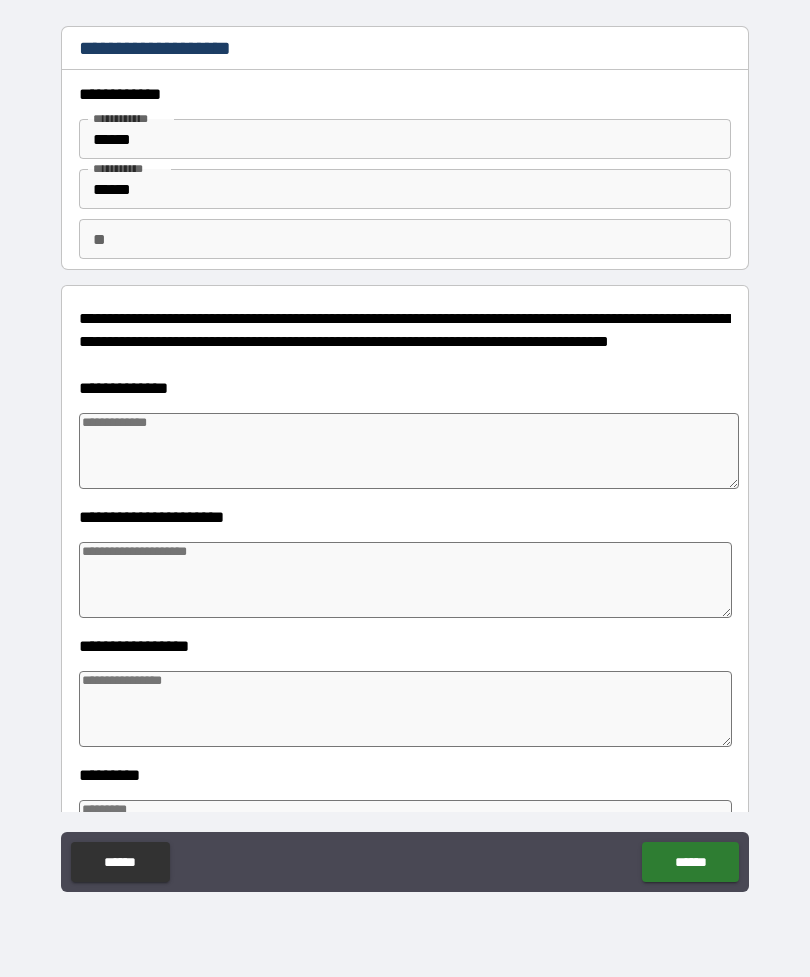 type on "*" 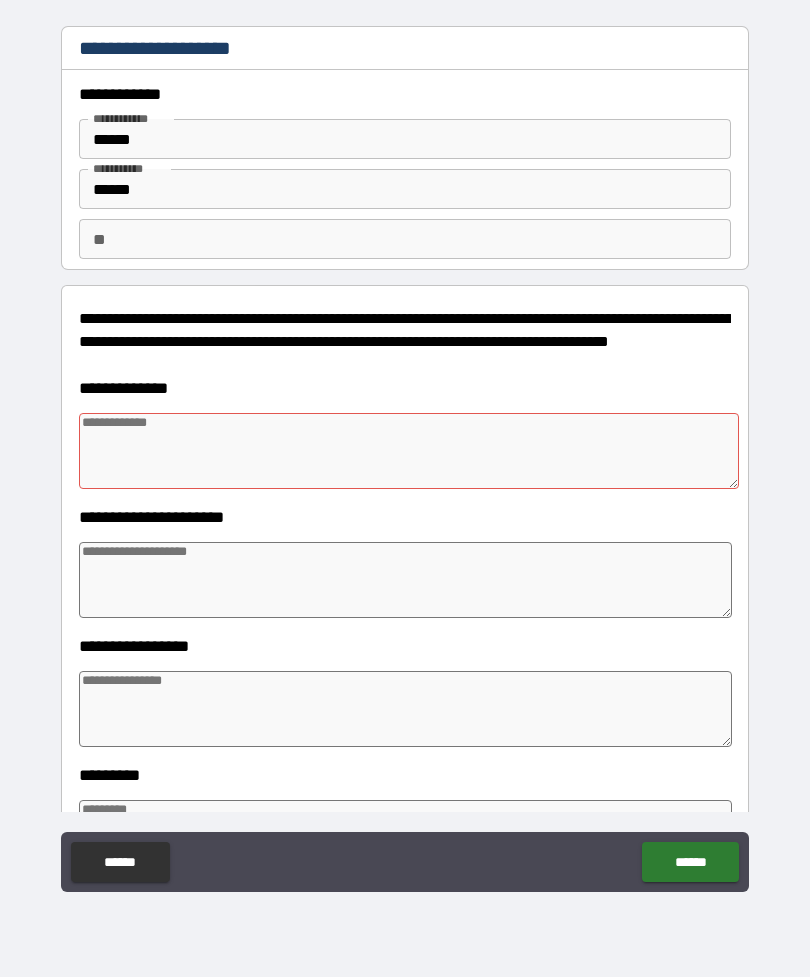 type on "*" 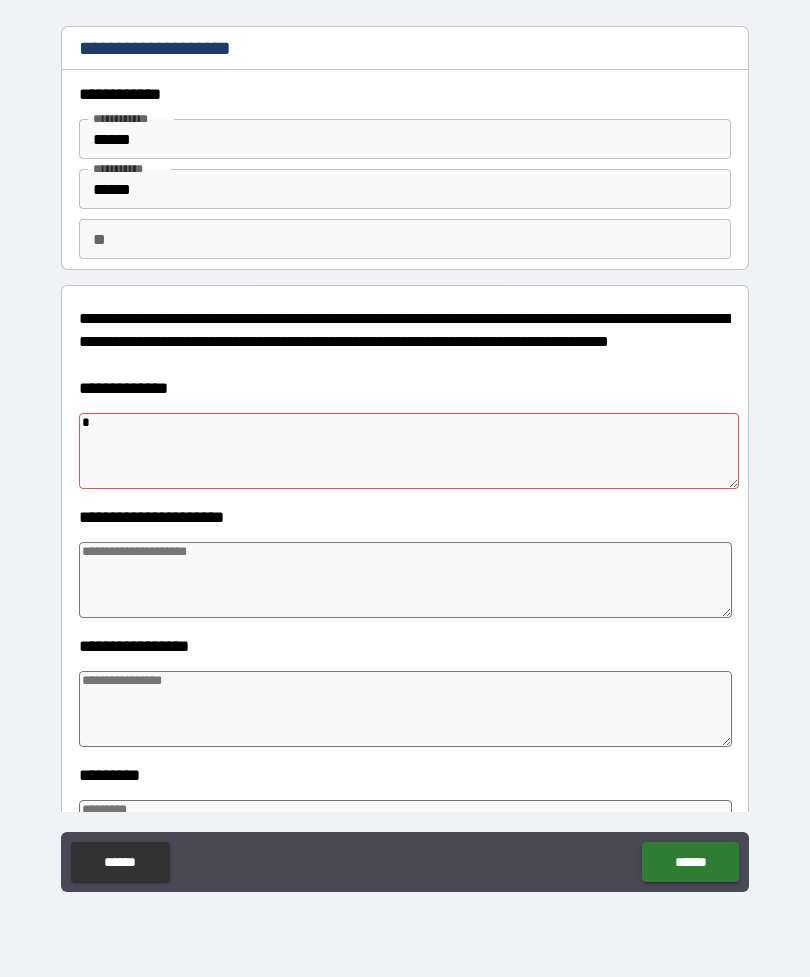 type on "*" 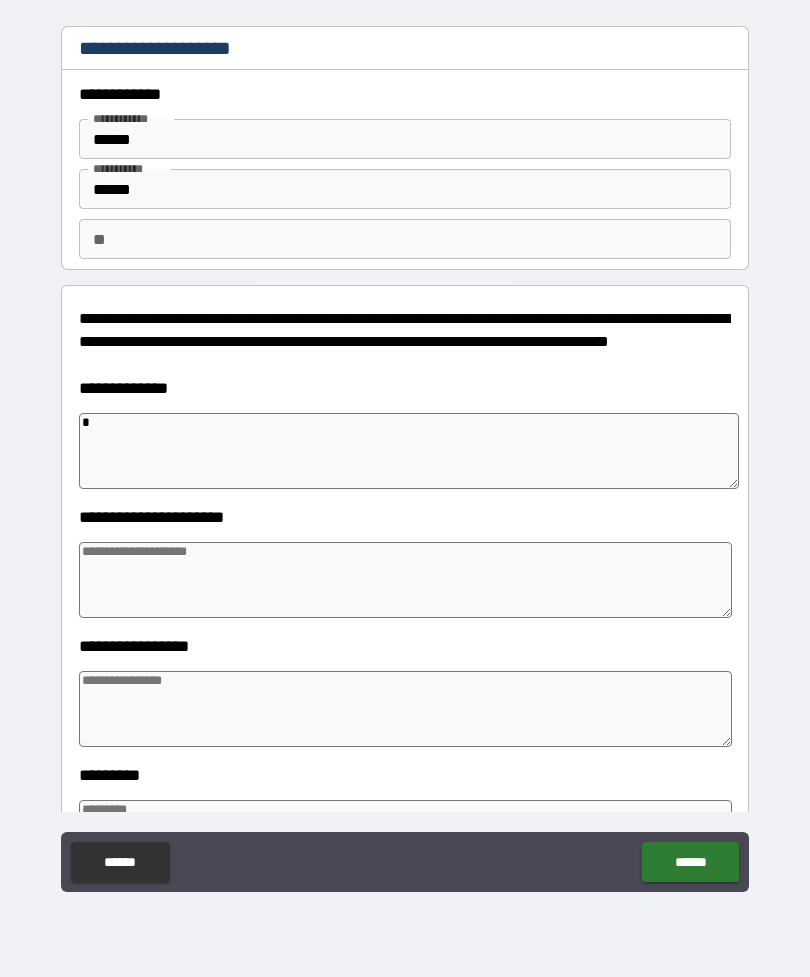 type on "**" 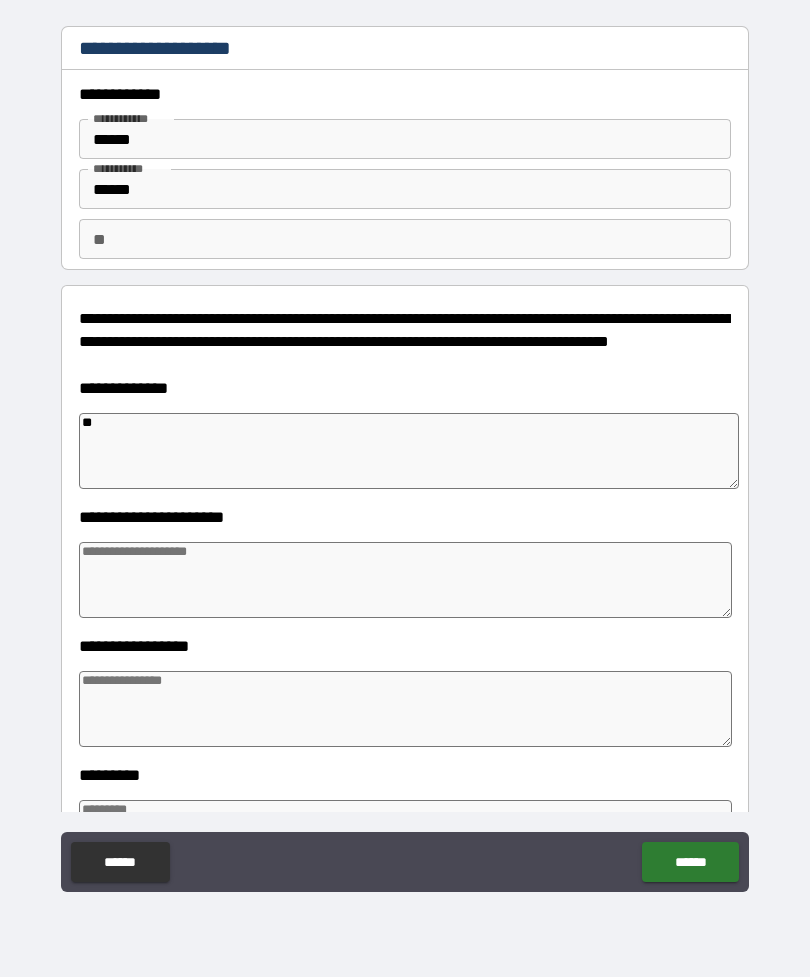 type on "*" 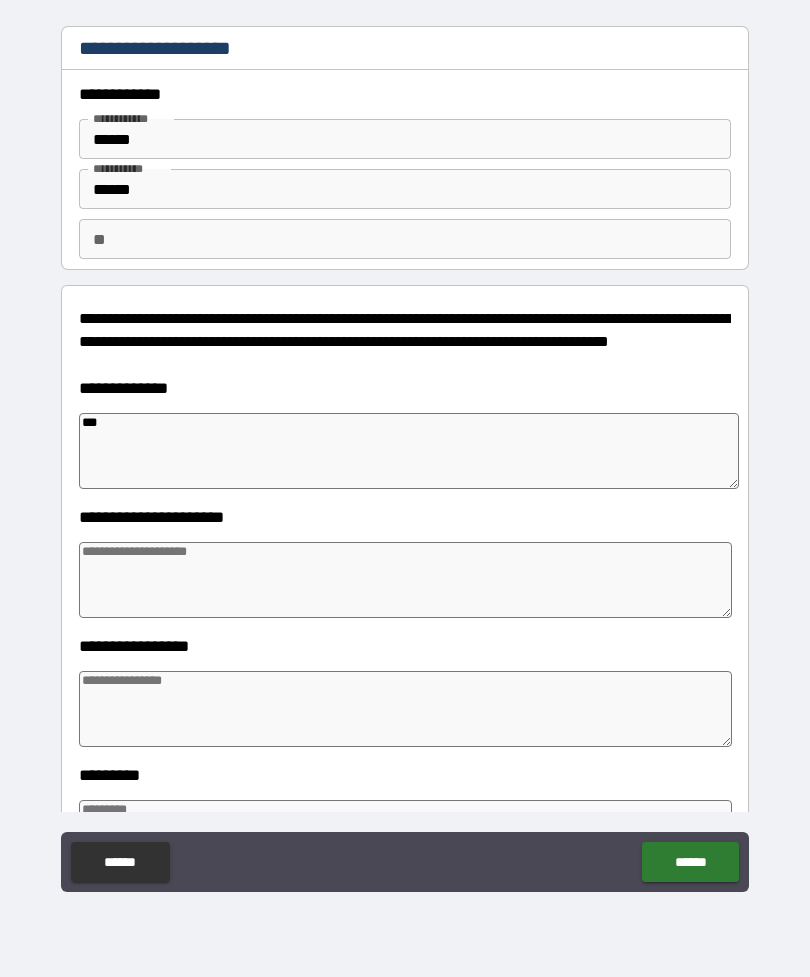 type on "*" 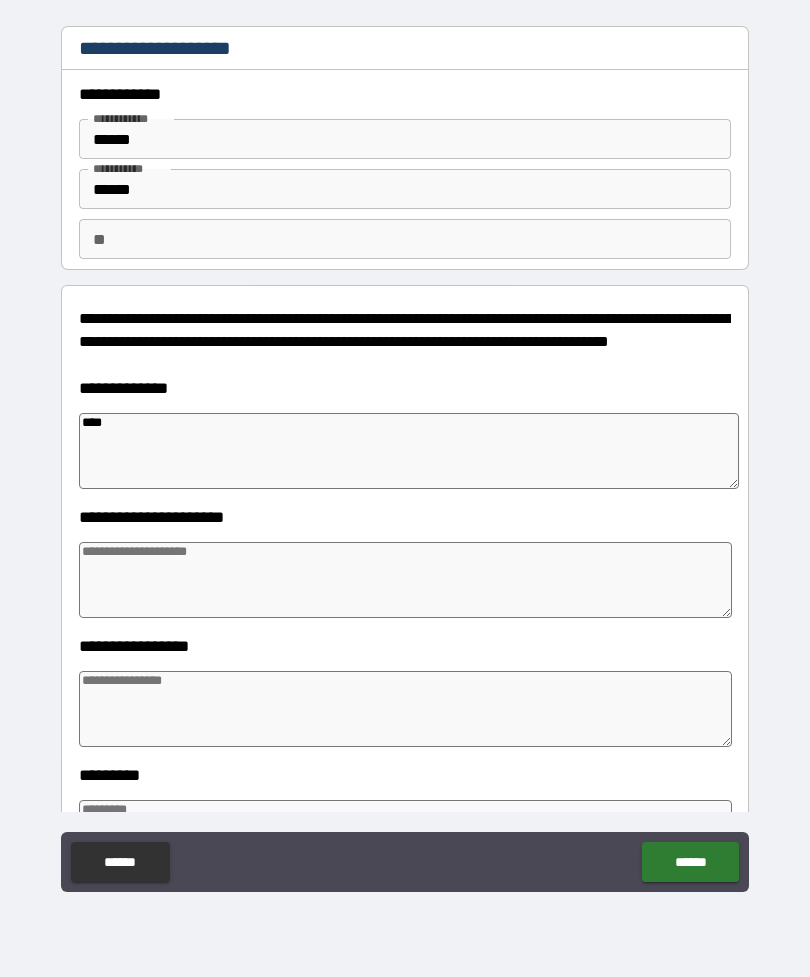 type on "*" 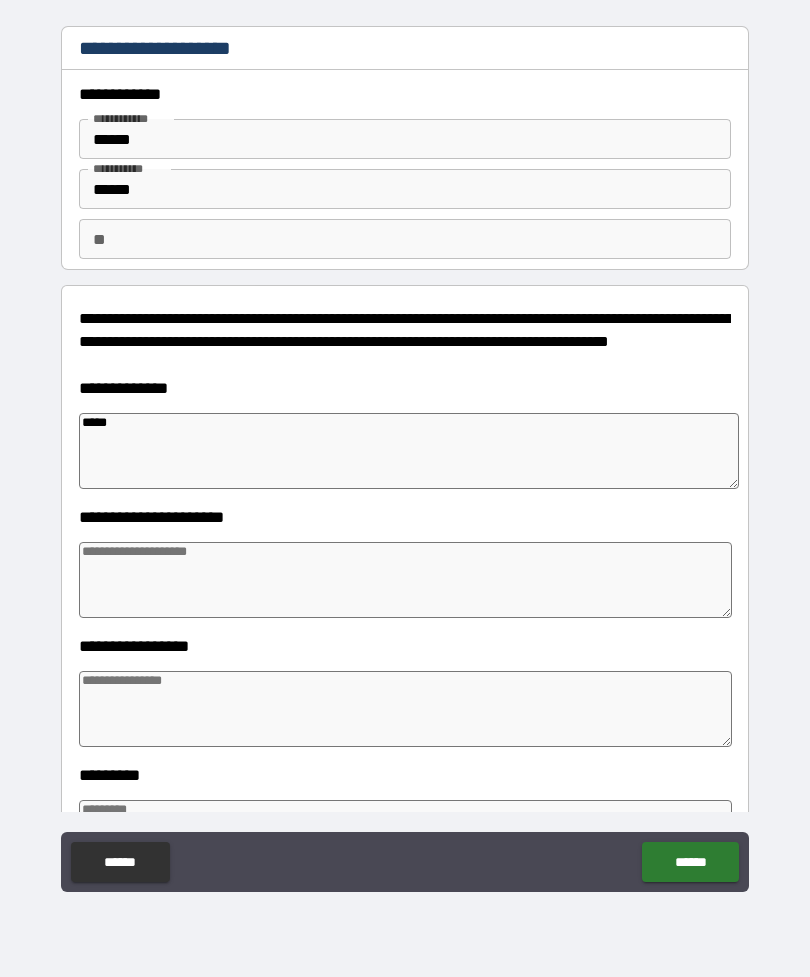 type on "*" 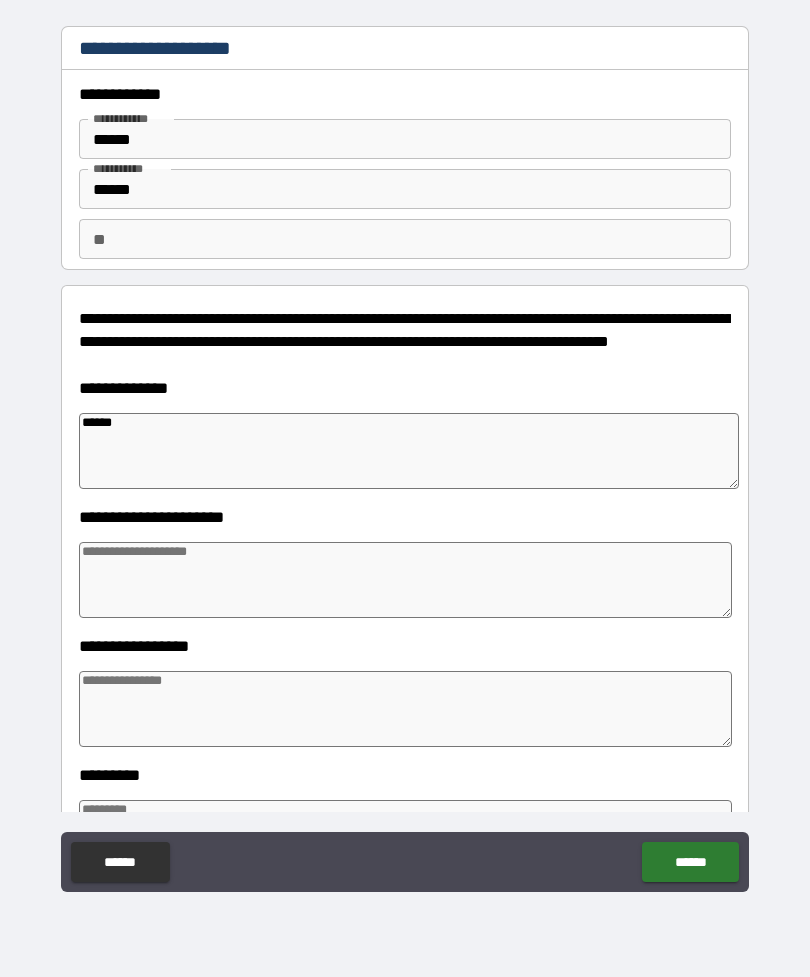 type on "*******" 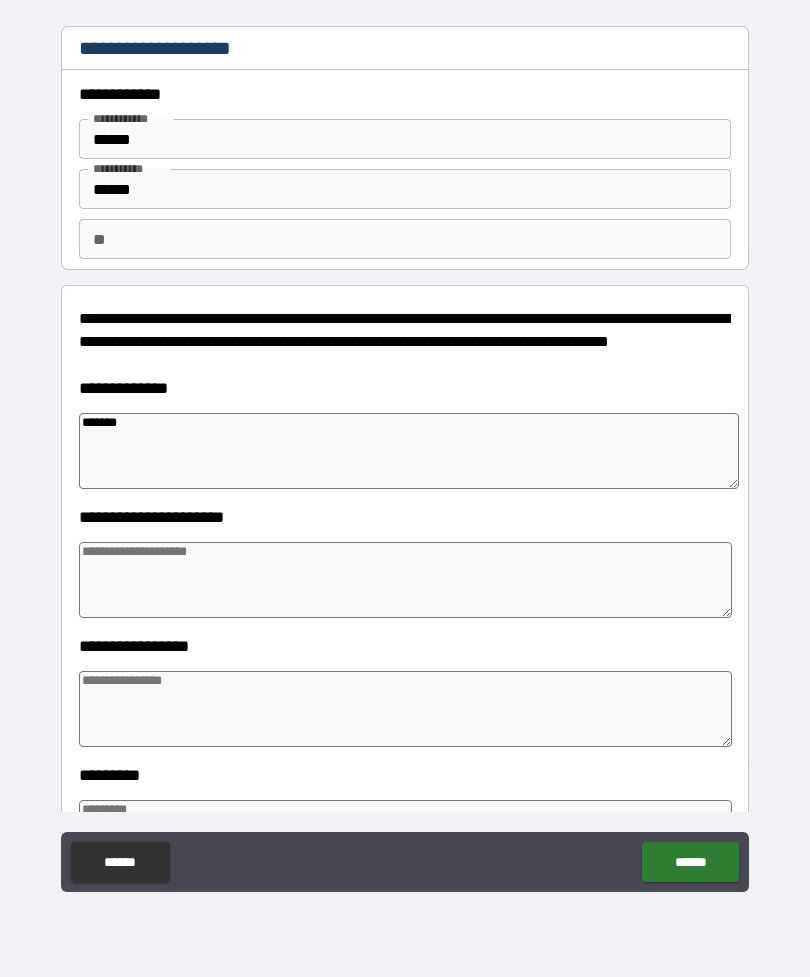 type on "*" 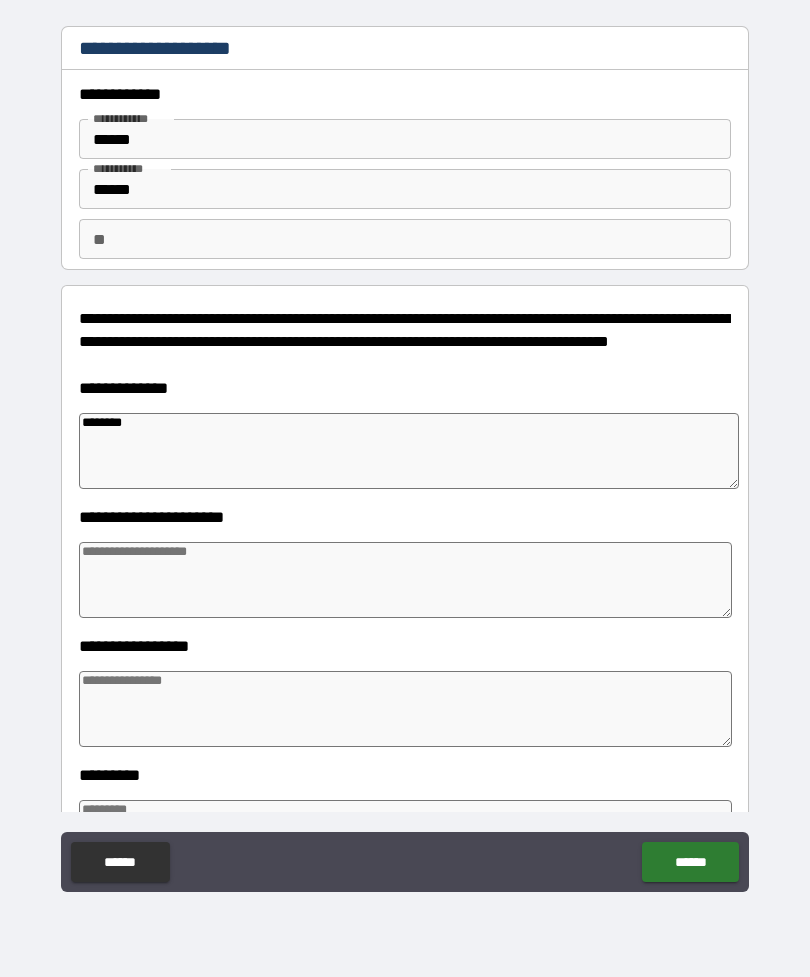 type on "*" 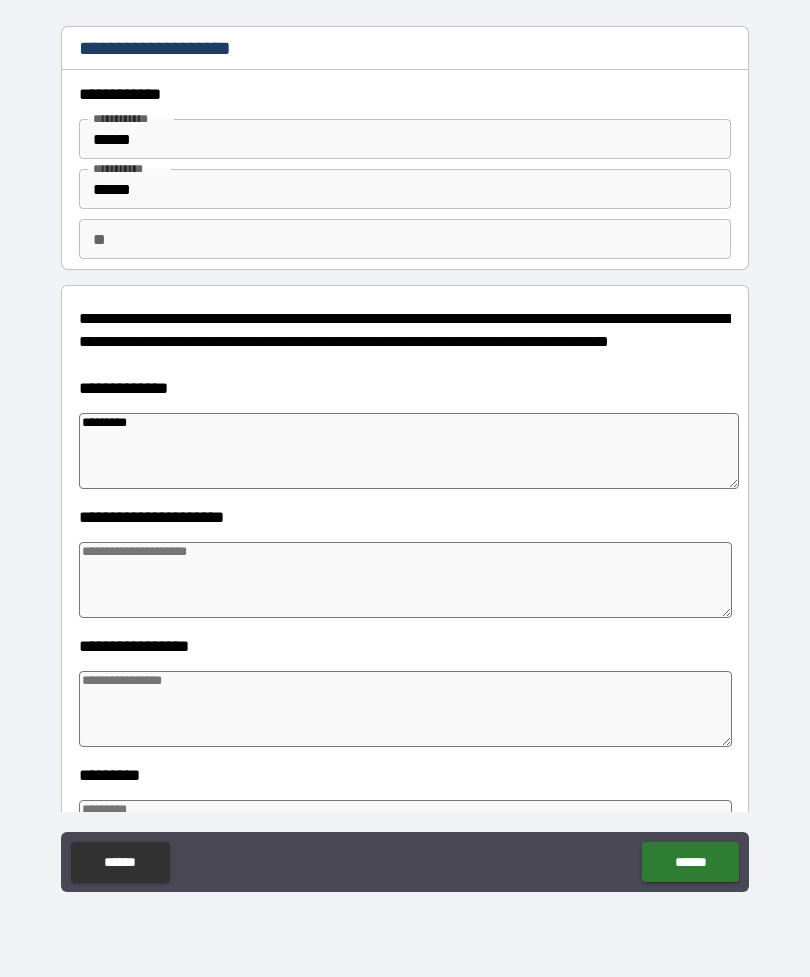 type on "*" 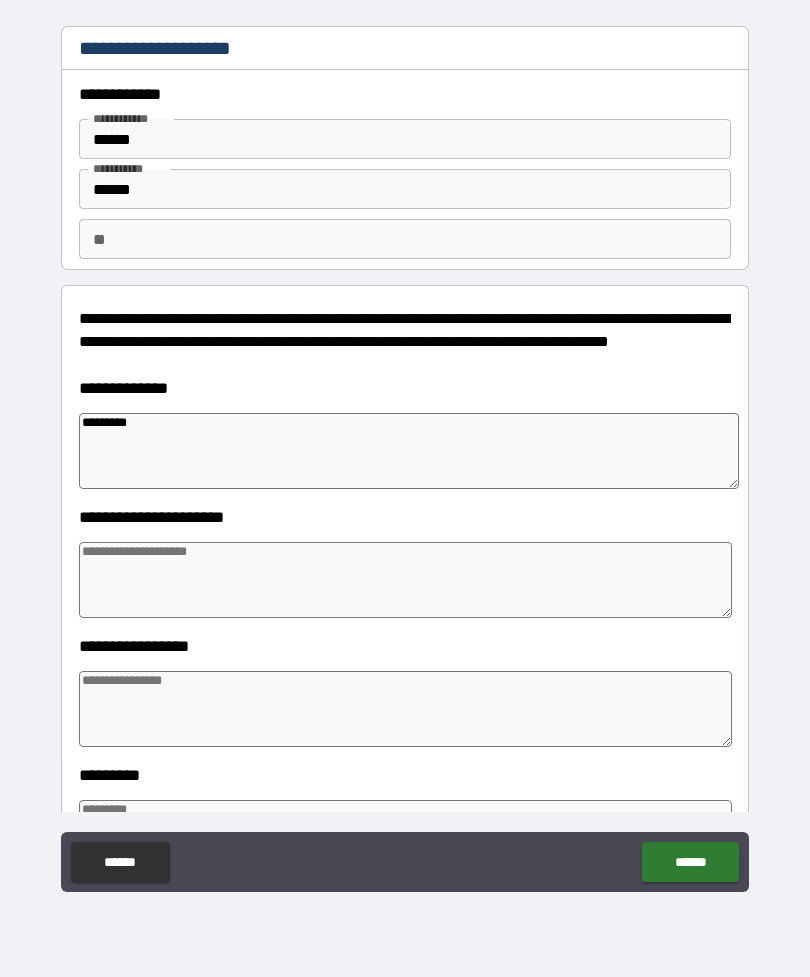 type on "*********" 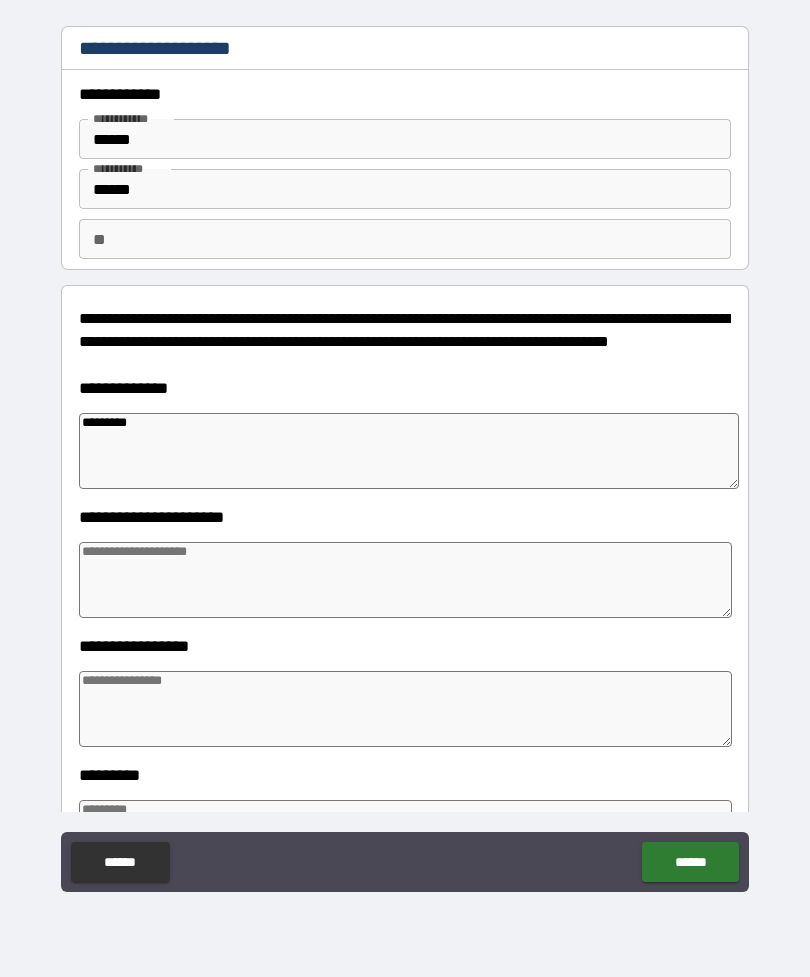 type on "*" 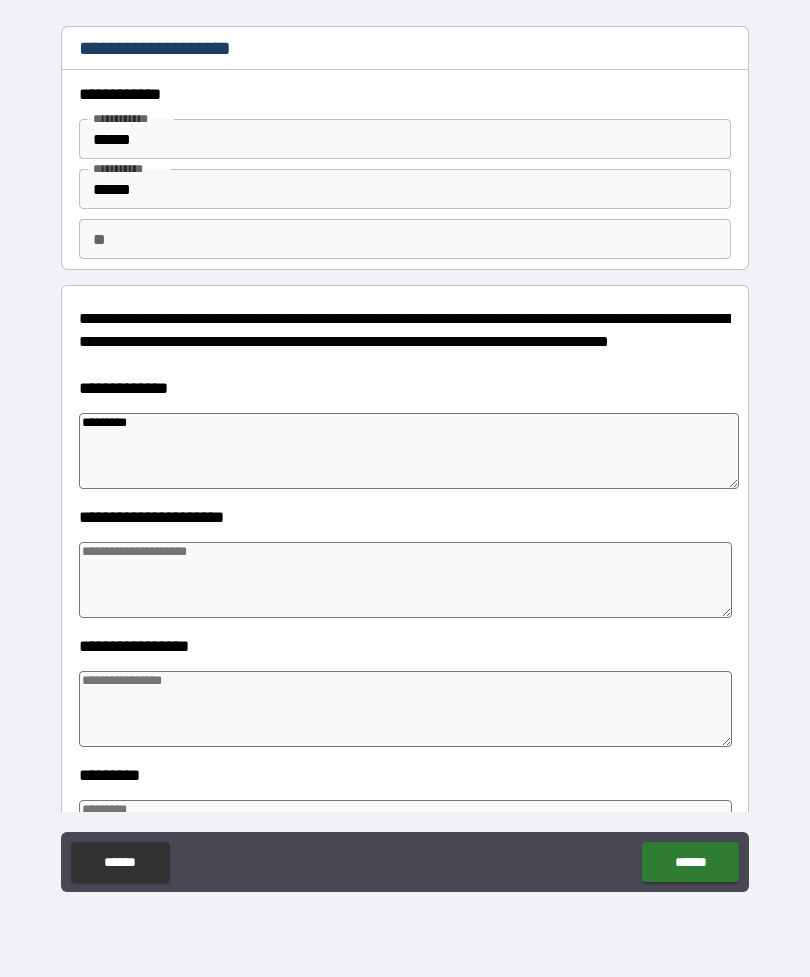 type on "*" 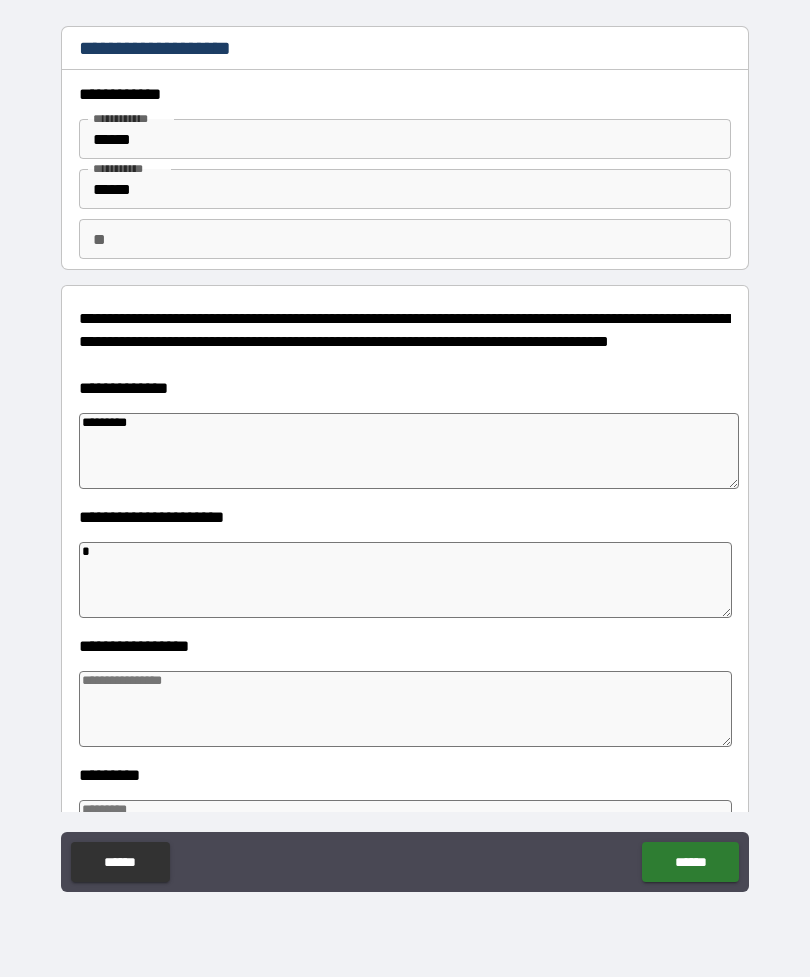 type on "*" 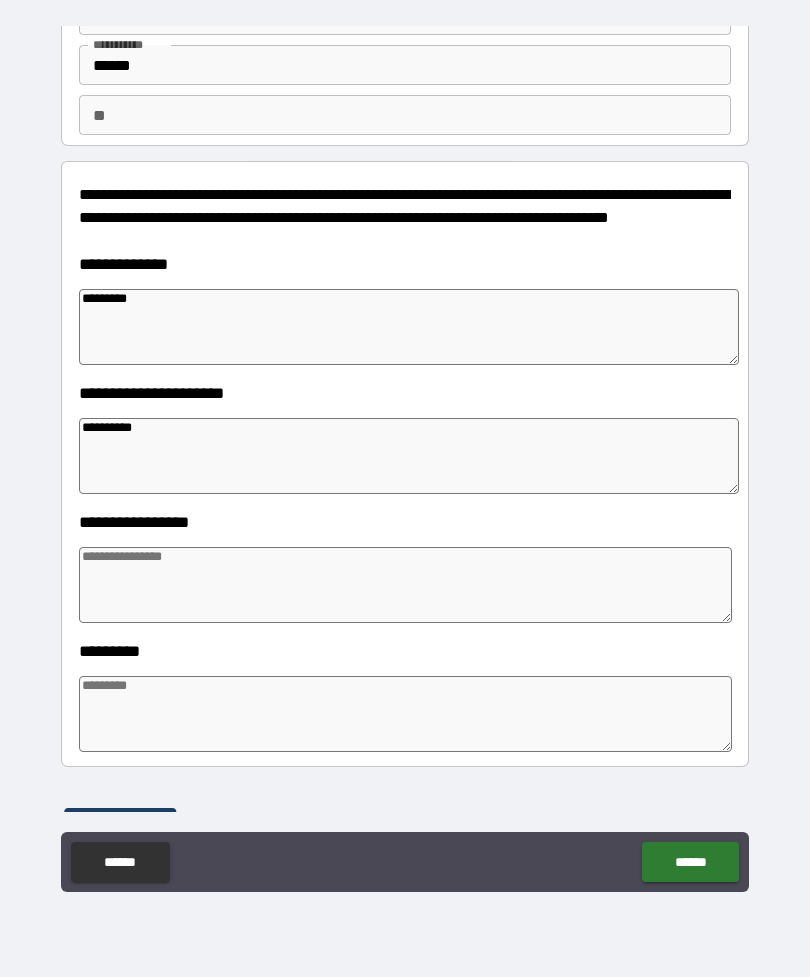 scroll, scrollTop: 143, scrollLeft: 0, axis: vertical 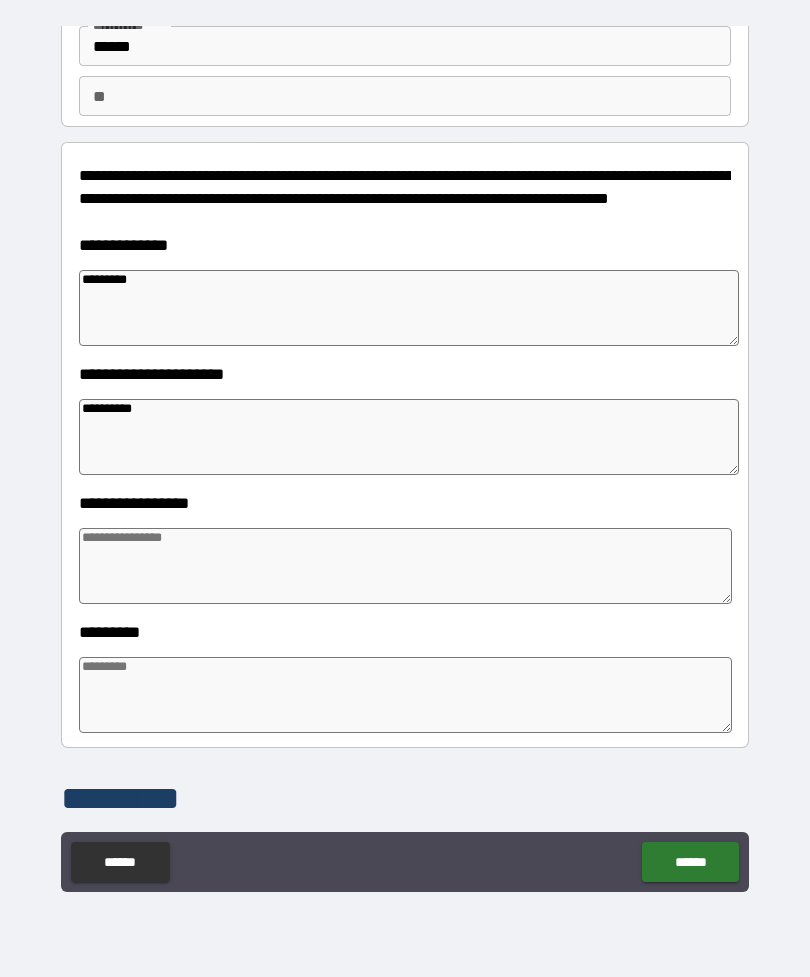click at bounding box center [405, 566] 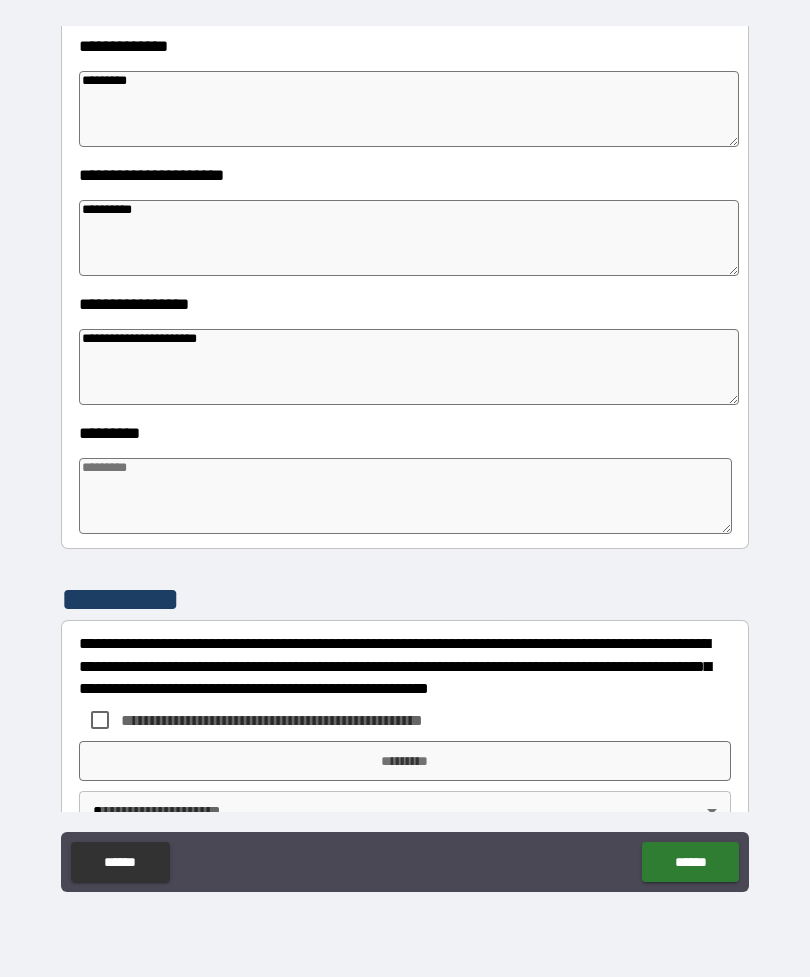 scroll, scrollTop: 372, scrollLeft: 0, axis: vertical 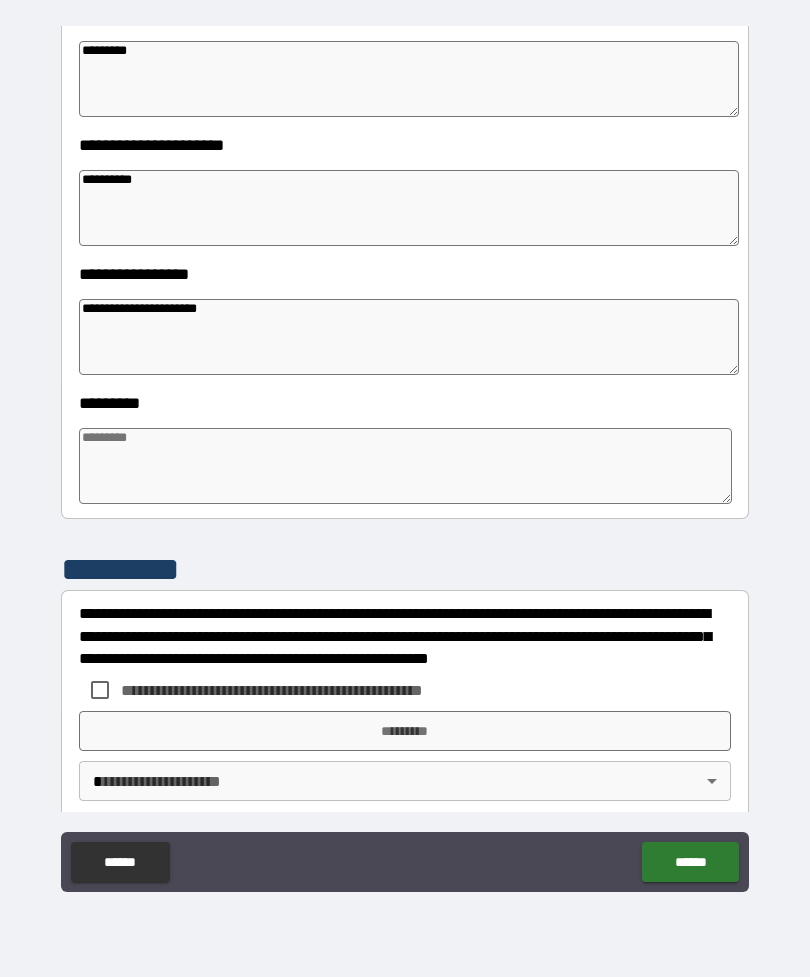 click at bounding box center [405, 466] 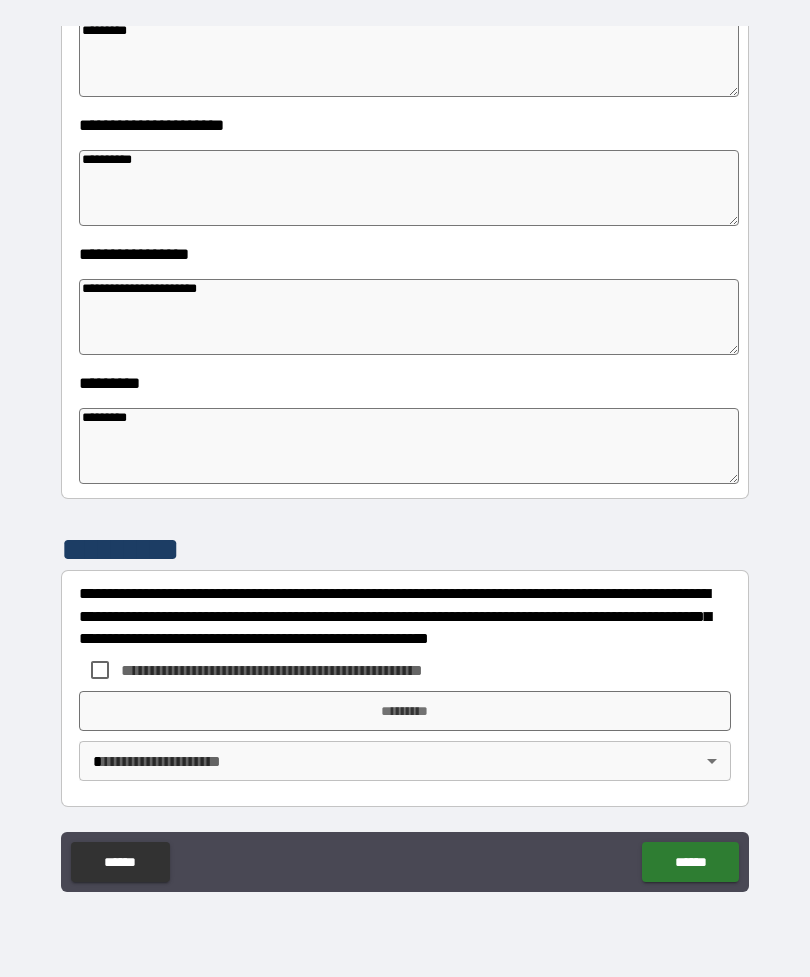 scroll, scrollTop: 392, scrollLeft: 0, axis: vertical 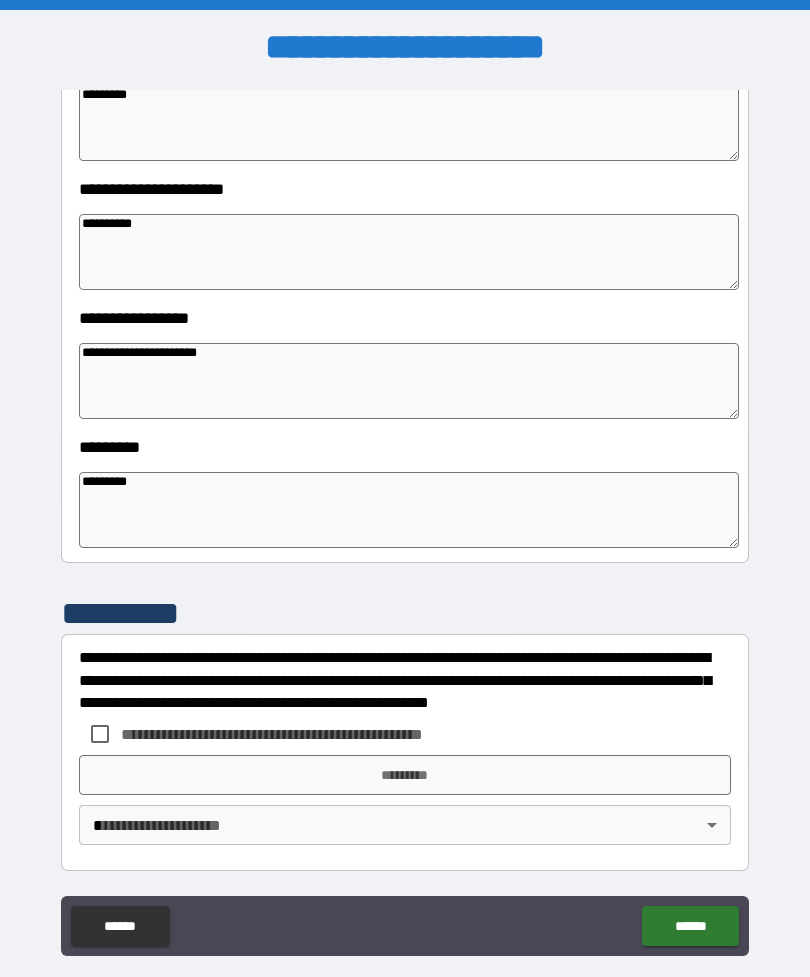 click on "**********" at bounding box center (405, 523) 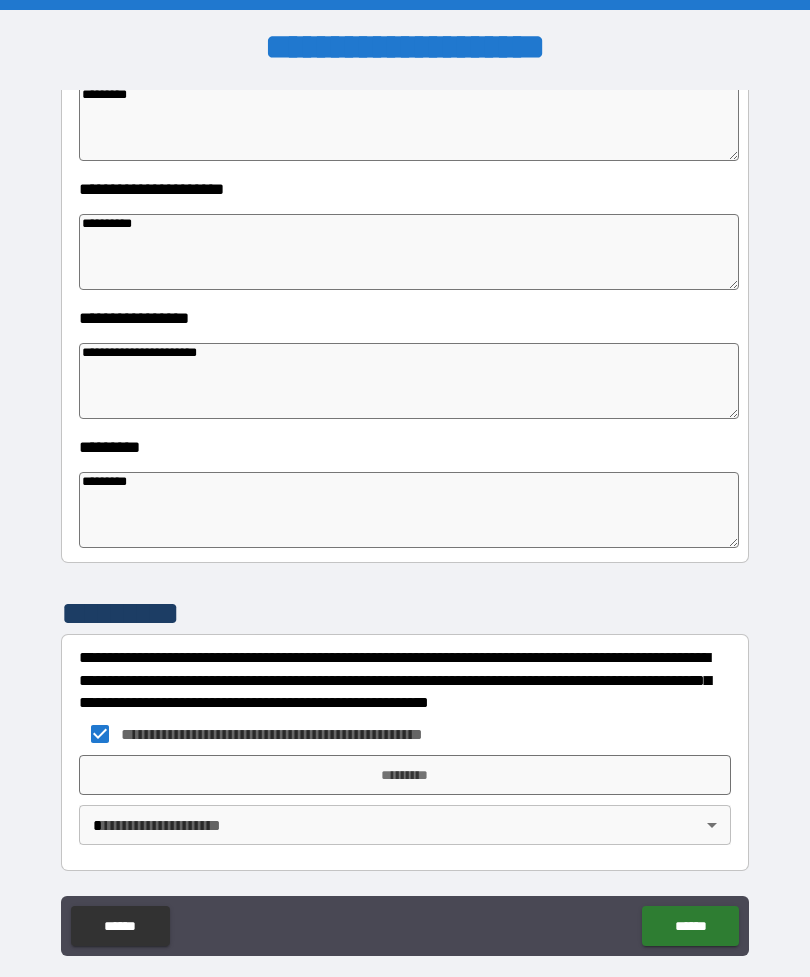 click on "*********" at bounding box center (405, 775) 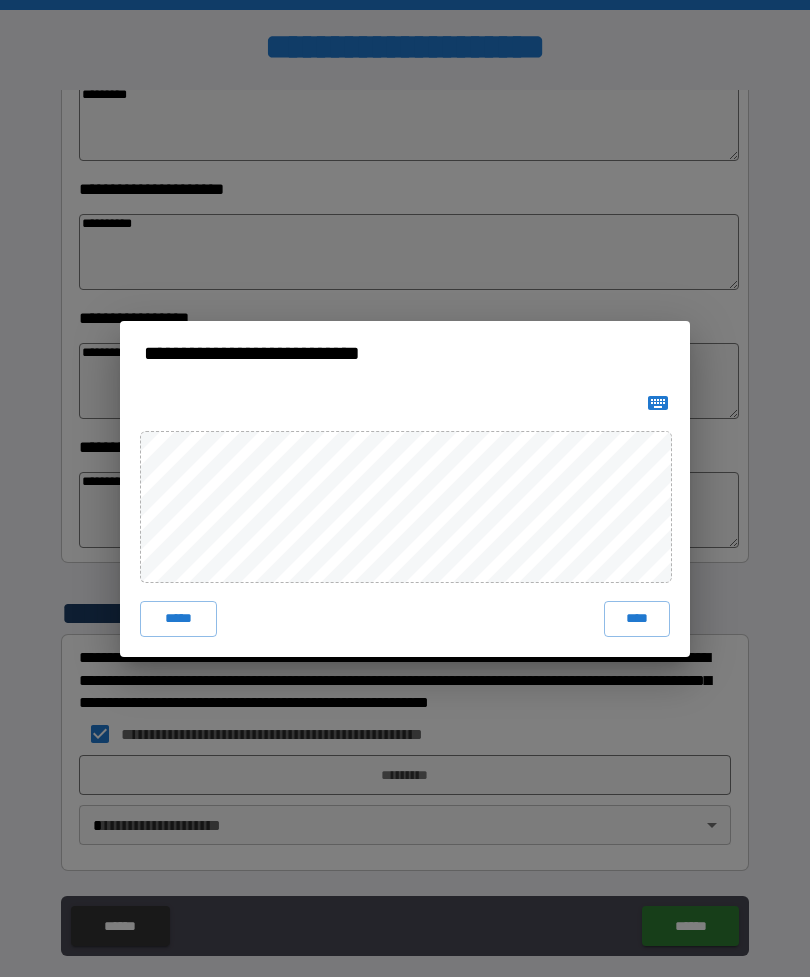 click on "****" at bounding box center [637, 619] 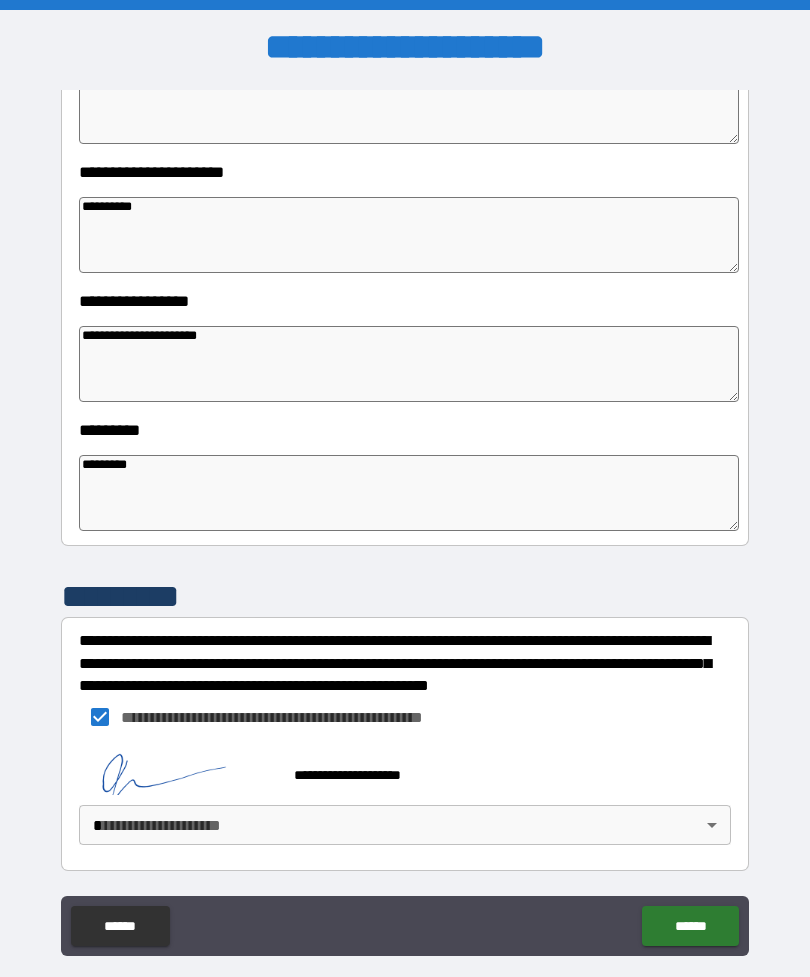 scroll, scrollTop: 409, scrollLeft: 0, axis: vertical 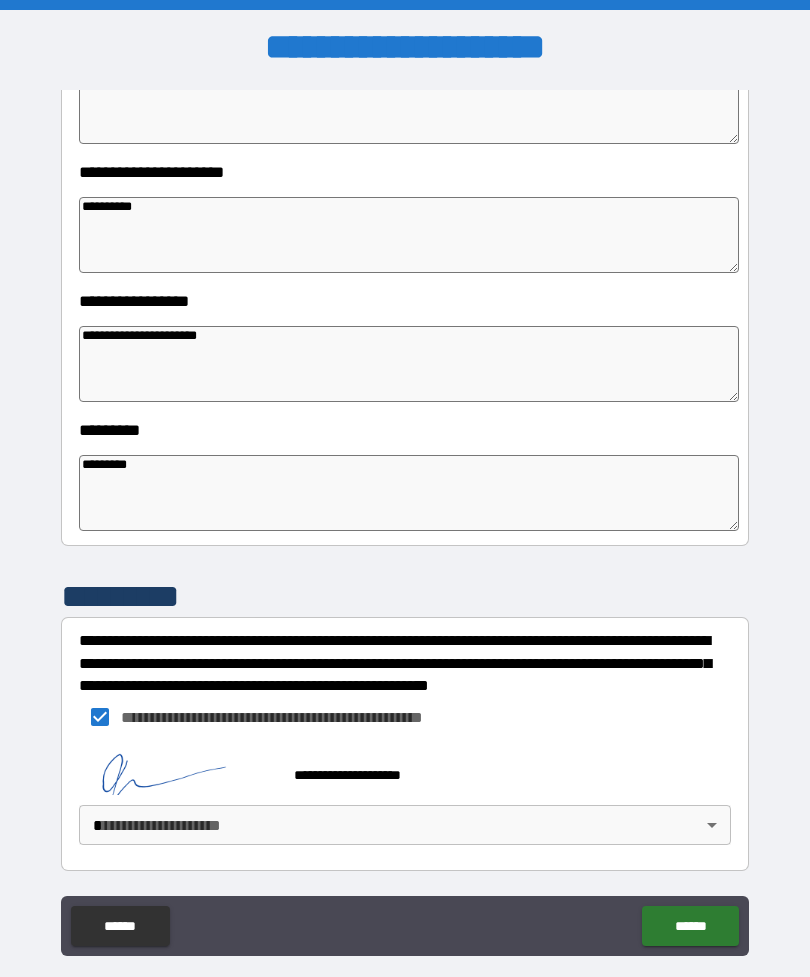 click on "**********" at bounding box center [405, 520] 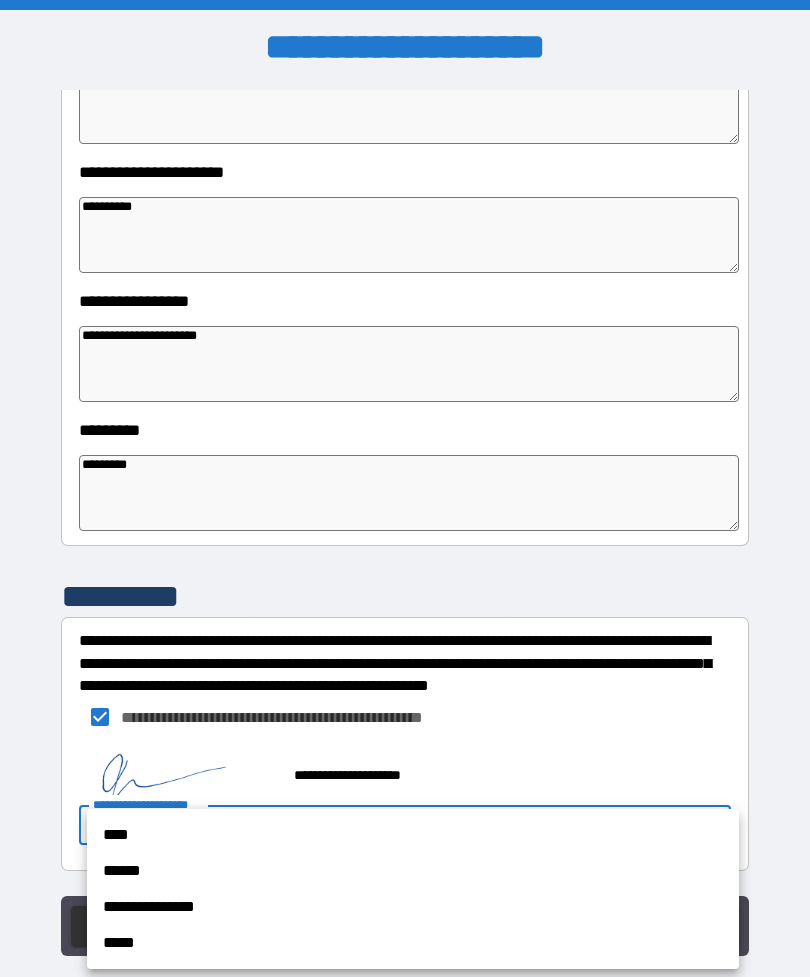 click on "****" at bounding box center (413, 835) 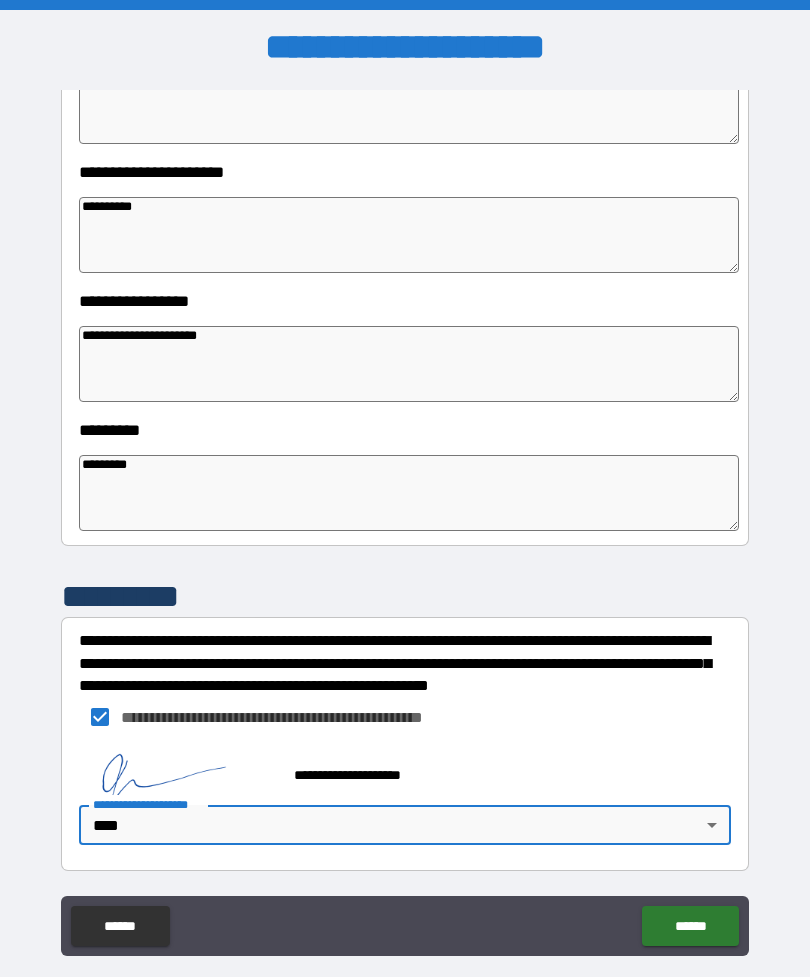 click on "******" at bounding box center (690, 926) 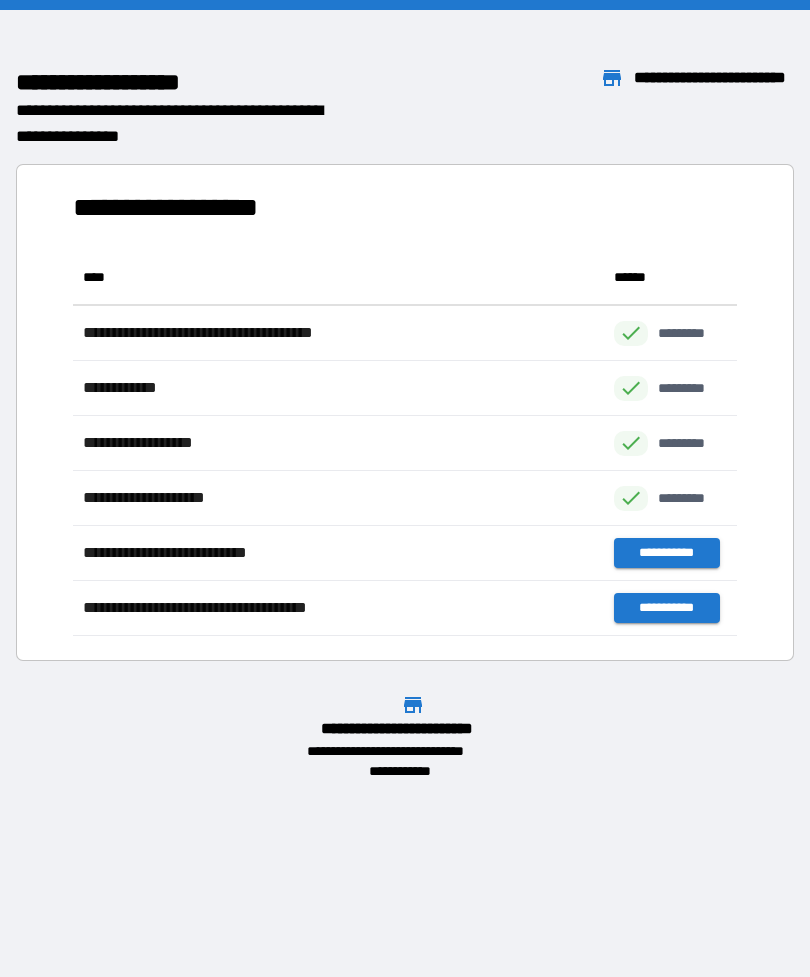 scroll, scrollTop: 1, scrollLeft: 1, axis: both 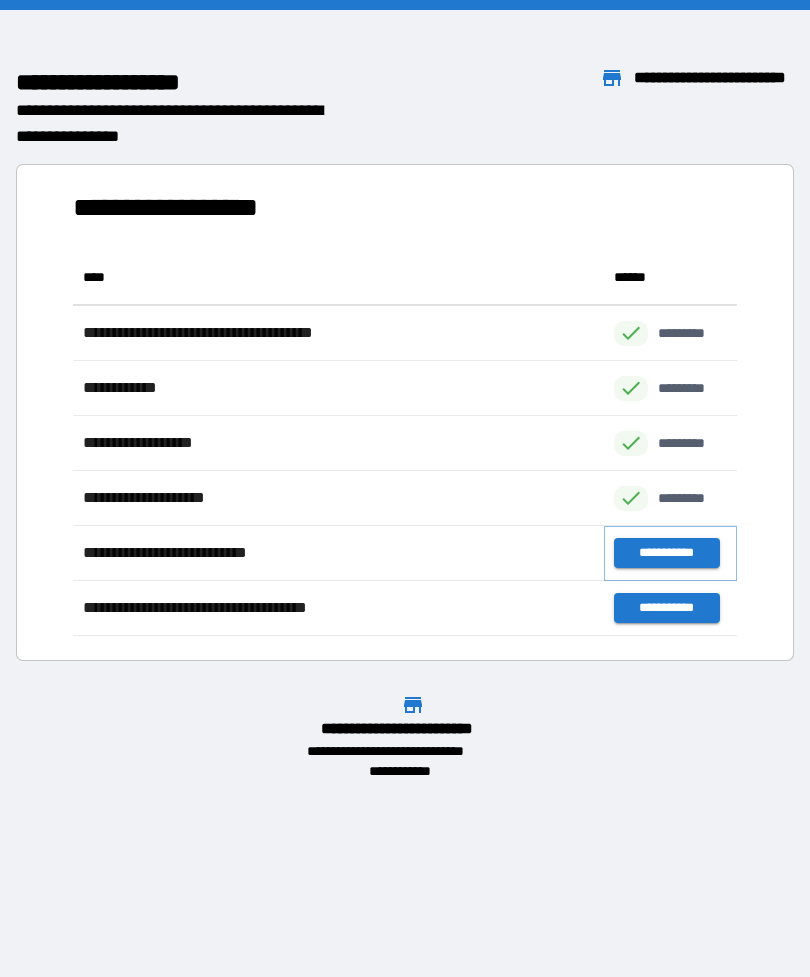 click on "**********" at bounding box center [666, 553] 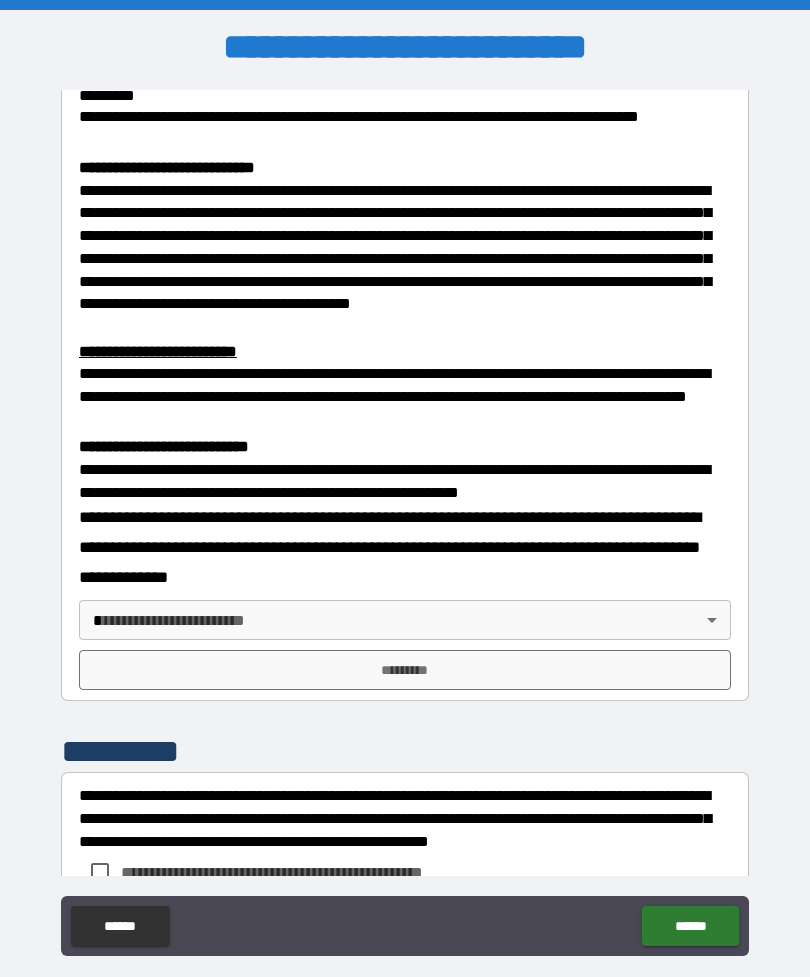 scroll, scrollTop: 459, scrollLeft: 0, axis: vertical 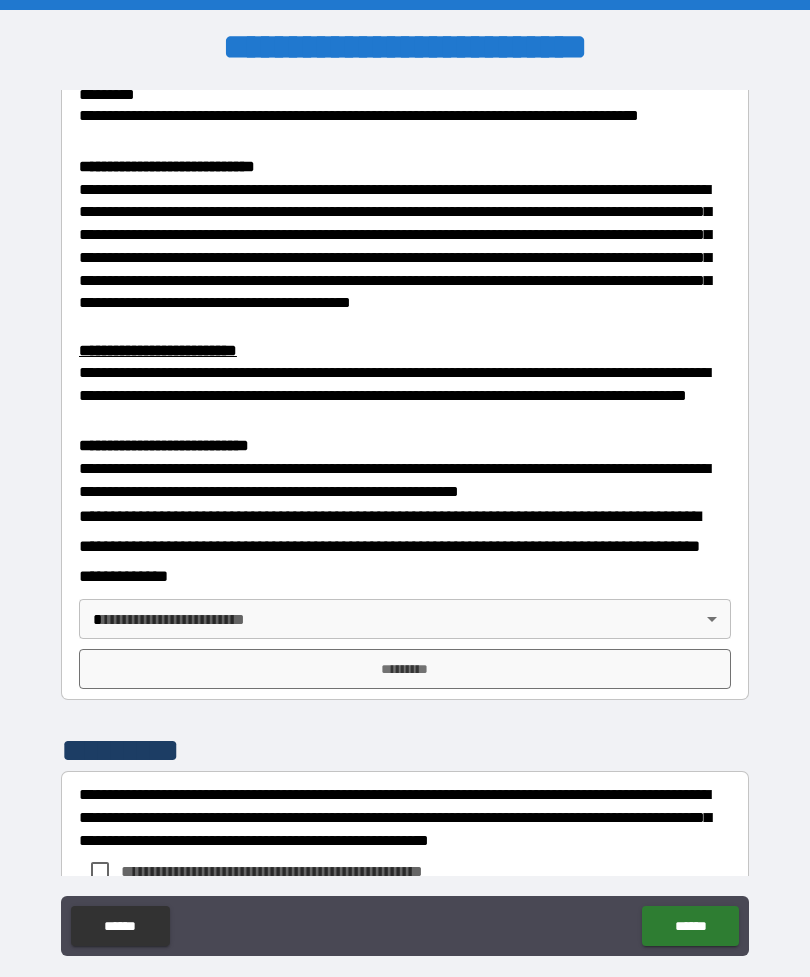 click on "**********" at bounding box center [405, 520] 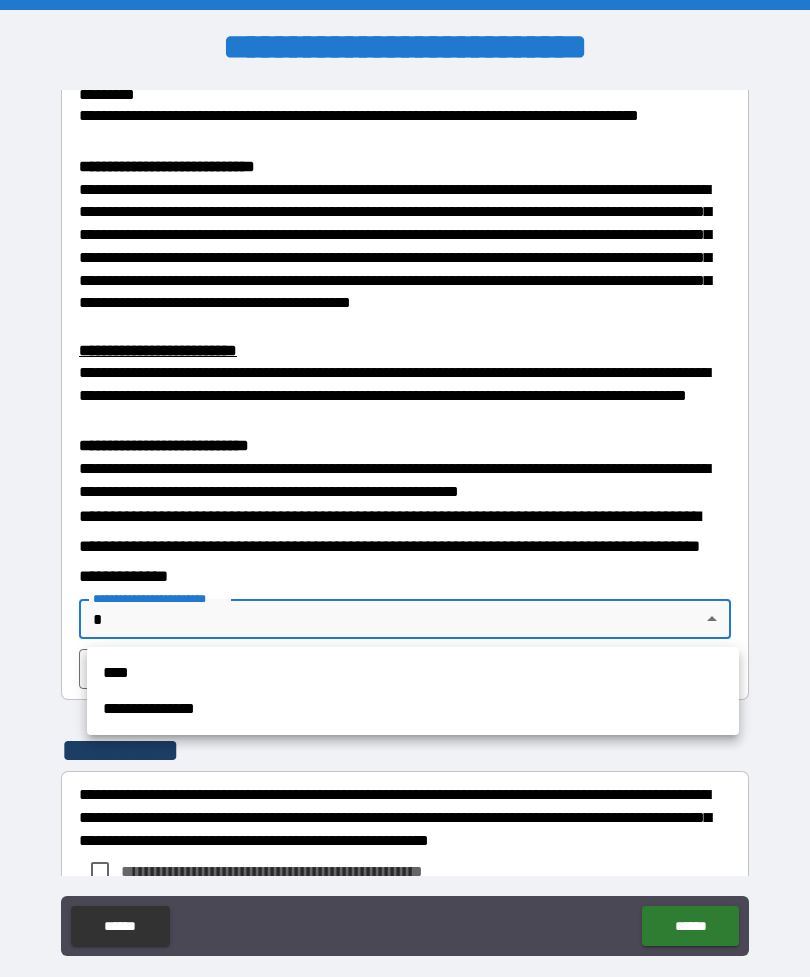 click on "****" at bounding box center (413, 673) 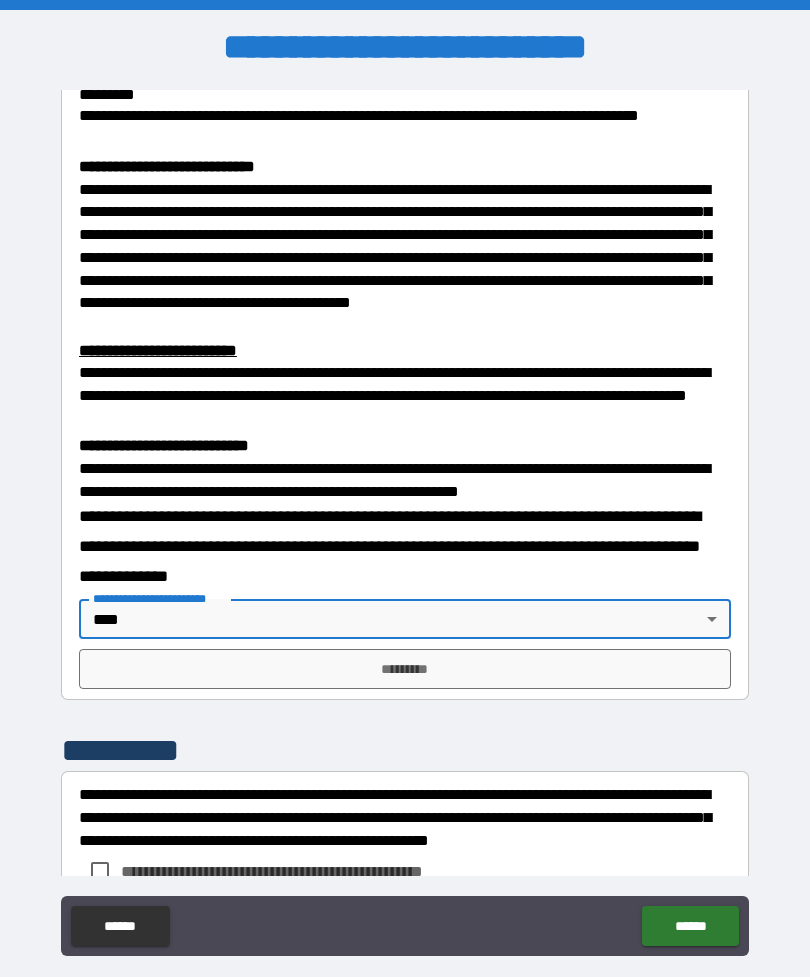 click on "*********" at bounding box center [405, 669] 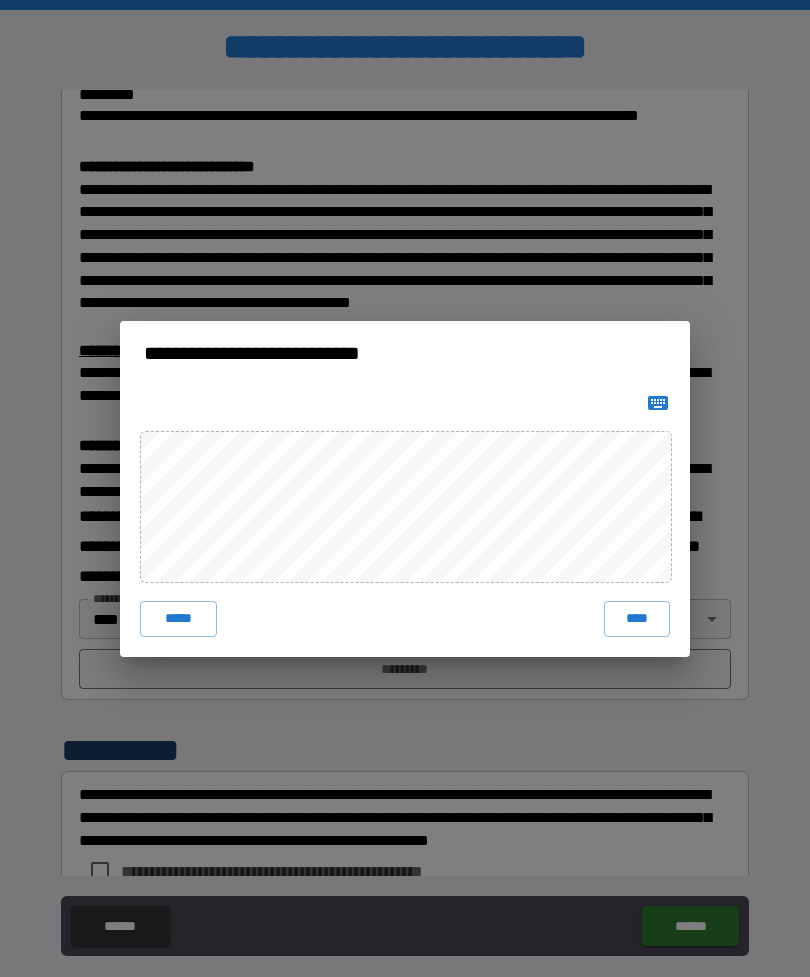 click on "****" at bounding box center (637, 619) 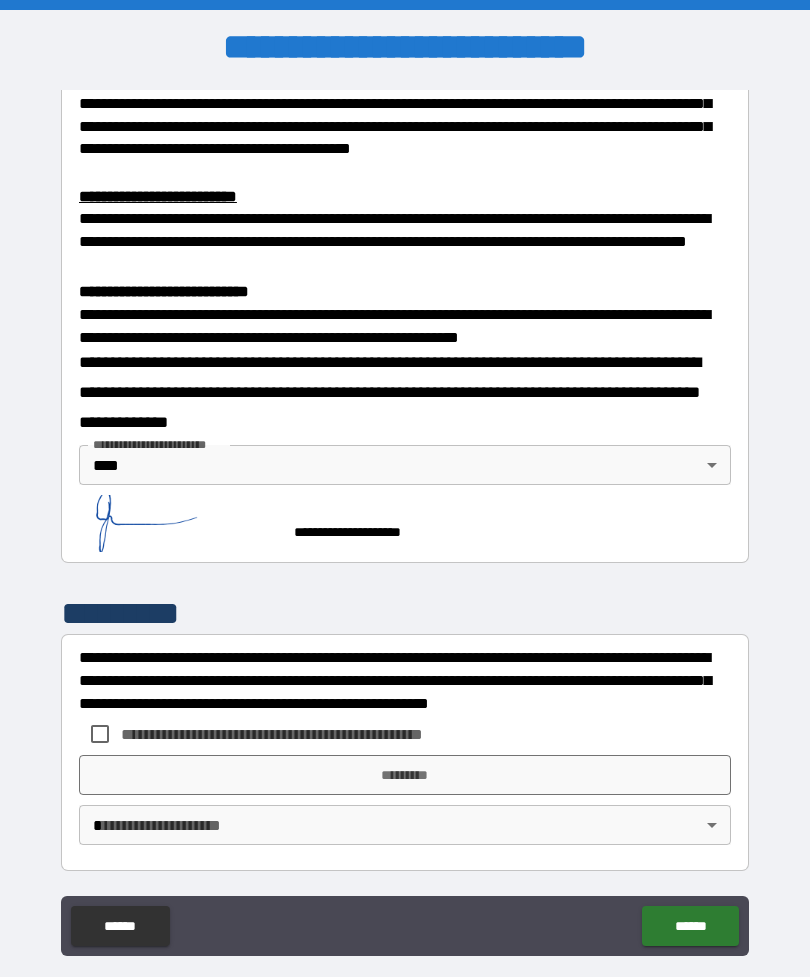 scroll, scrollTop: 611, scrollLeft: 0, axis: vertical 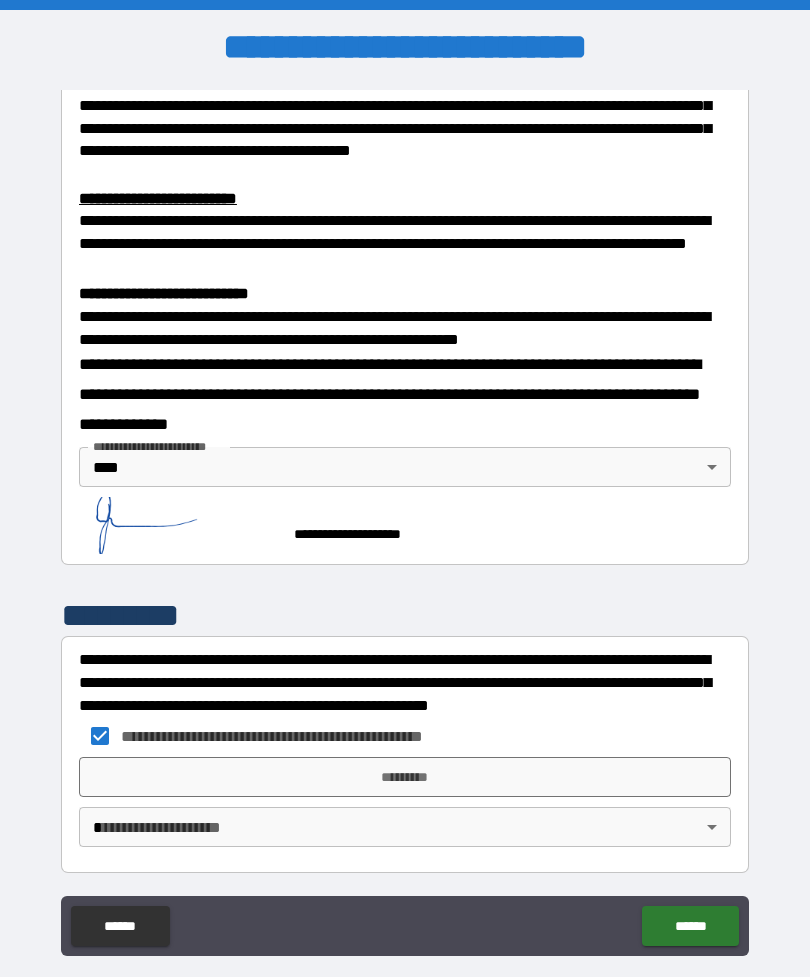 click on "*********" at bounding box center (405, 777) 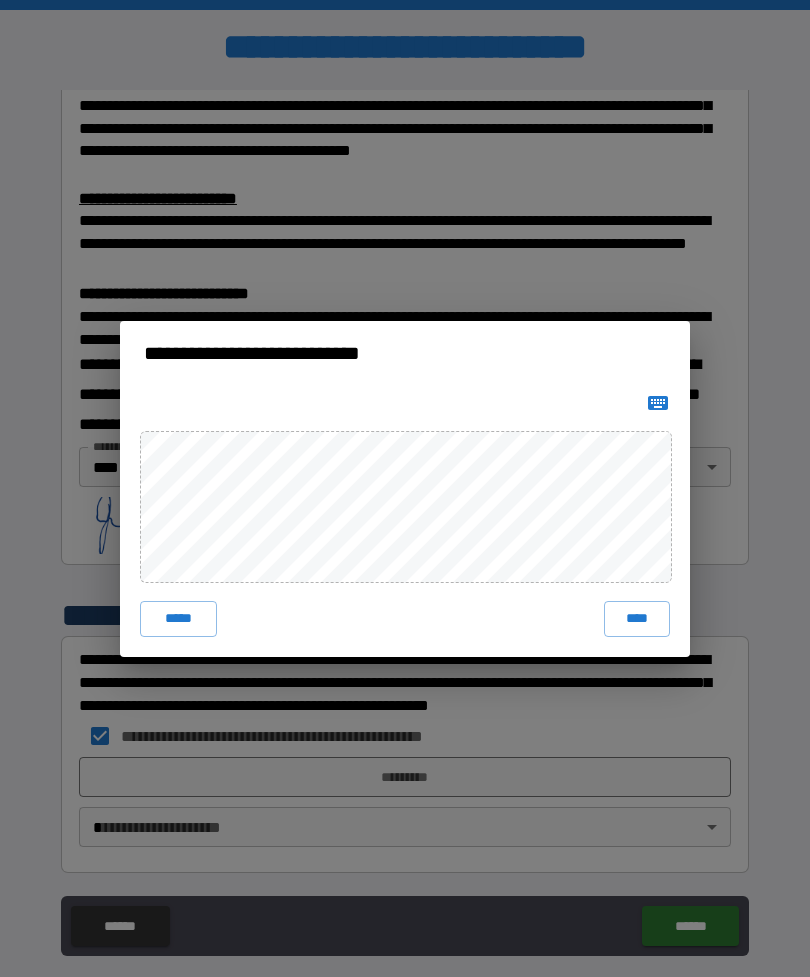 click on "****" at bounding box center [637, 619] 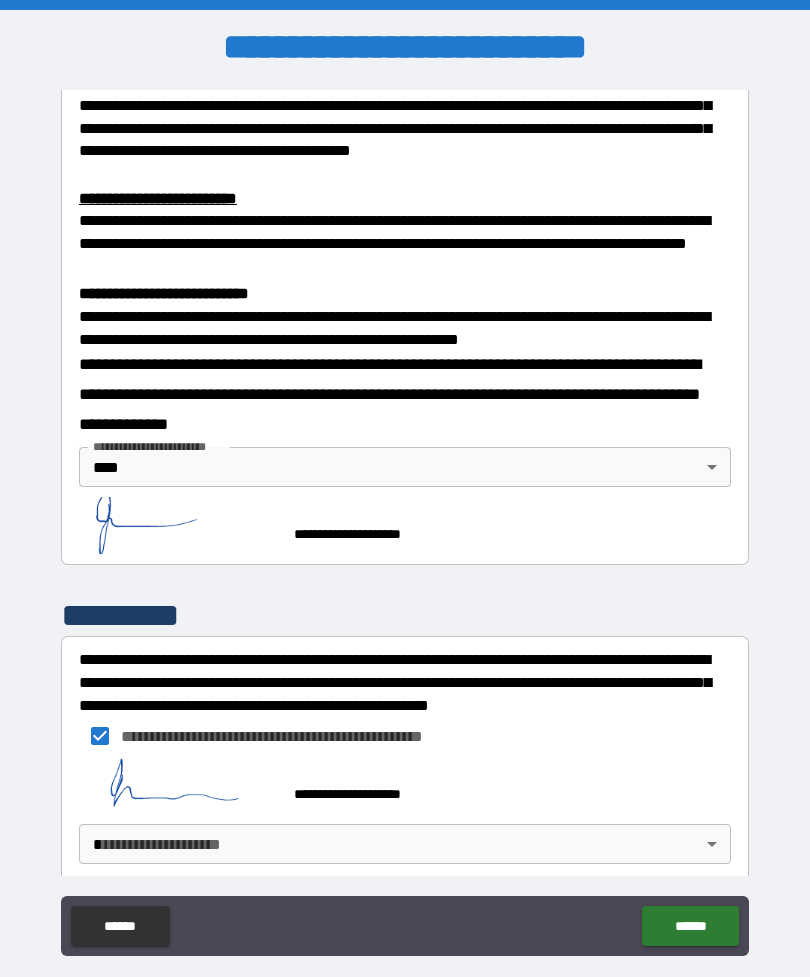 scroll, scrollTop: 601, scrollLeft: 0, axis: vertical 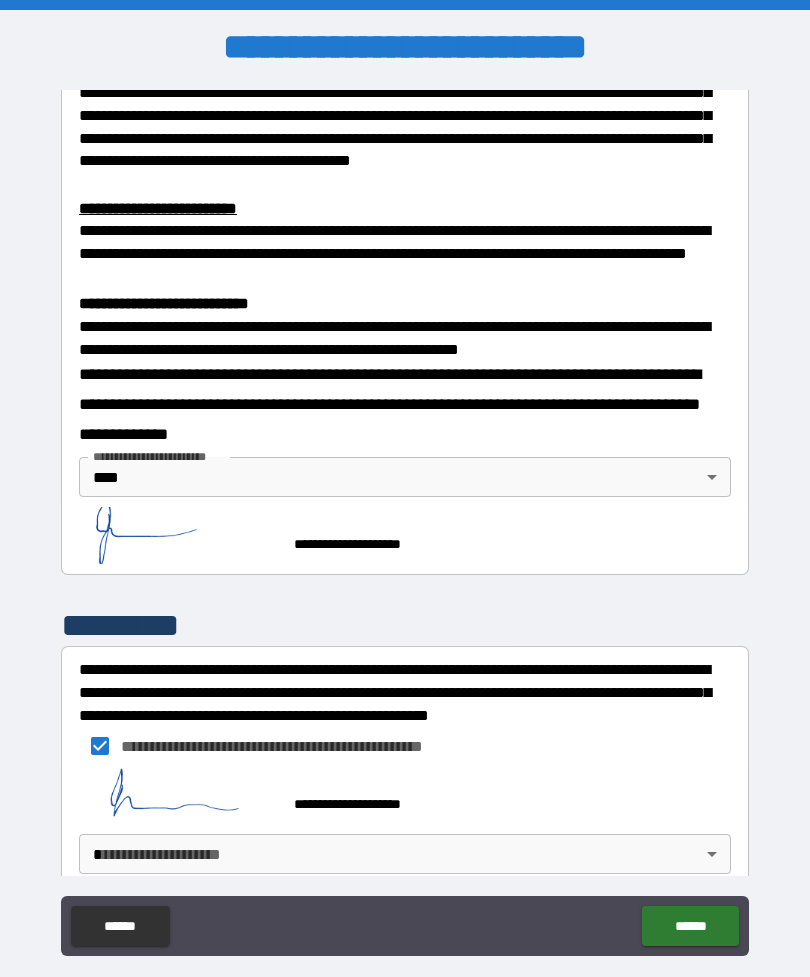 click on "**********" at bounding box center [405, 520] 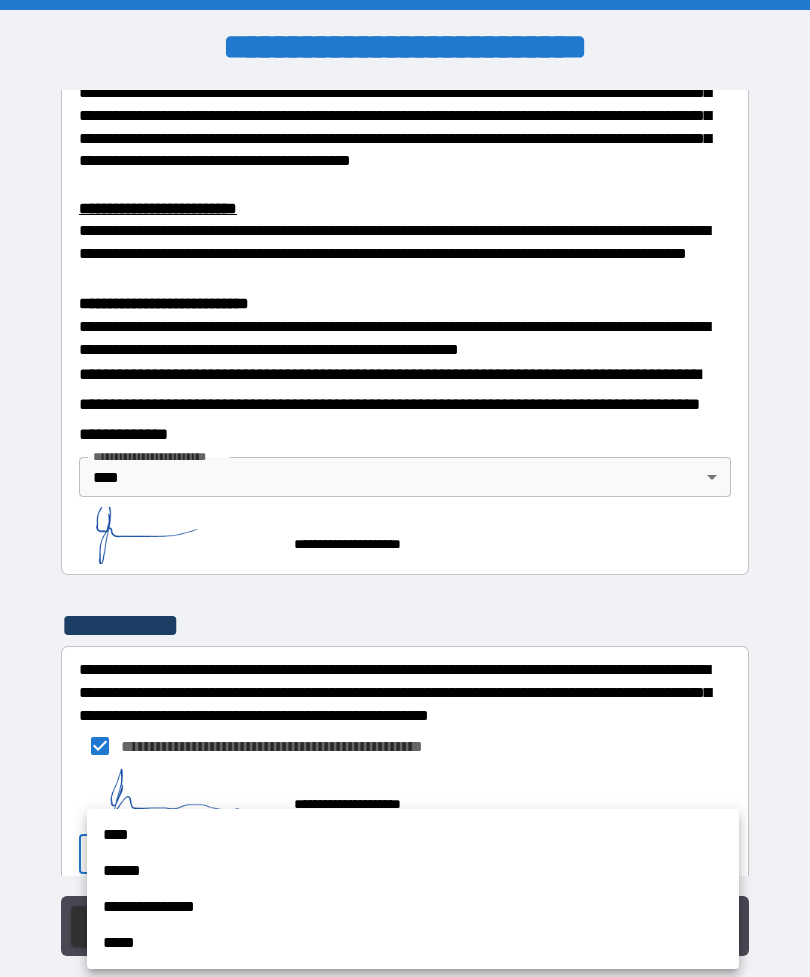 click on "****" at bounding box center [413, 835] 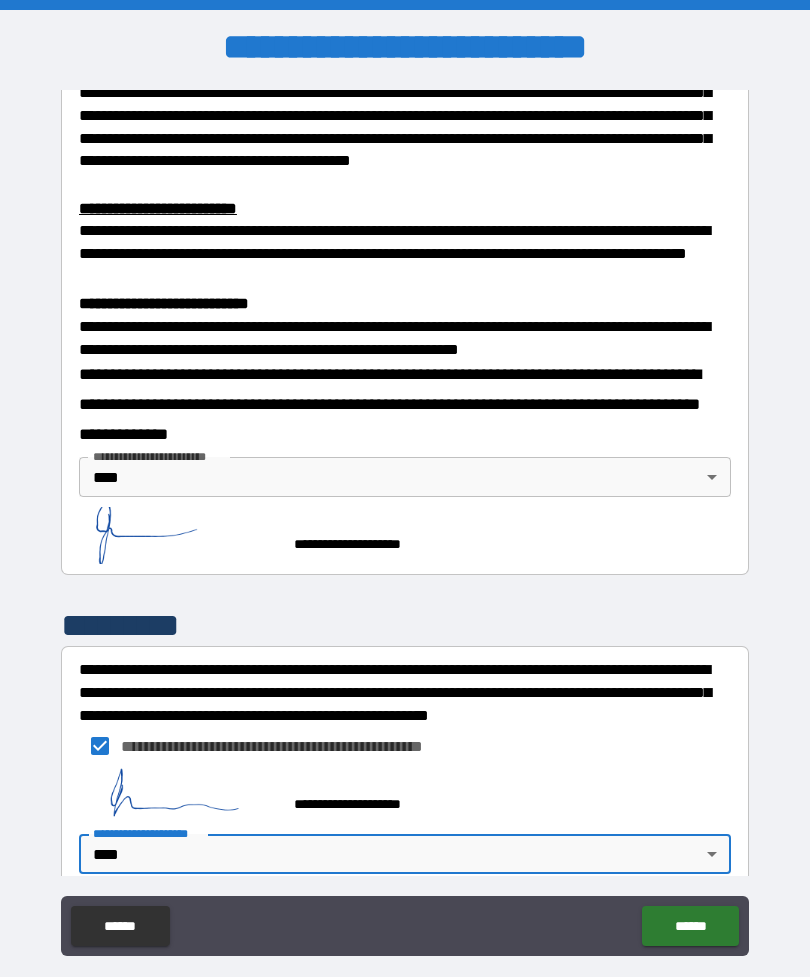 click on "******" at bounding box center (690, 926) 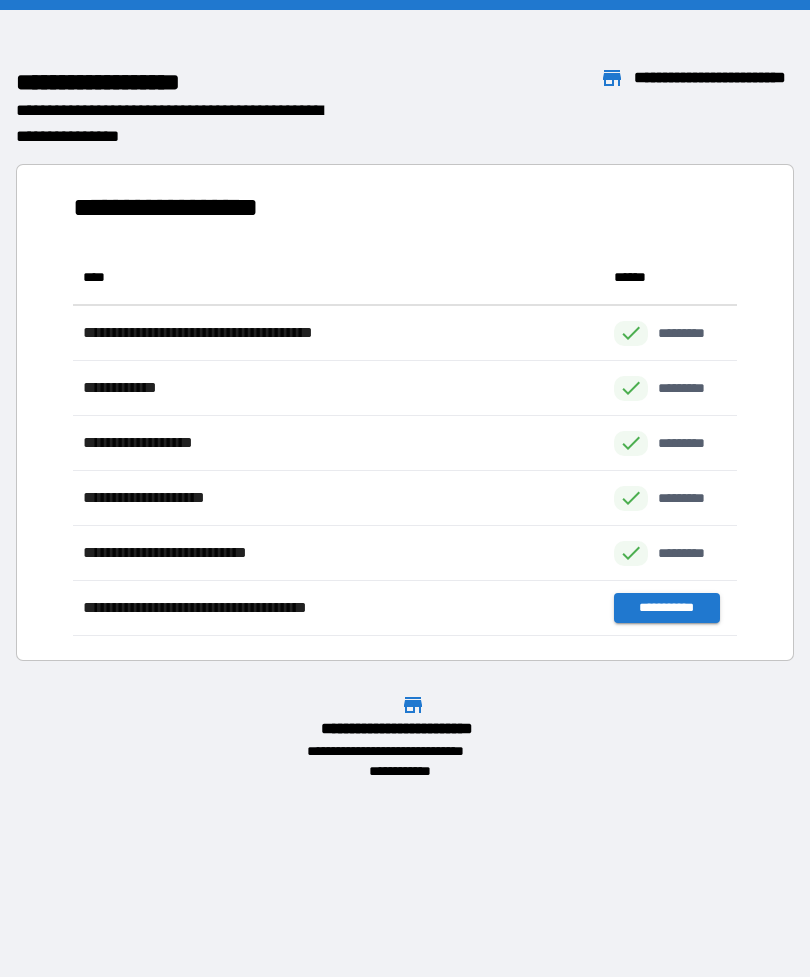 scroll, scrollTop: 1, scrollLeft: 1, axis: both 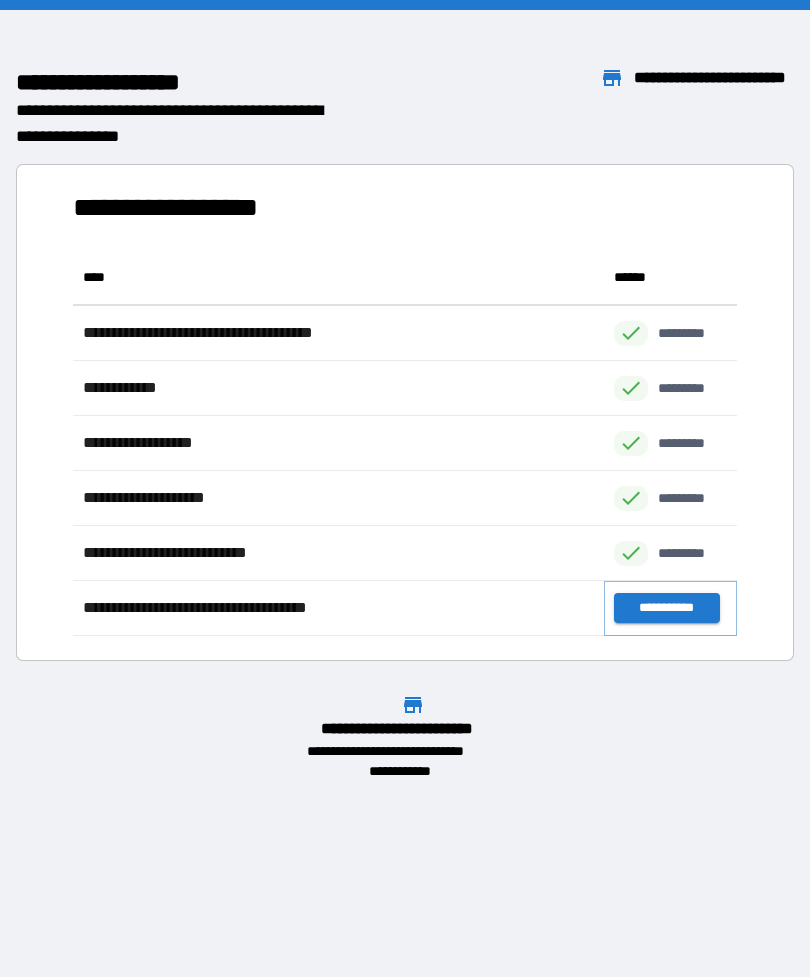 click on "**********" at bounding box center [666, 608] 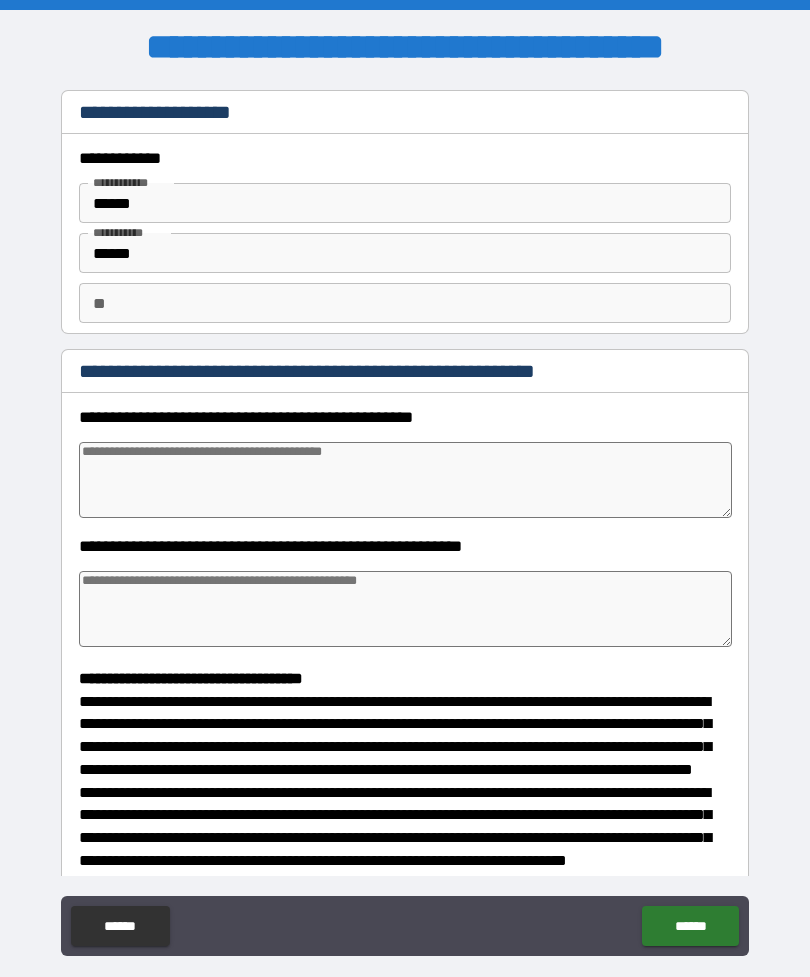 click at bounding box center (405, 480) 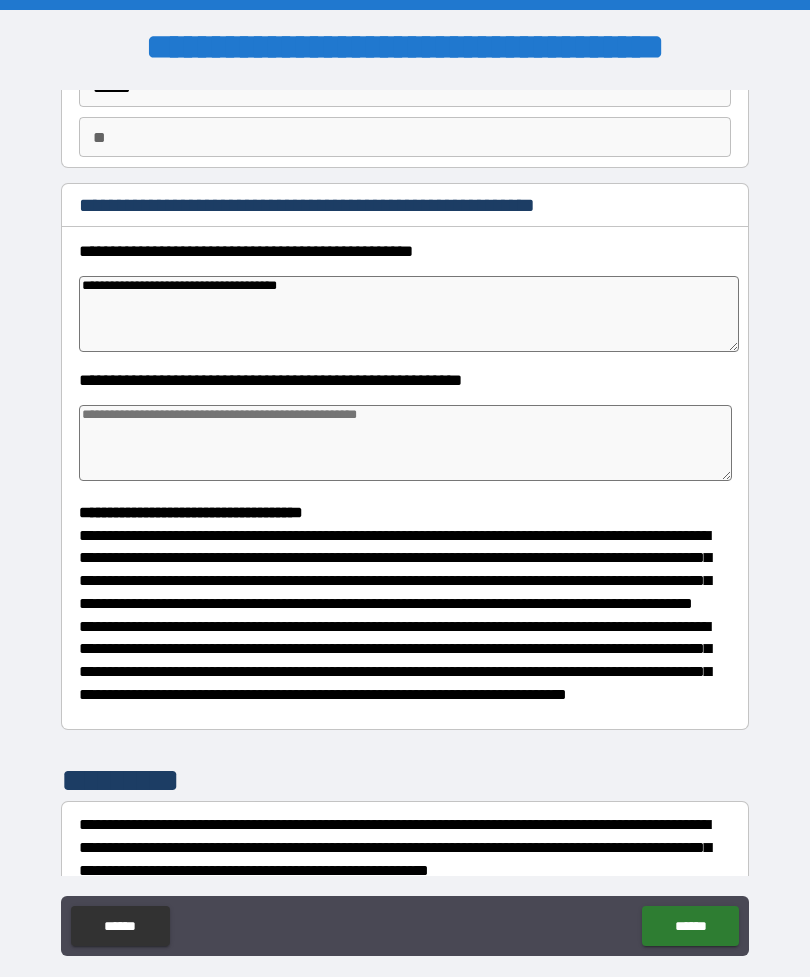 scroll, scrollTop: 165, scrollLeft: 0, axis: vertical 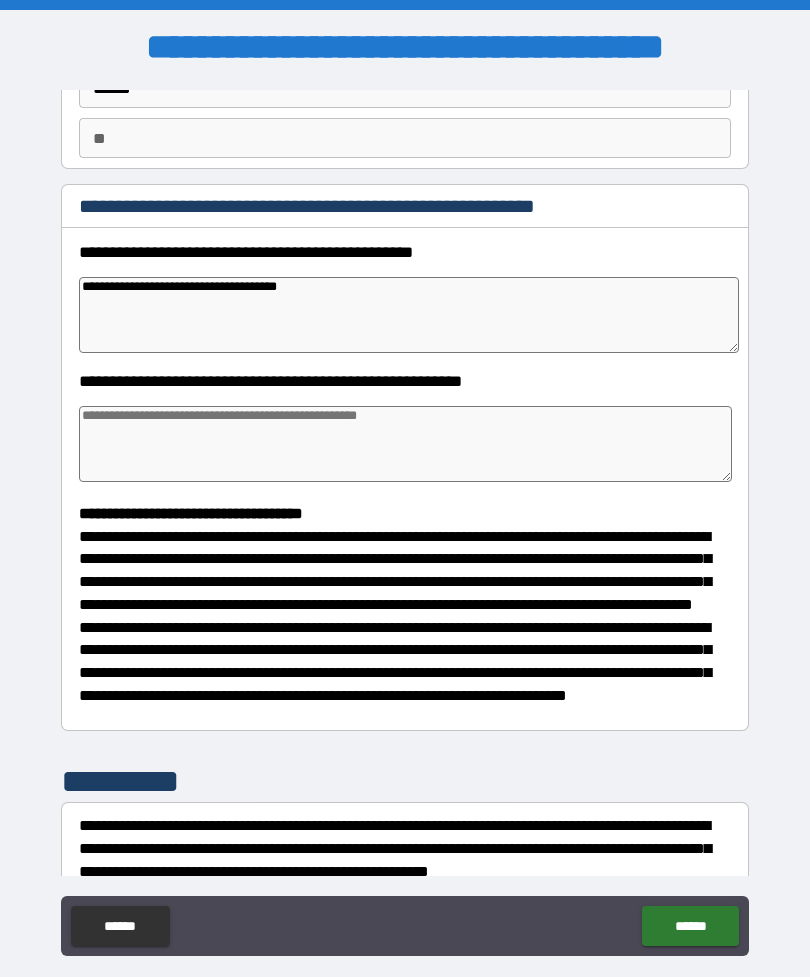 click at bounding box center [405, 444] 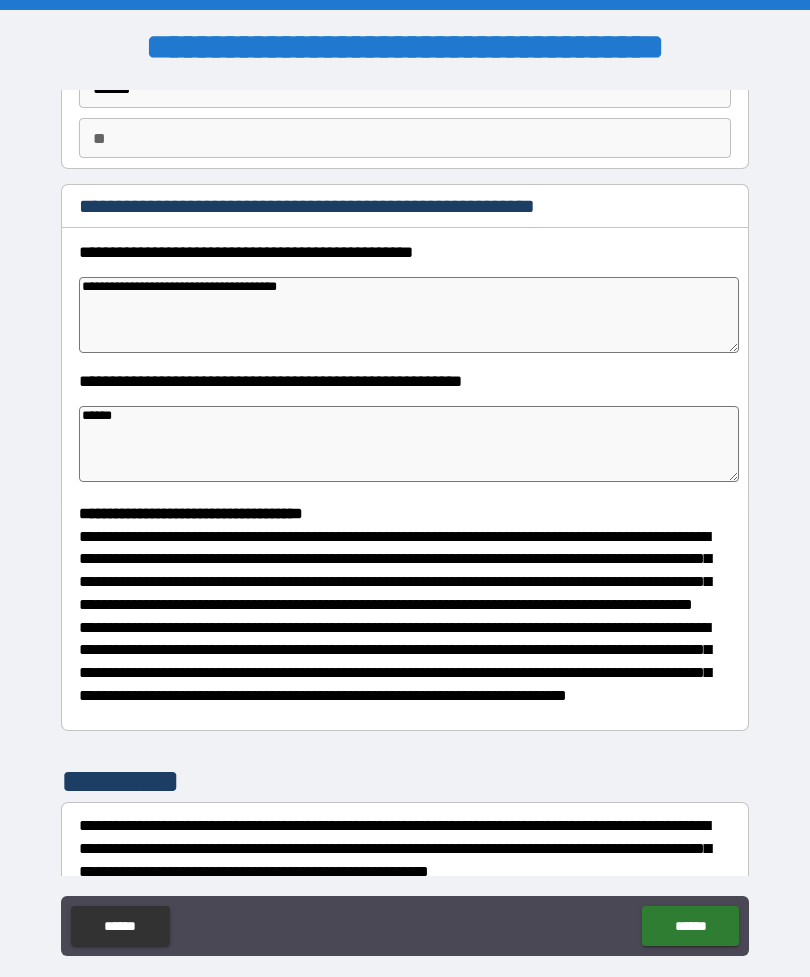 click on "**********" at bounding box center (409, 315) 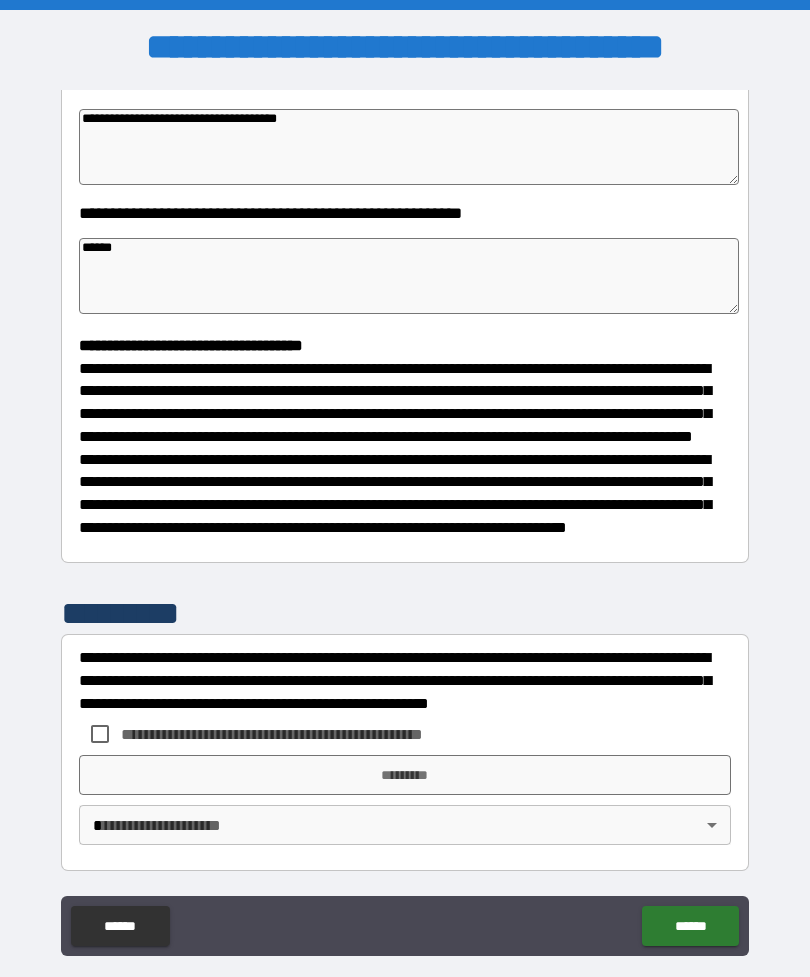 scroll, scrollTop: 370, scrollLeft: 0, axis: vertical 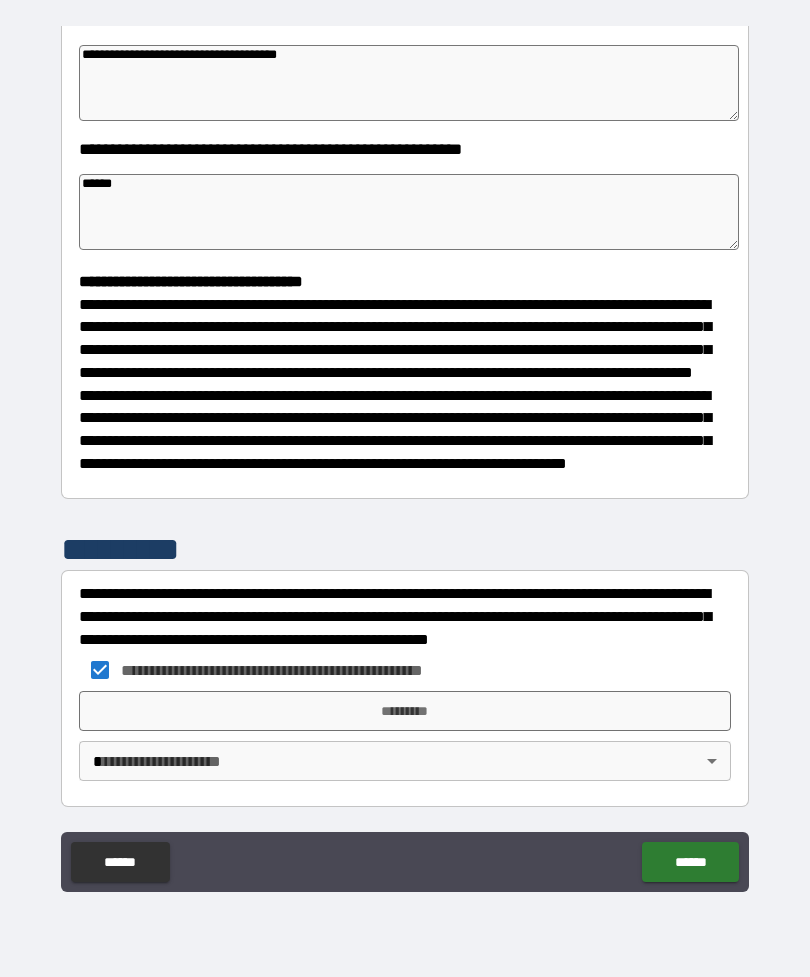 click on "*********" at bounding box center (405, 711) 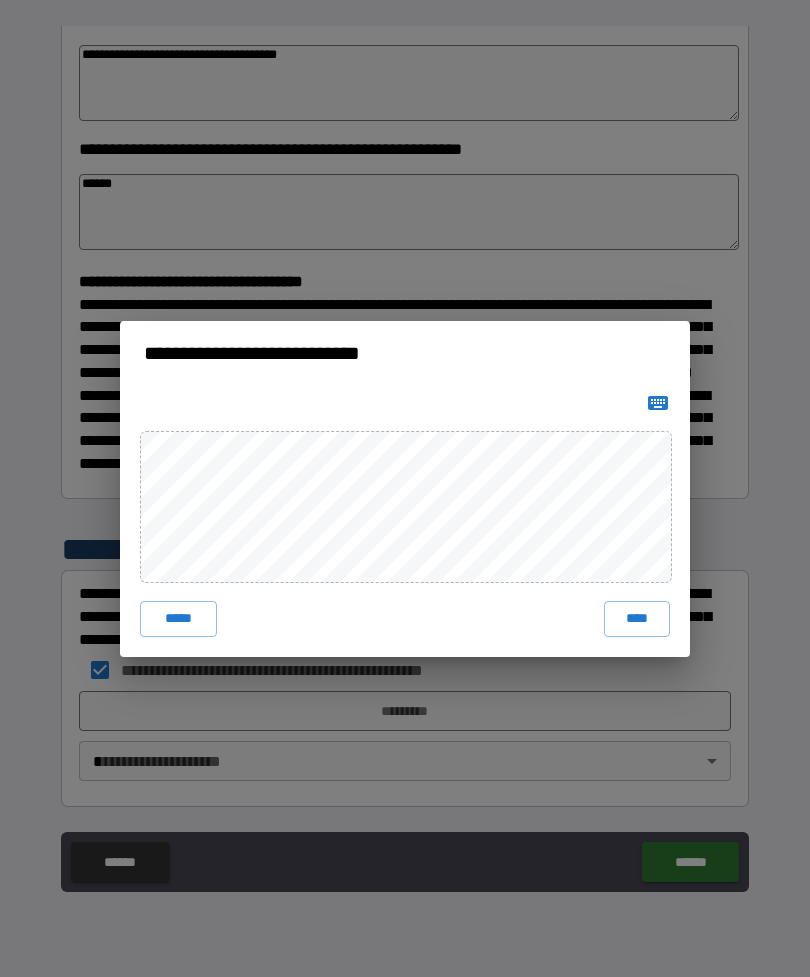 click on "****" at bounding box center [637, 619] 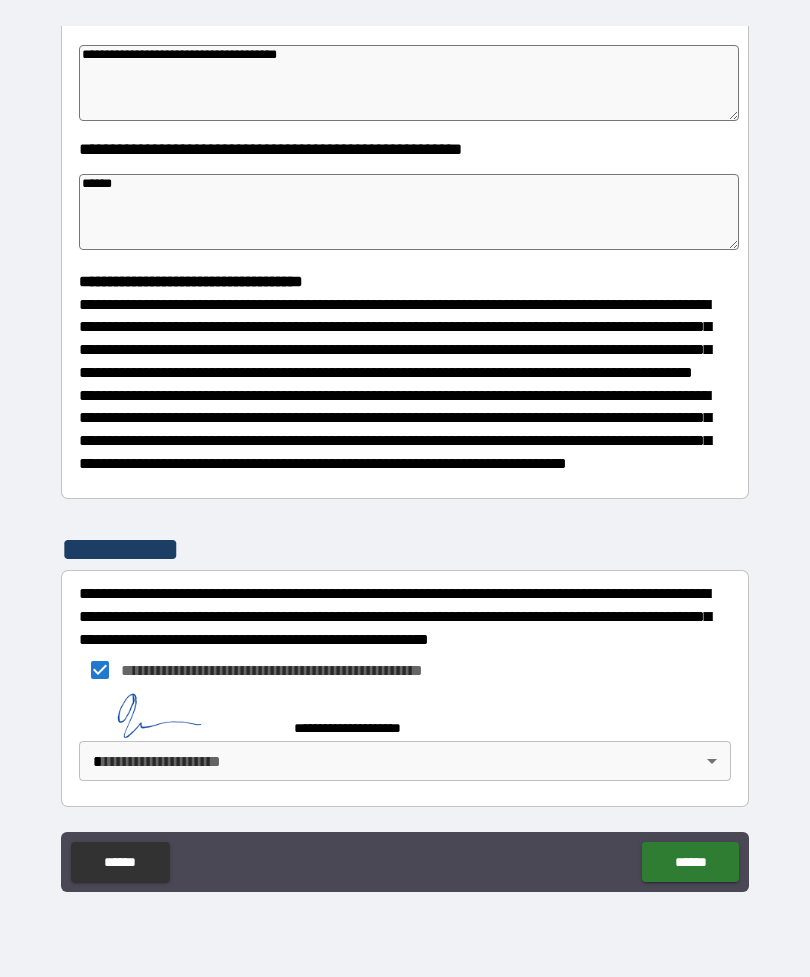 scroll, scrollTop: 360, scrollLeft: 0, axis: vertical 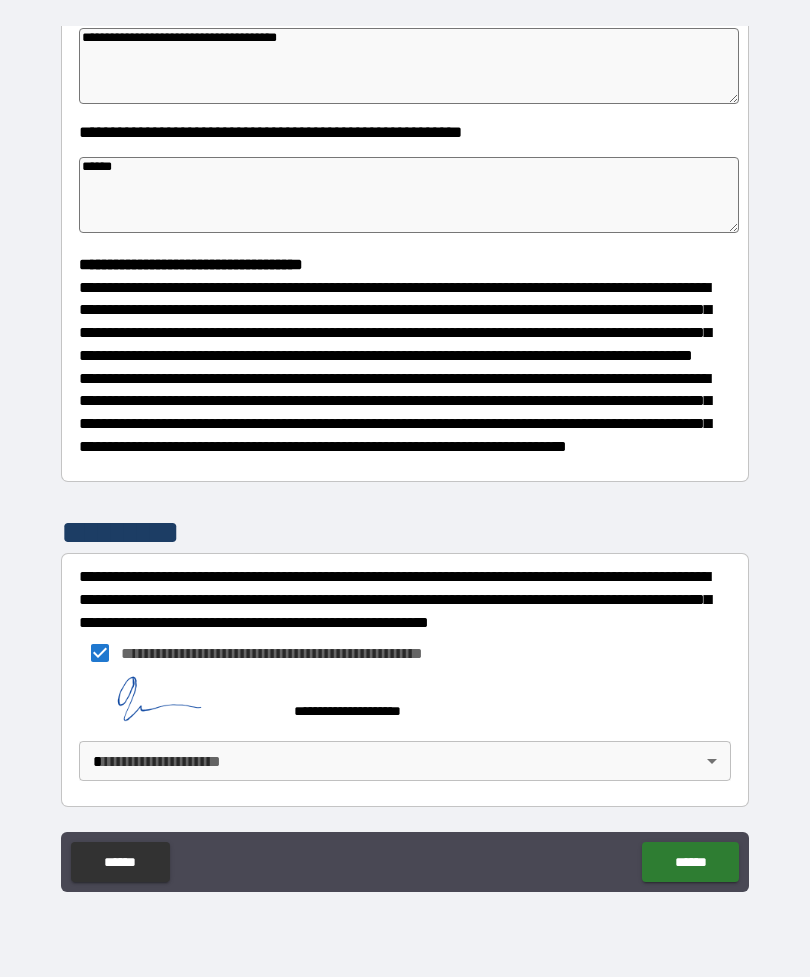 click on "**********" at bounding box center (405, 456) 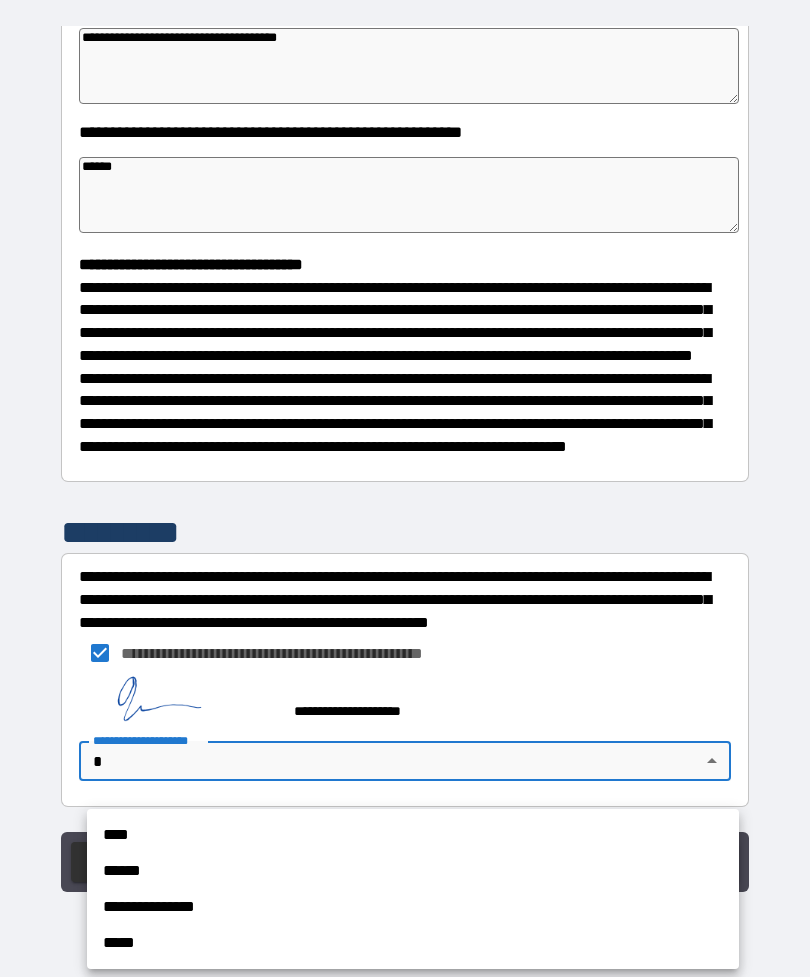 click on "****" at bounding box center (413, 835) 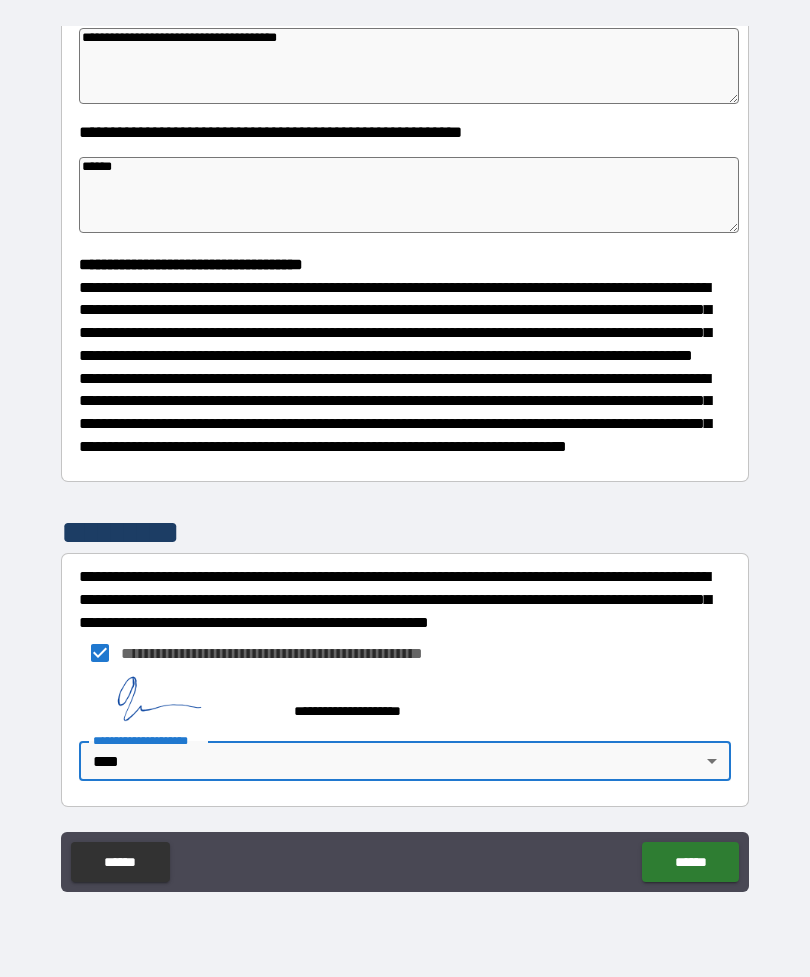 click on "******" at bounding box center (690, 862) 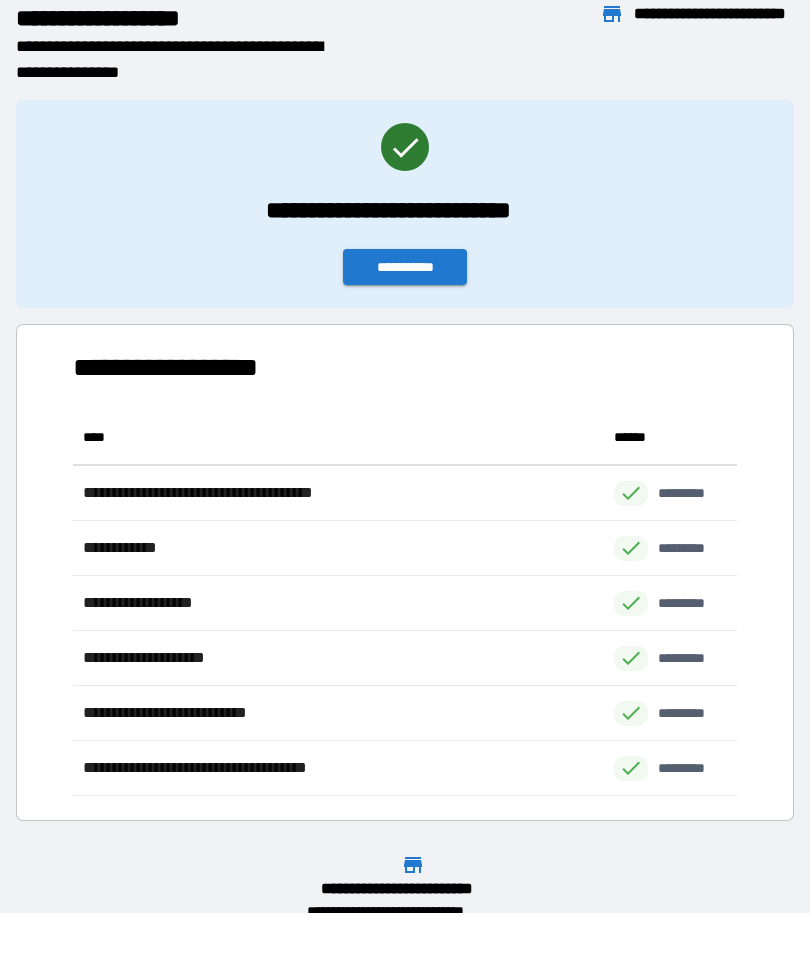 scroll, scrollTop: 386, scrollLeft: 664, axis: both 